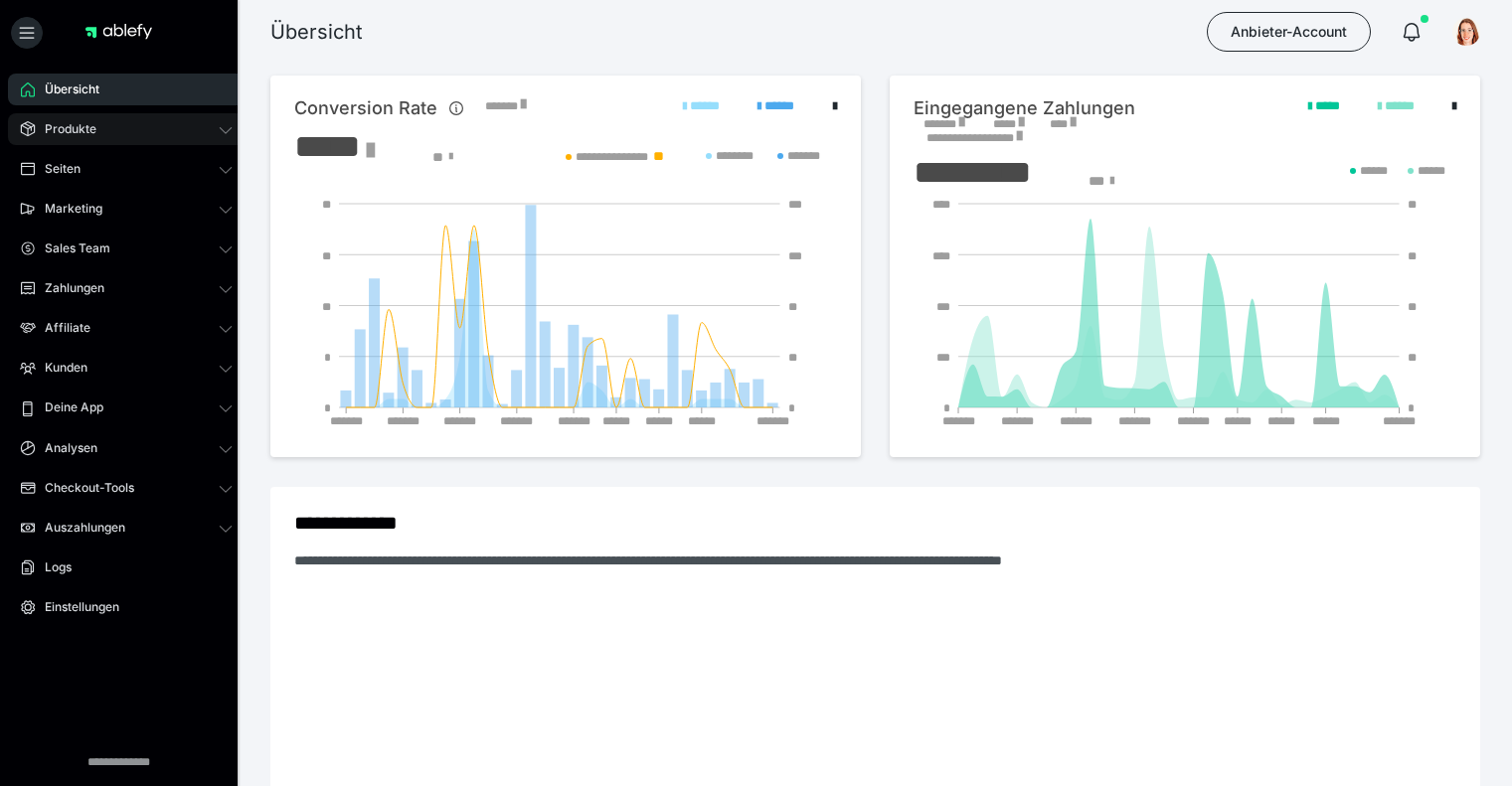 scroll, scrollTop: 0, scrollLeft: 0, axis: both 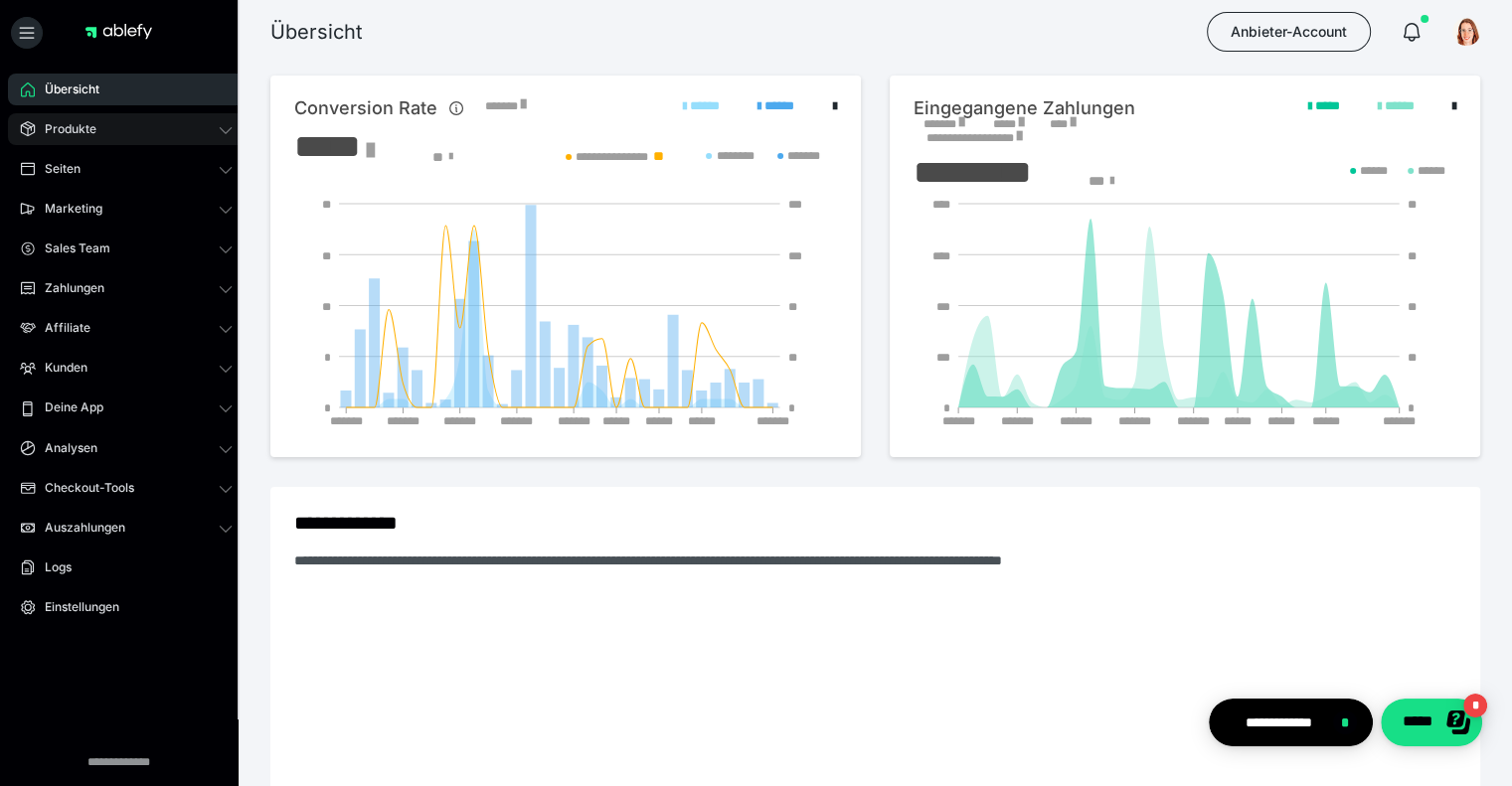 click on "Produkte" at bounding box center (126, 129) 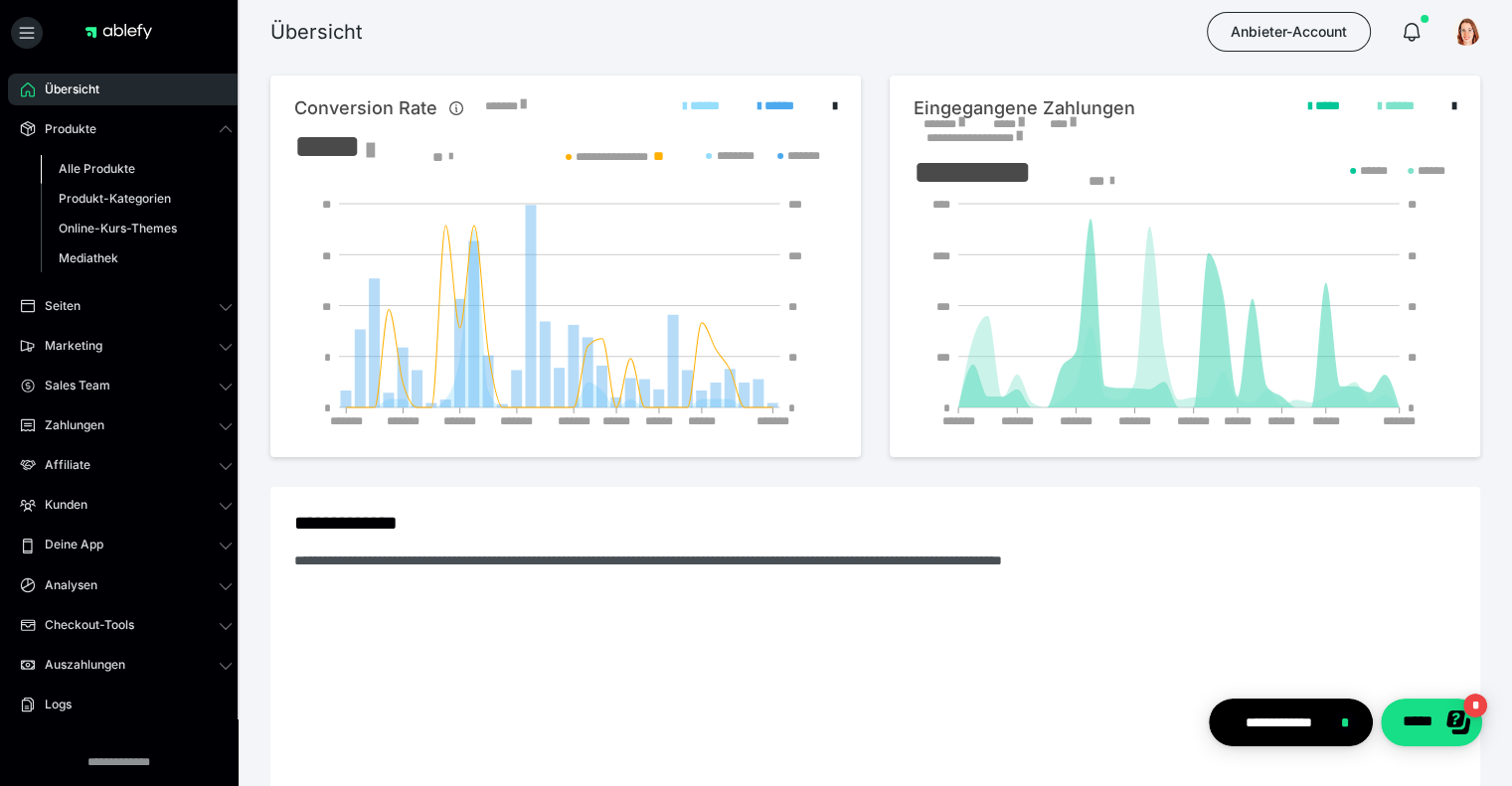 click on "Alle Produkte" at bounding box center (96, 168) 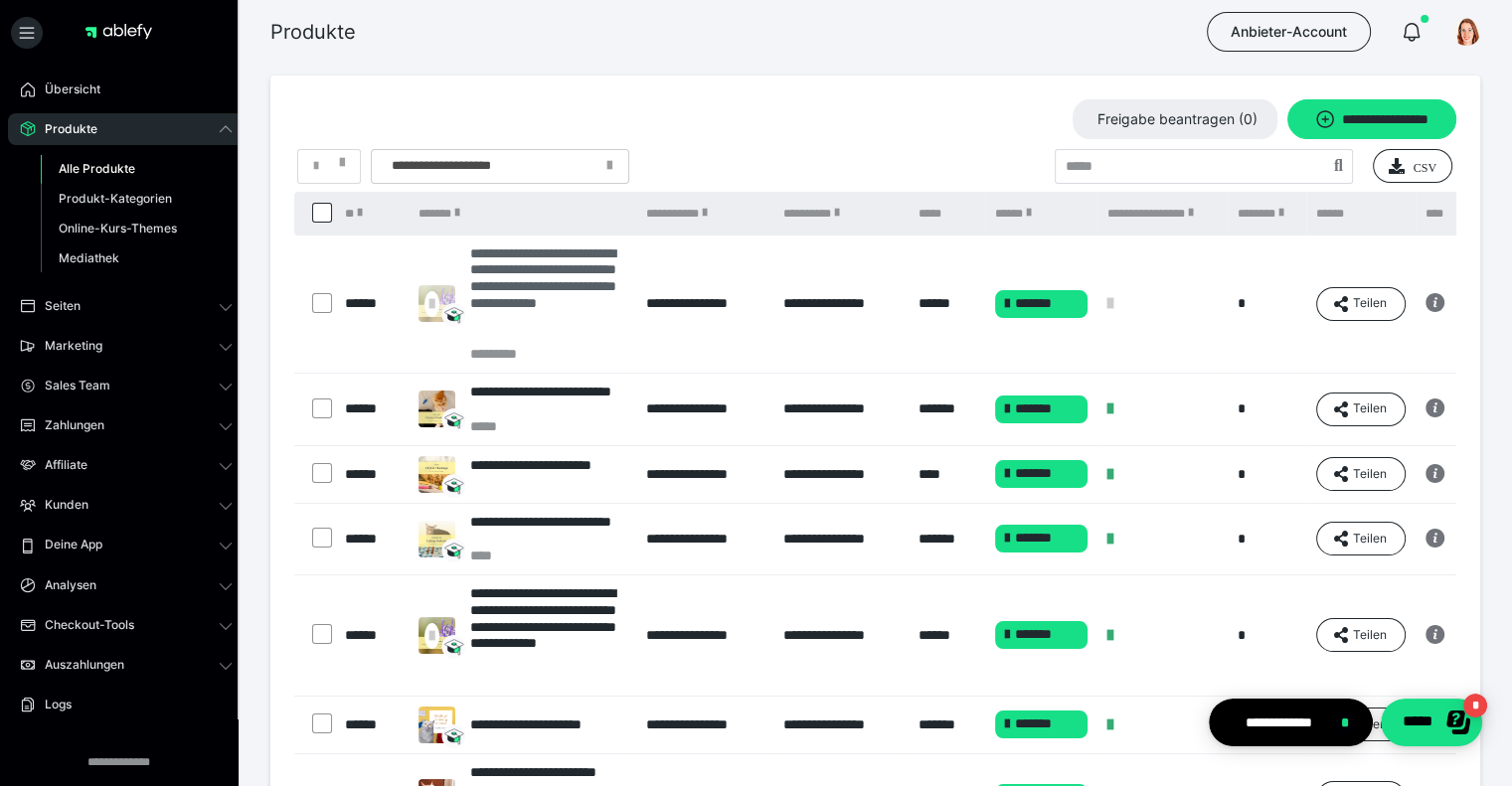 click on "**********" at bounding box center (548, 295) 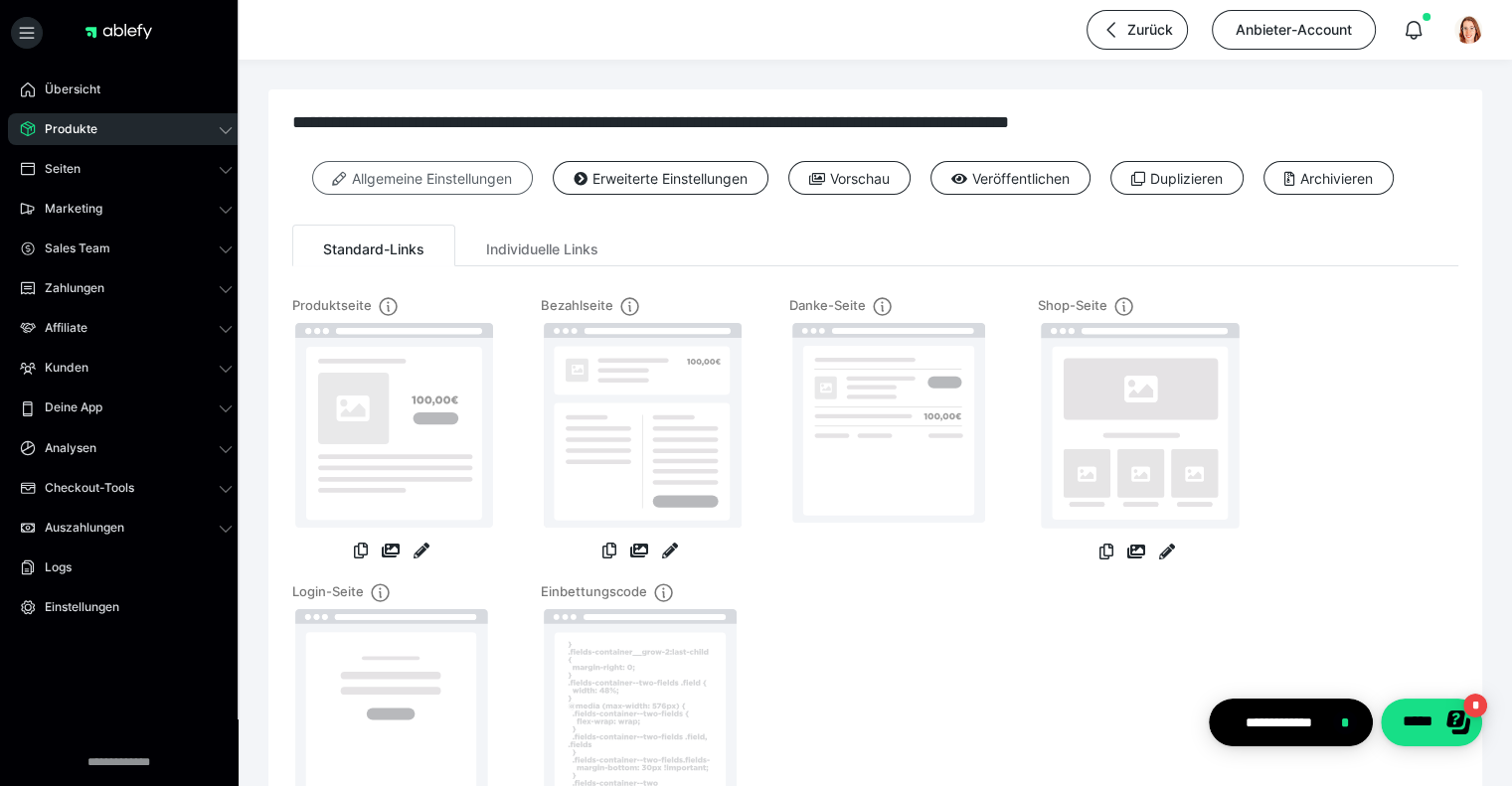 click on "Allgemeine Einstellungen" at bounding box center (422, 178) 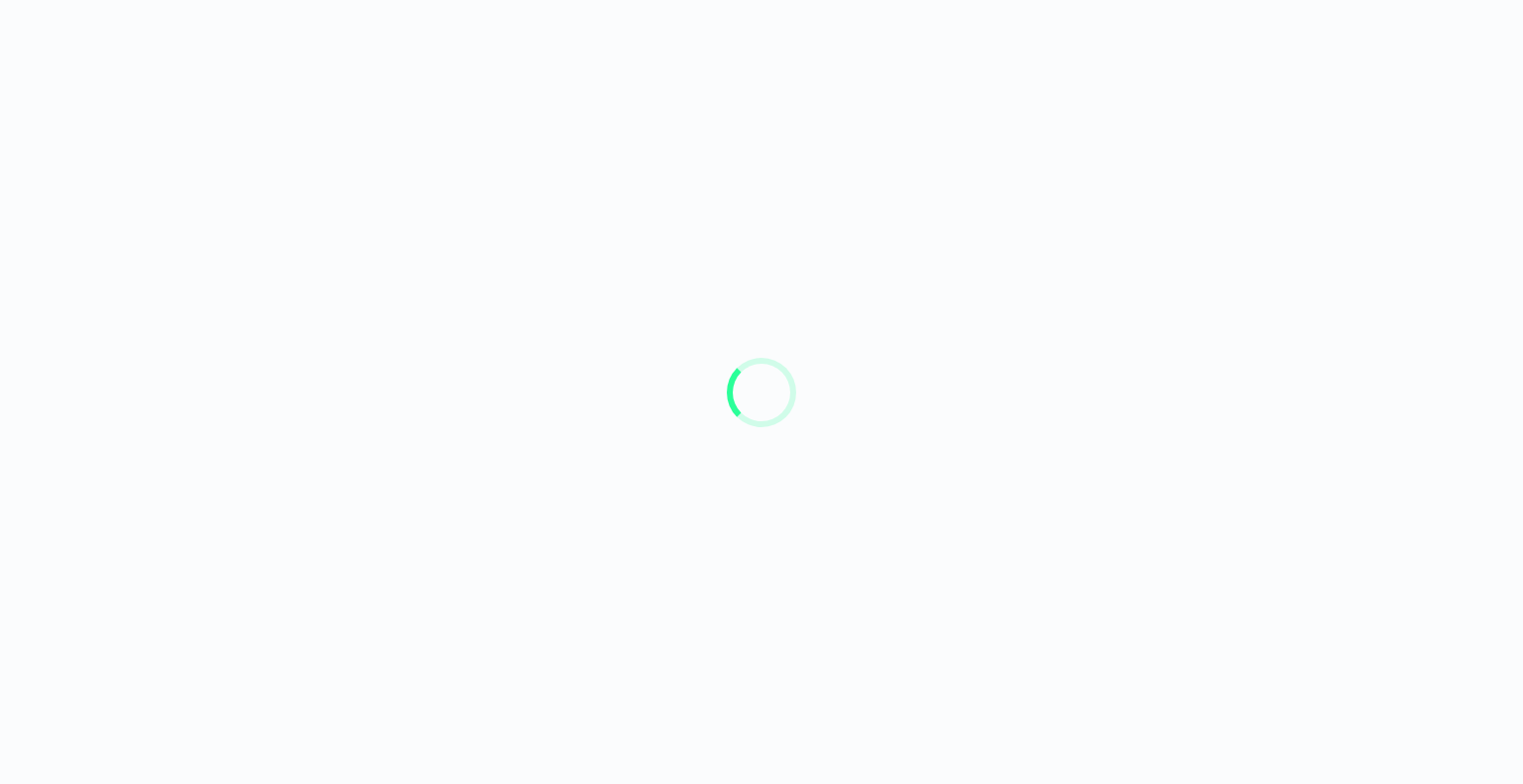 scroll, scrollTop: 0, scrollLeft: 0, axis: both 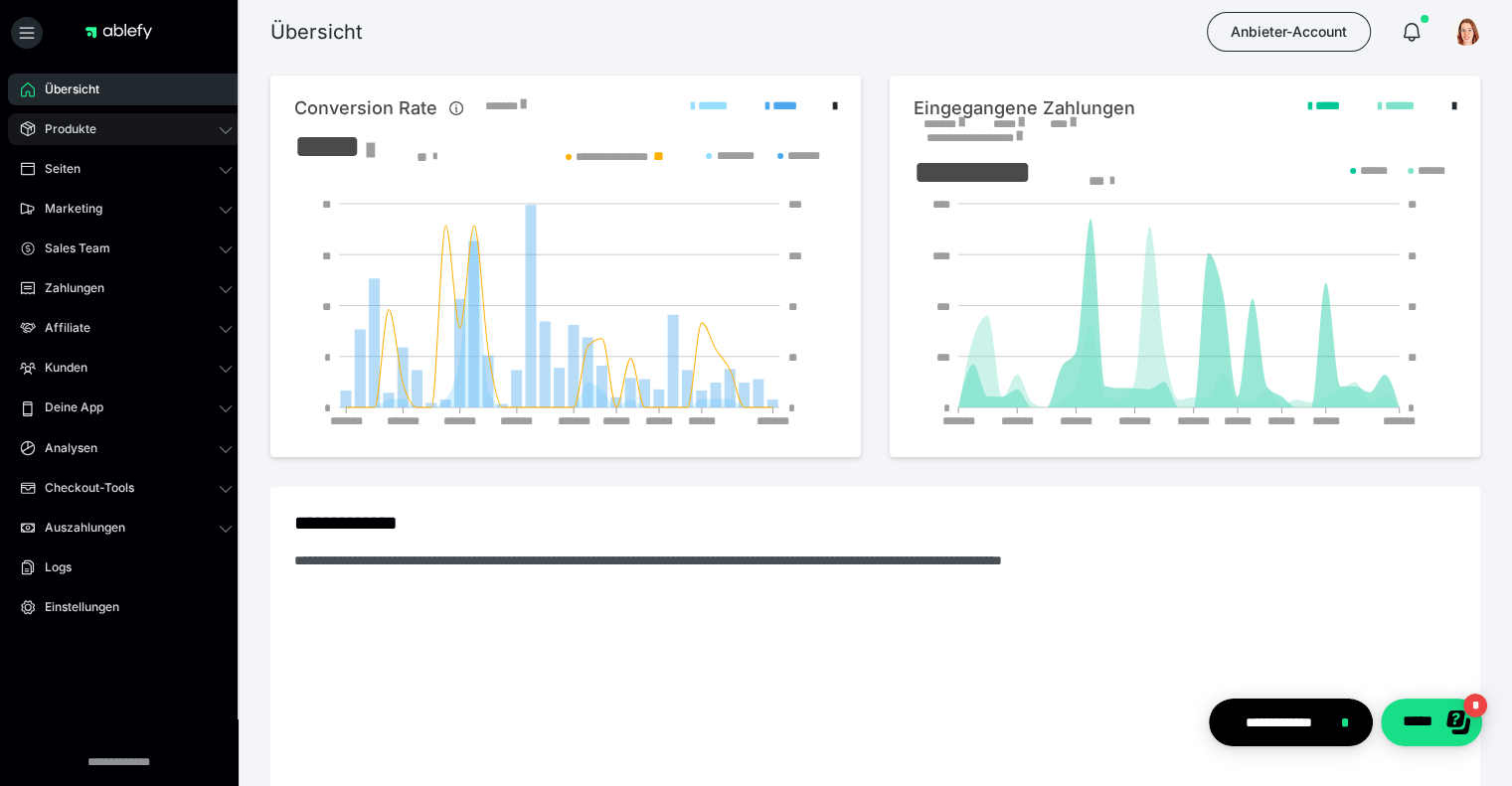 click on "Produkte" at bounding box center [126, 129] 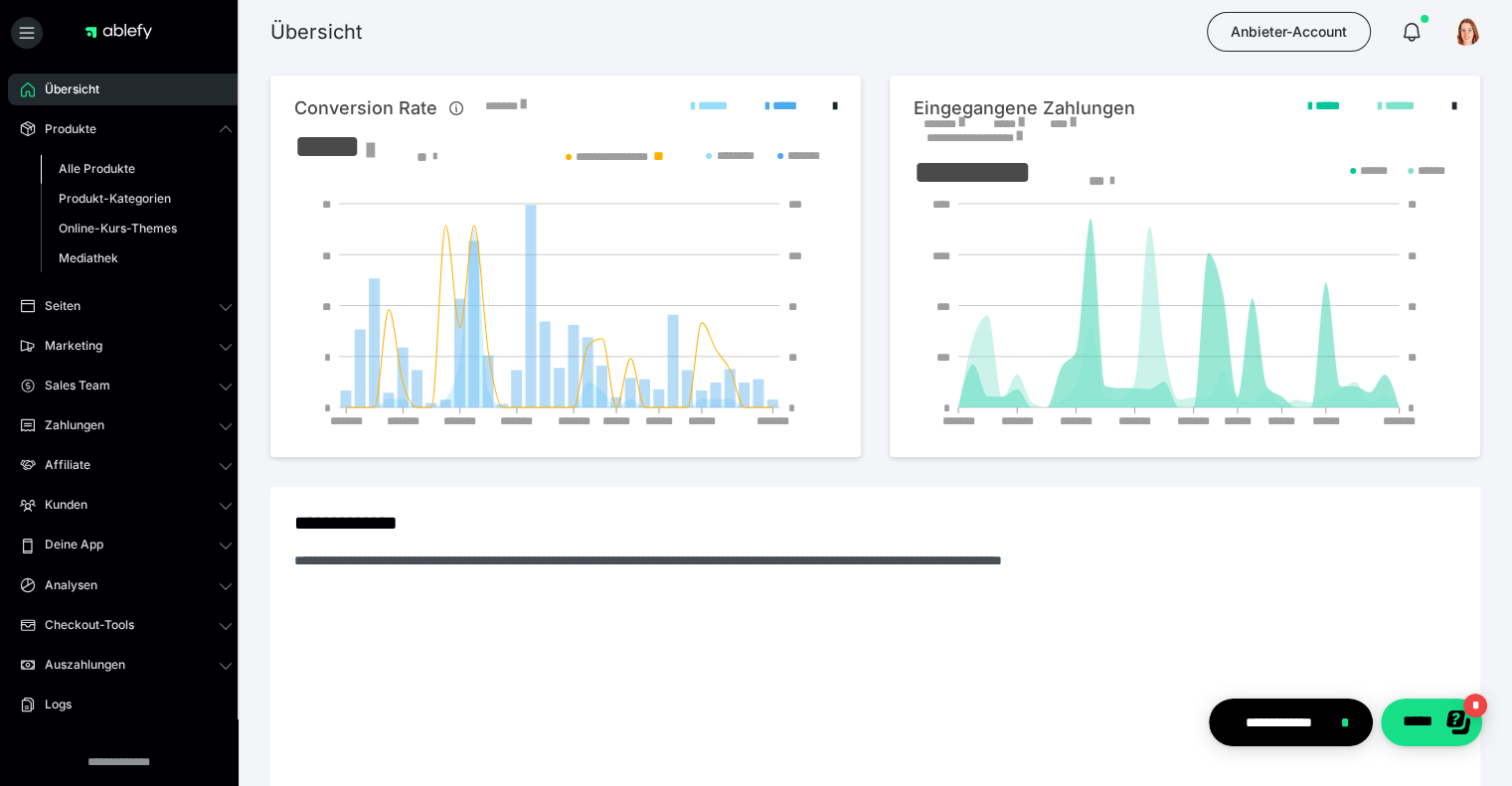 click on "Alle Produkte" at bounding box center (96, 168) 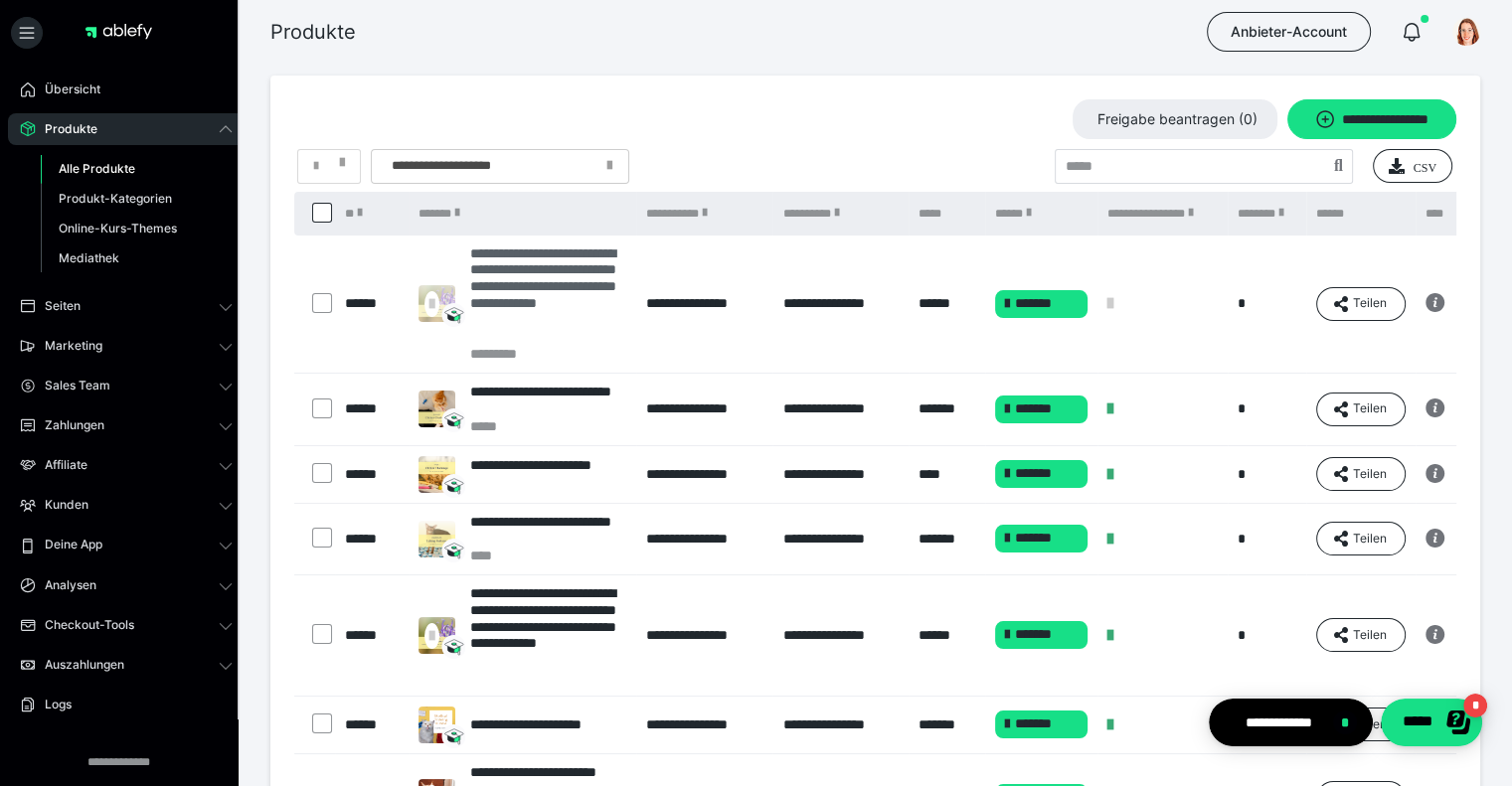 click on "**********" at bounding box center (548, 295) 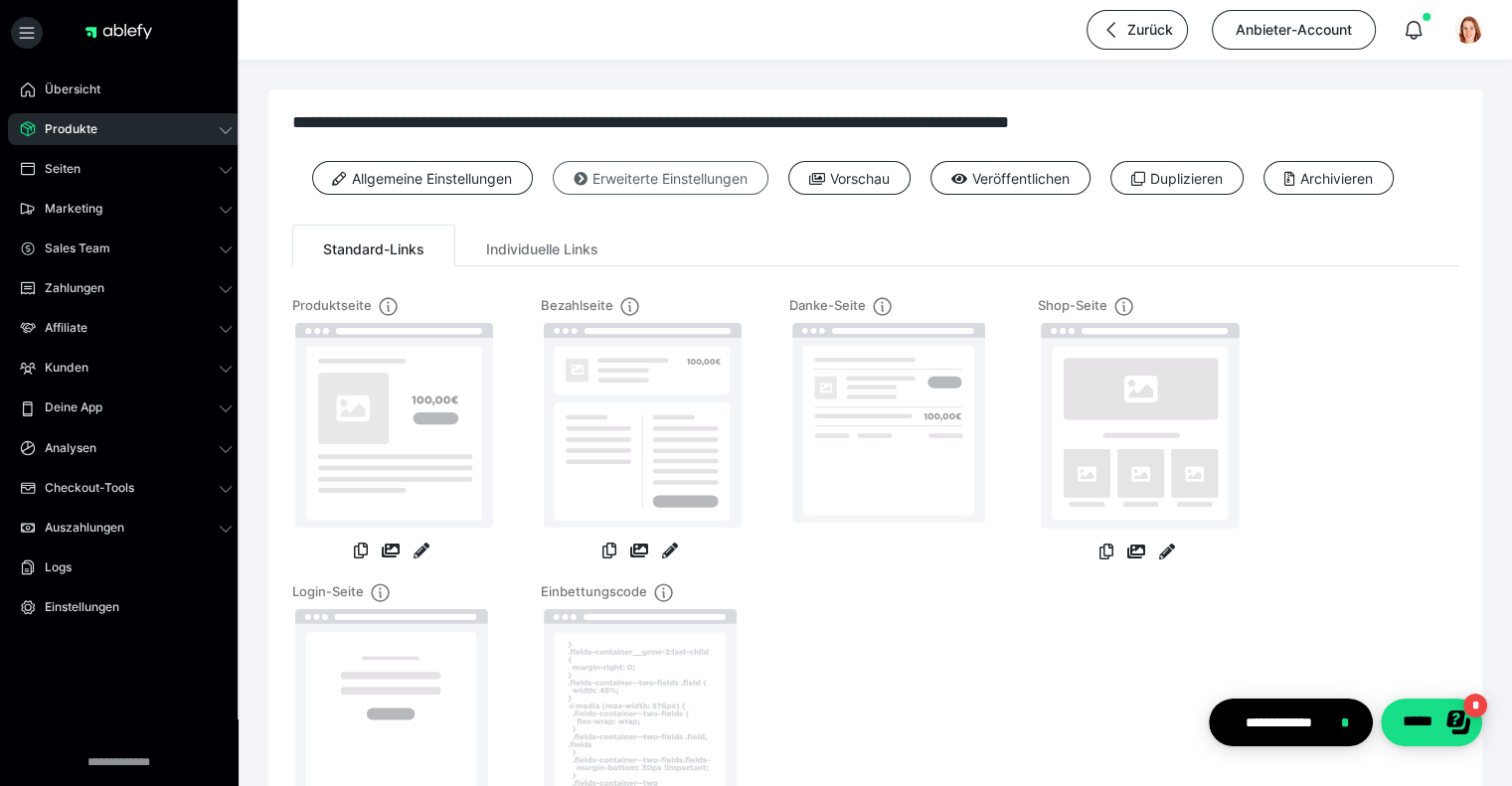click on "Erweiterte Einstellungen" at bounding box center (660, 178) 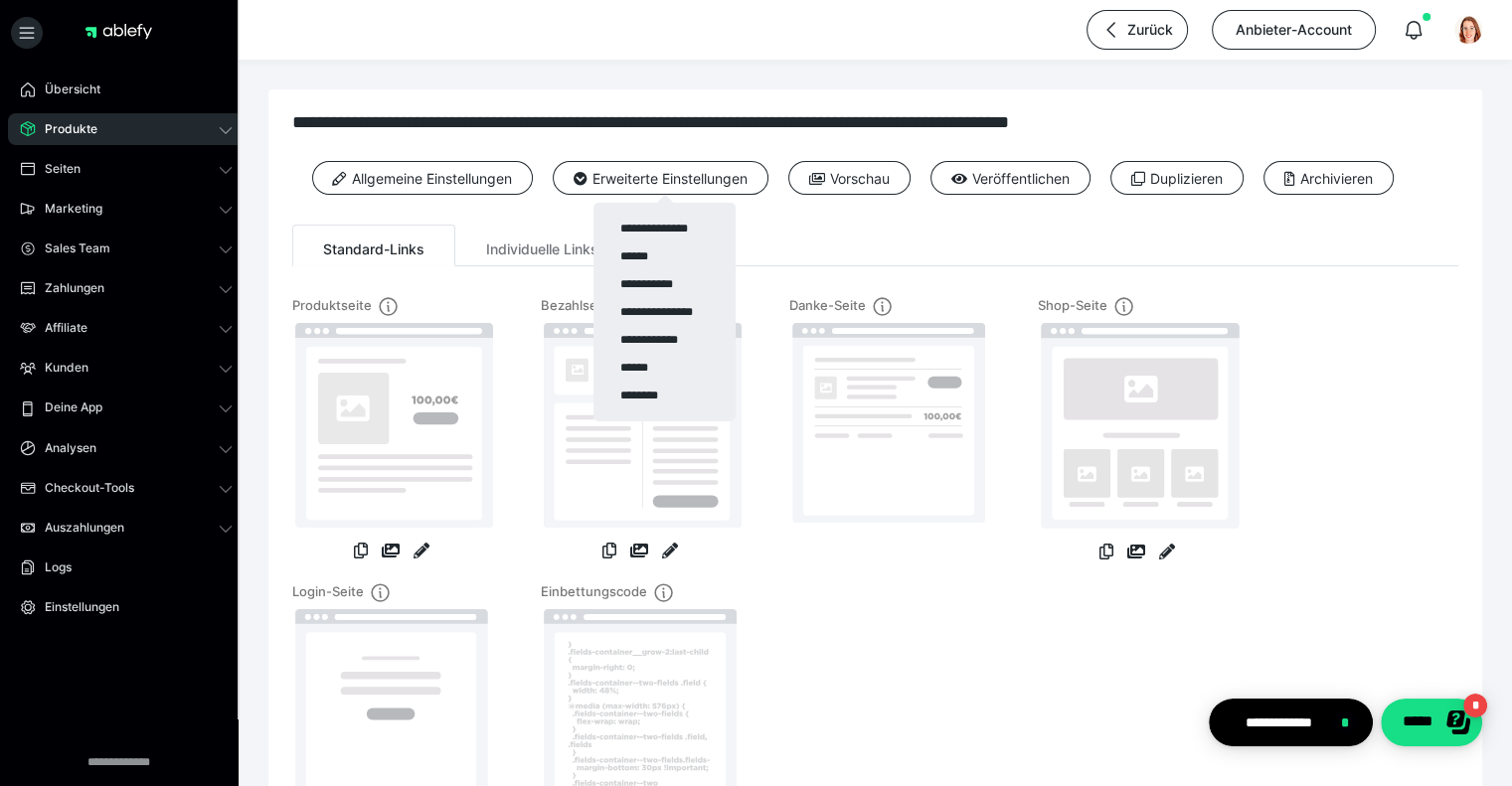 click at bounding box center (756, 393) 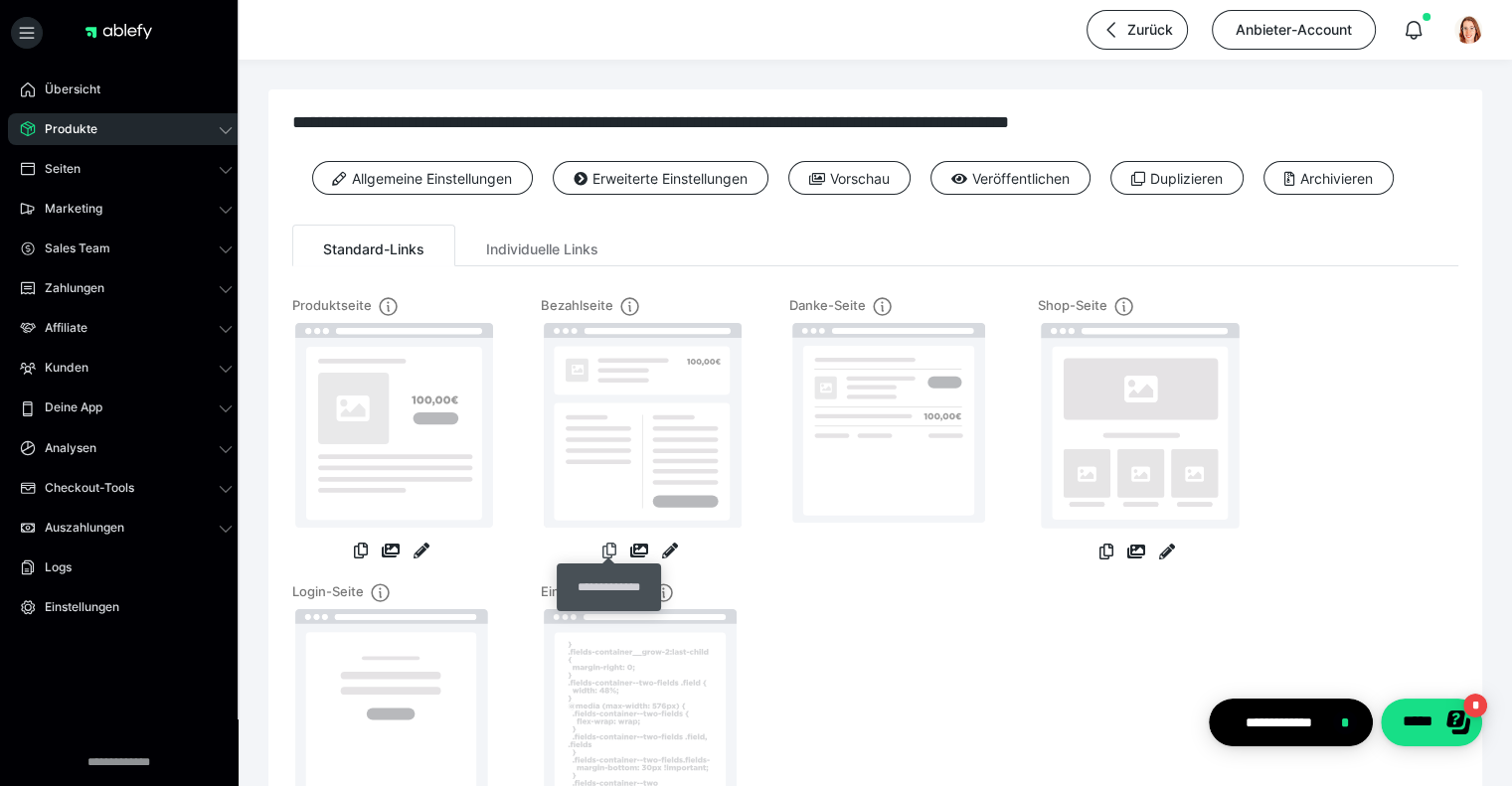 click at bounding box center (609, 550) 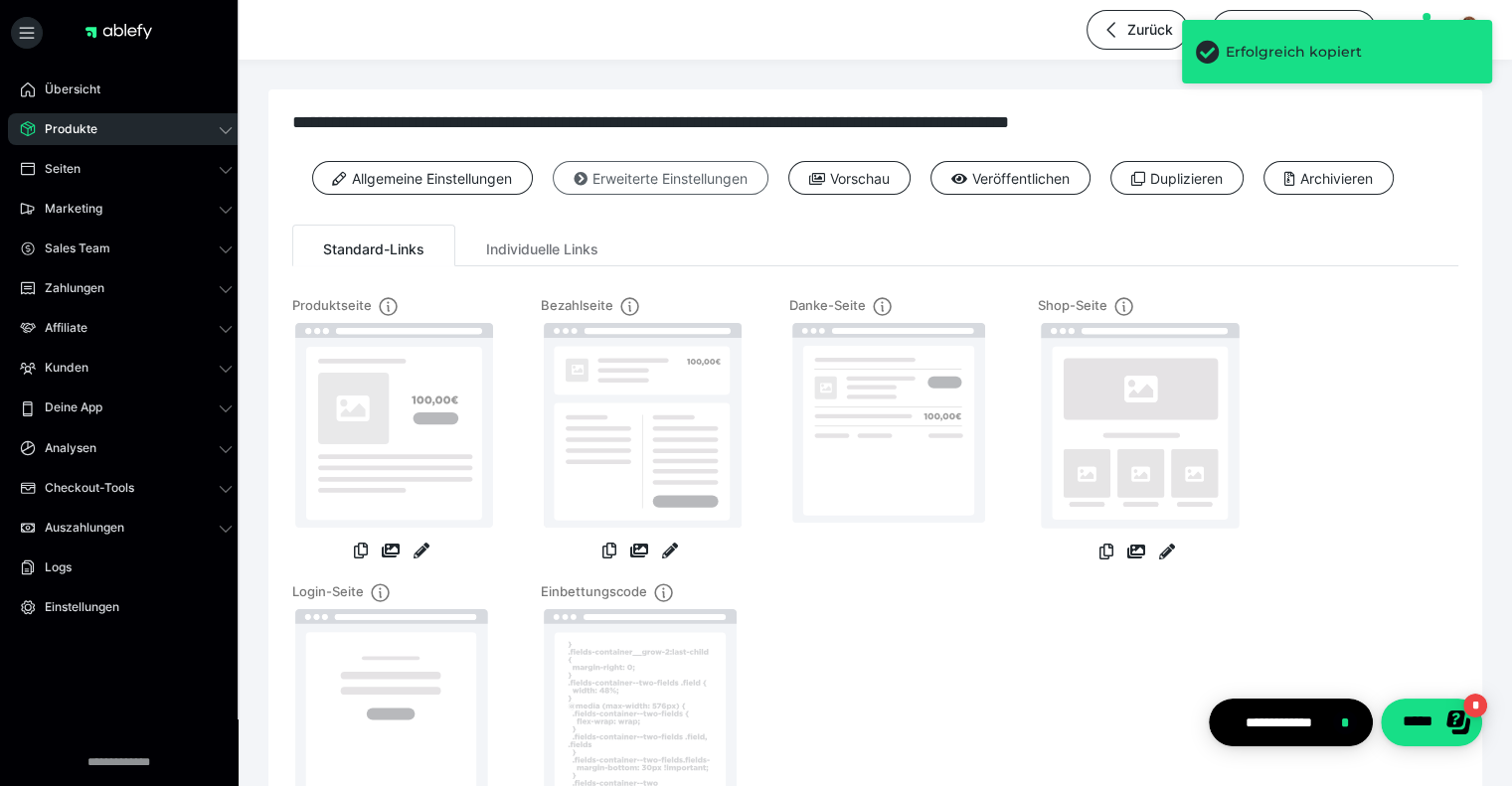 click on "Erweiterte Einstellungen" at bounding box center [660, 178] 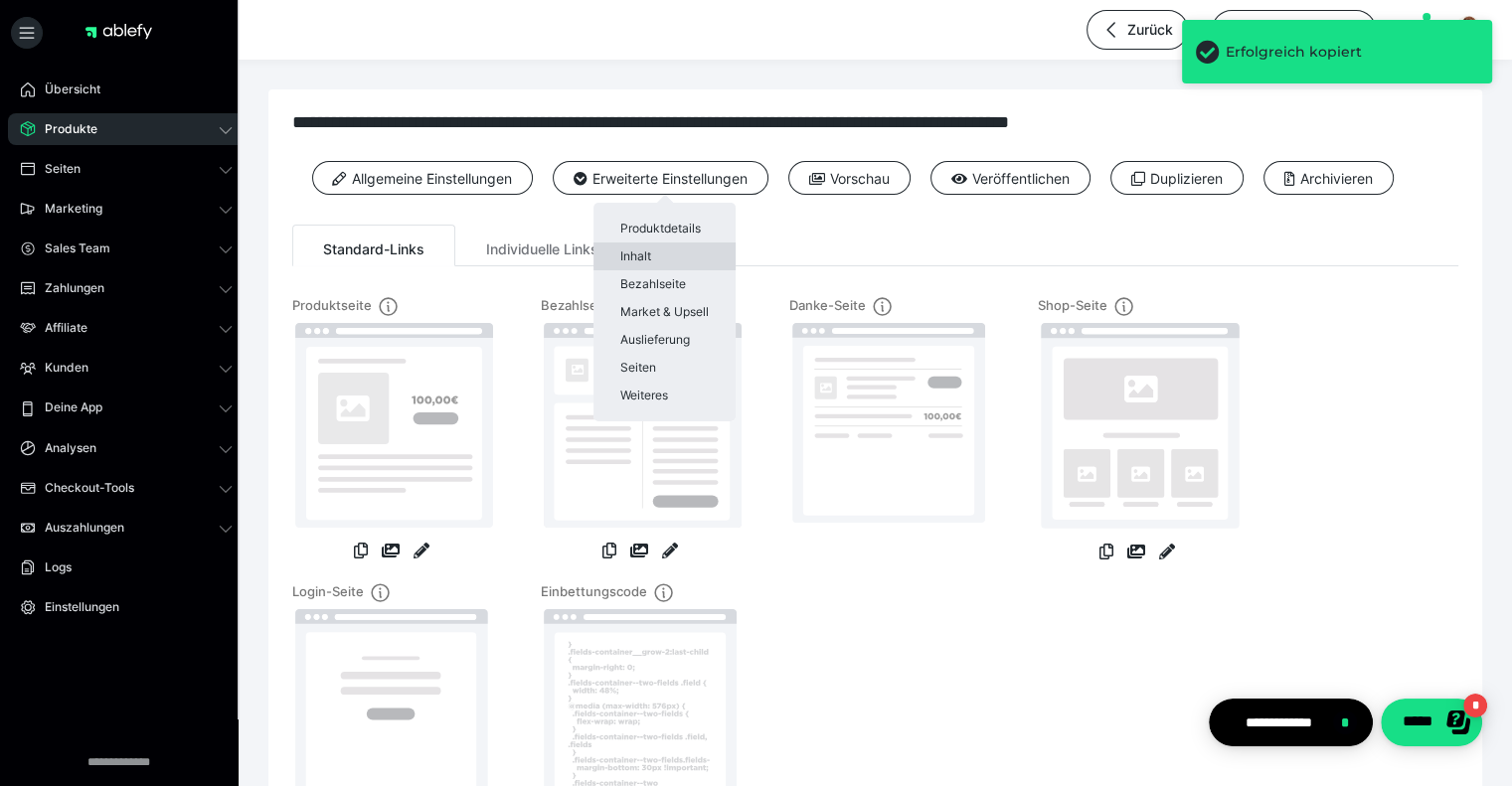 click on "Inhalt" at bounding box center [664, 256] 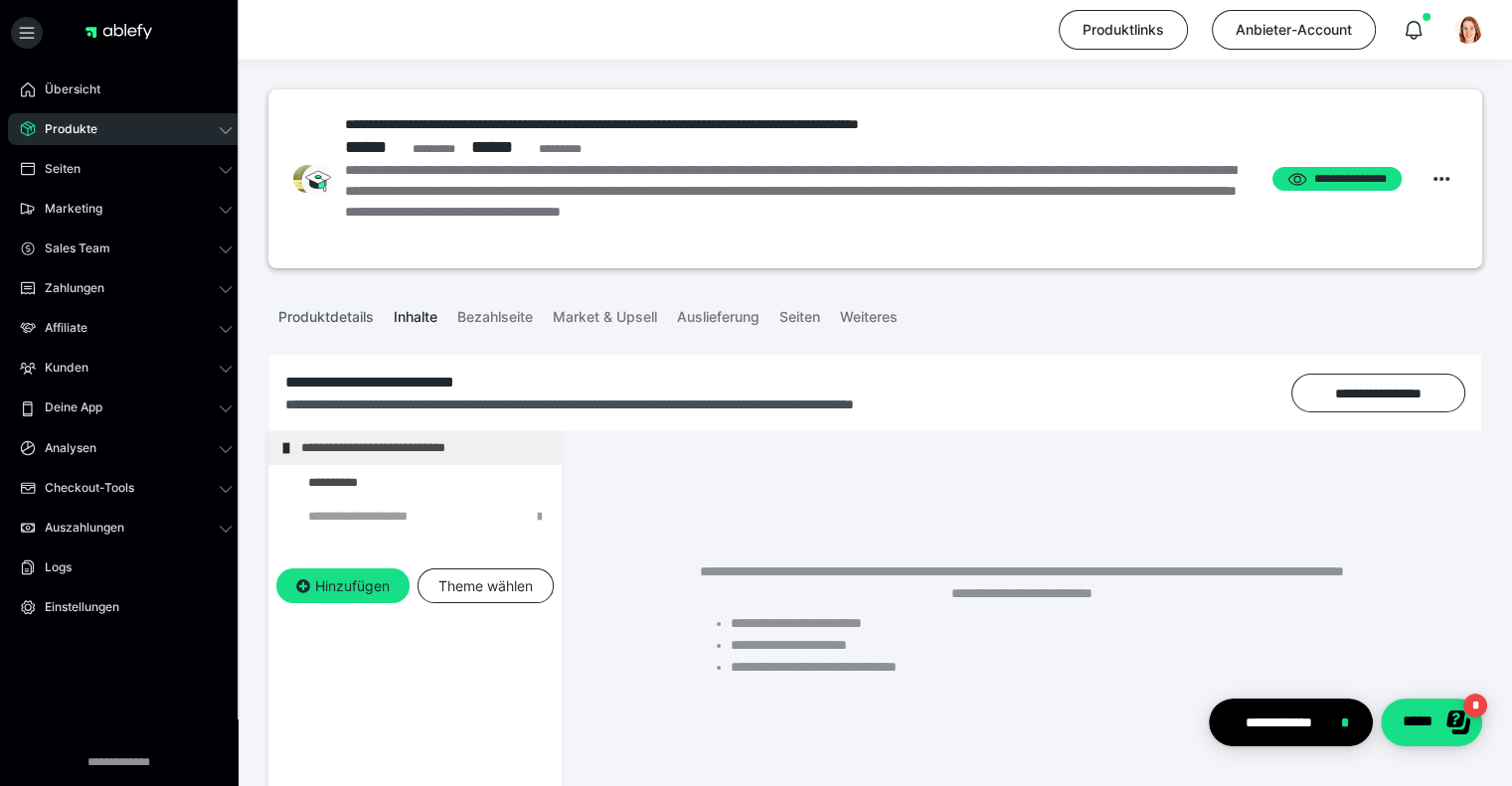 click on "Produktdetails" at bounding box center (326, 313) 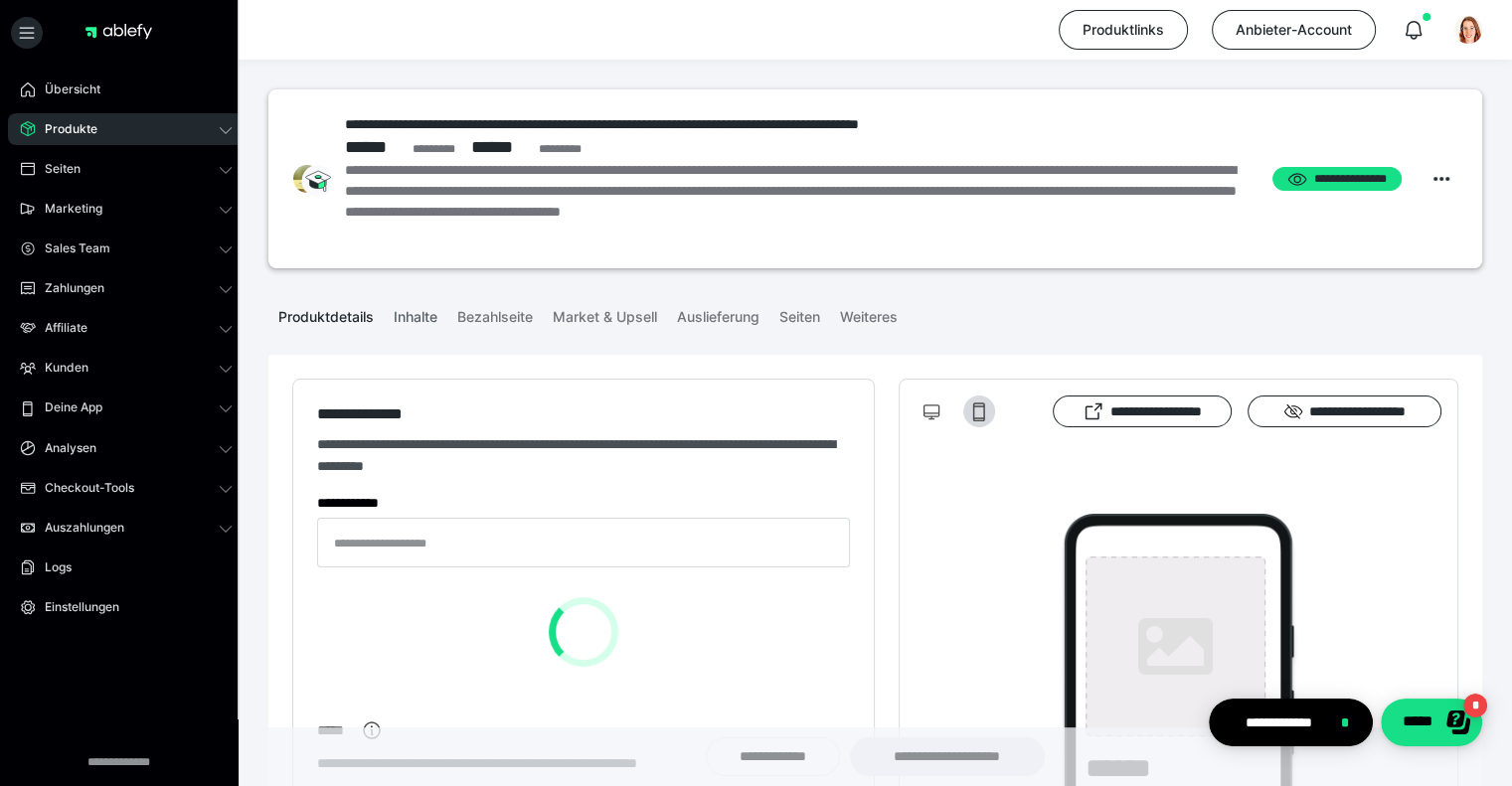 type on "**********" 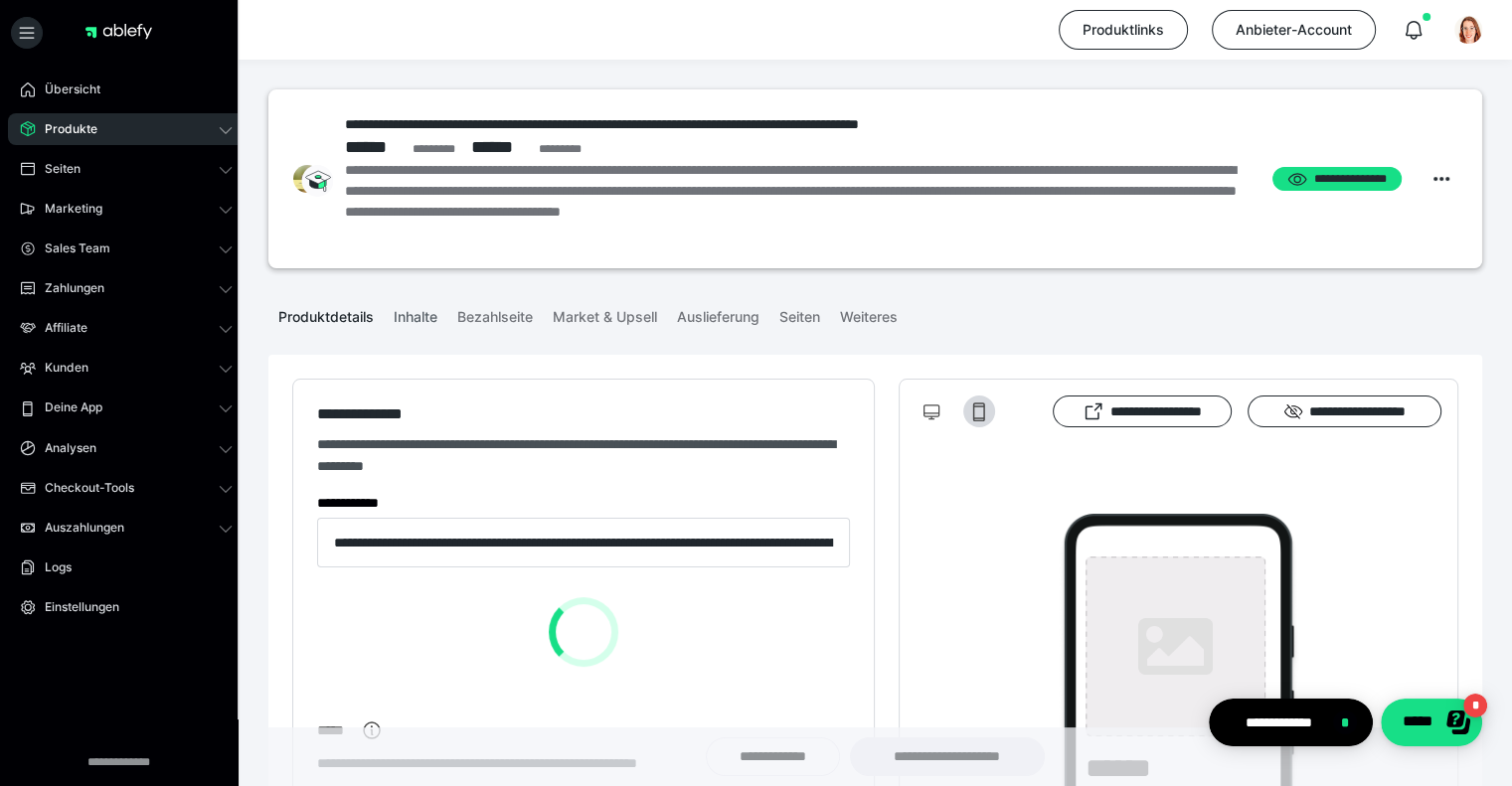 type on "*********" 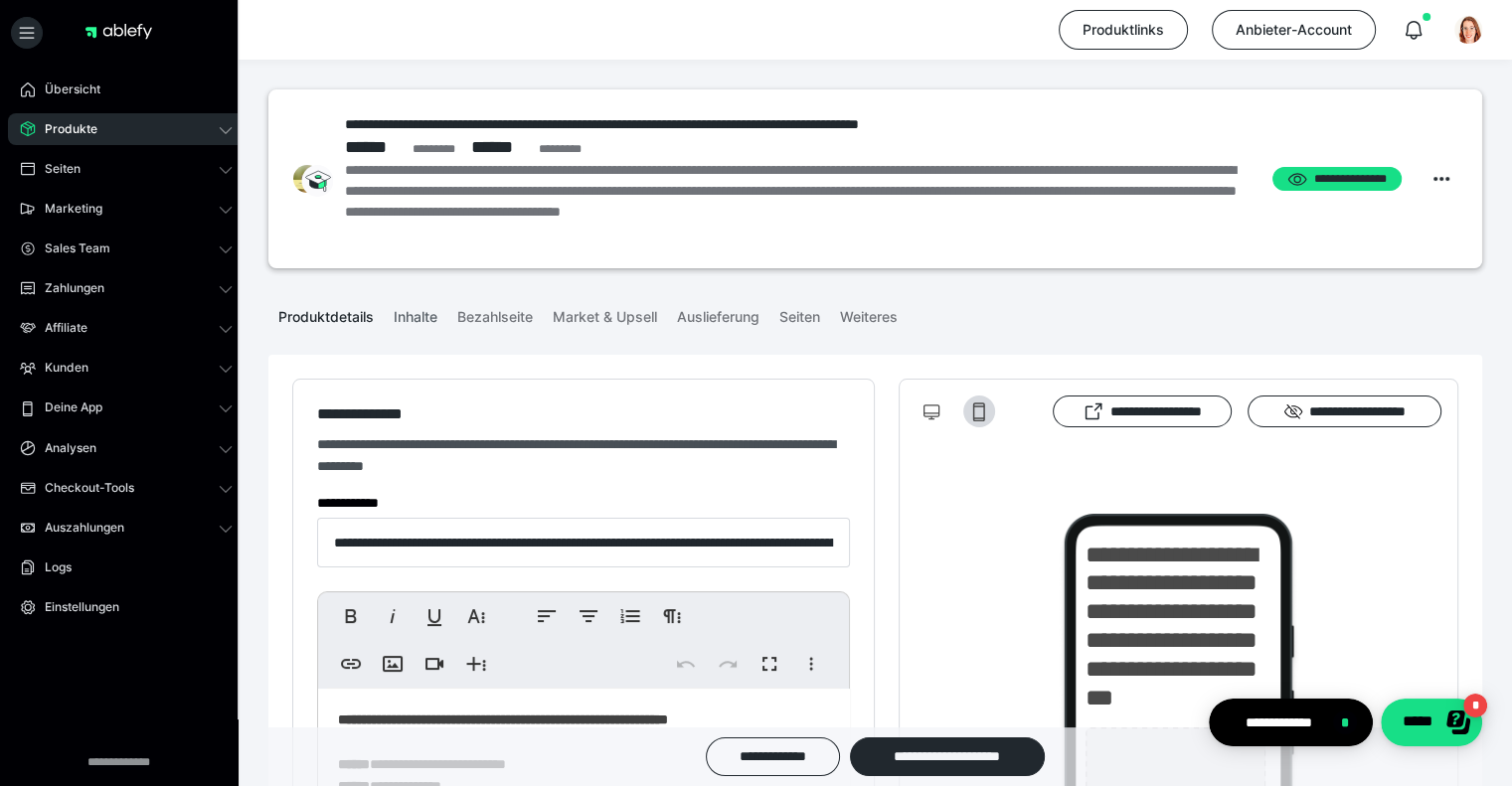 type on "**********" 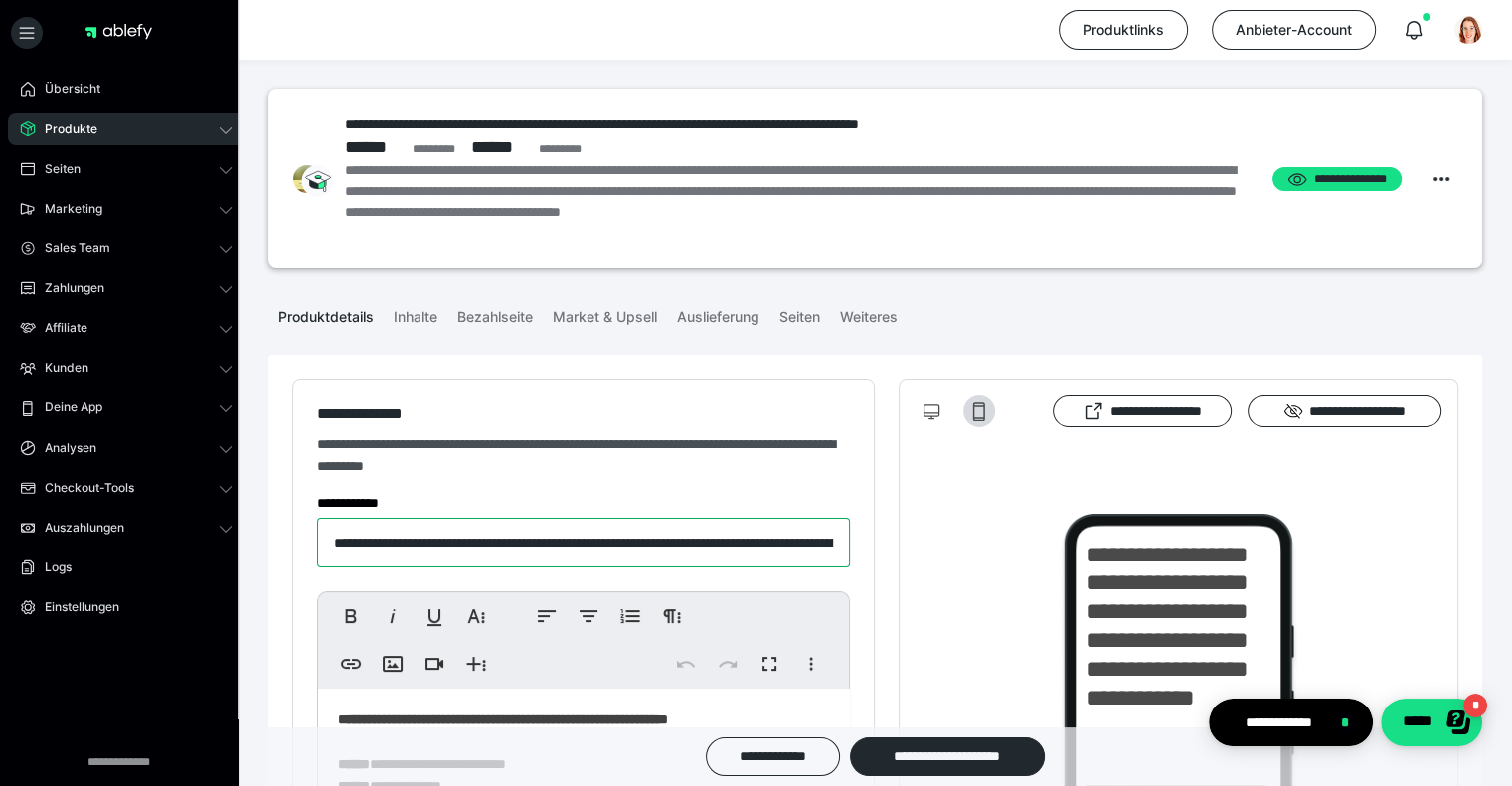 scroll, scrollTop: 0, scrollLeft: 191, axis: horizontal 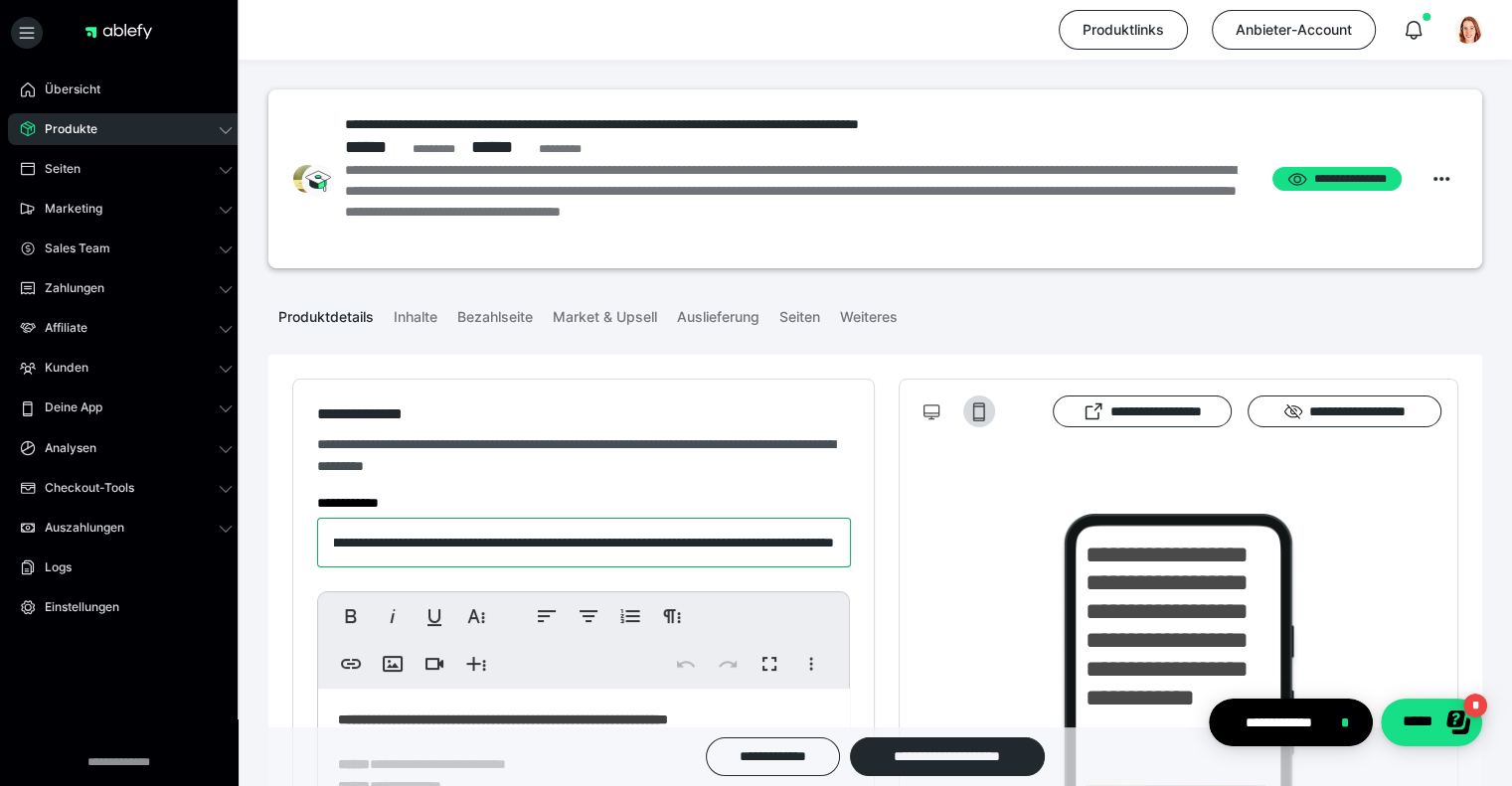 drag, startPoint x: 396, startPoint y: 543, endPoint x: 1280, endPoint y: 559, distance: 884.14478 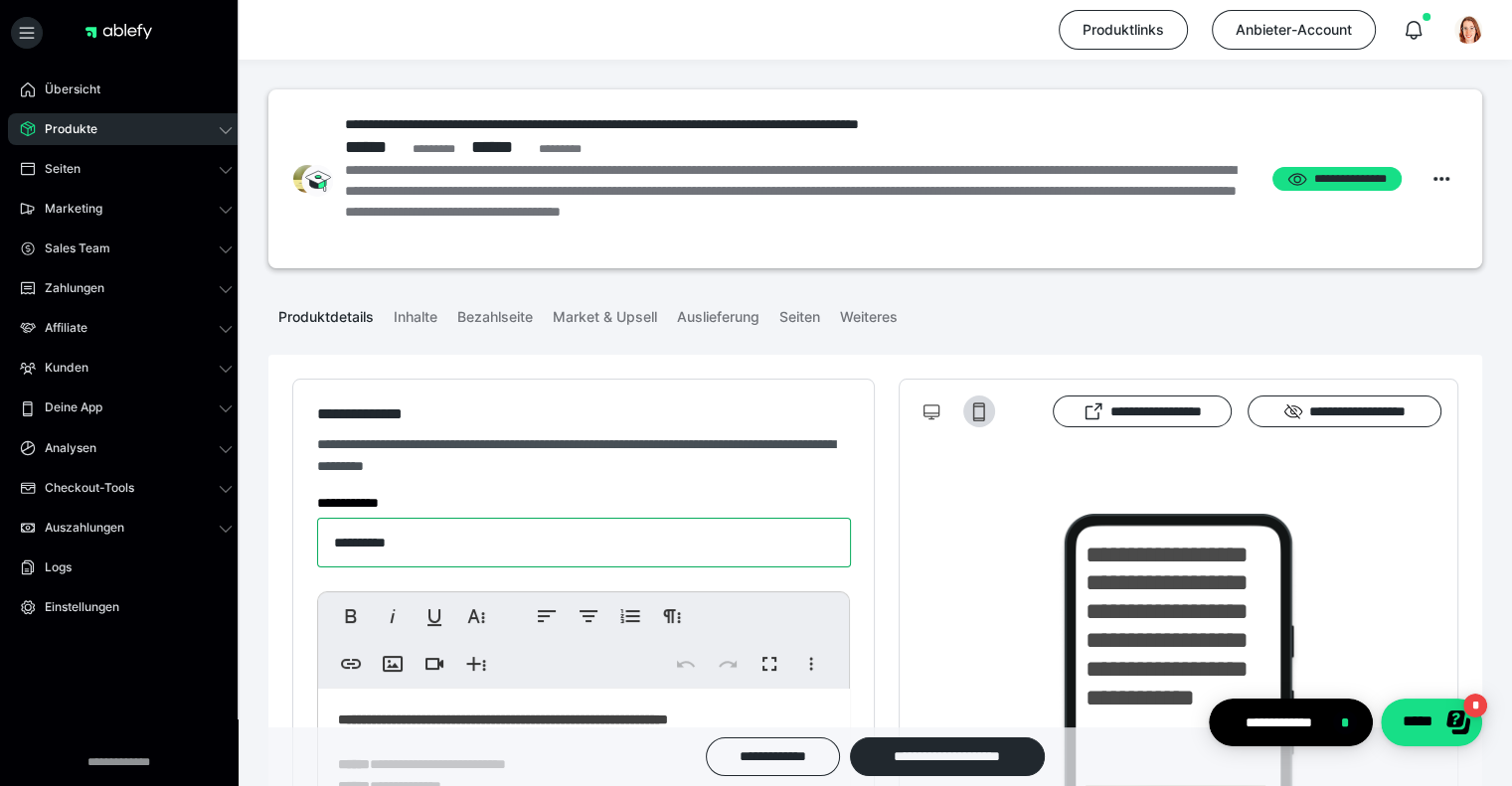 scroll, scrollTop: 0, scrollLeft: 0, axis: both 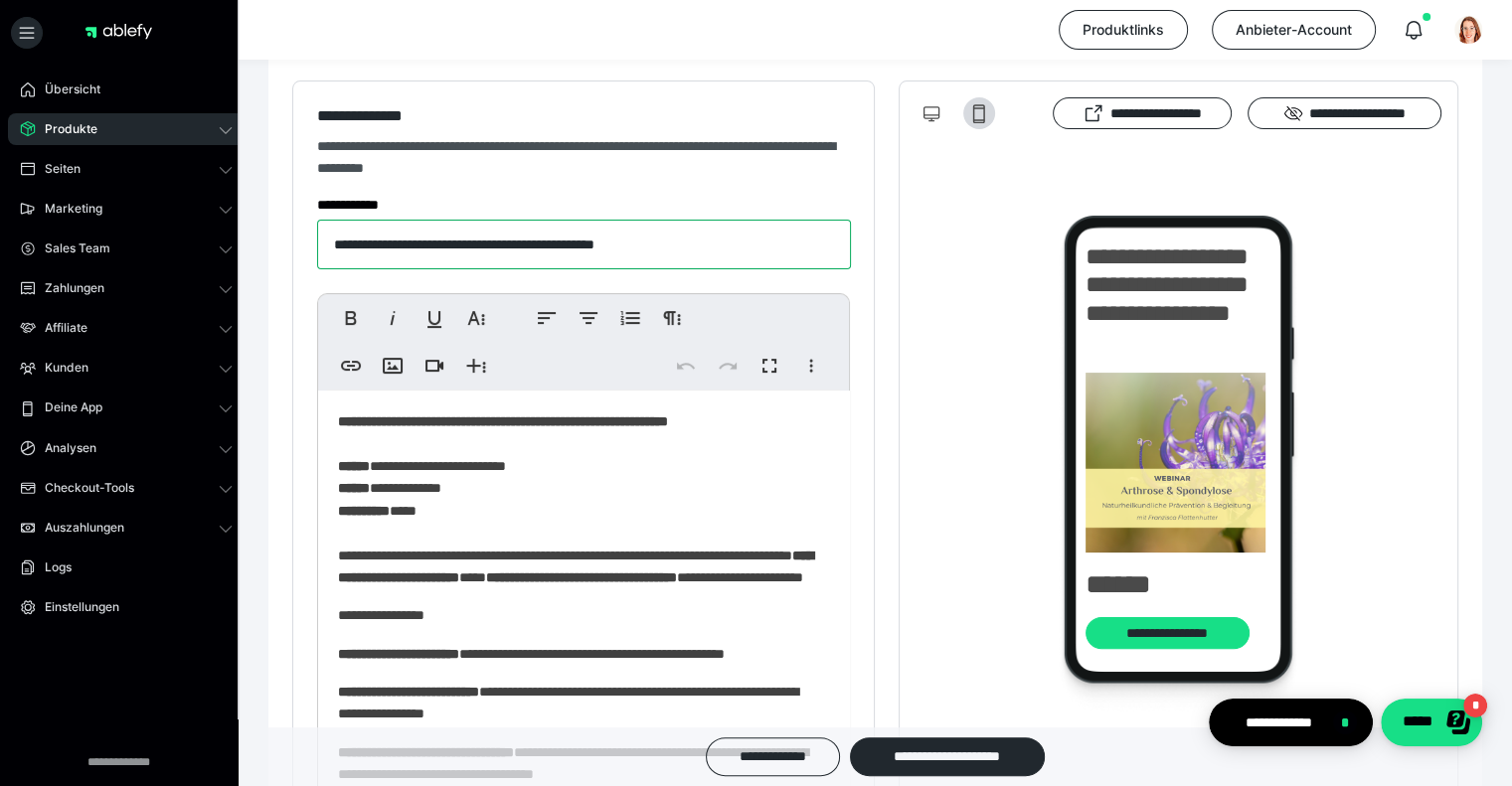 type on "**********" 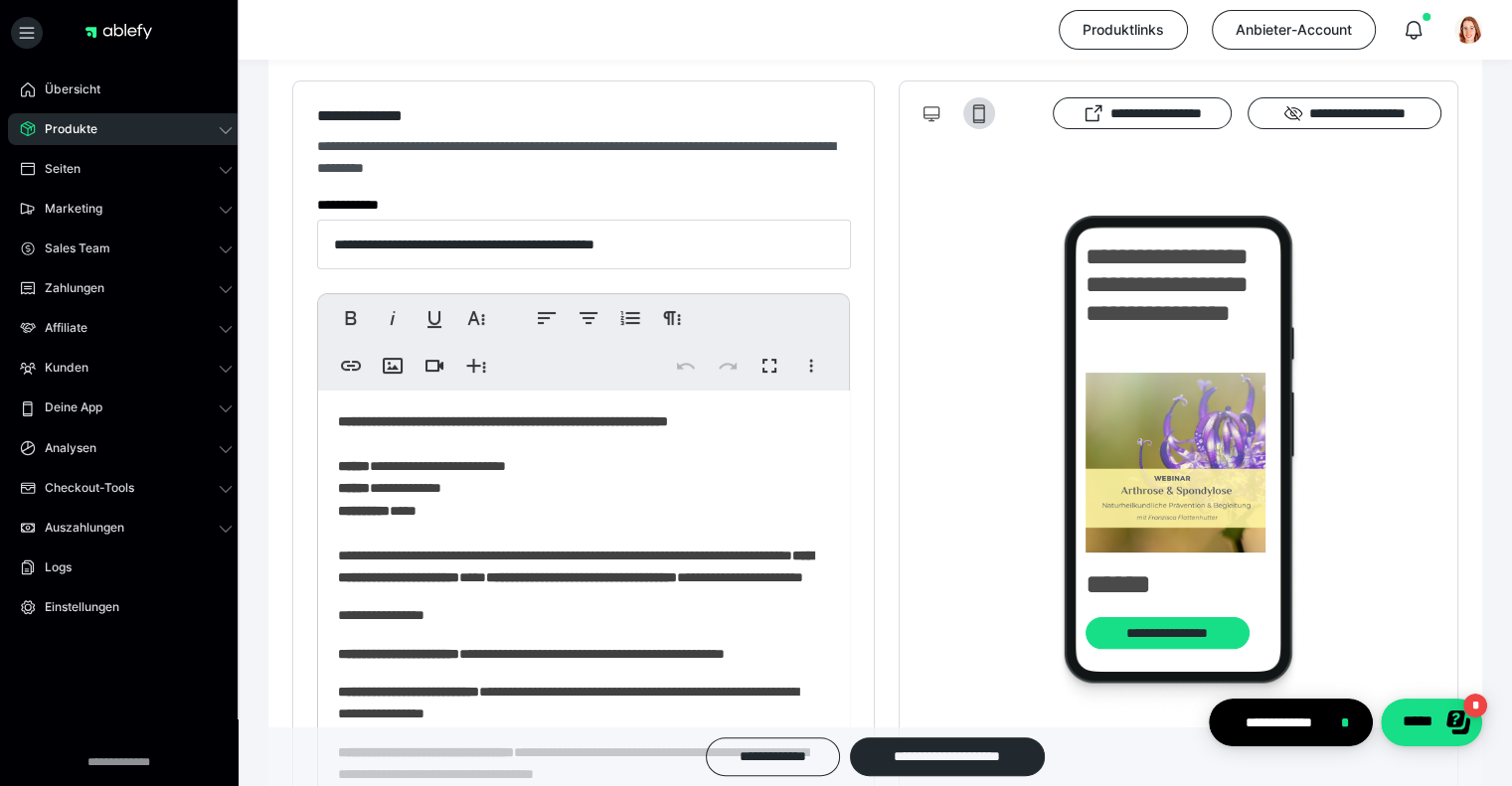 click on "**********" at bounding box center (577, 1182) 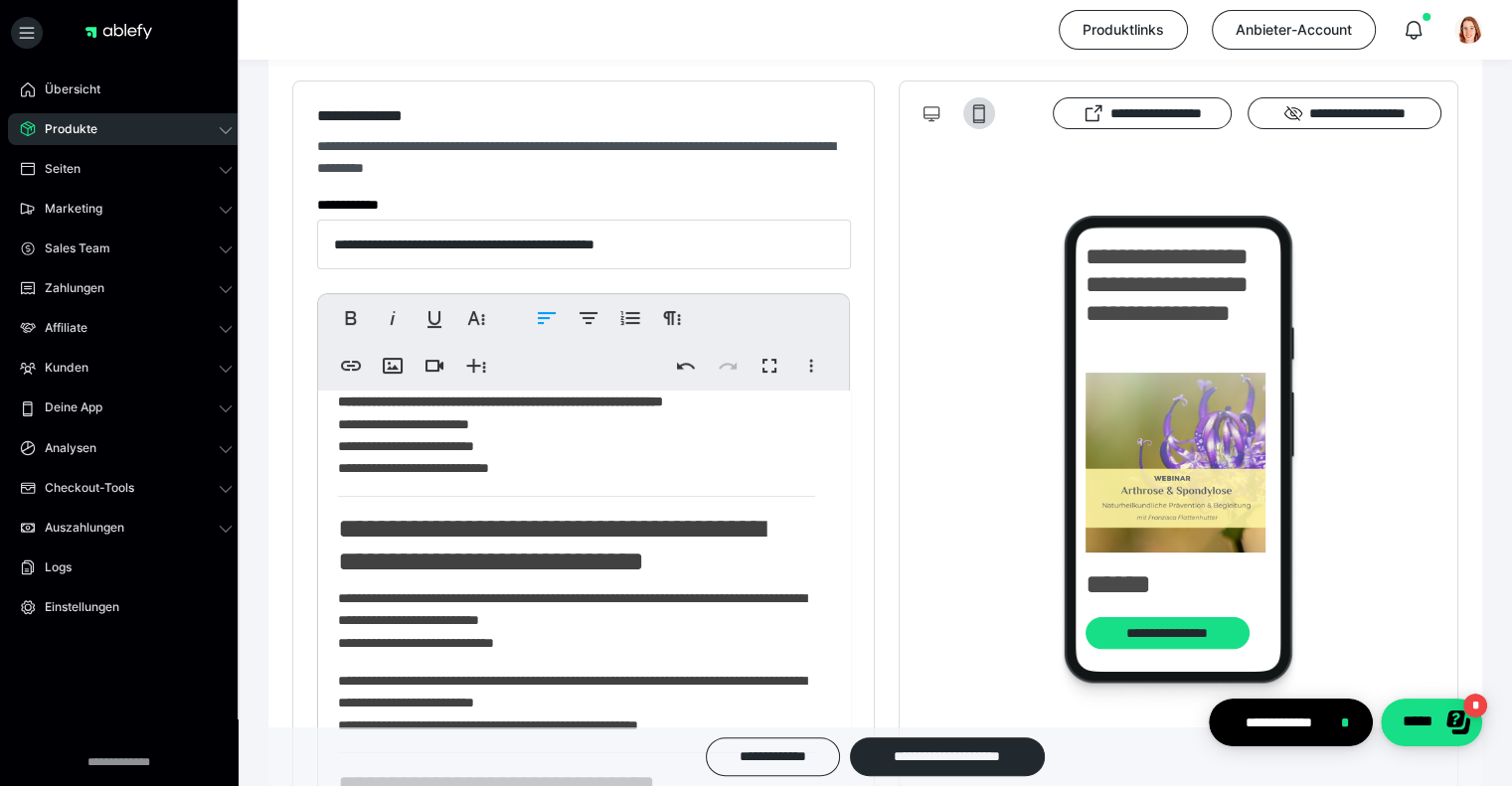 scroll, scrollTop: 0, scrollLeft: 0, axis: both 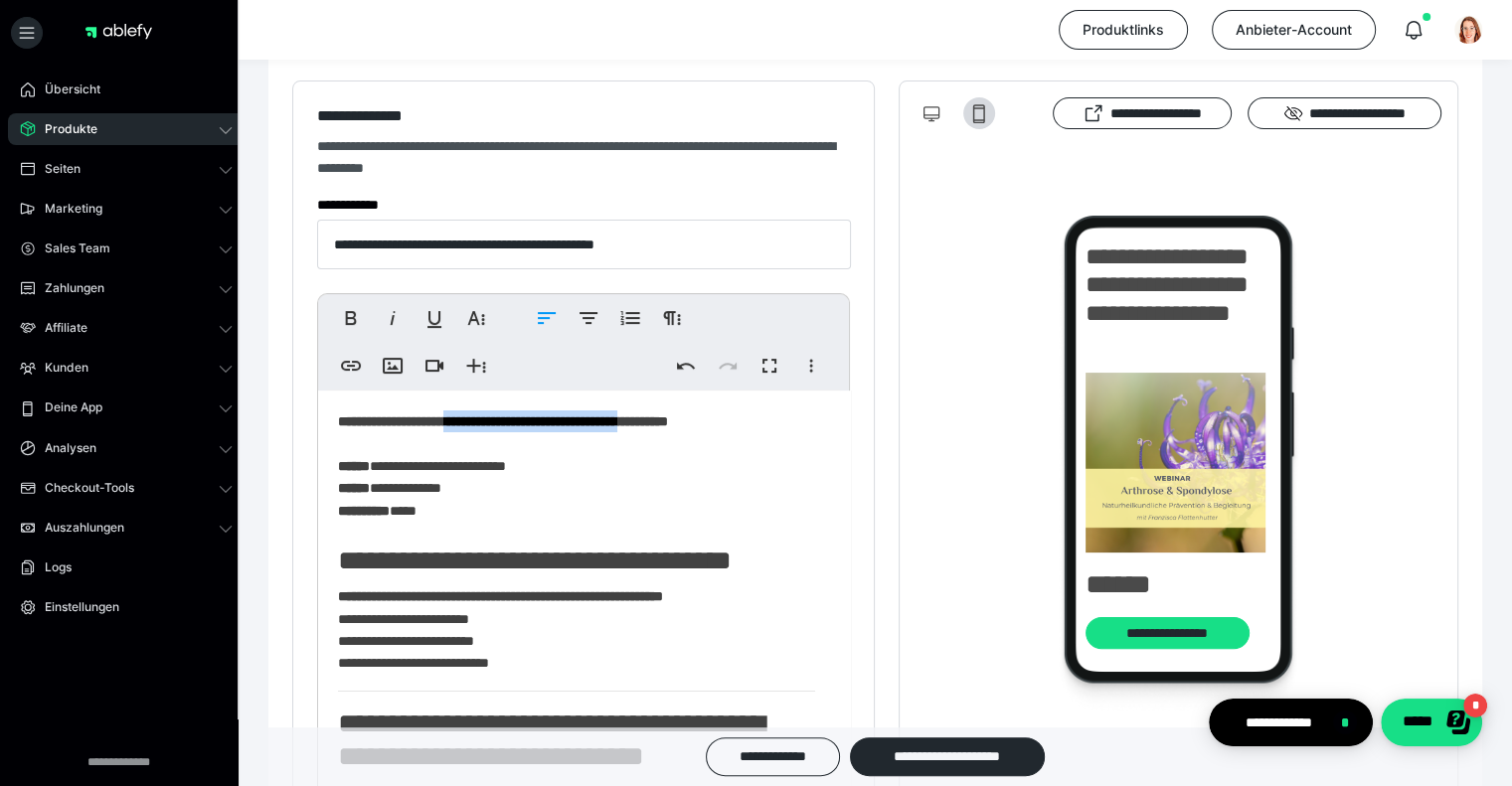 drag, startPoint x: 503, startPoint y: 424, endPoint x: 288, endPoint y: 435, distance: 215.2812 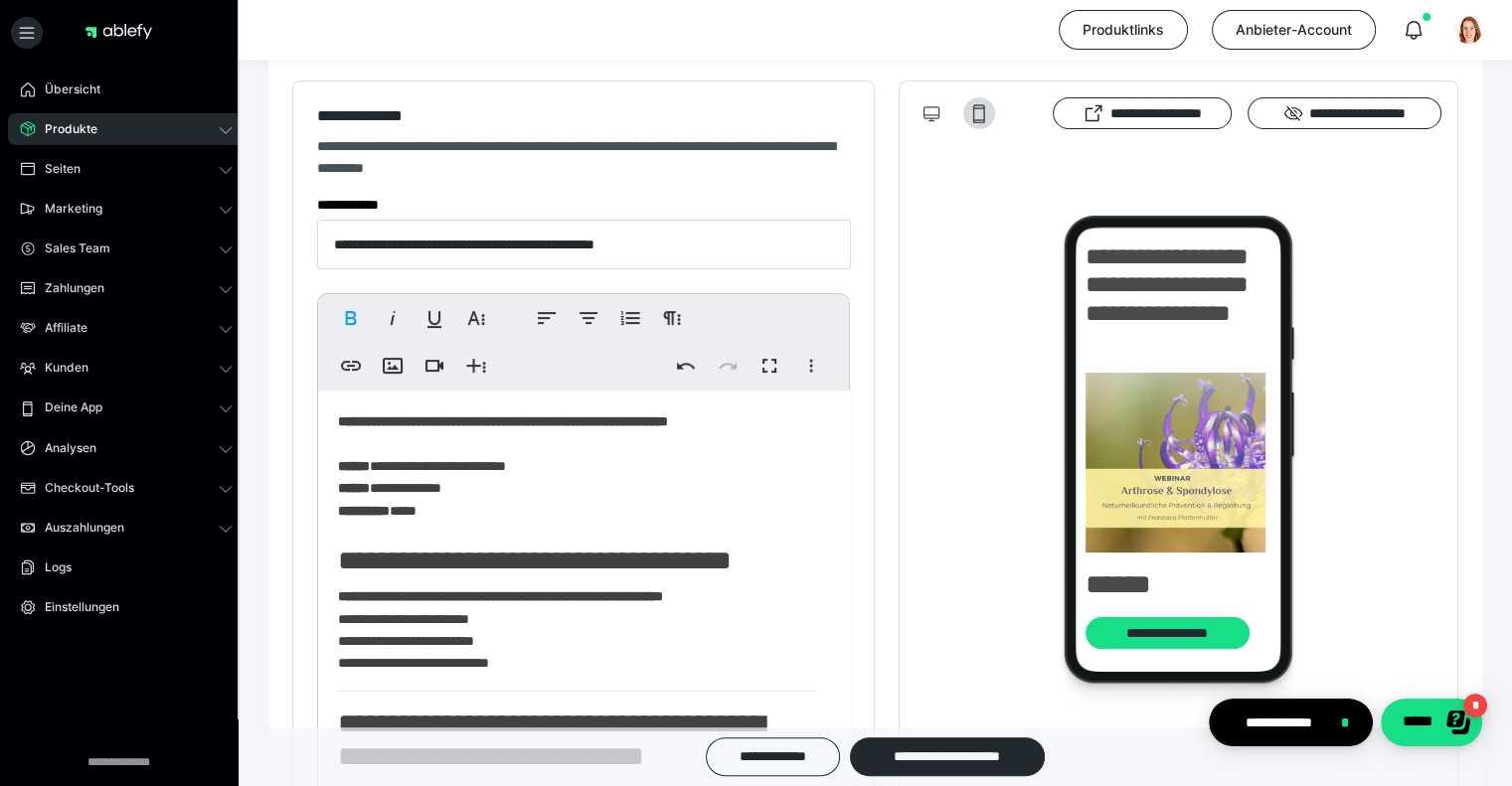 click on "**********" at bounding box center (577, 1726) 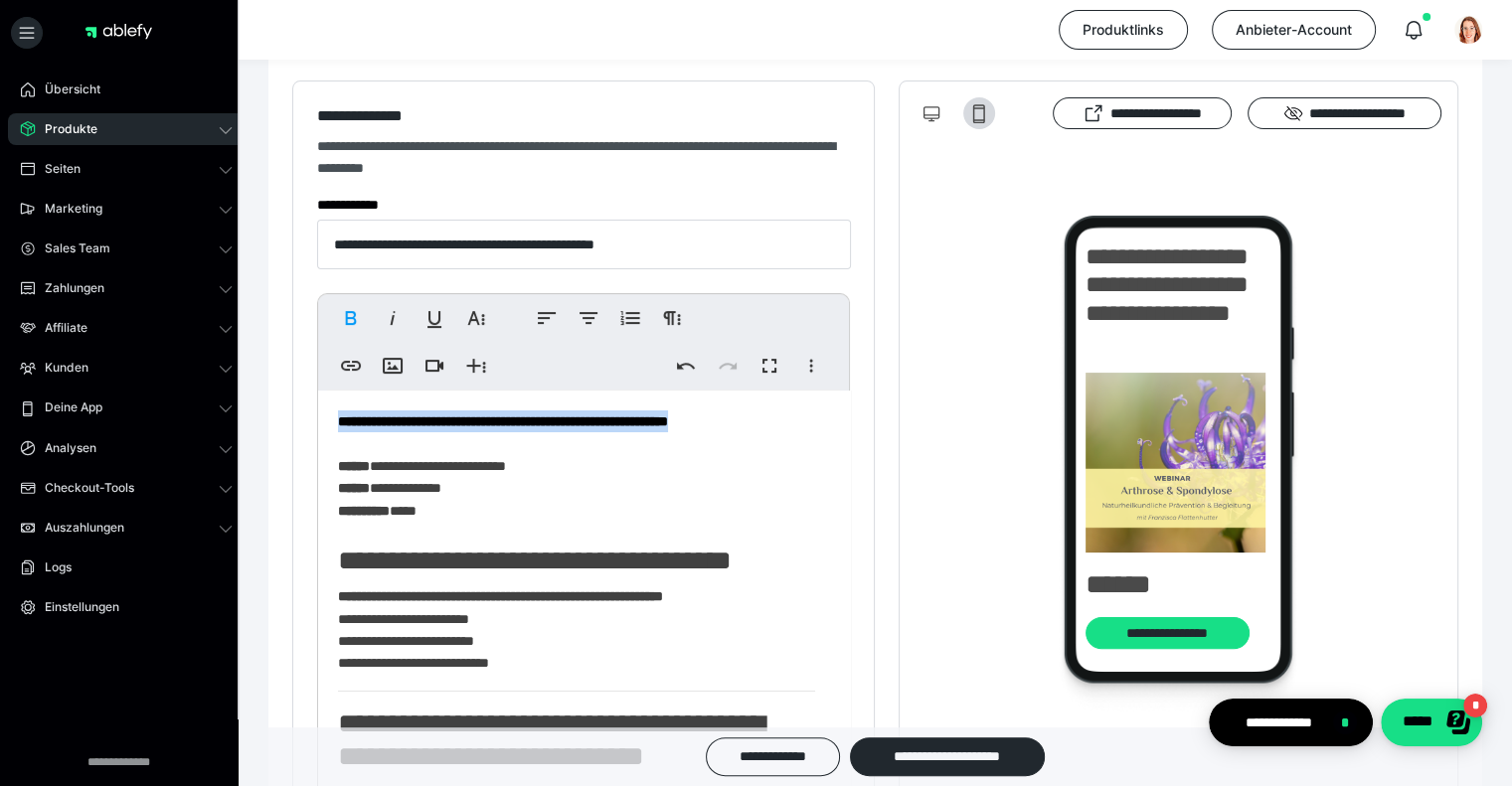 drag, startPoint x: 414, startPoint y: 448, endPoint x: 310, endPoint y: 431, distance: 105.380264 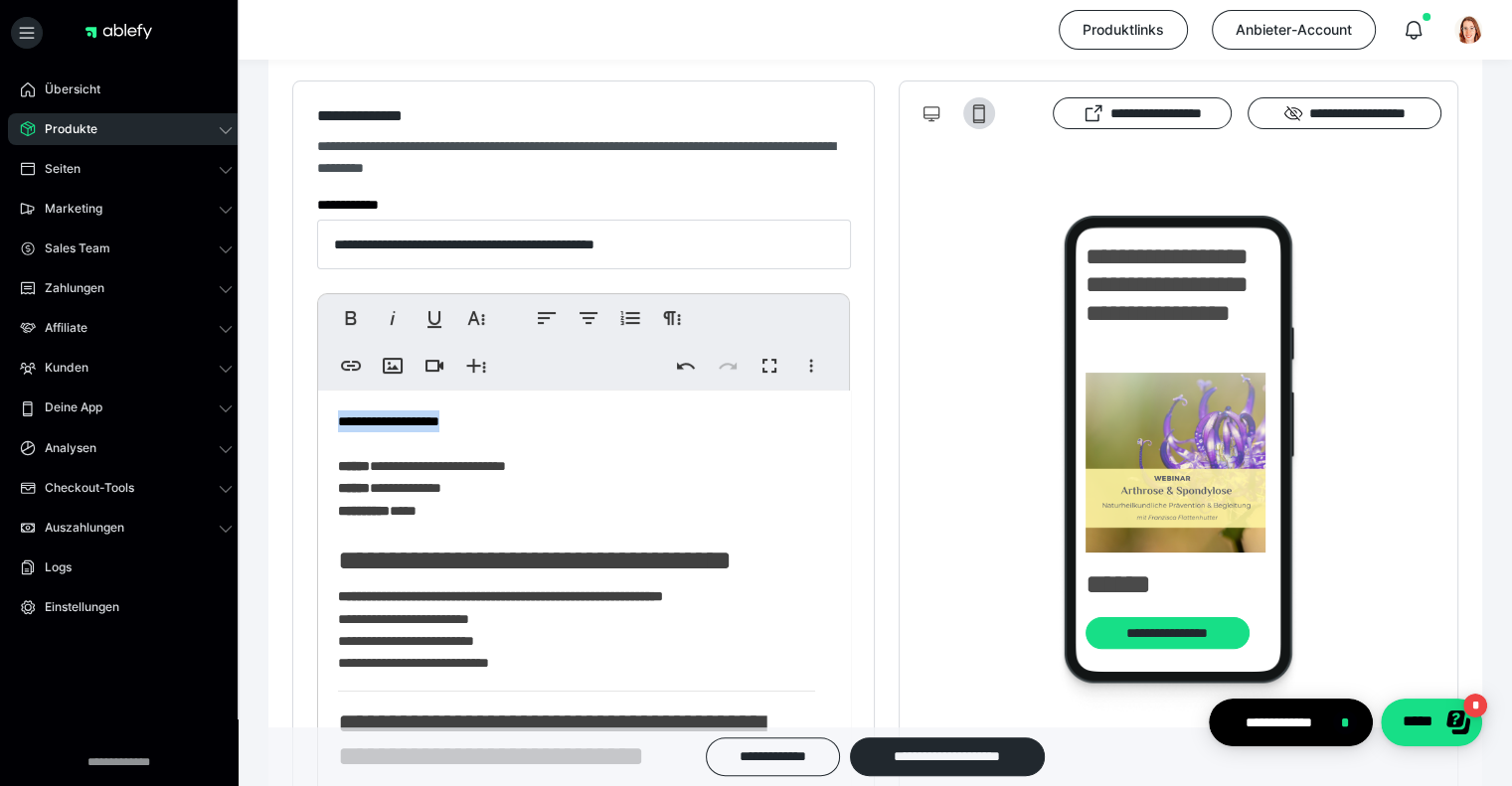 drag, startPoint x: 457, startPoint y: 420, endPoint x: 327, endPoint y: 378, distance: 136.61625 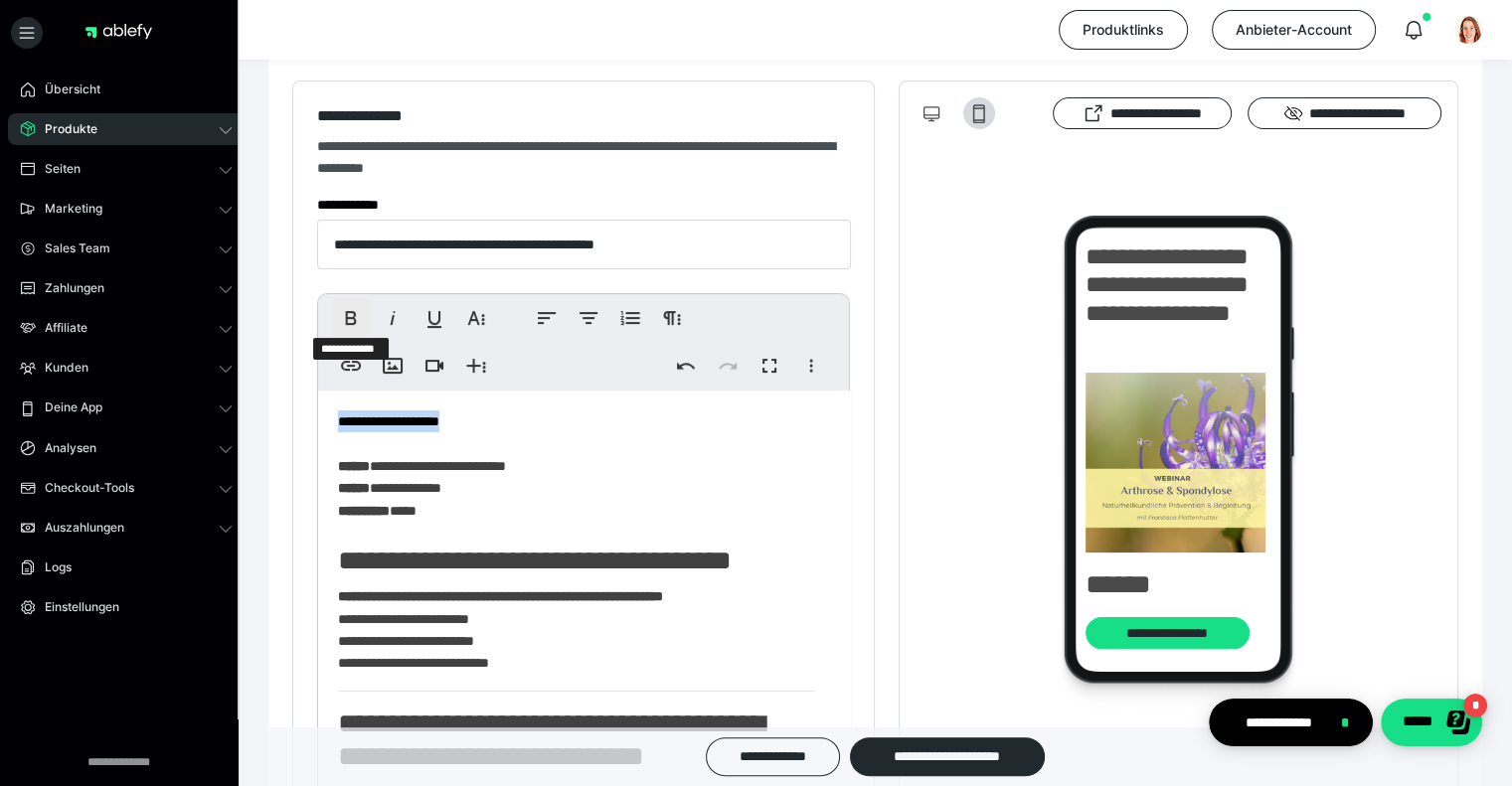 click 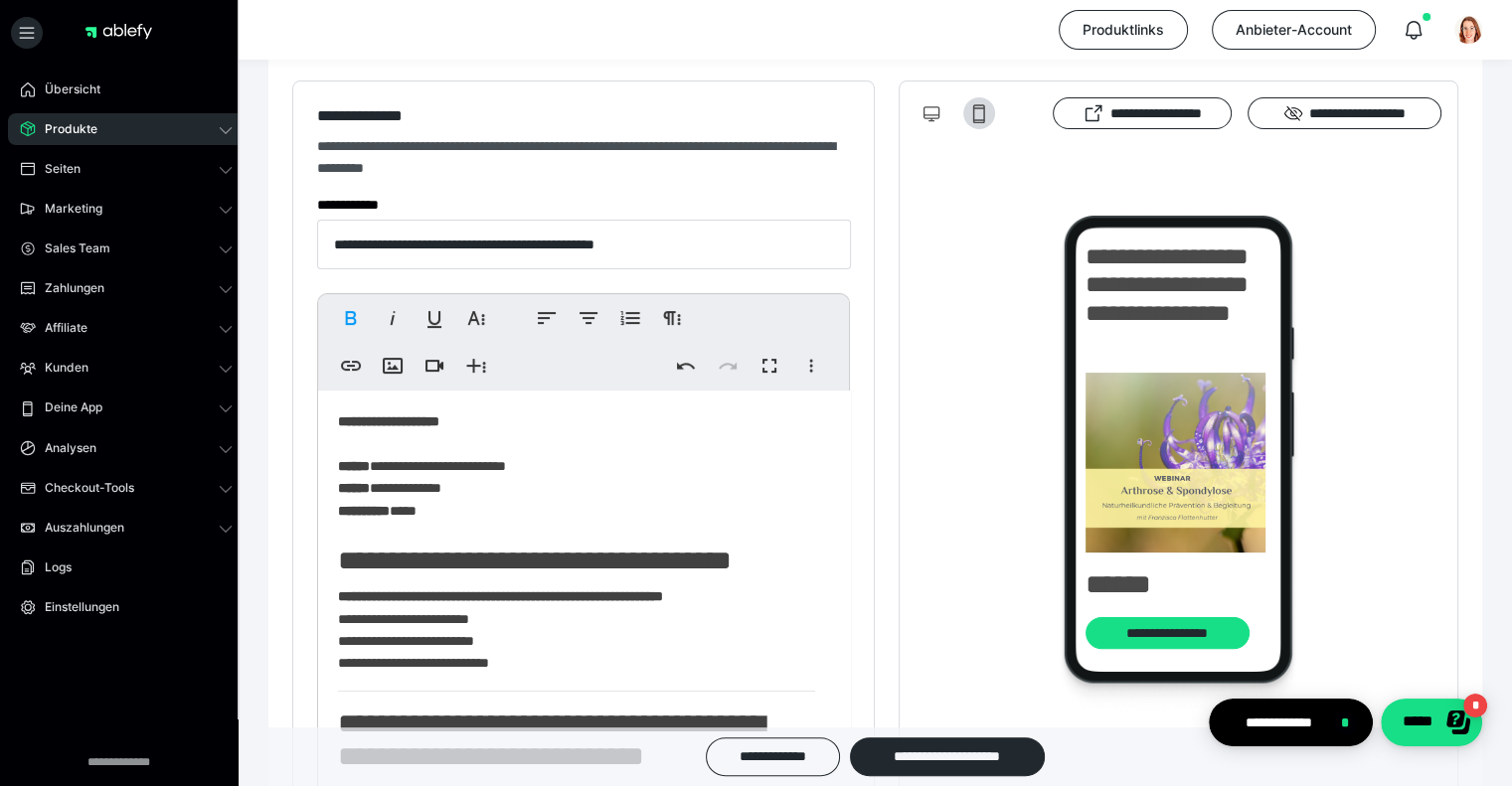 click on "**********" at bounding box center (577, 1715) 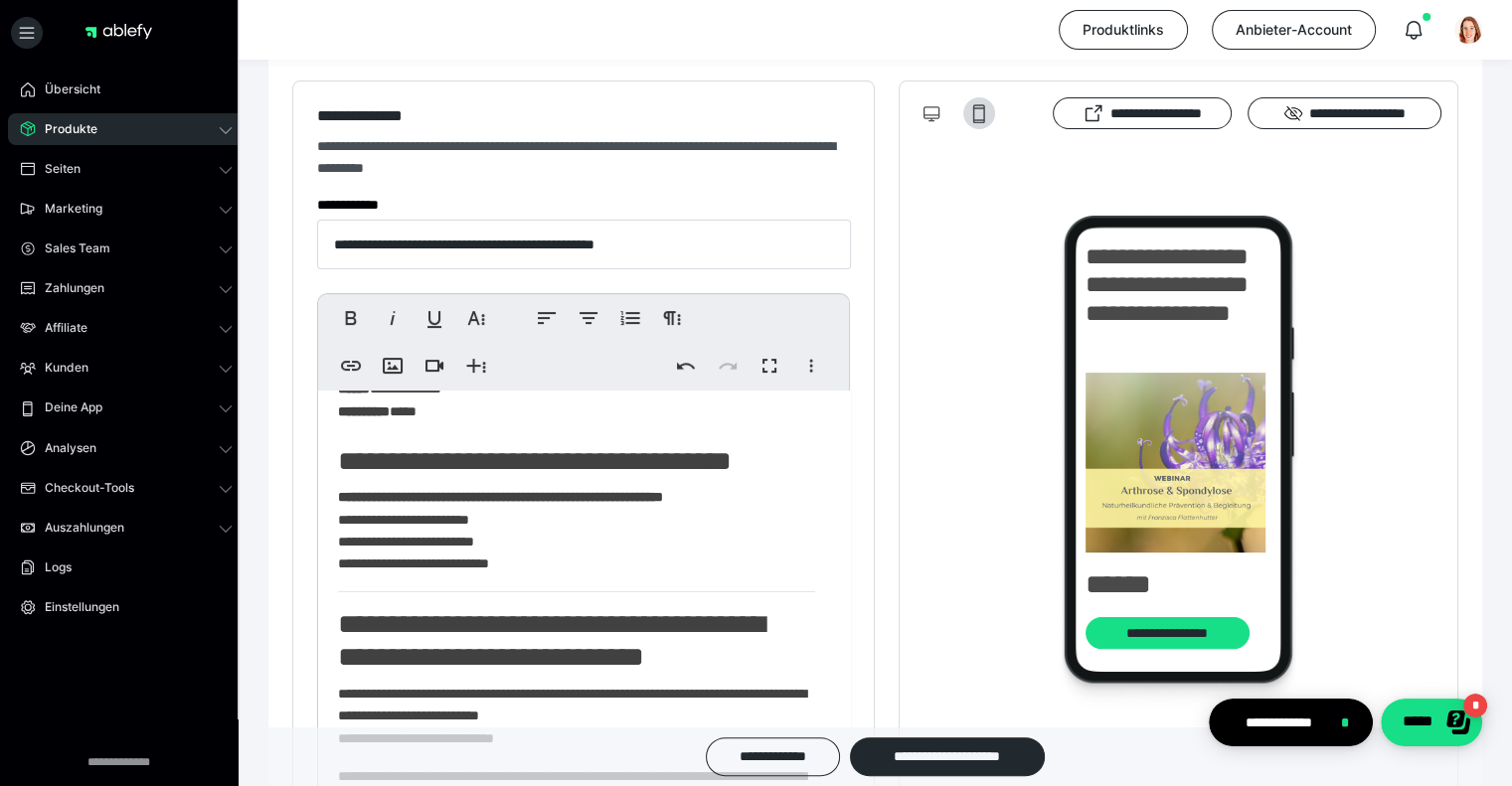 scroll, scrollTop: 0, scrollLeft: 0, axis: both 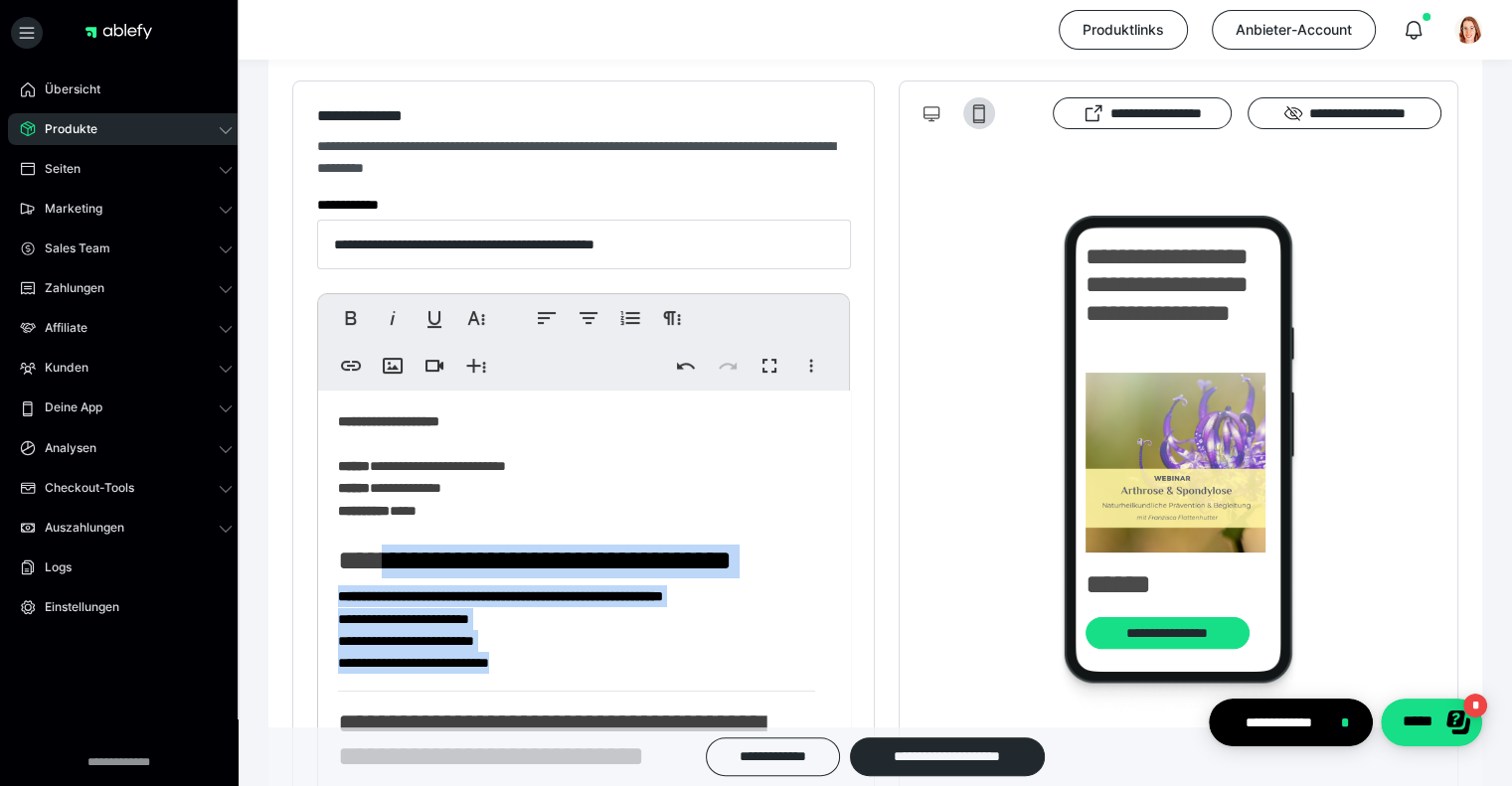 drag, startPoint x: 512, startPoint y: 649, endPoint x: 393, endPoint y: 573, distance: 141.19844 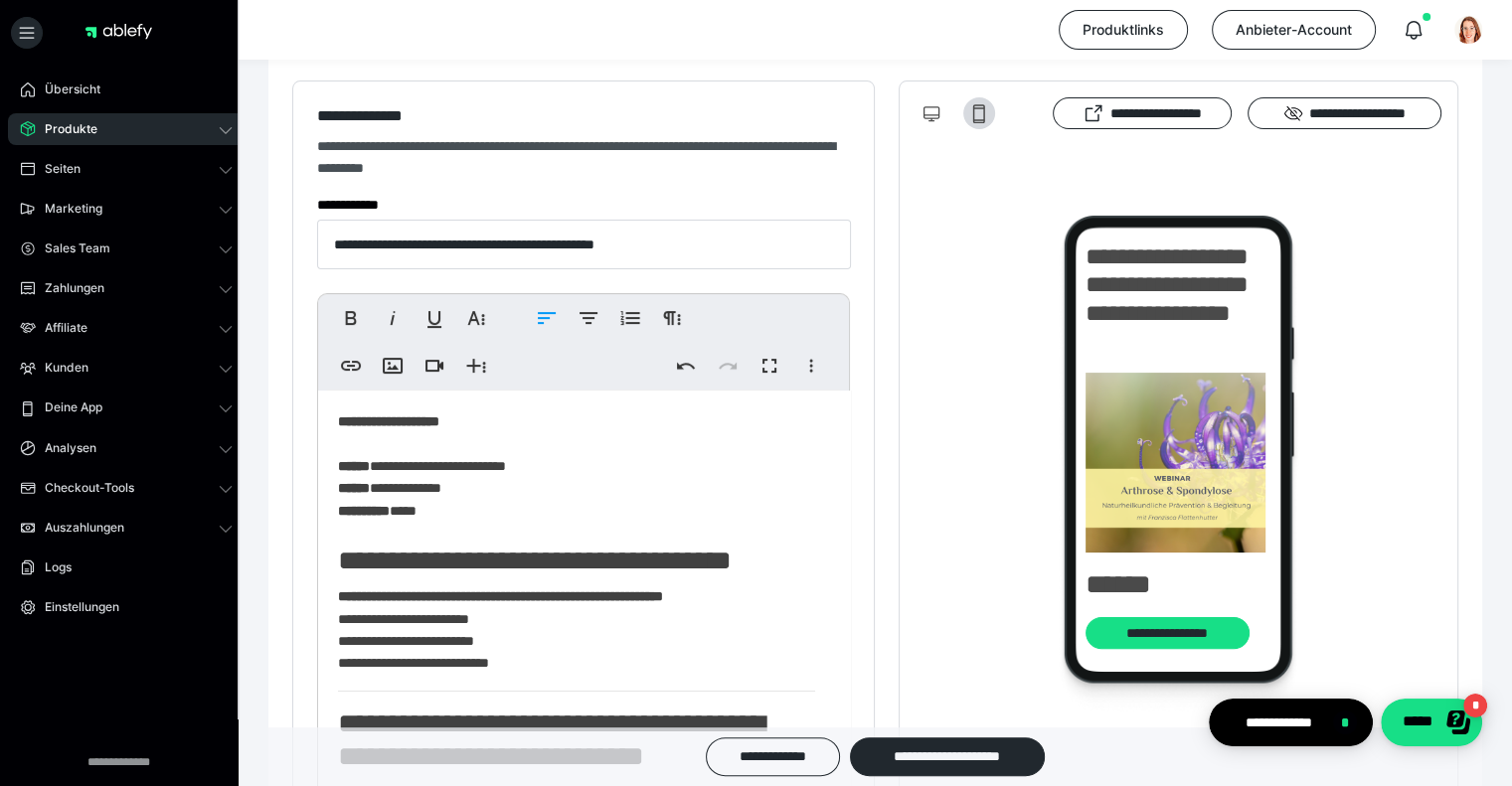 drag, startPoint x: 477, startPoint y: 423, endPoint x: 493, endPoint y: 424, distance: 16.03122 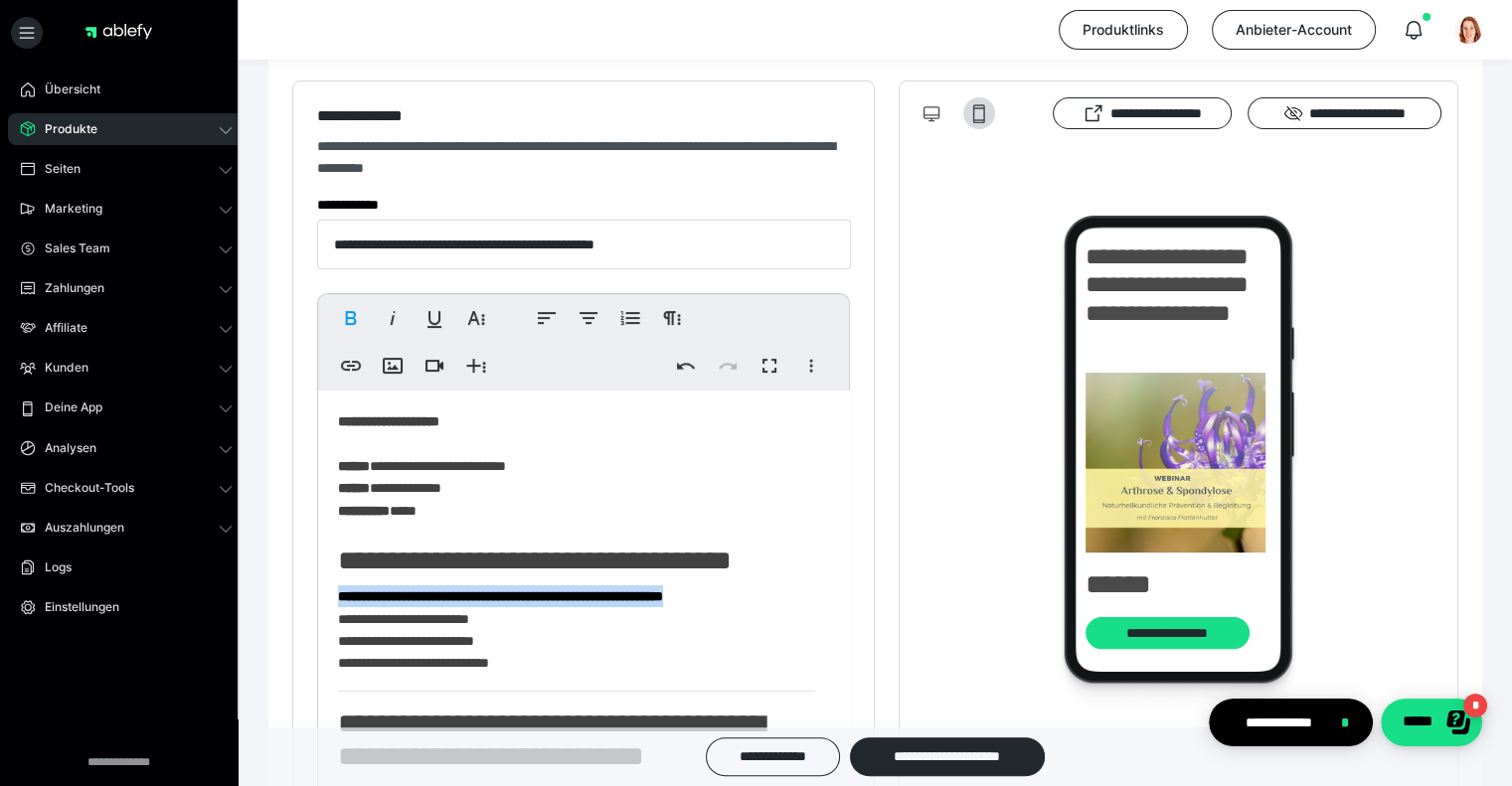 drag, startPoint x: 807, startPoint y: 599, endPoint x: 339, endPoint y: 600, distance: 468.00107 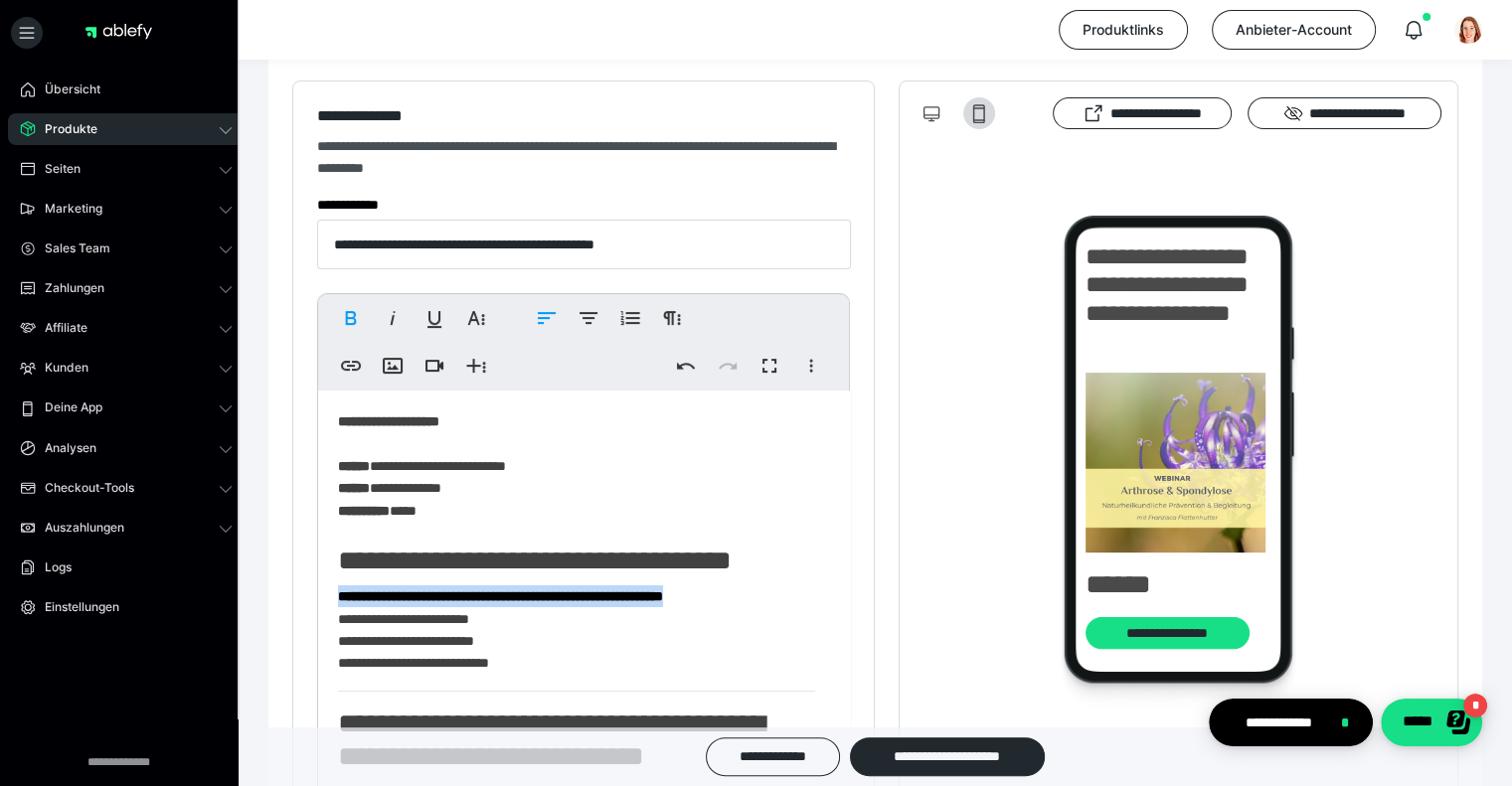 copy on "**********" 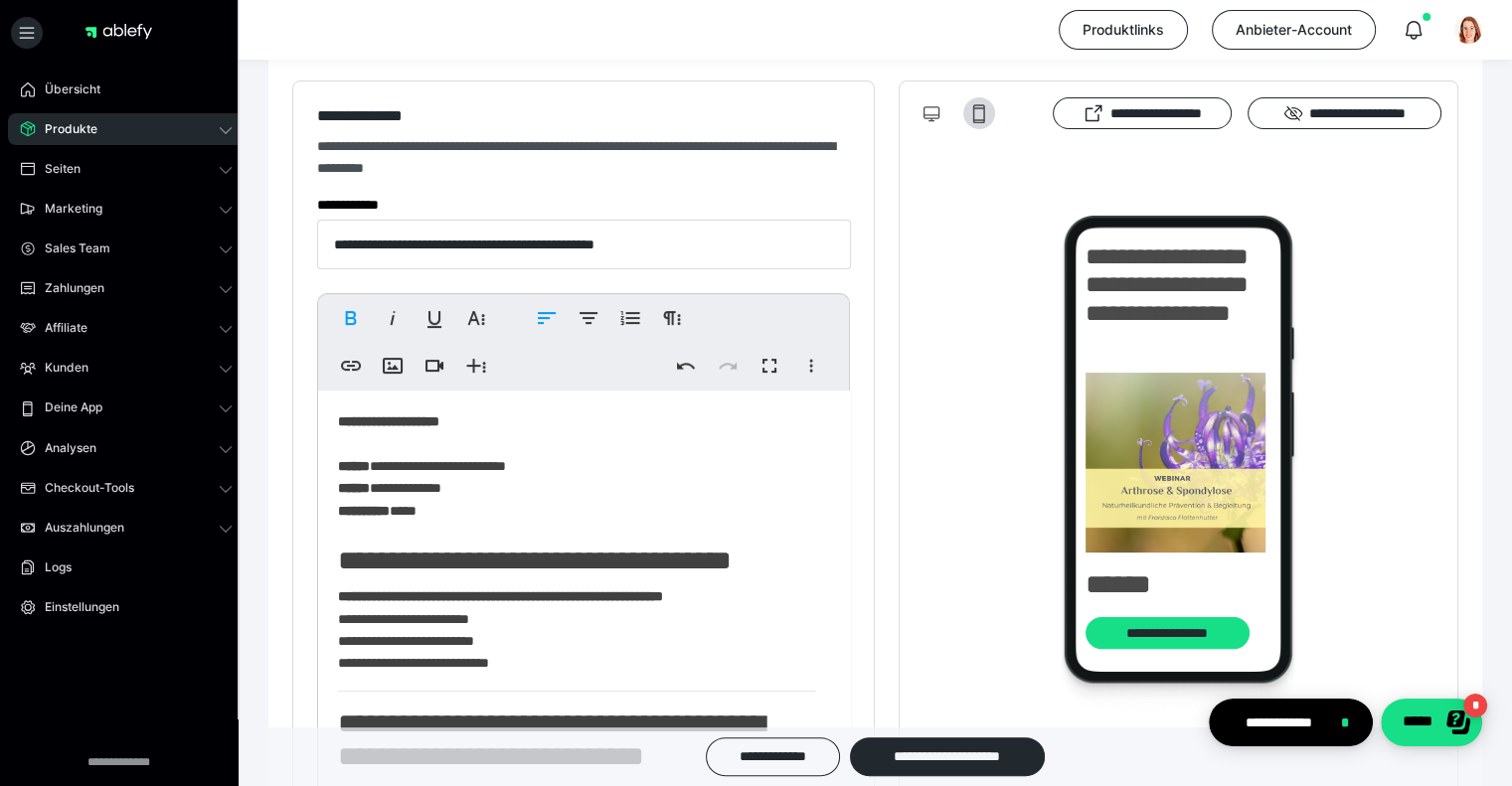 click on "**********" at bounding box center (577, 1715) 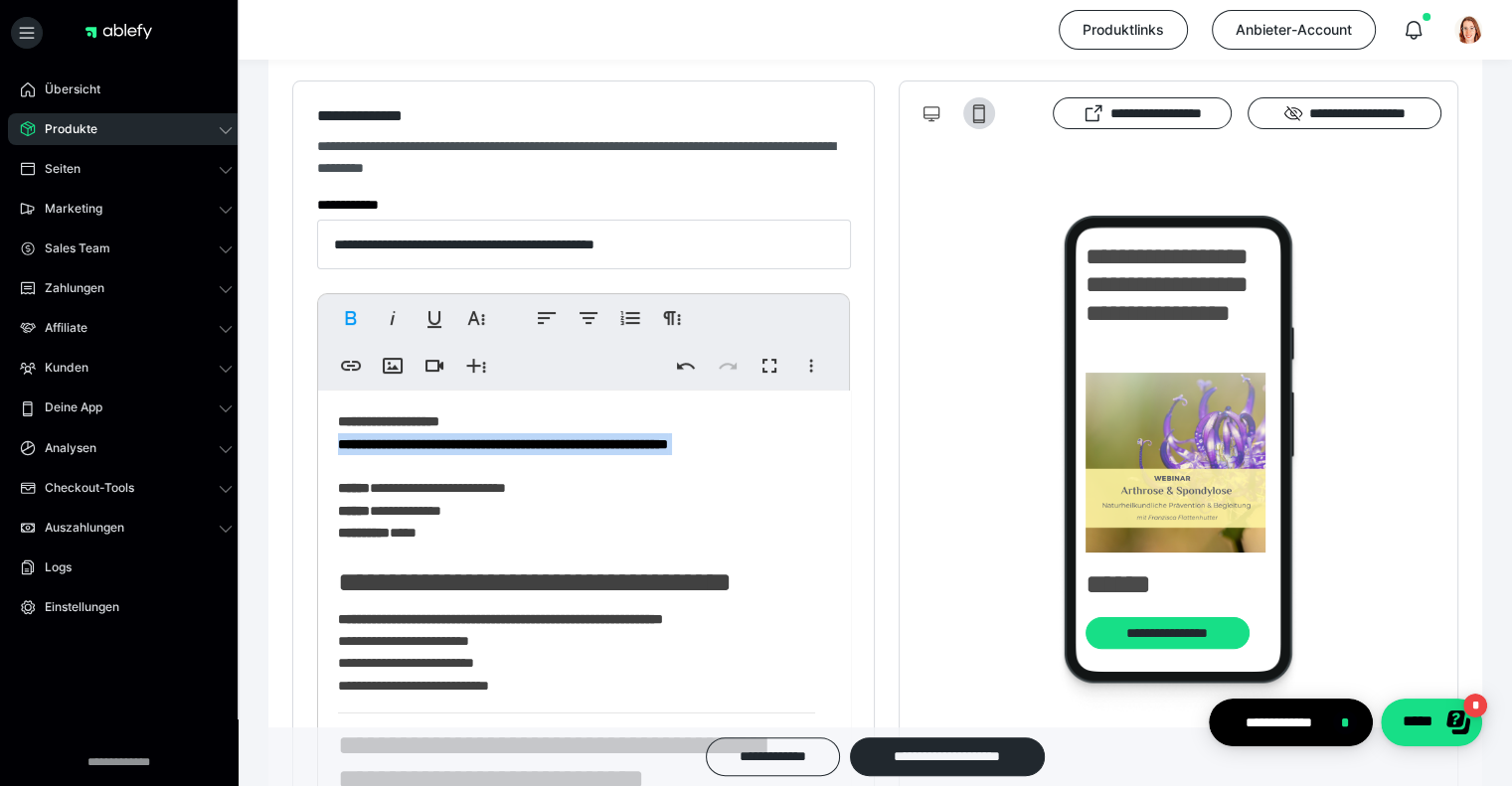 drag, startPoint x: 334, startPoint y: 478, endPoint x: 278, endPoint y: 437, distance: 69.40461 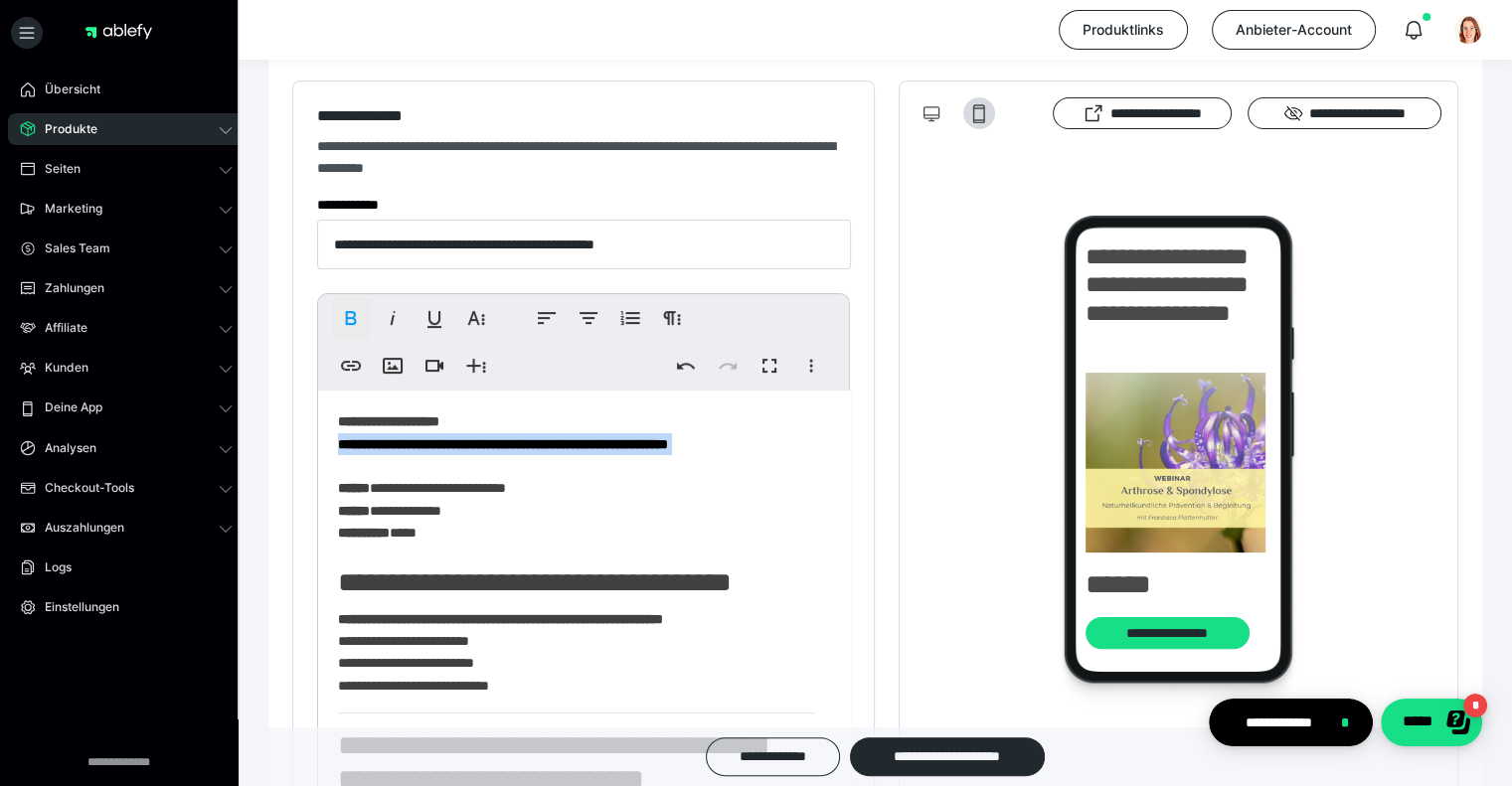 click 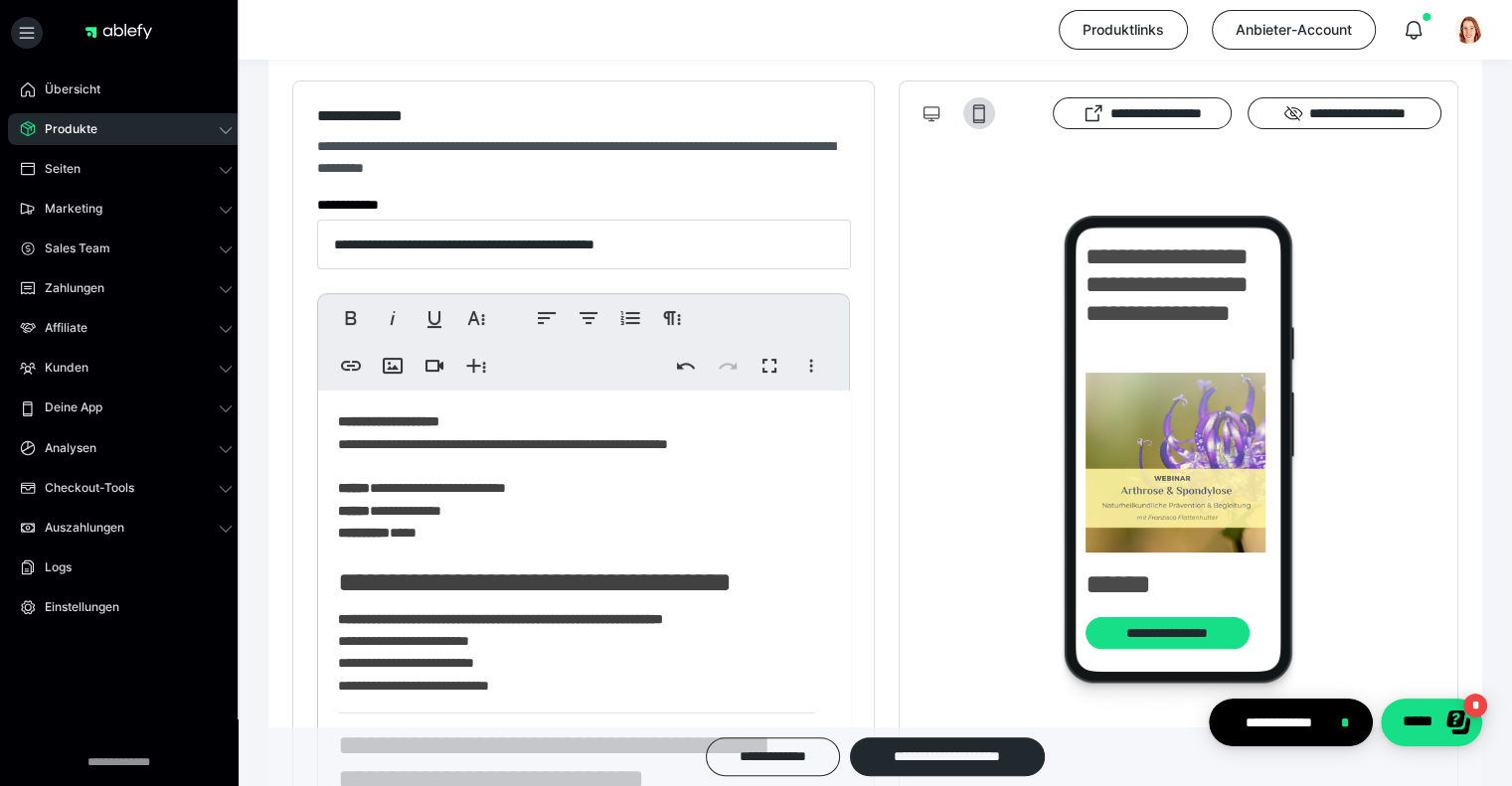 click on "**********" at bounding box center [503, 489] 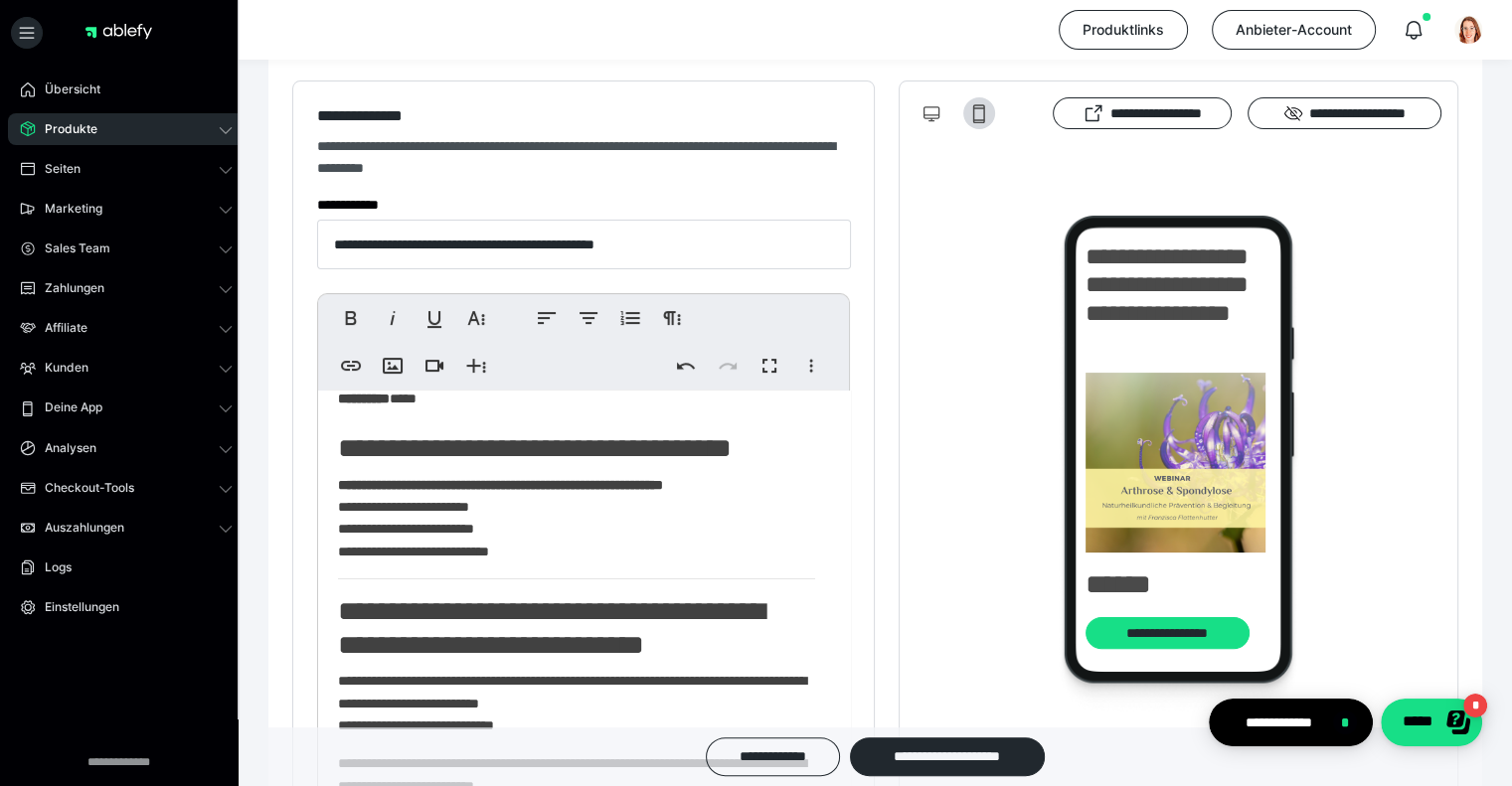 scroll, scrollTop: 99, scrollLeft: 0, axis: vertical 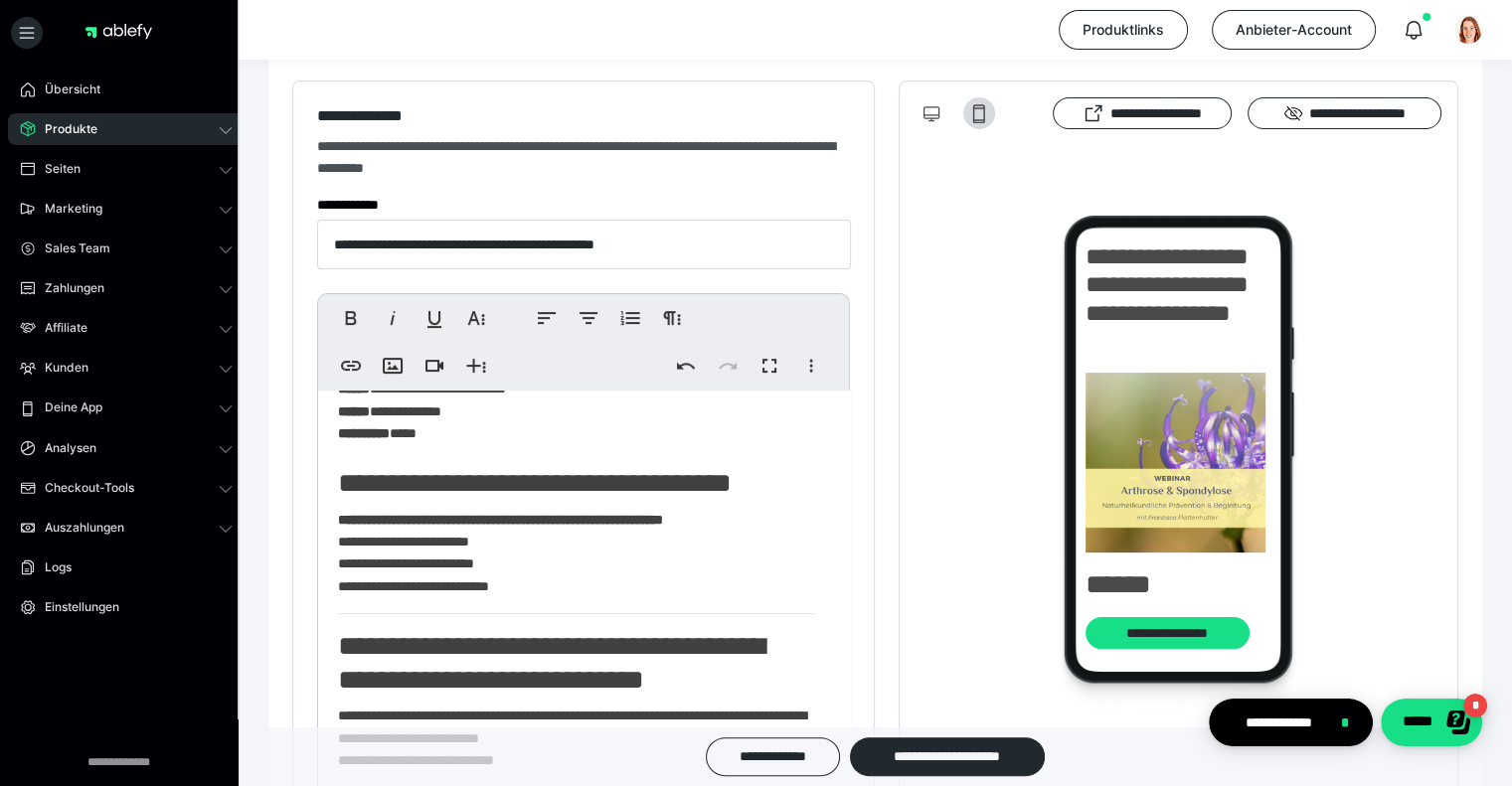 click on "**********" at bounding box center (577, 663) 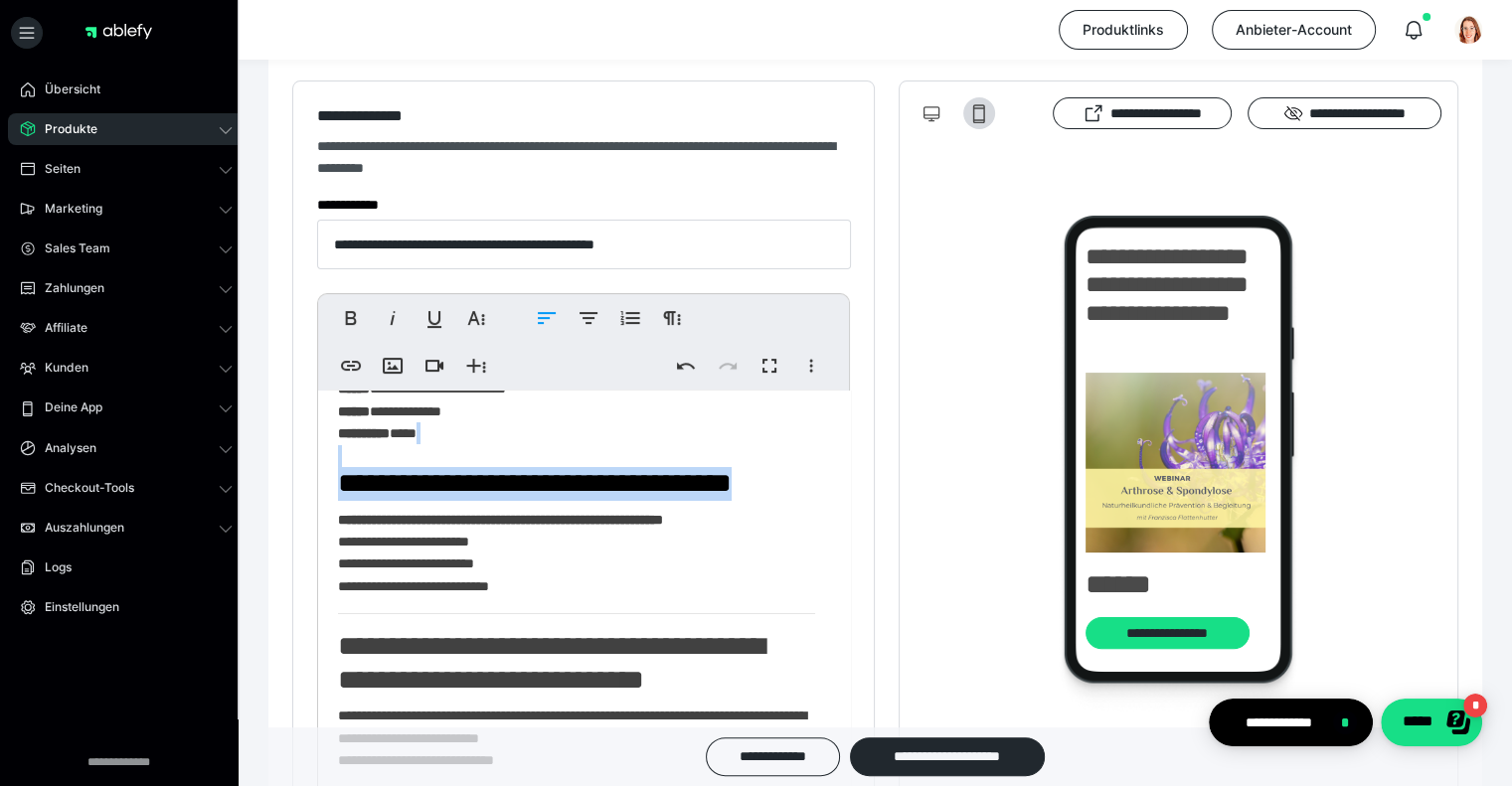 drag, startPoint x: 325, startPoint y: 451, endPoint x: 598, endPoint y: 597, distance: 309.58844 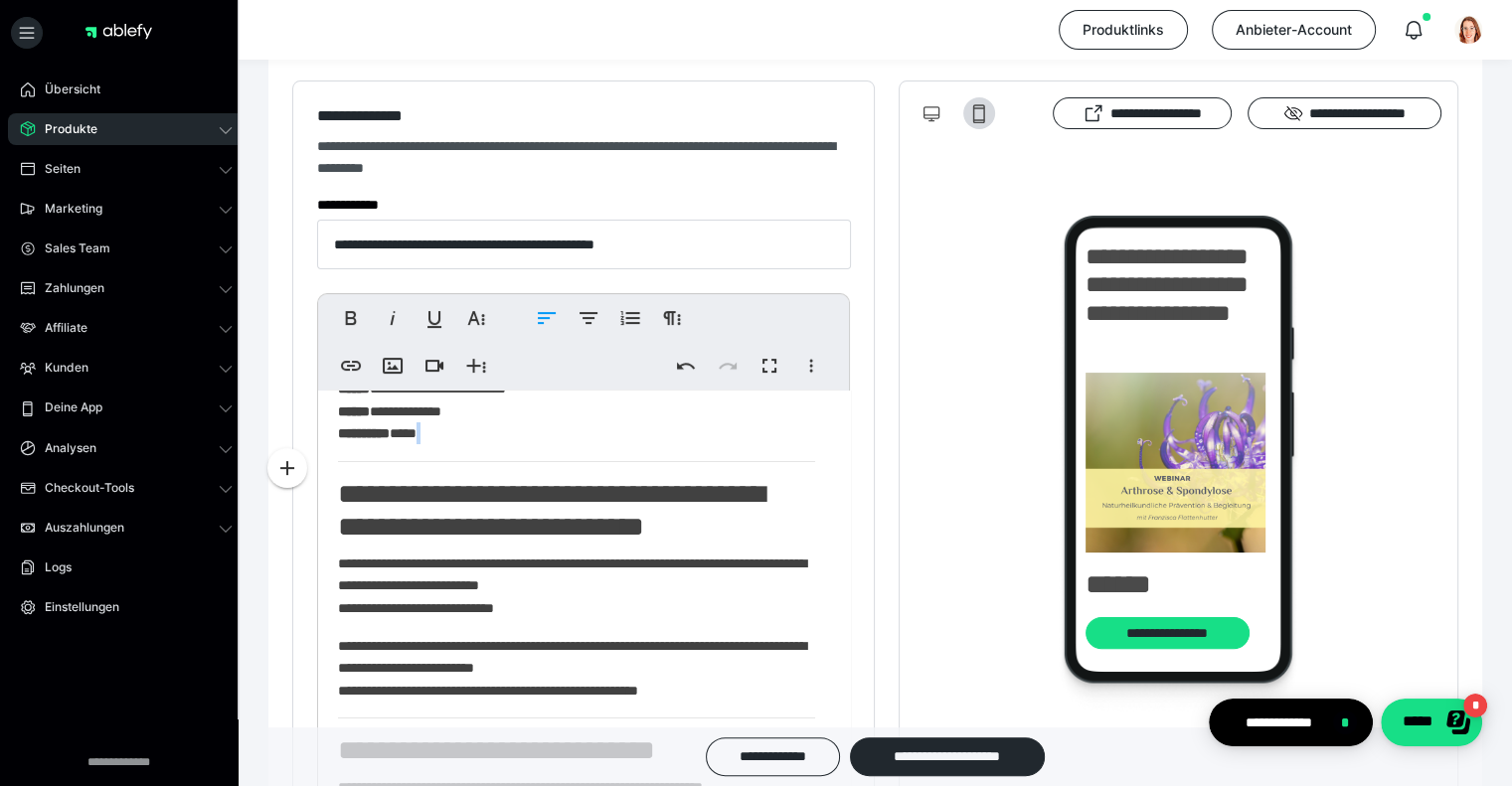 drag, startPoint x: 337, startPoint y: 454, endPoint x: 341, endPoint y: 481, distance: 27.294688 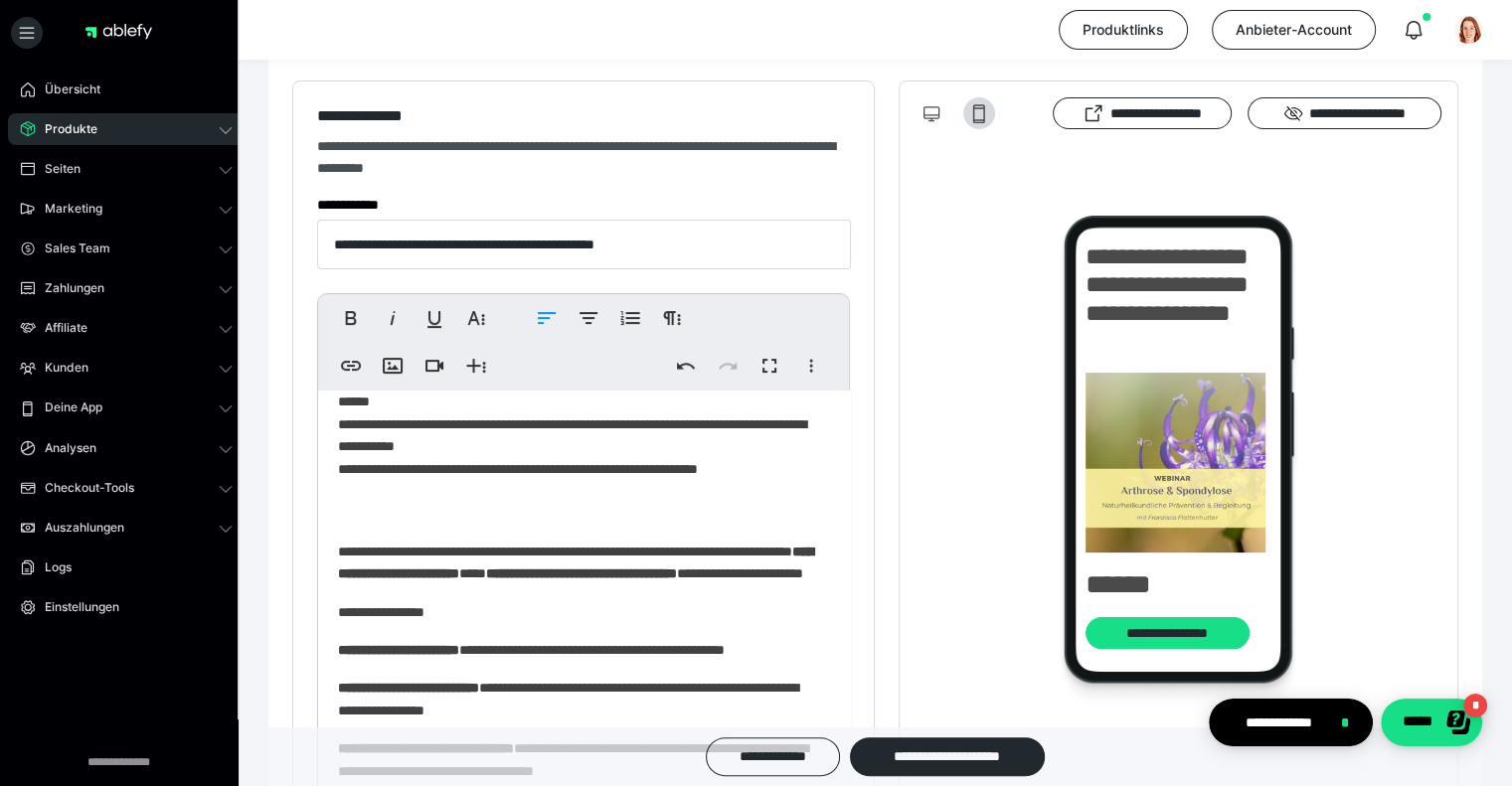 scroll, scrollTop: 994, scrollLeft: 0, axis: vertical 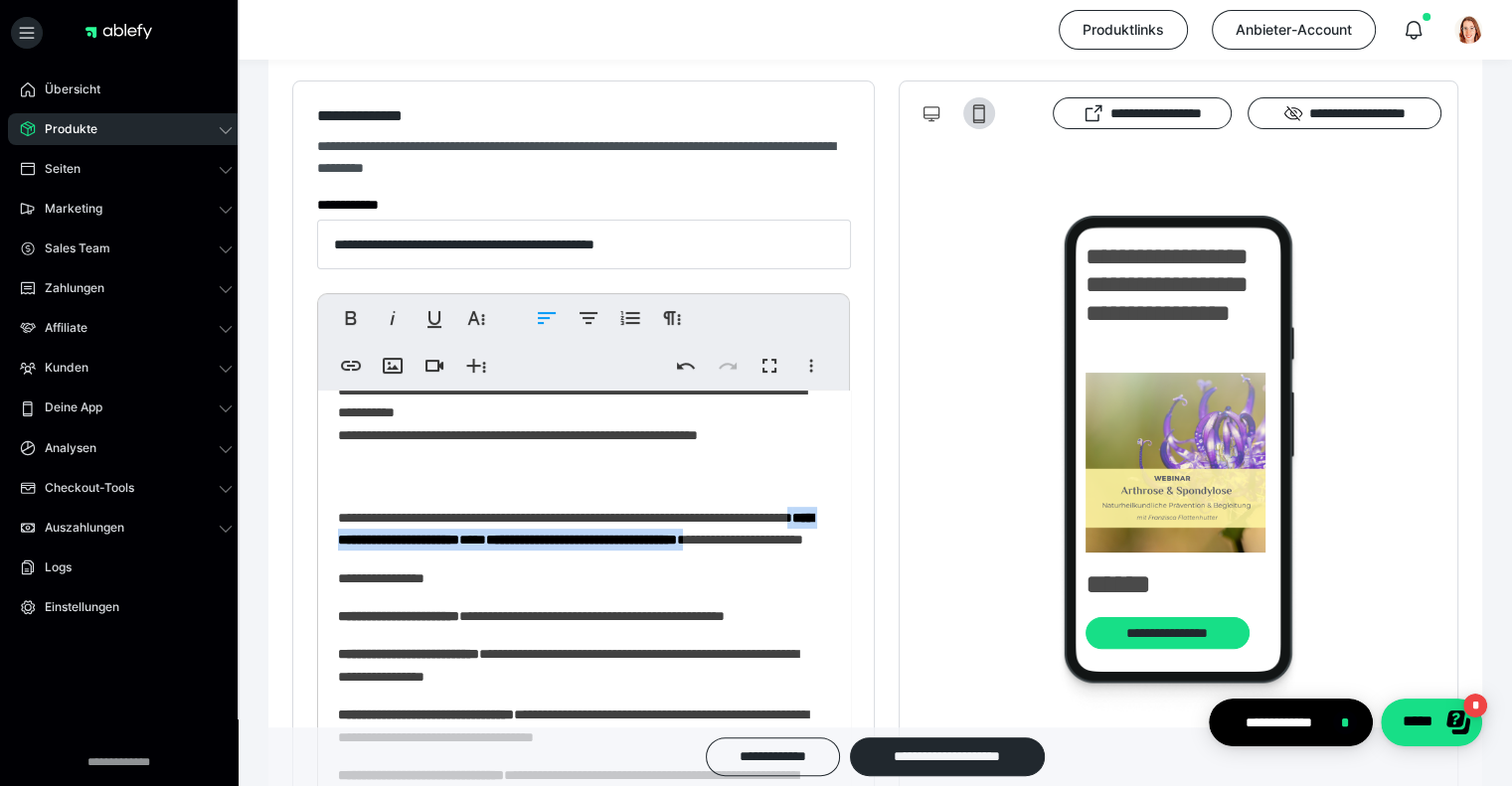 drag, startPoint x: 672, startPoint y: 564, endPoint x: 573, endPoint y: 544, distance: 101 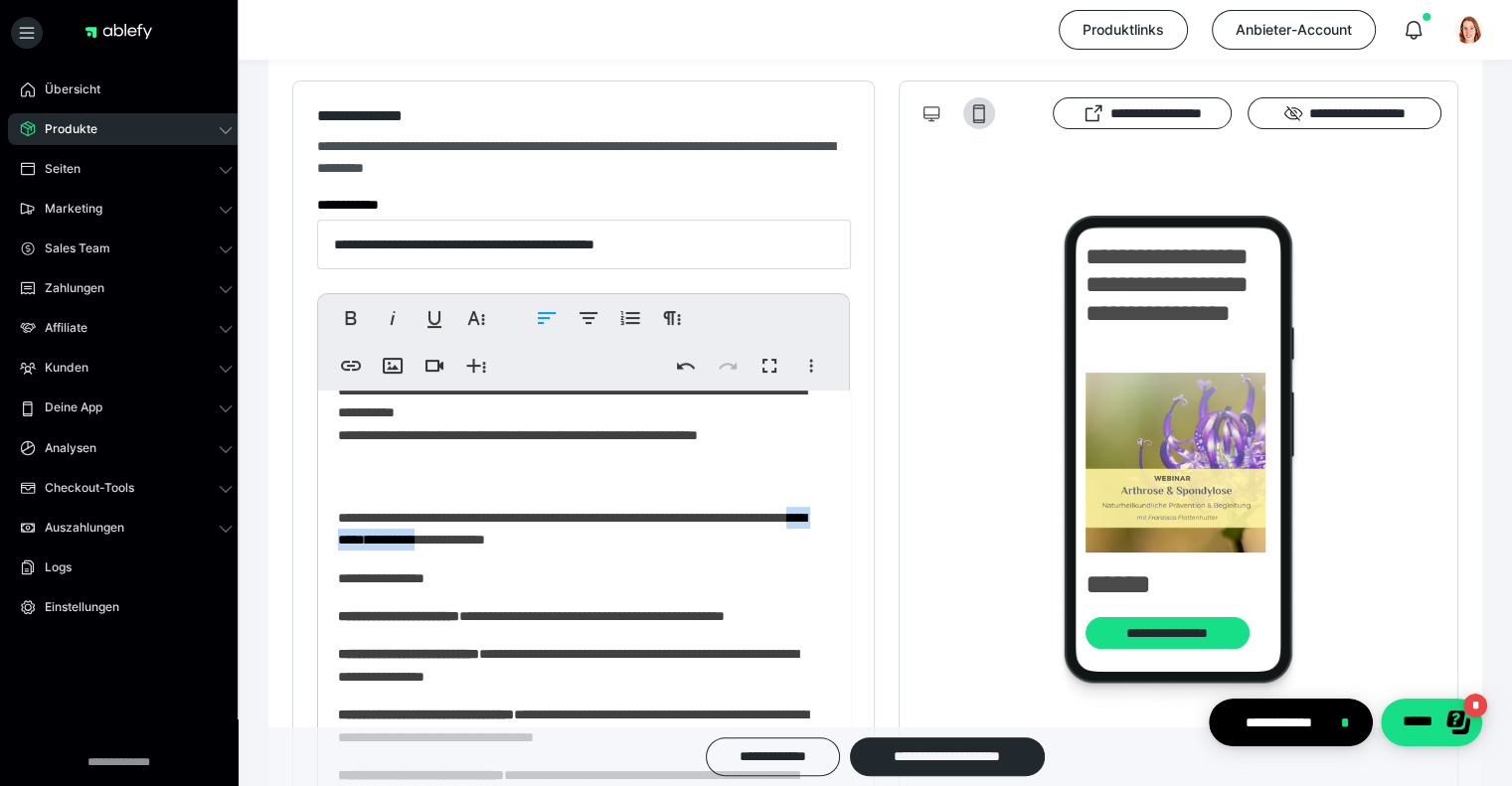 drag, startPoint x: 573, startPoint y: 536, endPoint x: 697, endPoint y: 541, distance: 124.10077 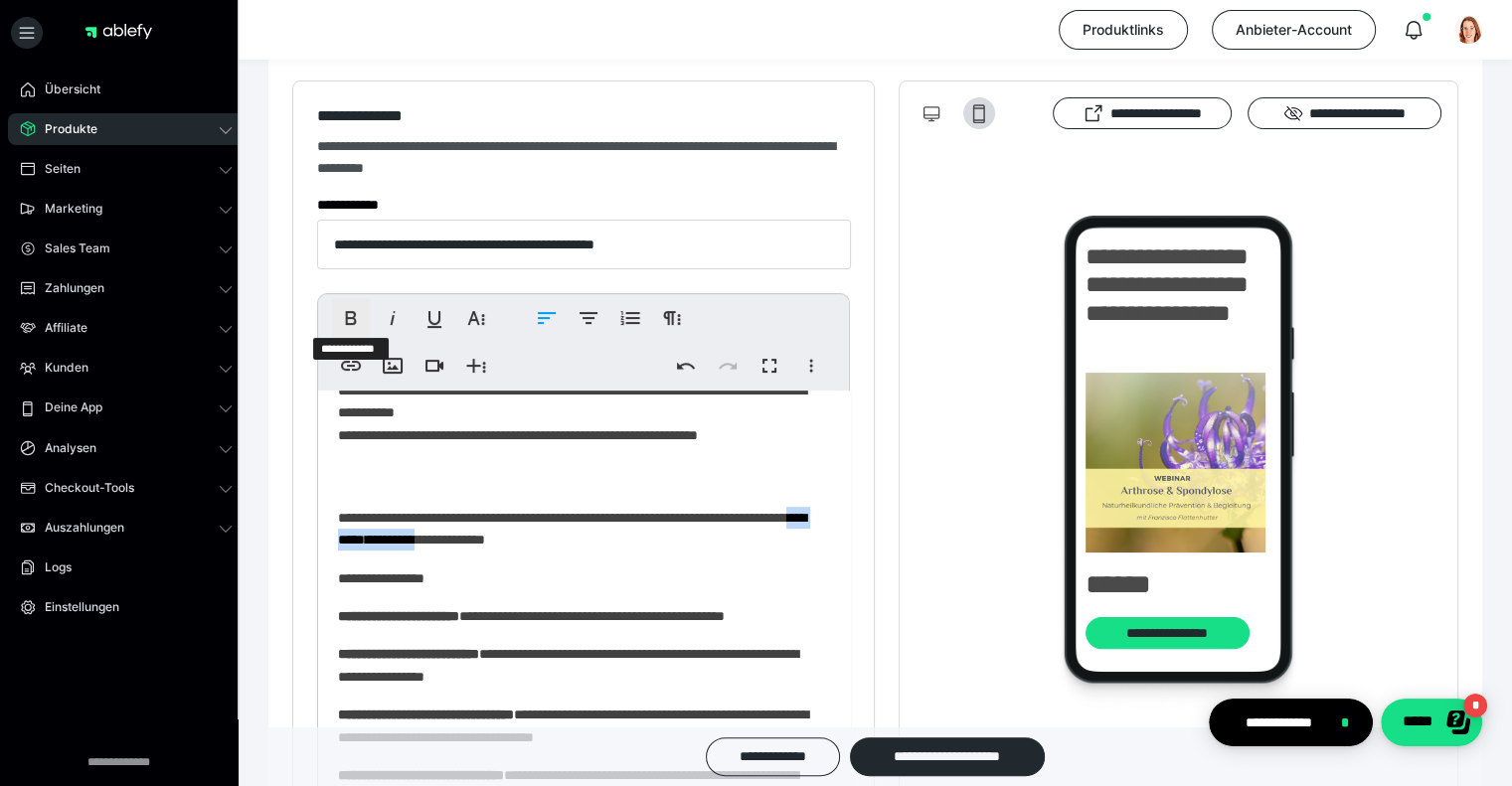 click 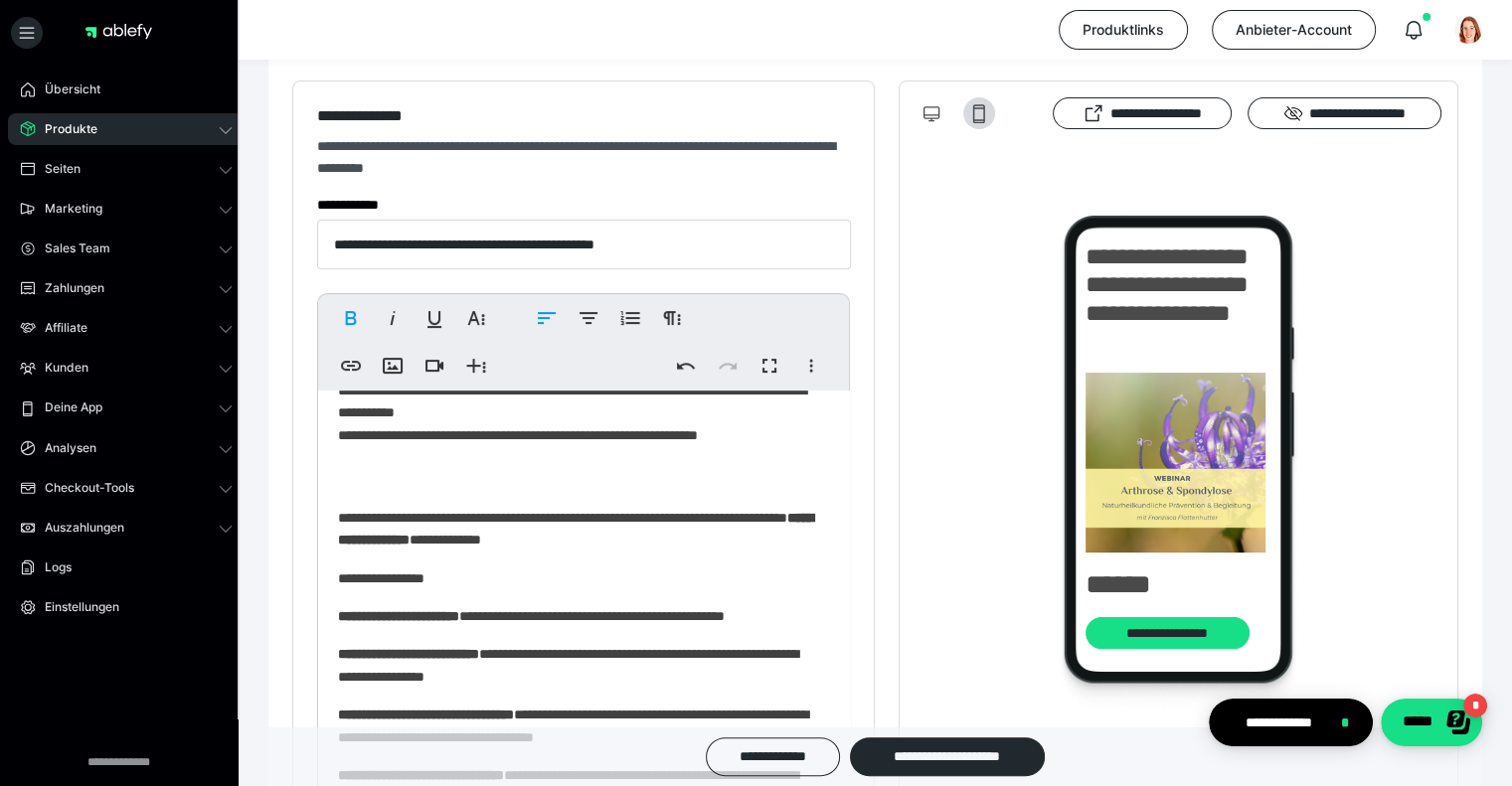 click on "**********" at bounding box center [577, 634] 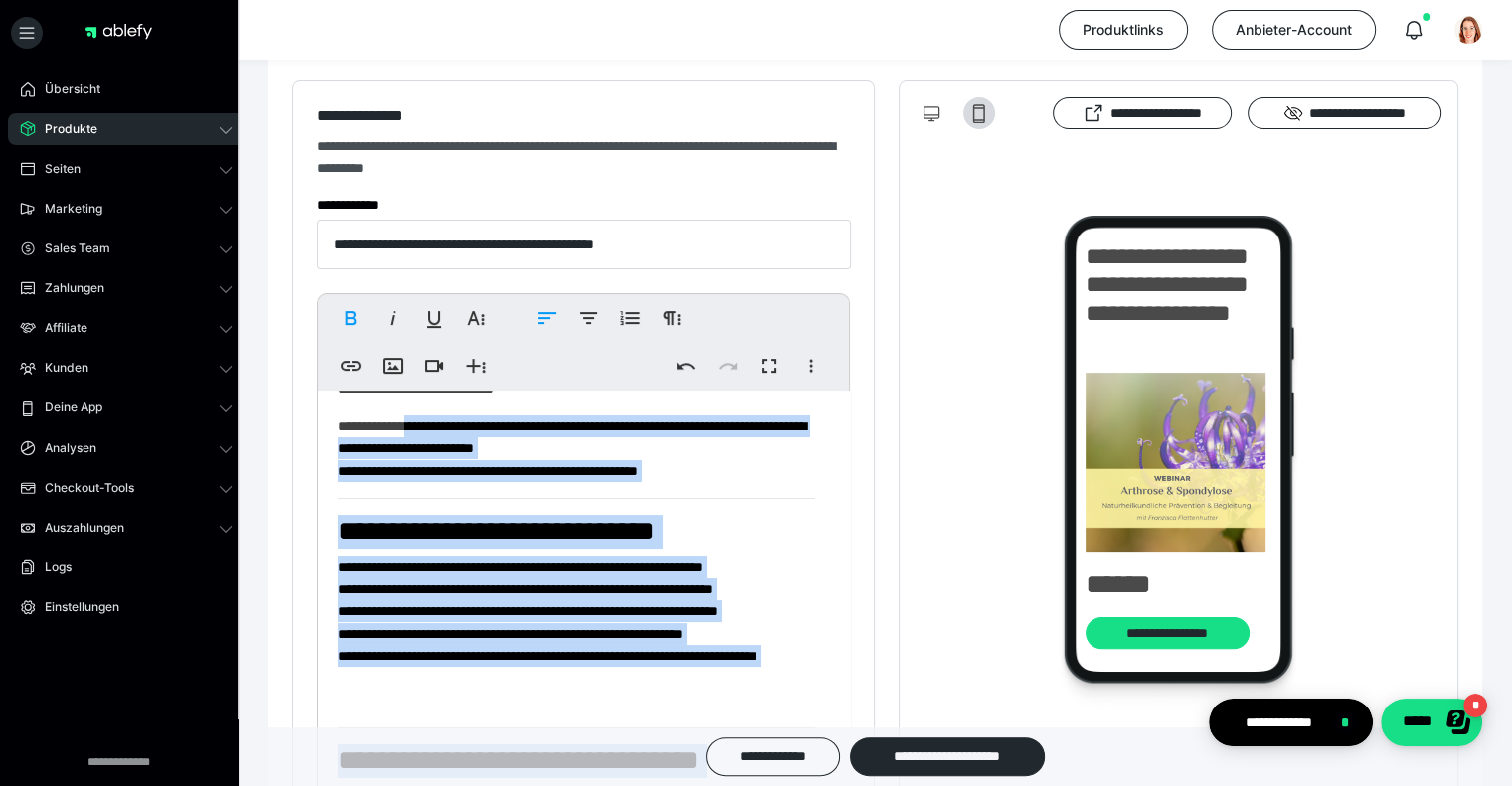 scroll, scrollTop: 0, scrollLeft: 0, axis: both 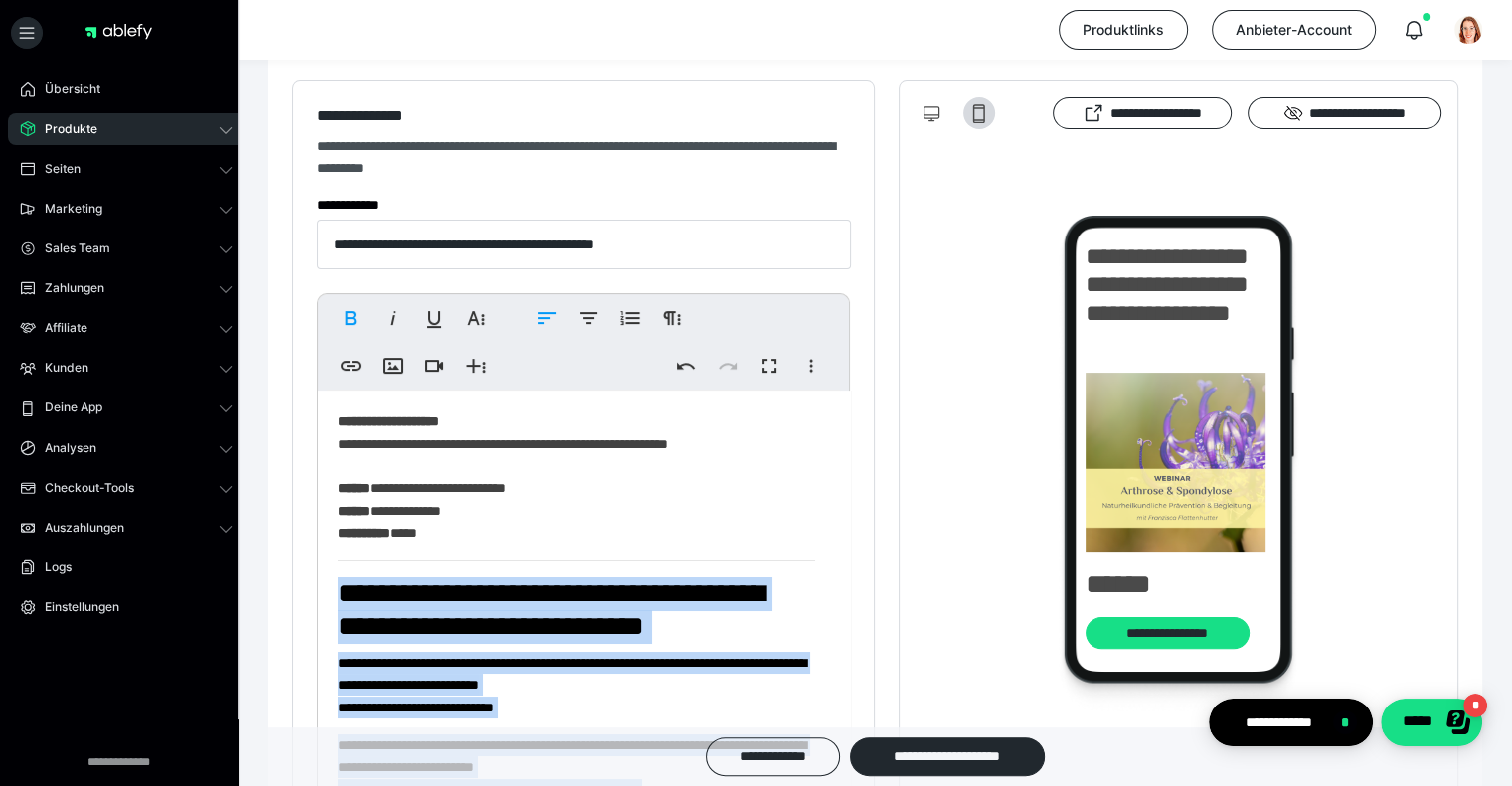 drag, startPoint x: 765, startPoint y: 638, endPoint x: 328, endPoint y: 568, distance: 442.5709 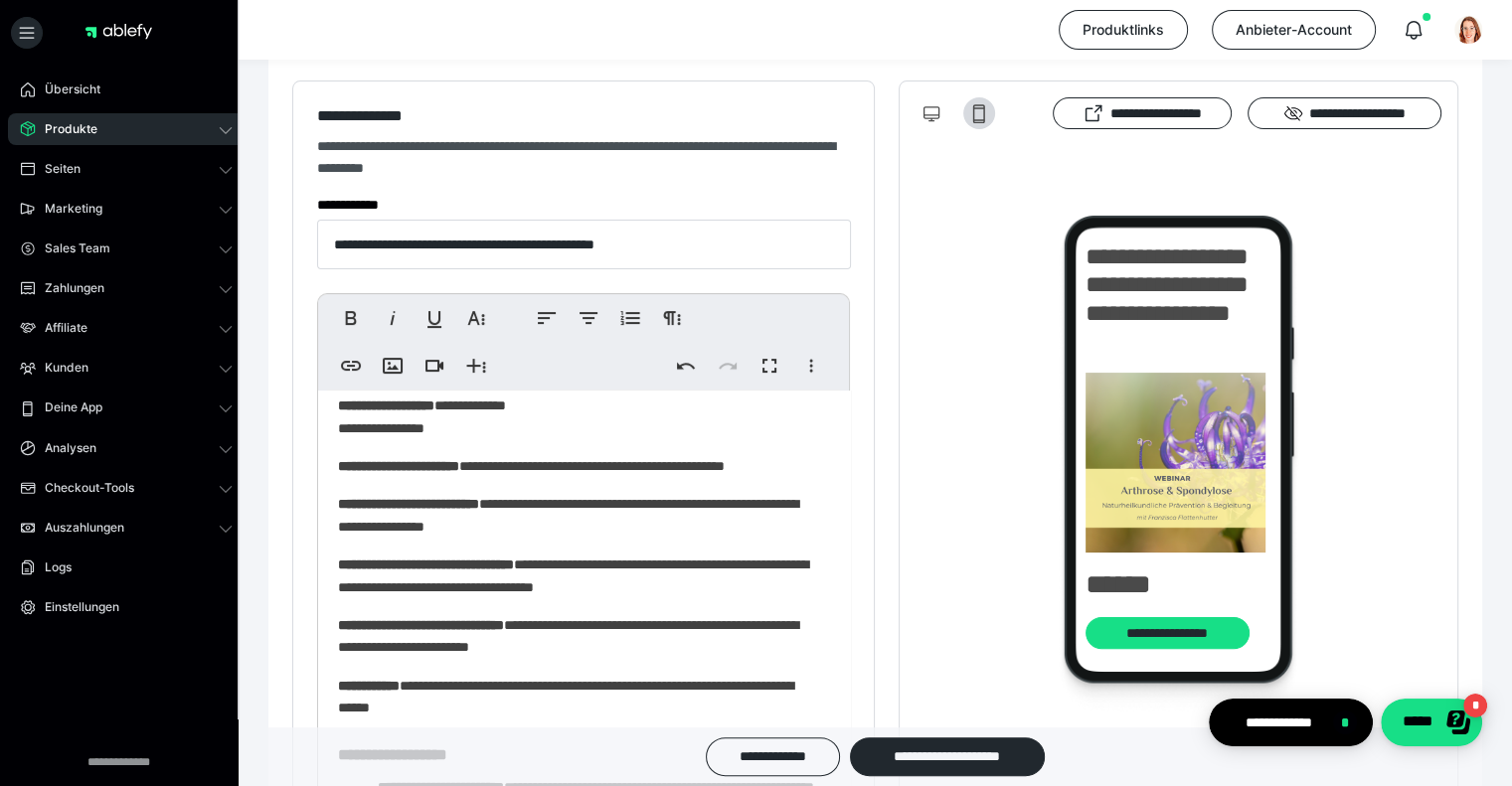 scroll, scrollTop: 199, scrollLeft: 0, axis: vertical 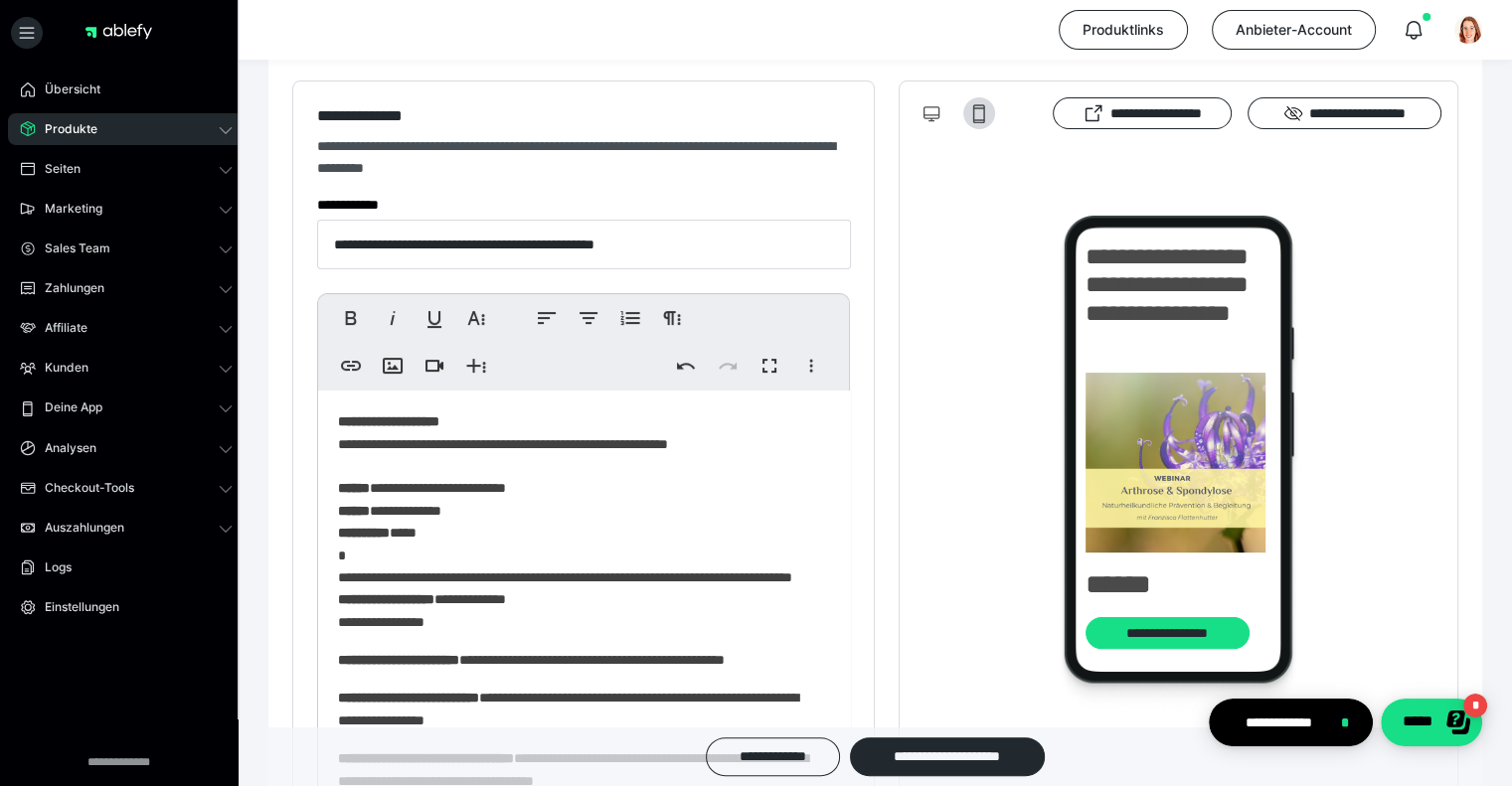 click on "**********" at bounding box center (577, 622) 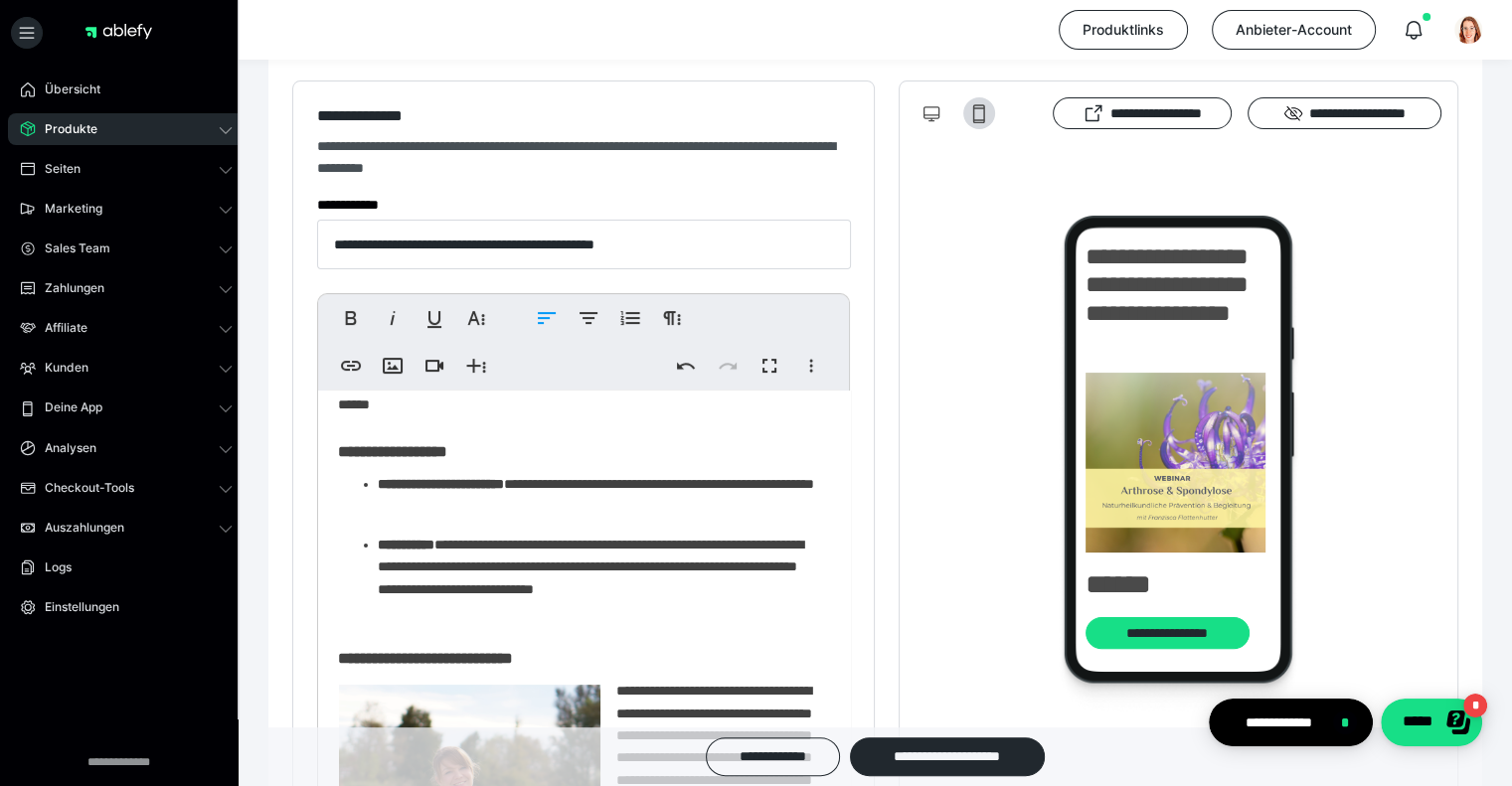 scroll, scrollTop: 99, scrollLeft: 0, axis: vertical 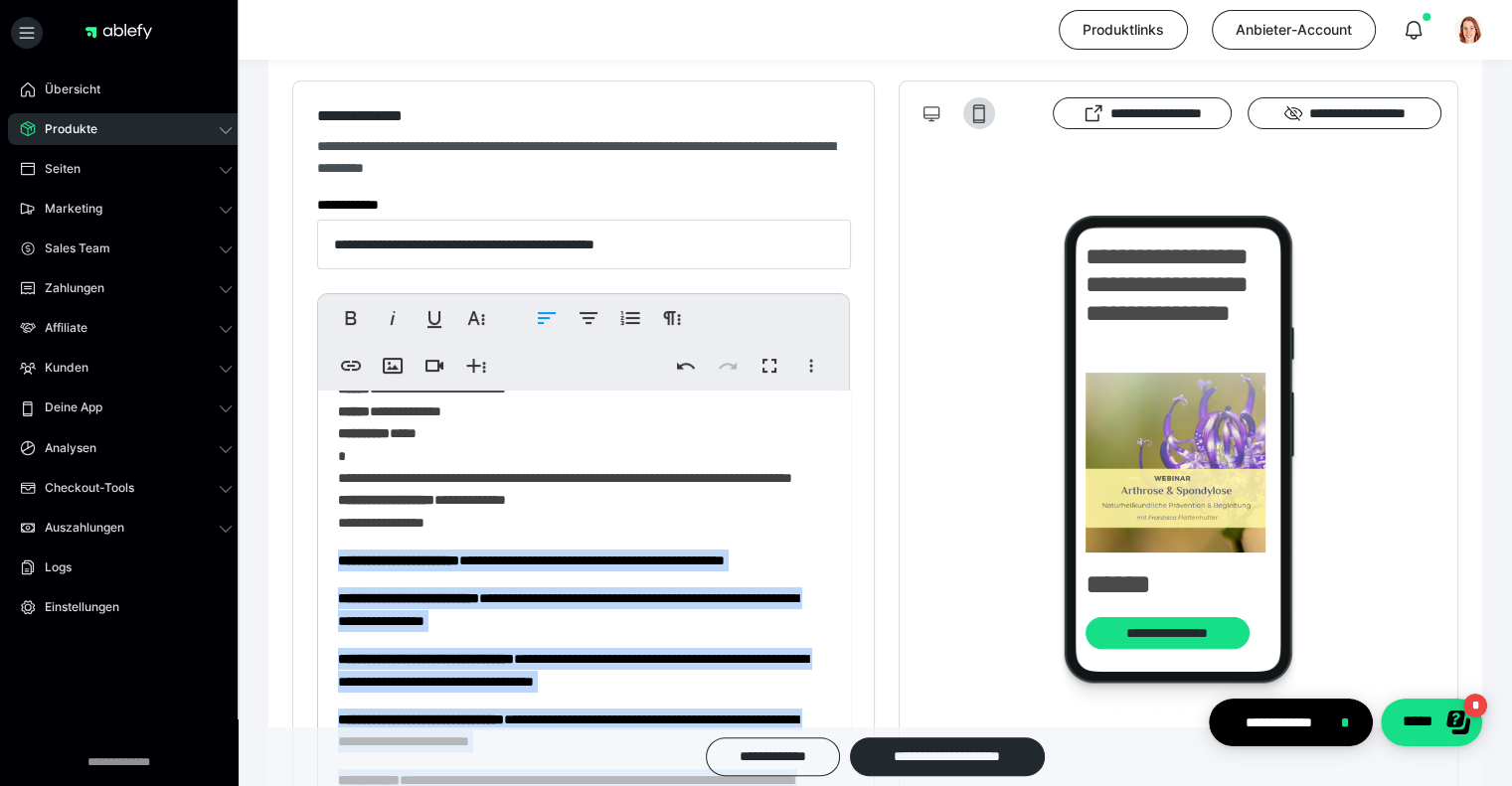 drag, startPoint x: 561, startPoint y: 623, endPoint x: 335, endPoint y: 560, distance: 234.61671 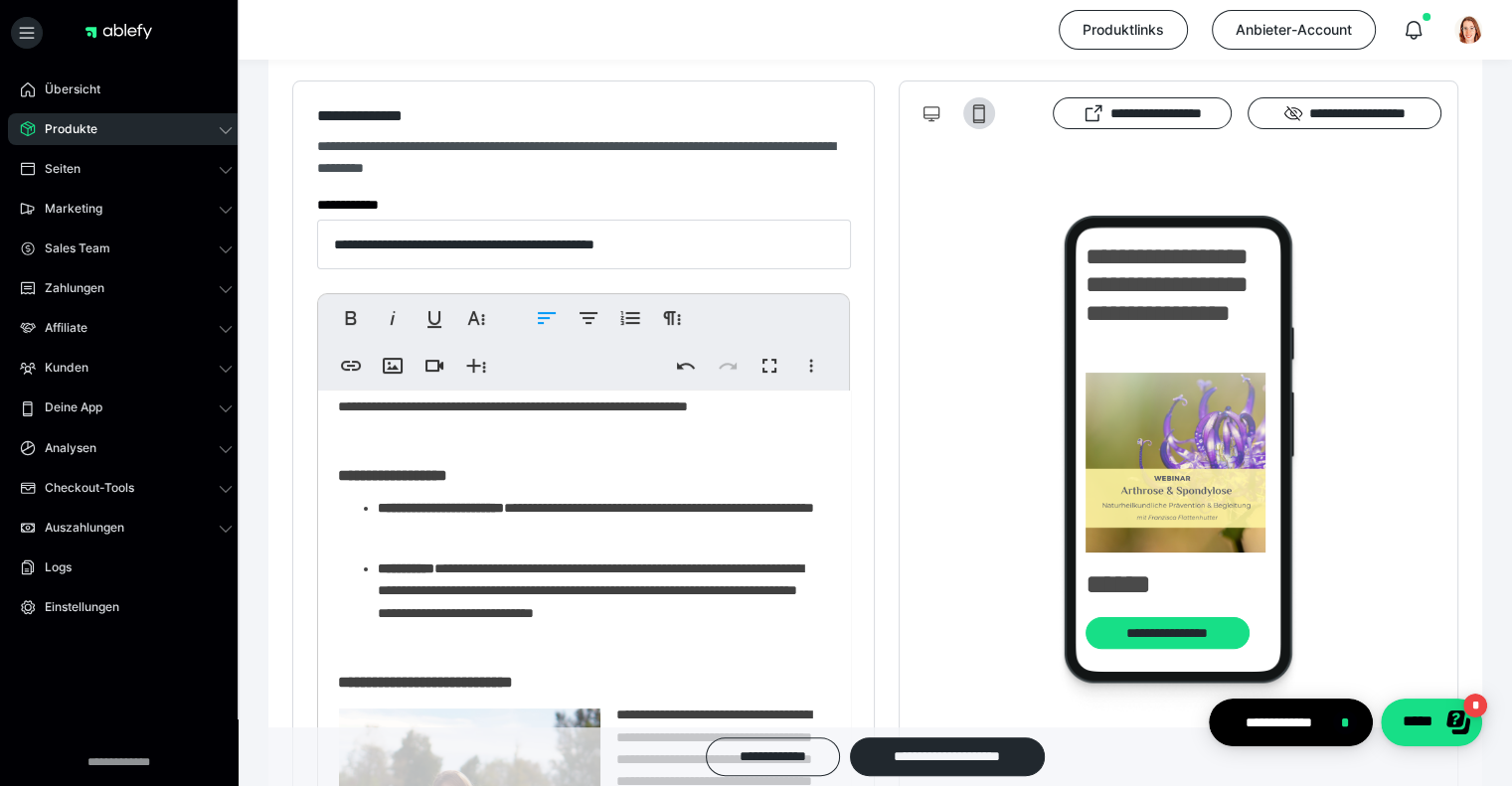 scroll, scrollTop: 397, scrollLeft: 0, axis: vertical 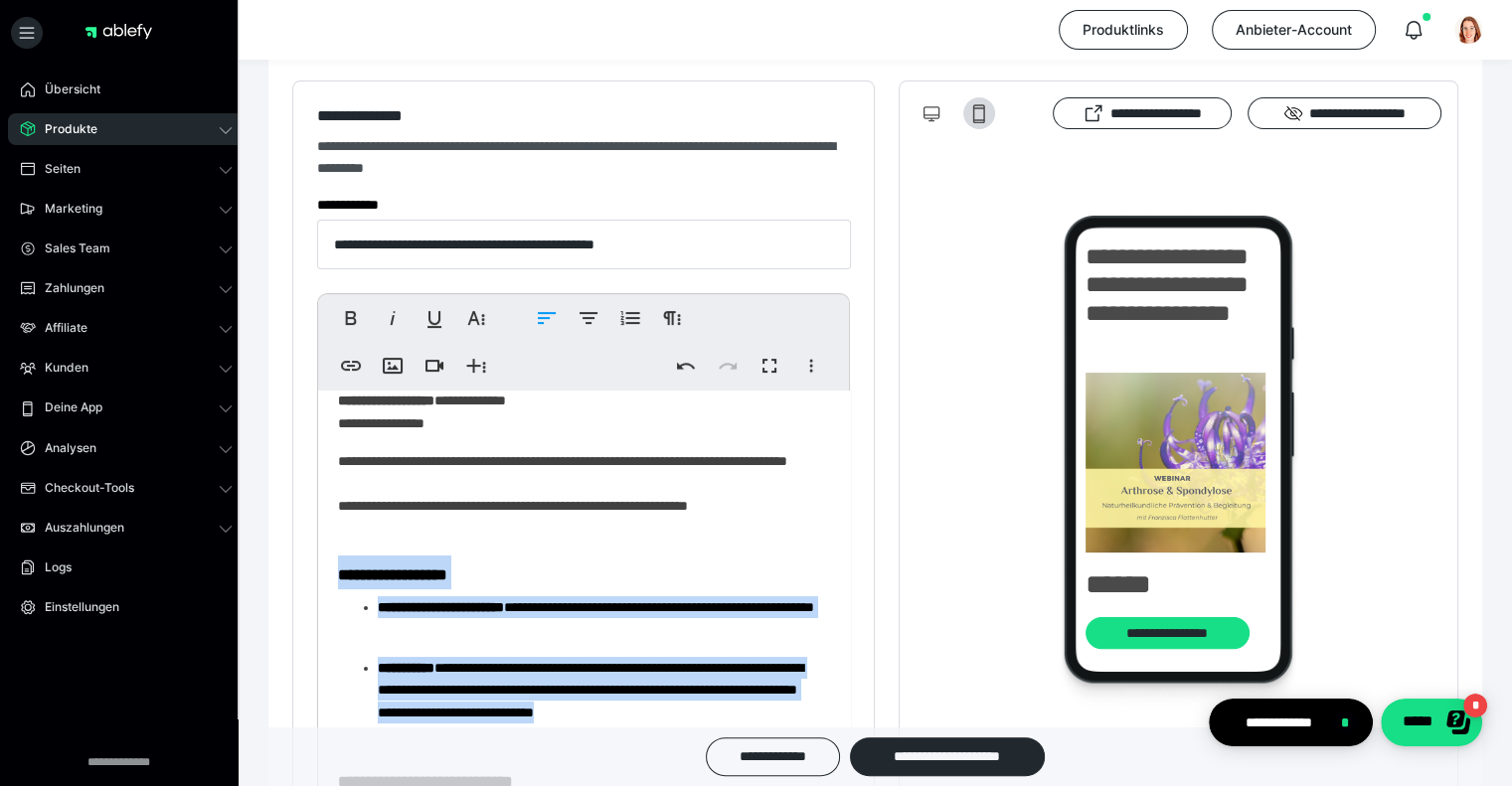 drag, startPoint x: 642, startPoint y: 530, endPoint x: 331, endPoint y: 571, distance: 313.69093 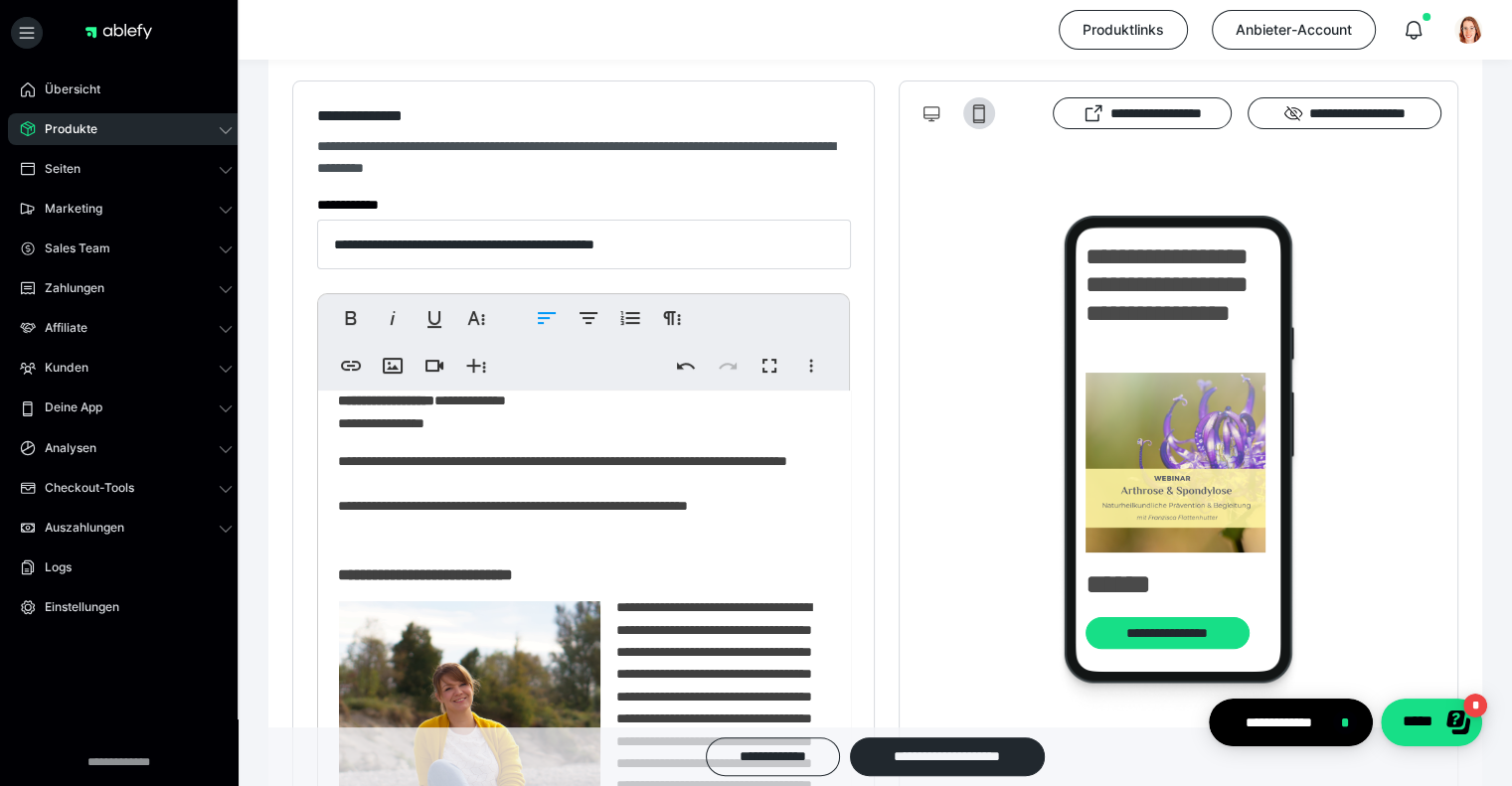 scroll, scrollTop: 99, scrollLeft: 0, axis: vertical 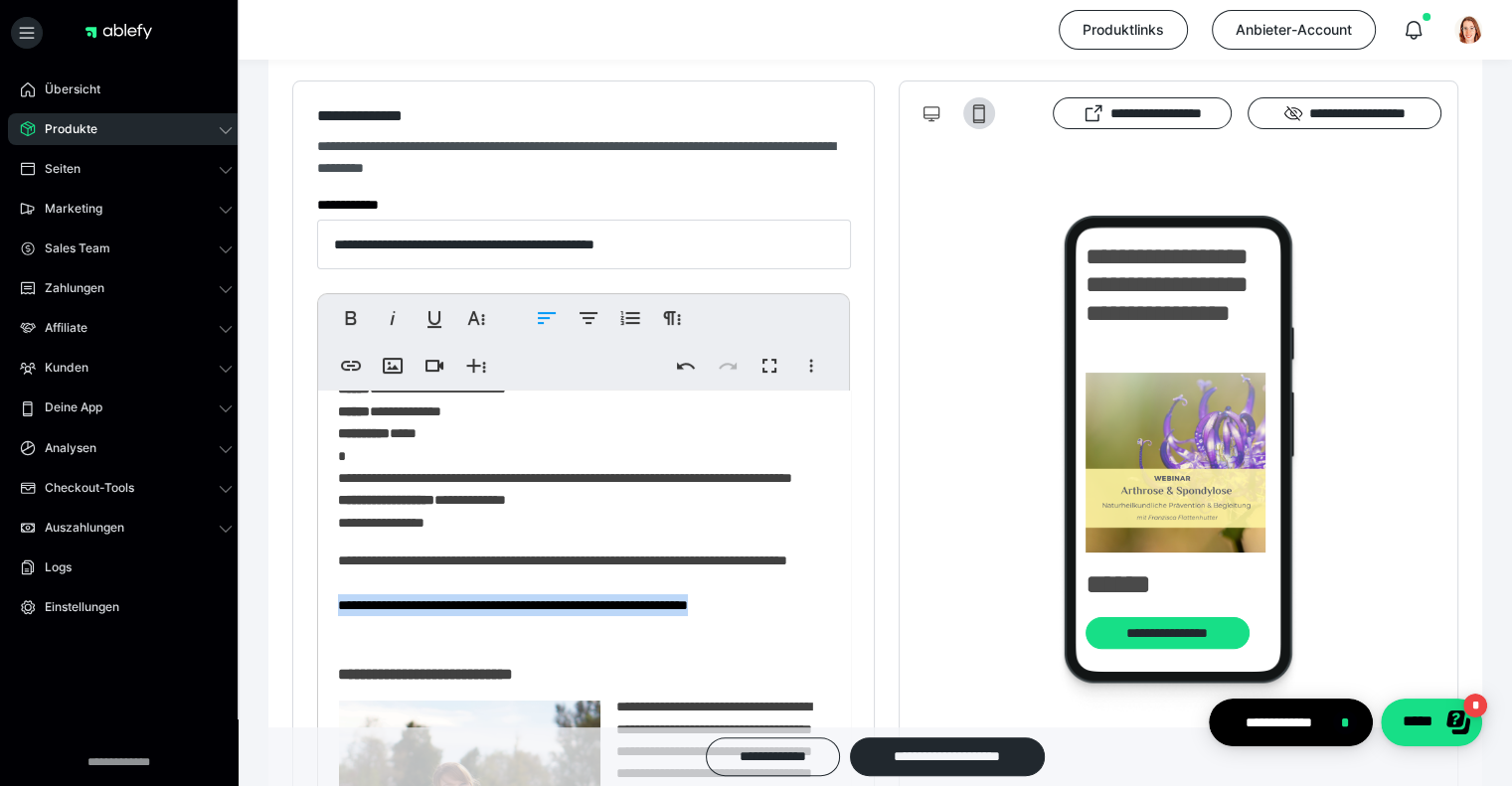 drag, startPoint x: 819, startPoint y: 631, endPoint x: 332, endPoint y: 628, distance: 487.0092 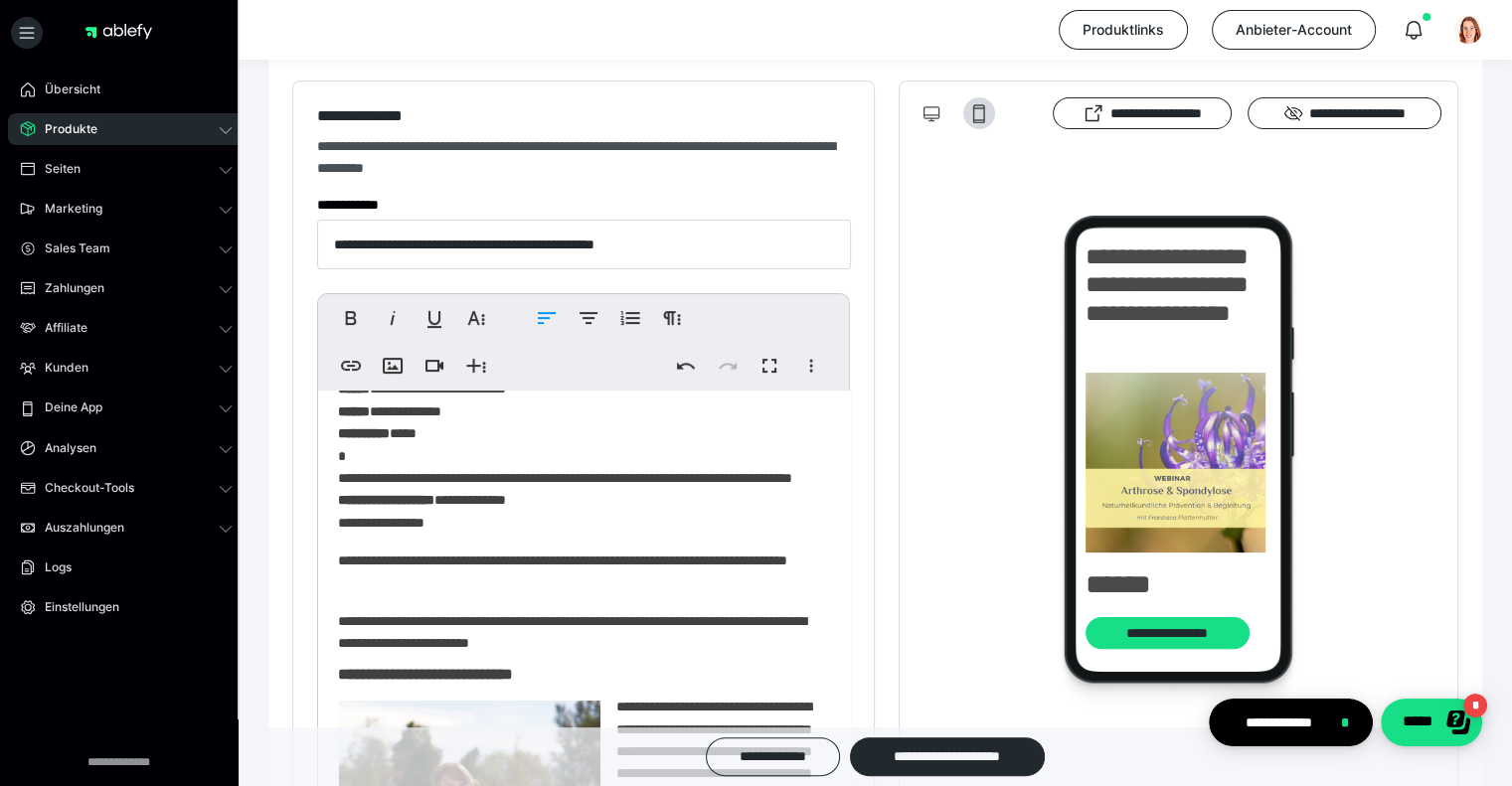 click on "**********" at bounding box center (577, 841) 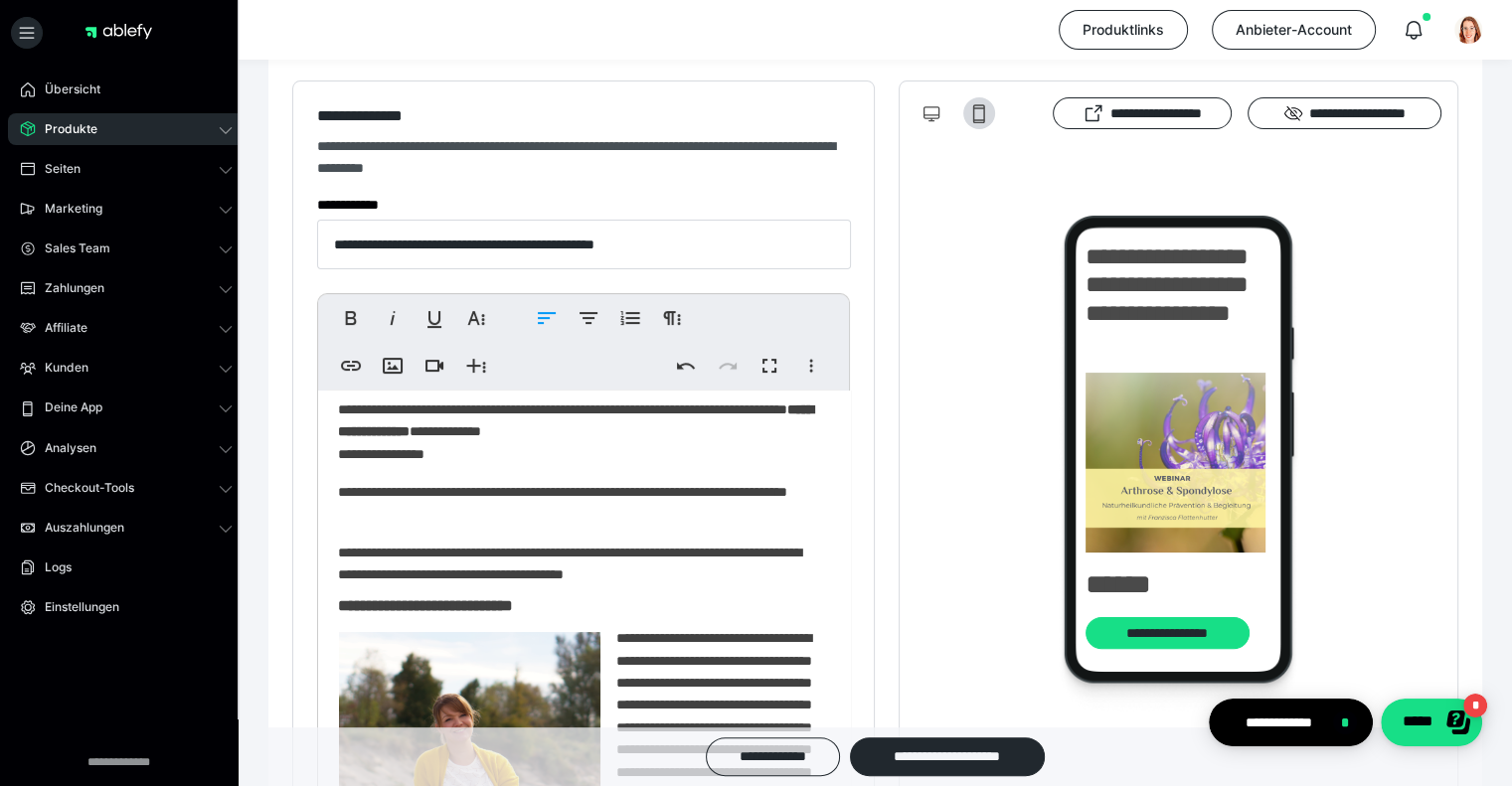 scroll, scrollTop: 199, scrollLeft: 0, axis: vertical 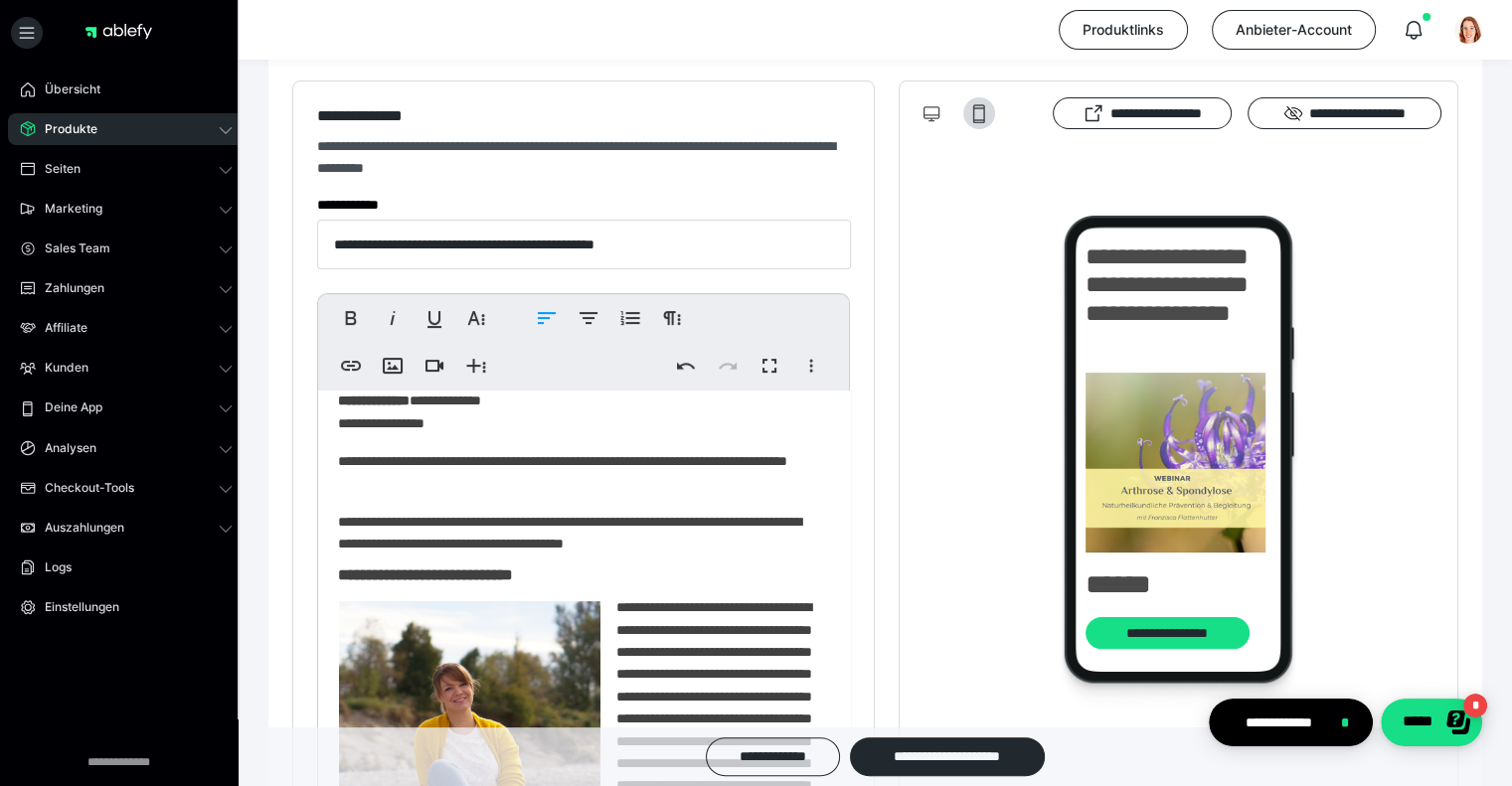 click on "**********" at bounding box center [577, 741] 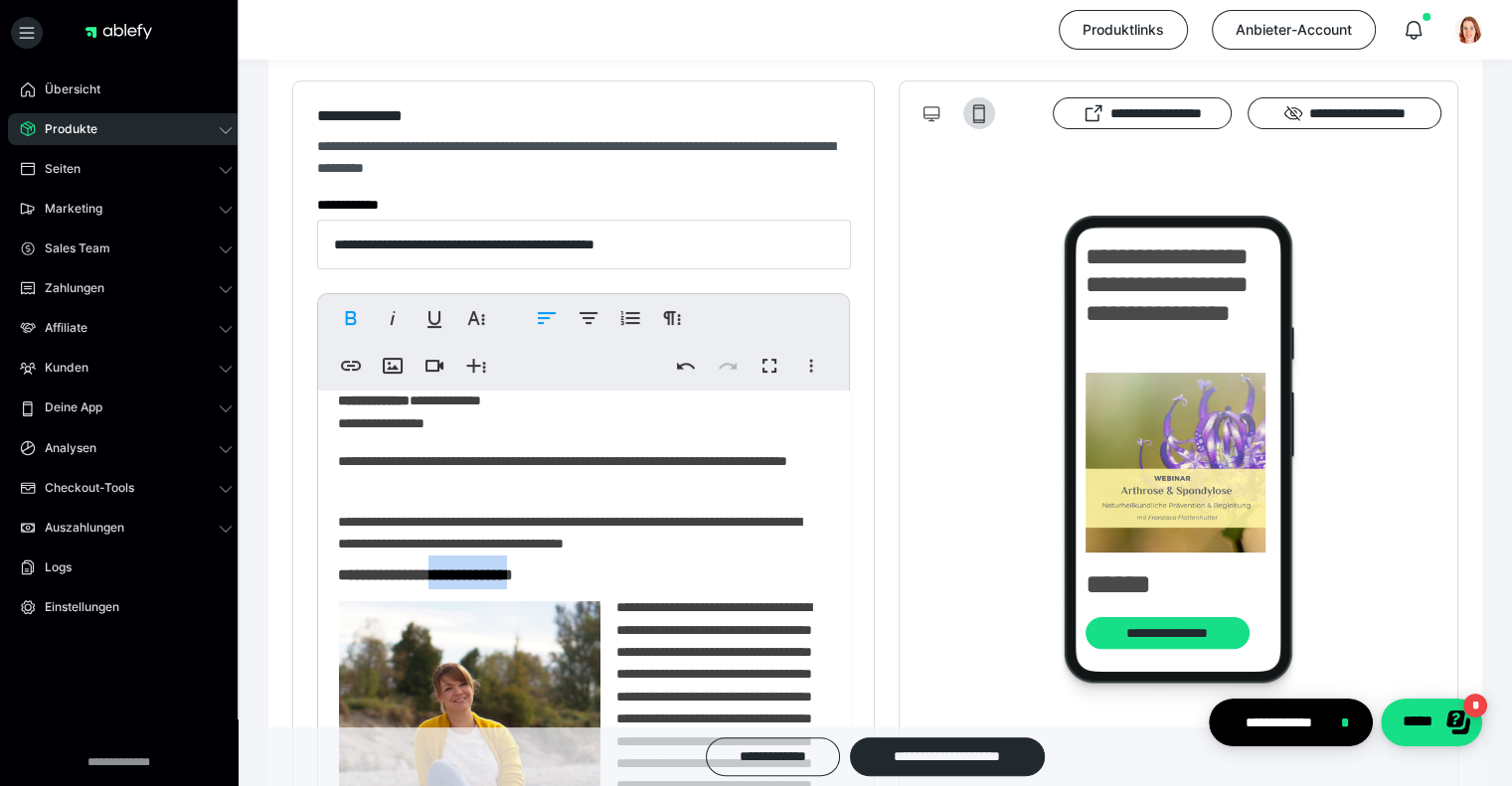 click on "**********" at bounding box center [425, 574] 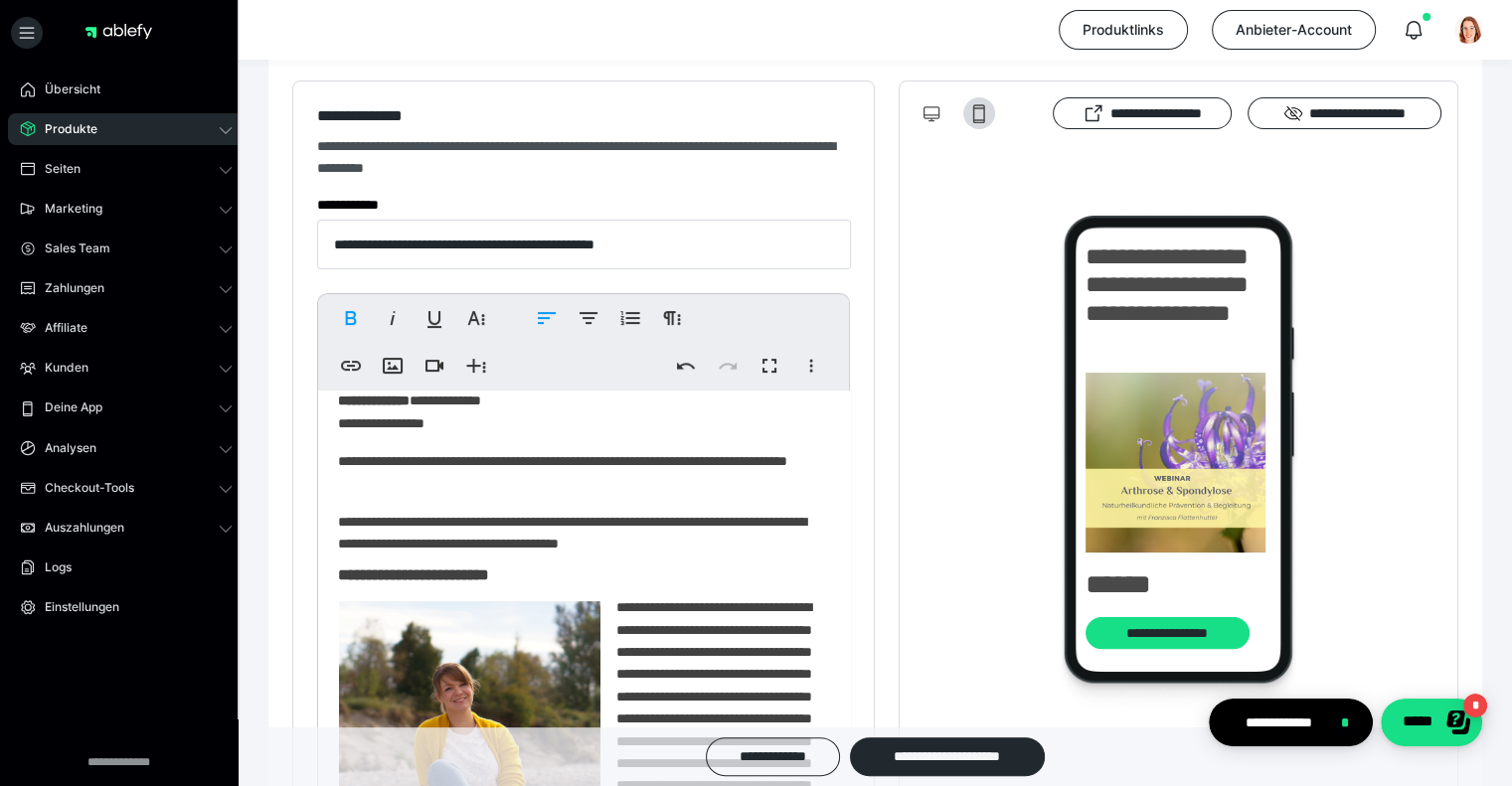 scroll, scrollTop: 397, scrollLeft: 0, axis: vertical 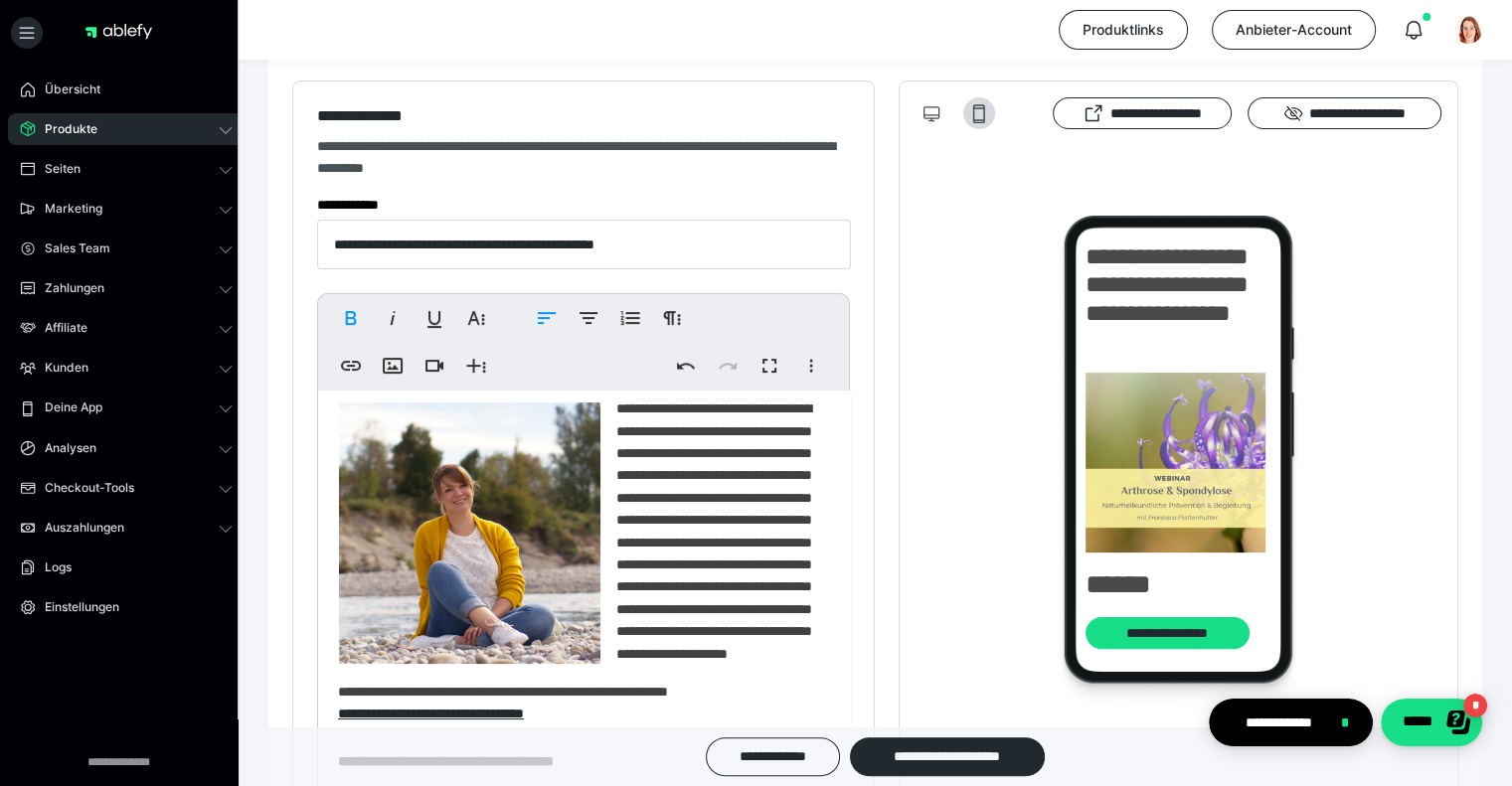 click at bounding box center [469, 533] 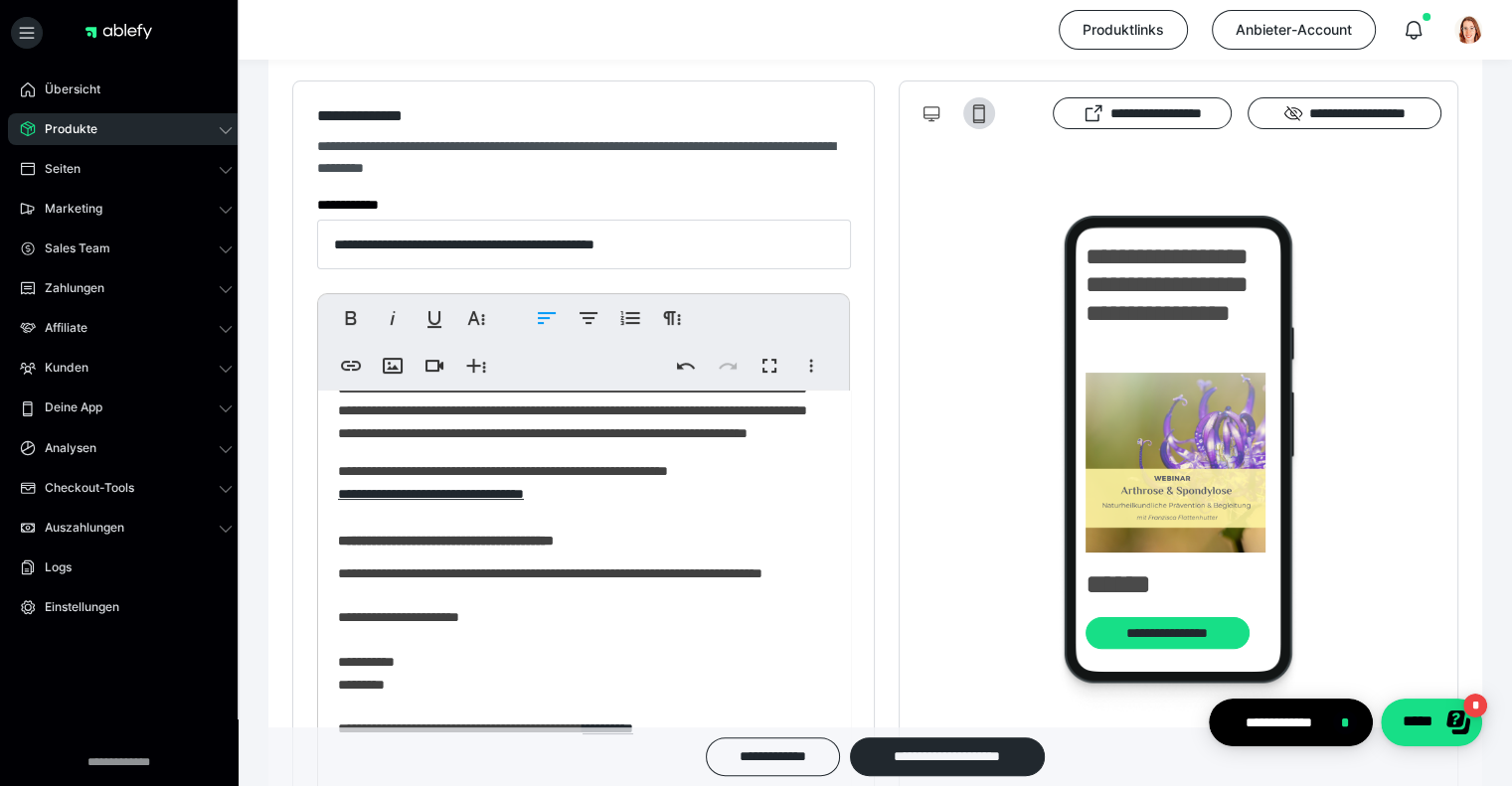scroll, scrollTop: 497, scrollLeft: 0, axis: vertical 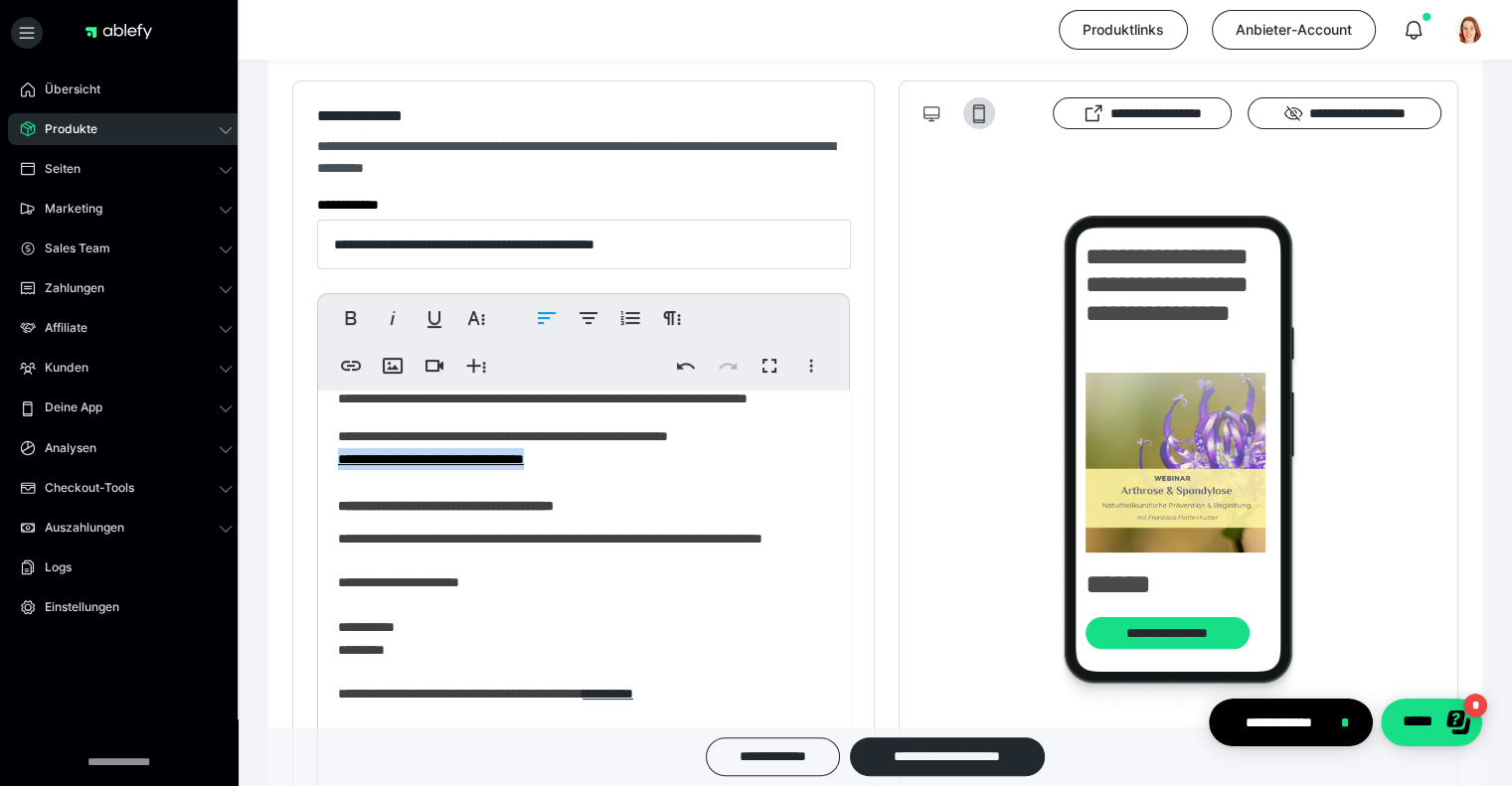 drag, startPoint x: 631, startPoint y: 521, endPoint x: 329, endPoint y: 532, distance: 302.20026 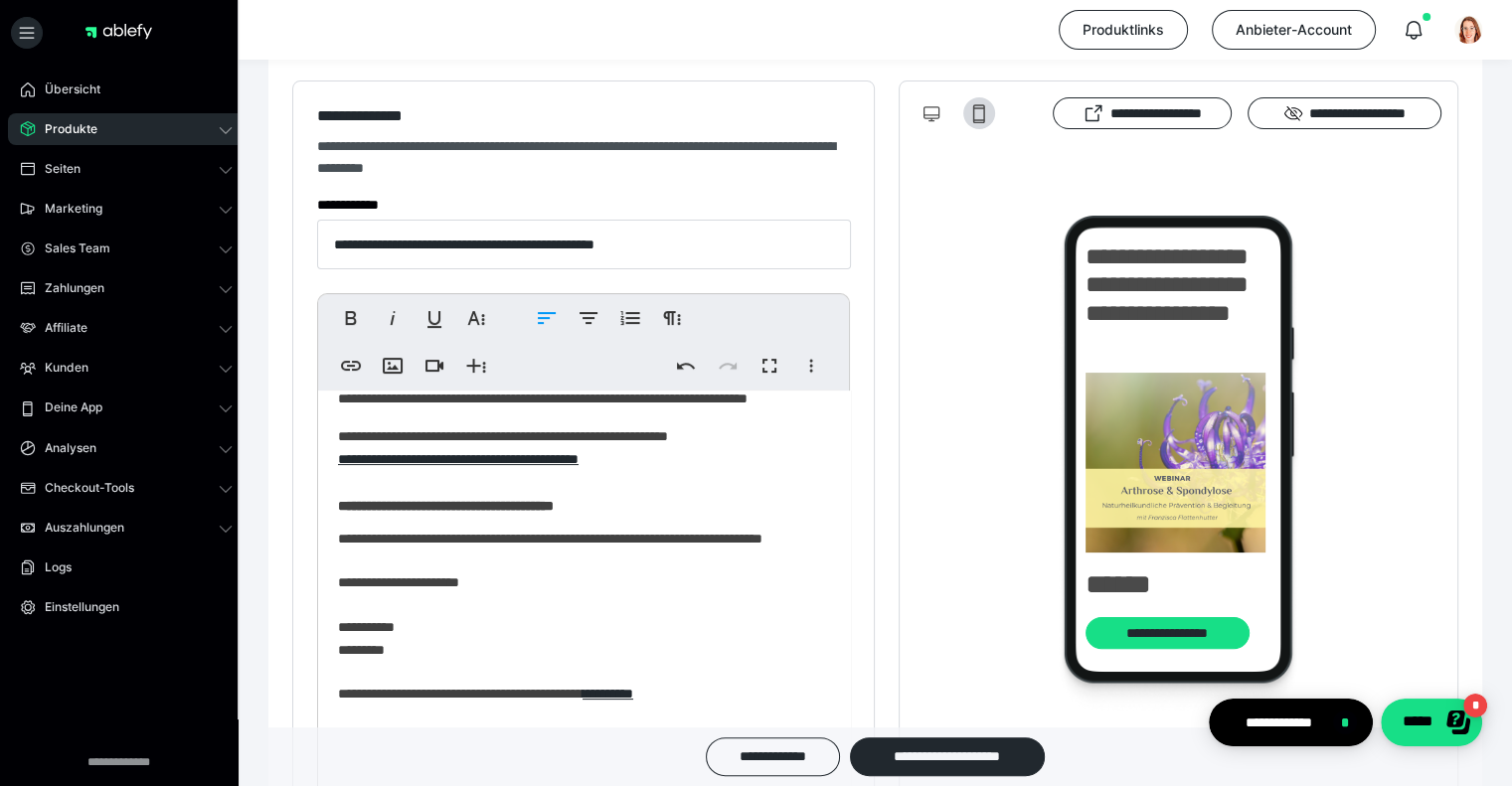 scroll, scrollTop: 147, scrollLeft: 4, axis: both 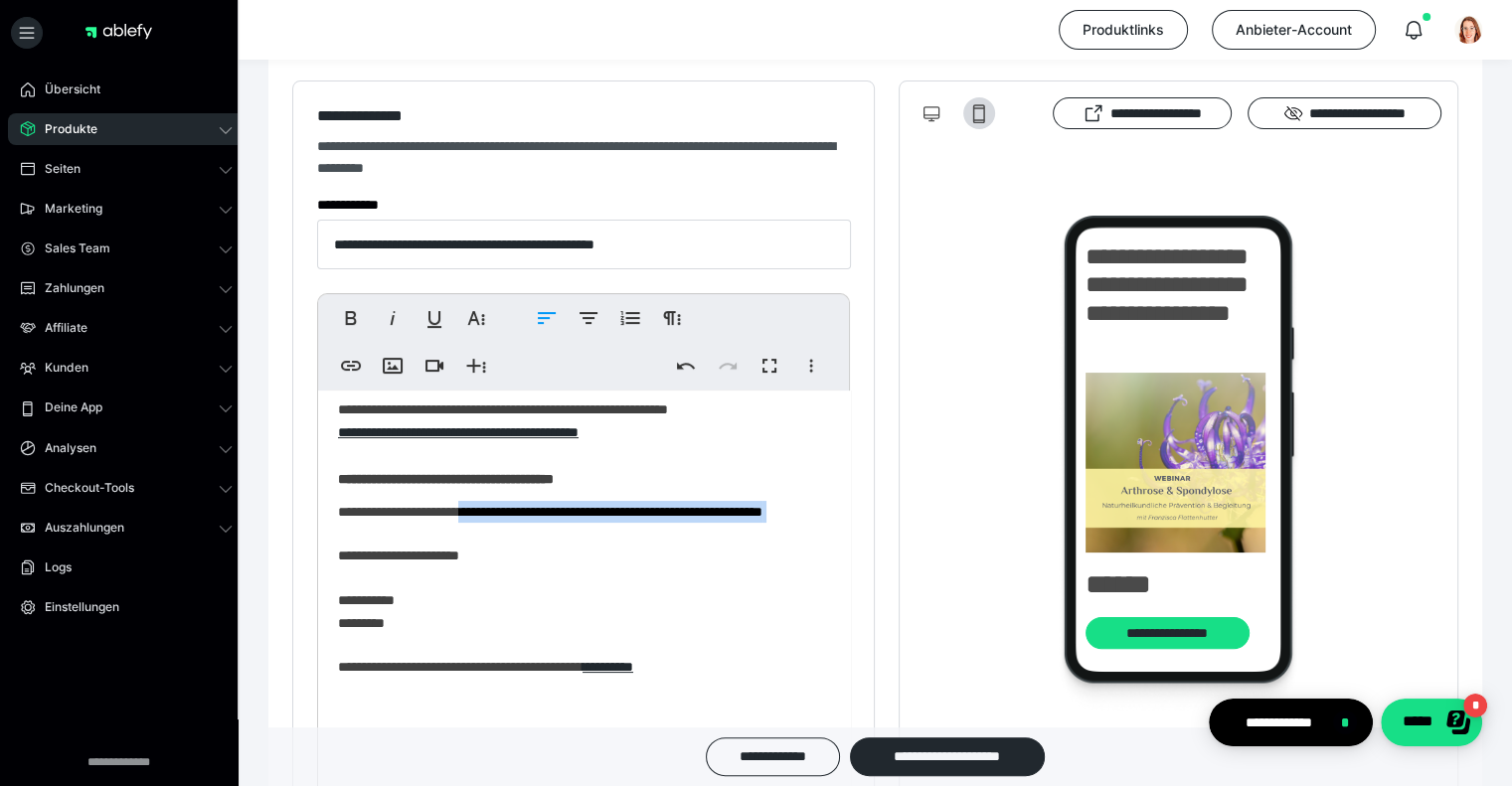 drag, startPoint x: 584, startPoint y: 614, endPoint x: 507, endPoint y: 582, distance: 83.38465 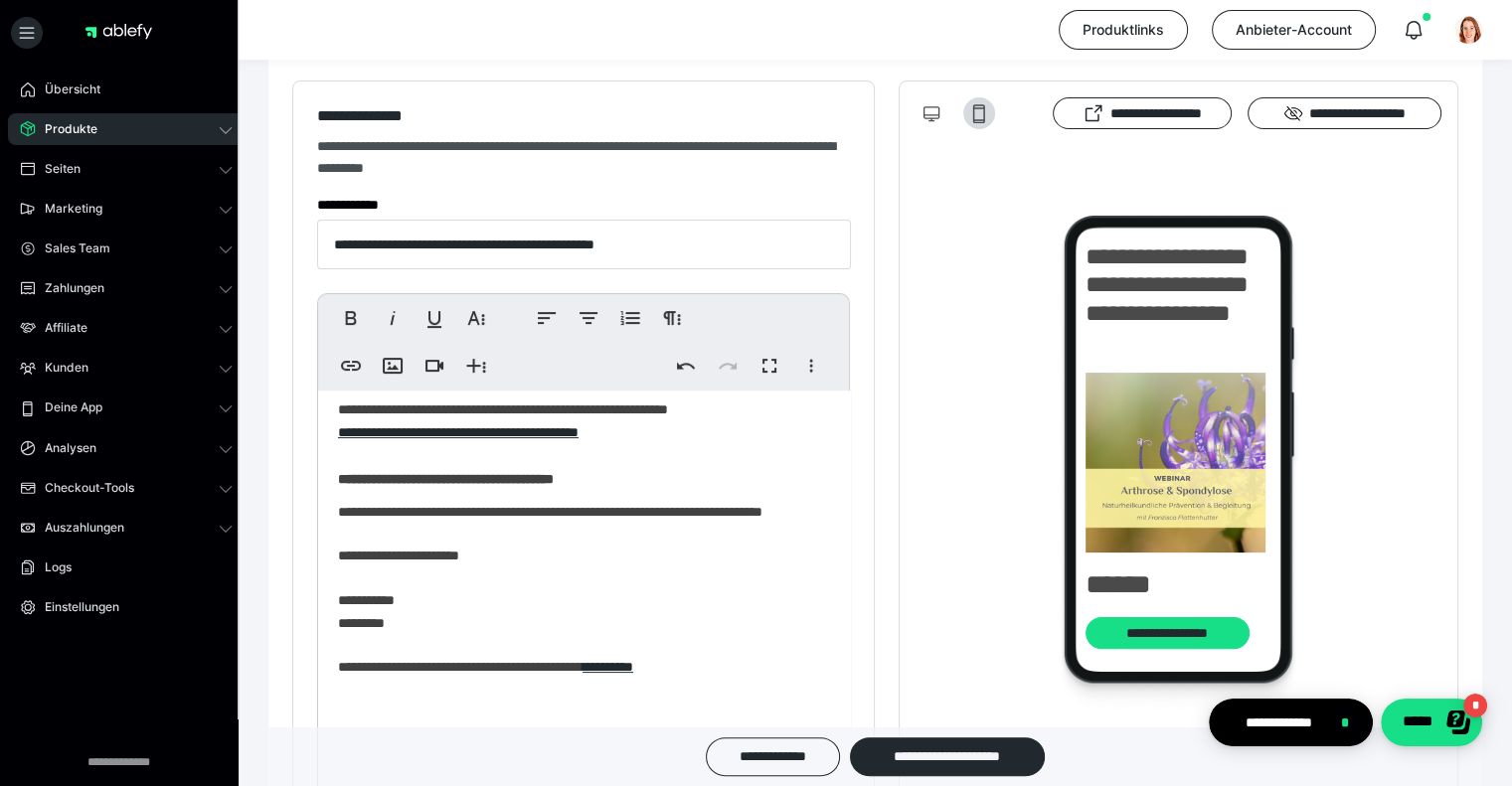 scroll, scrollTop: 479, scrollLeft: 0, axis: vertical 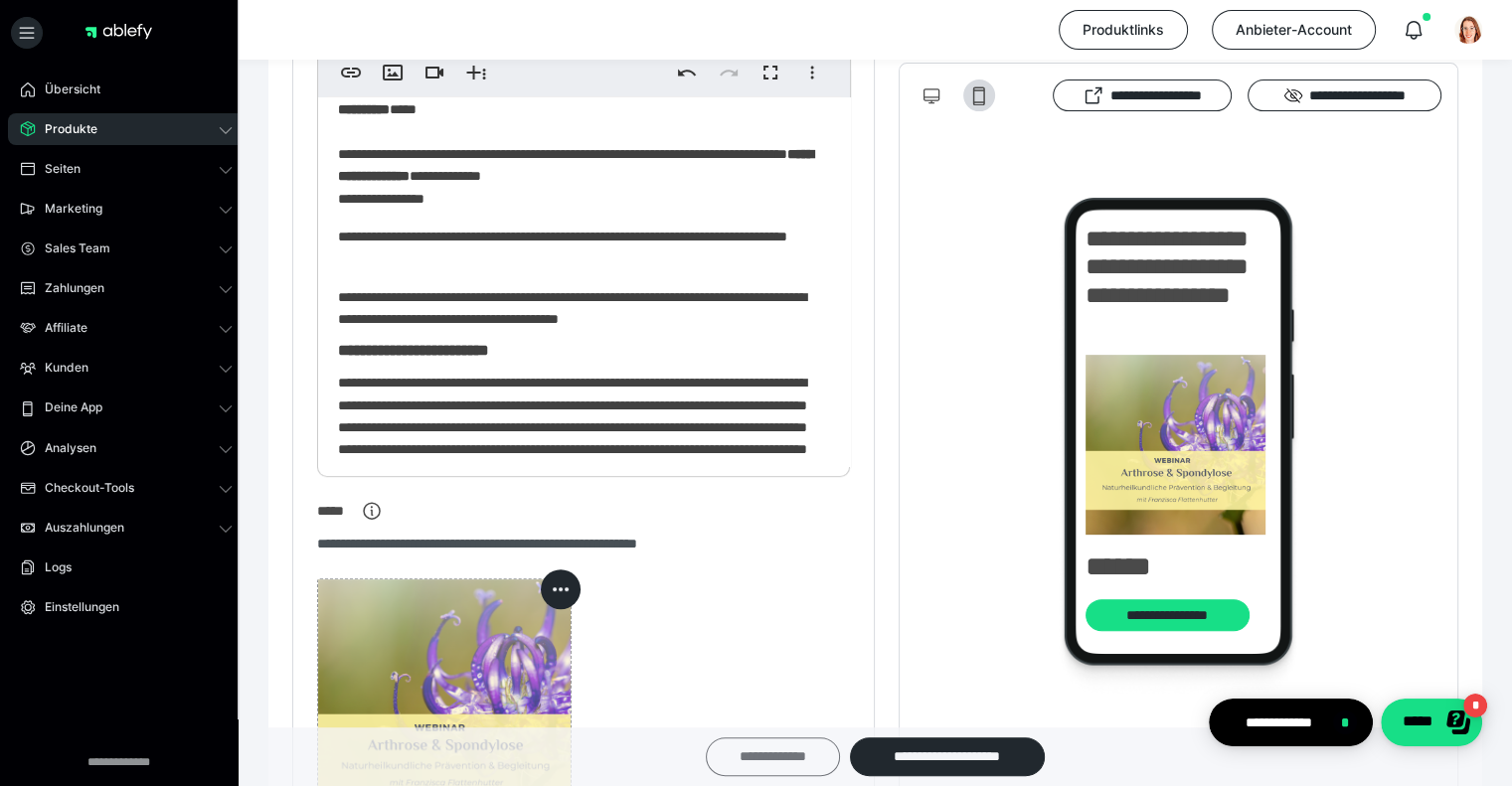 click on "**********" at bounding box center [772, 756] 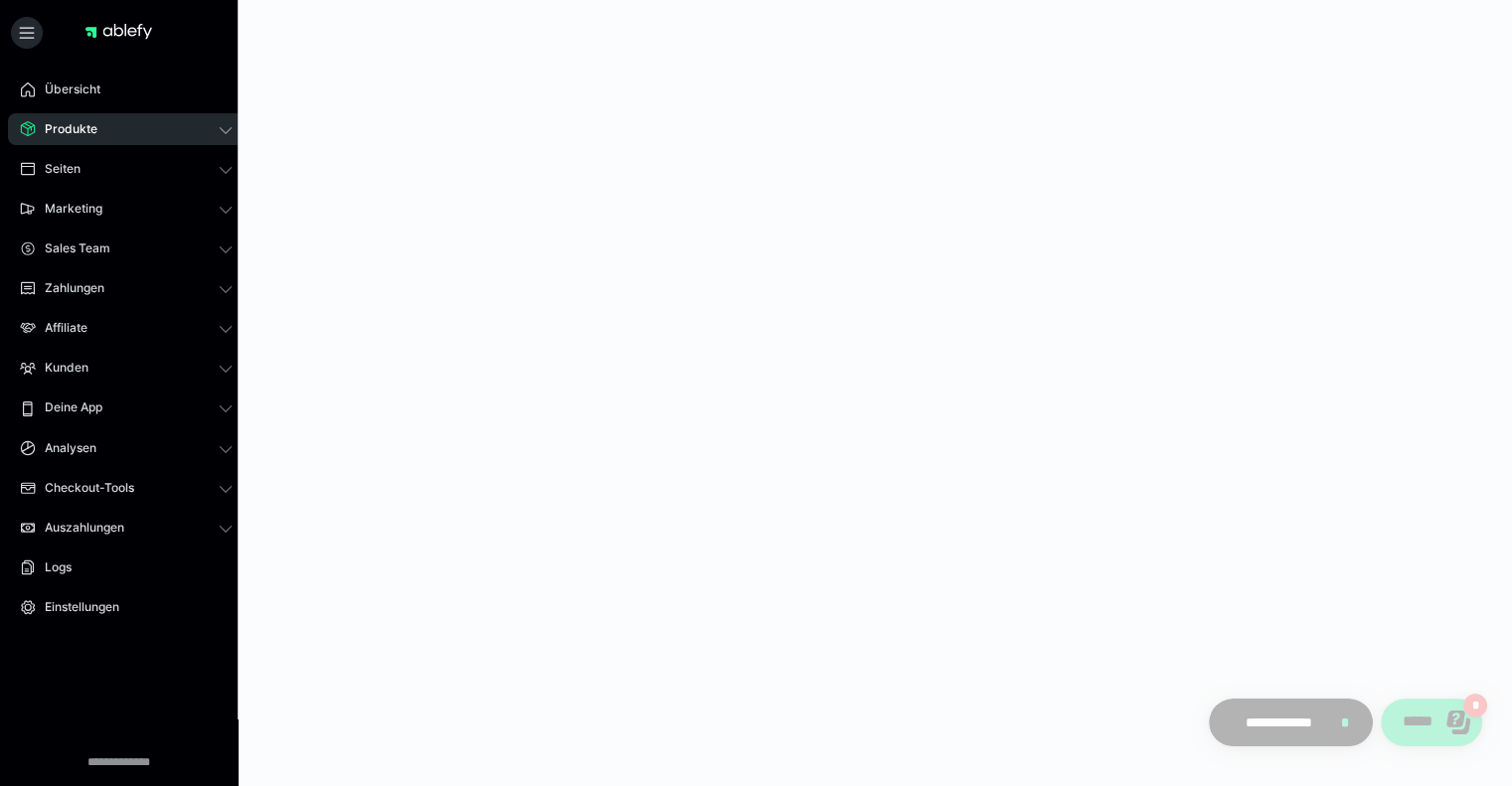 scroll, scrollTop: 0, scrollLeft: 0, axis: both 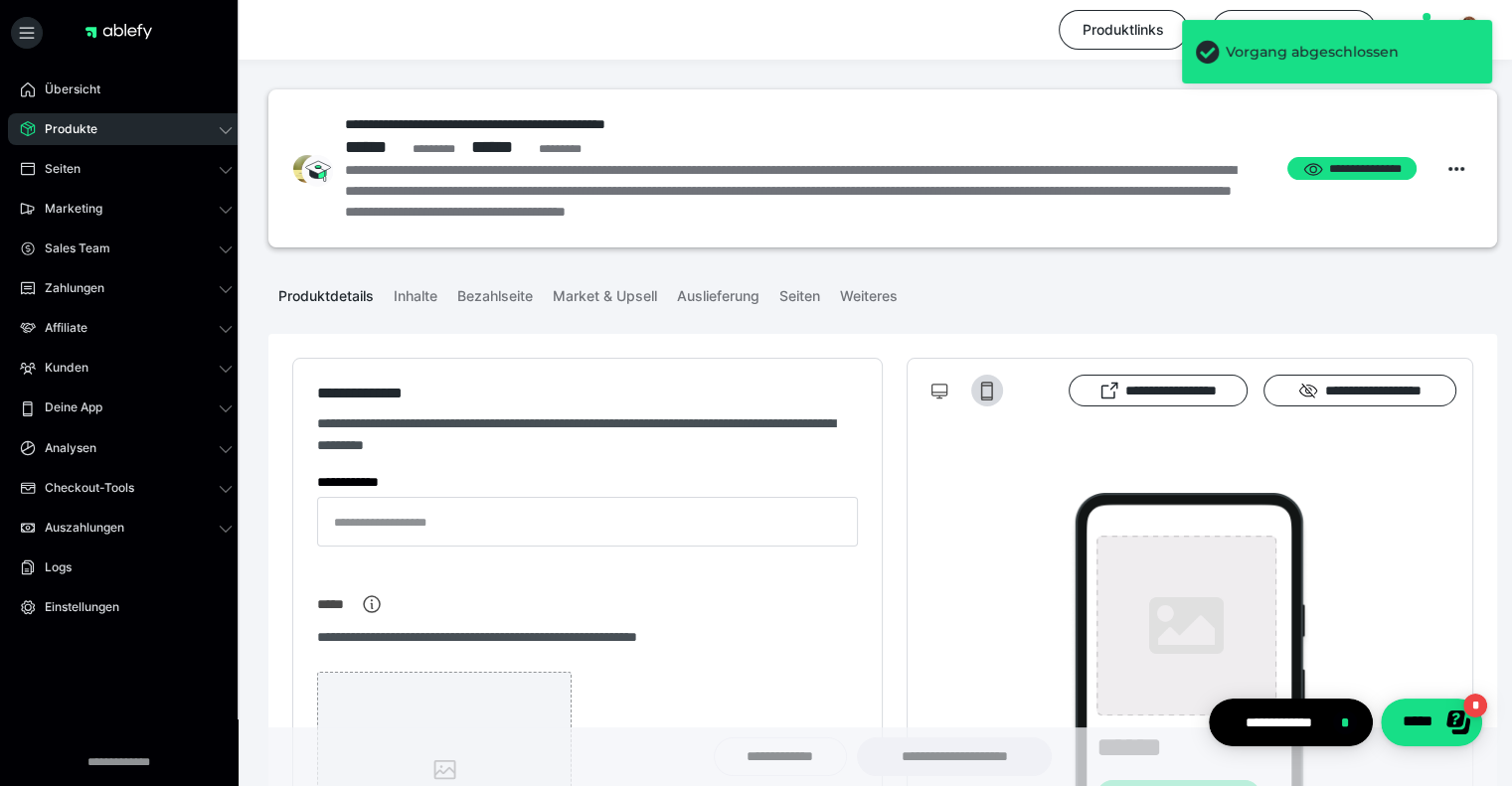 type on "**********" 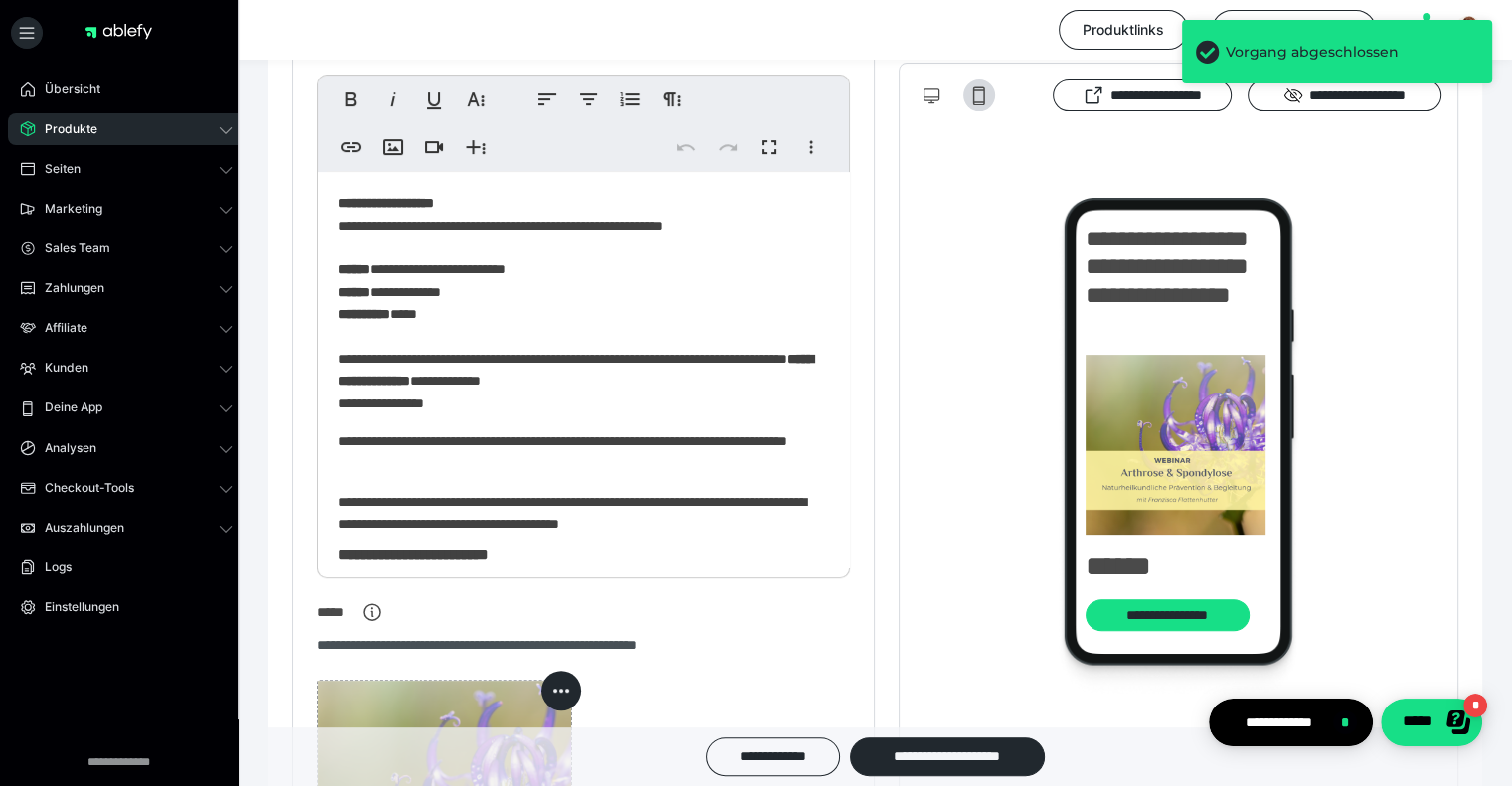 scroll, scrollTop: 497, scrollLeft: 0, axis: vertical 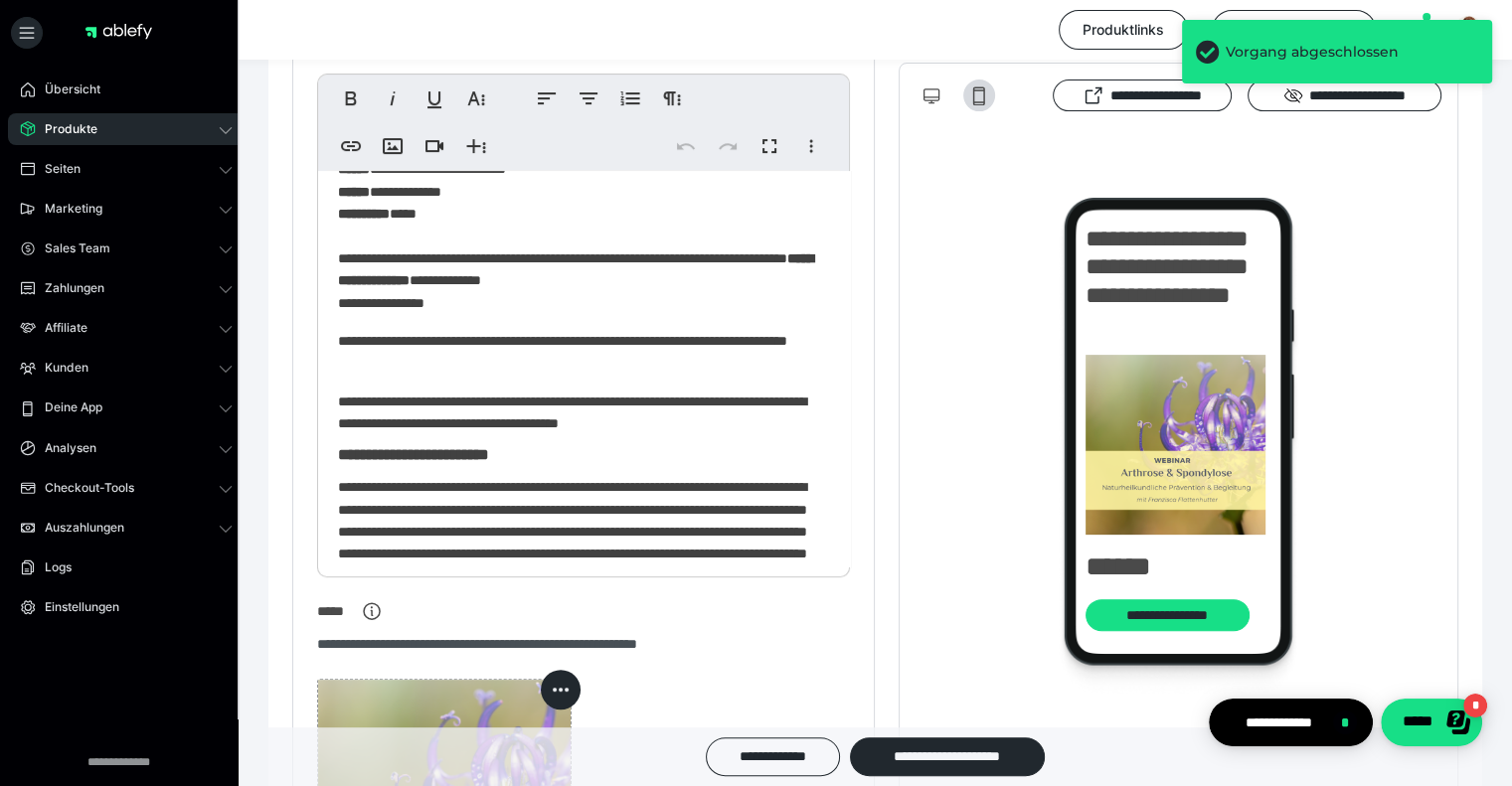 click on "**********" at bounding box center (577, 521) 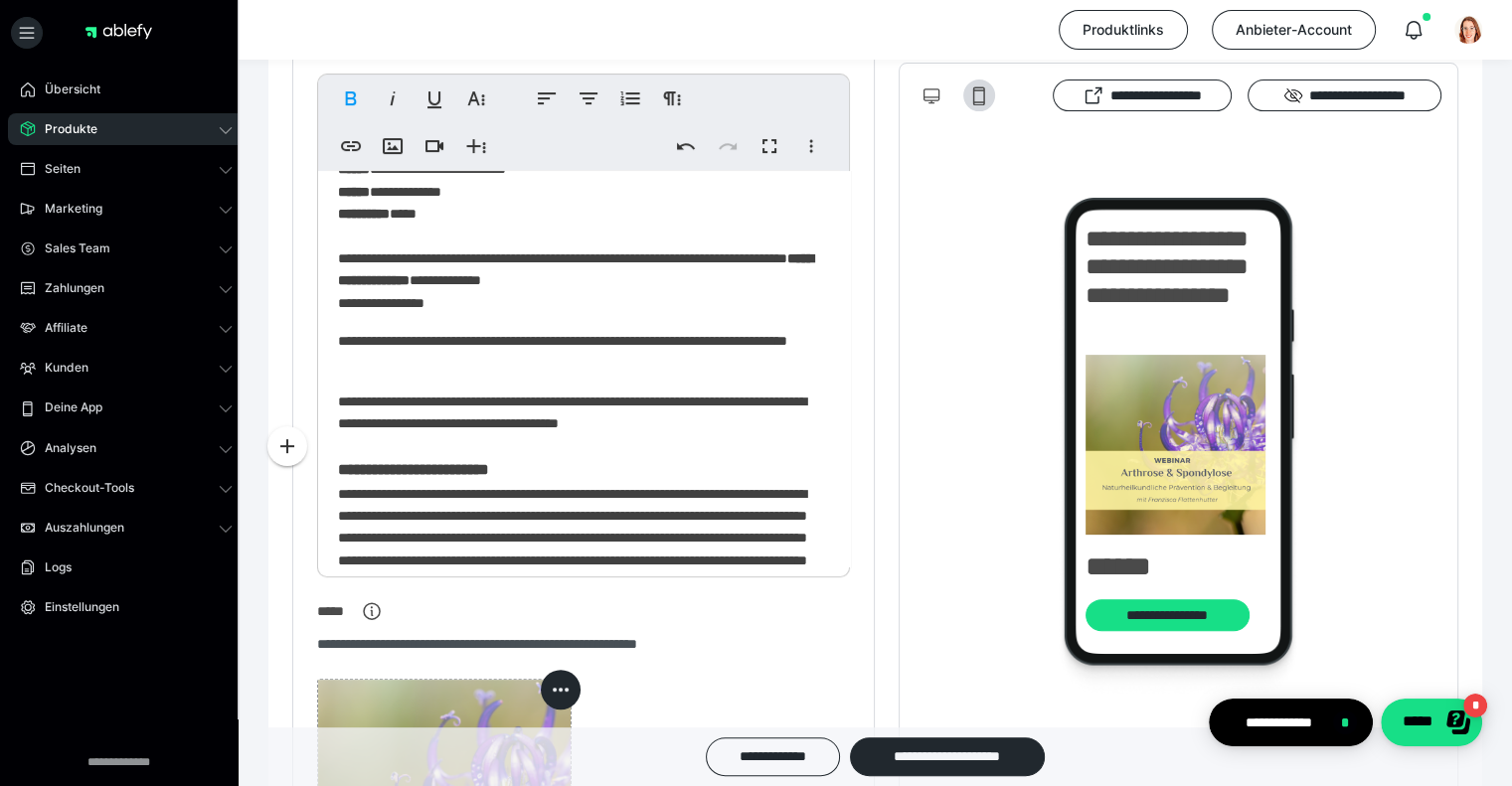 click on "**********" at bounding box center (381, 303) 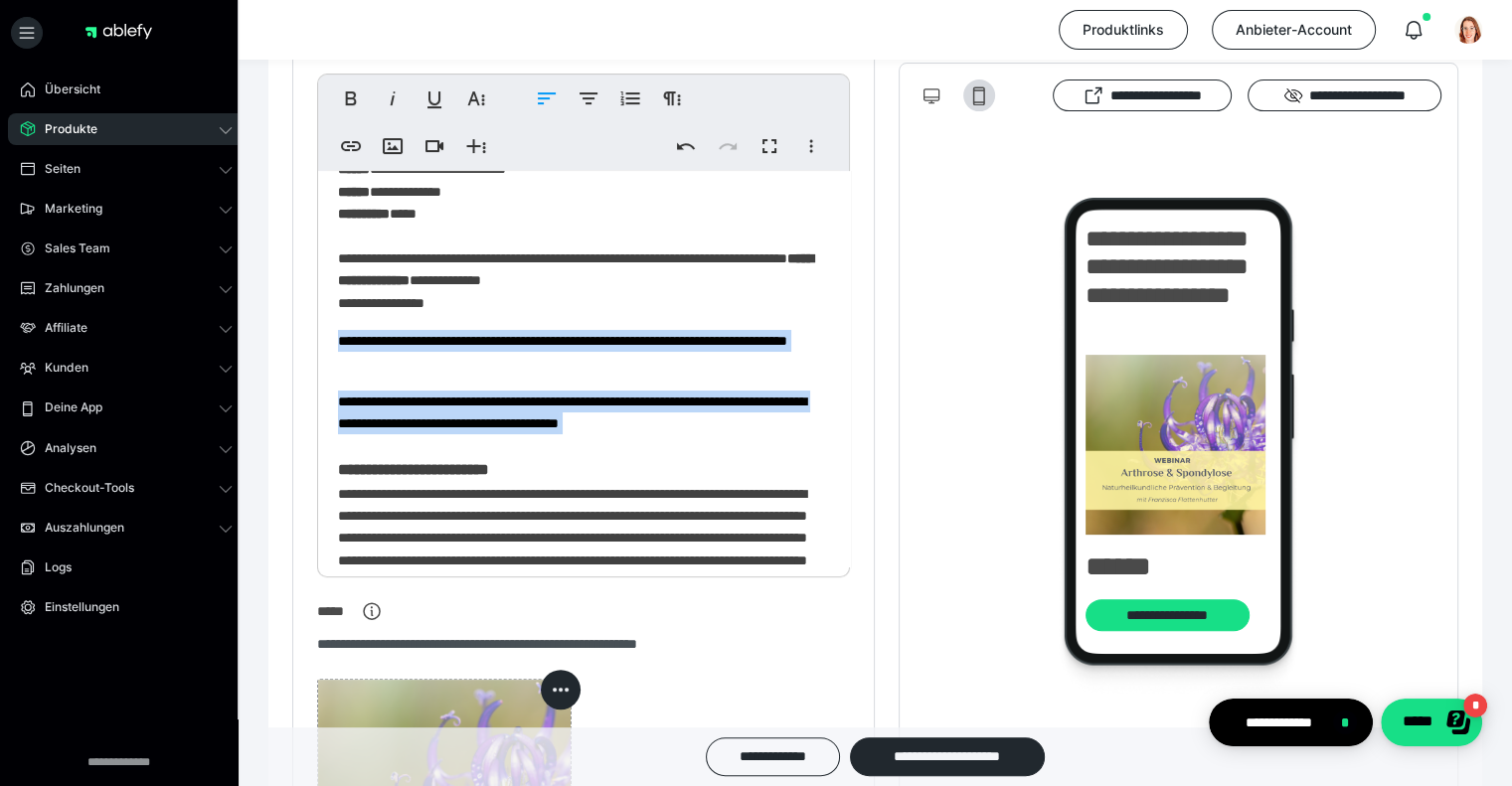 drag, startPoint x: 438, startPoint y: 409, endPoint x: 330, endPoint y: 343, distance: 126.5701 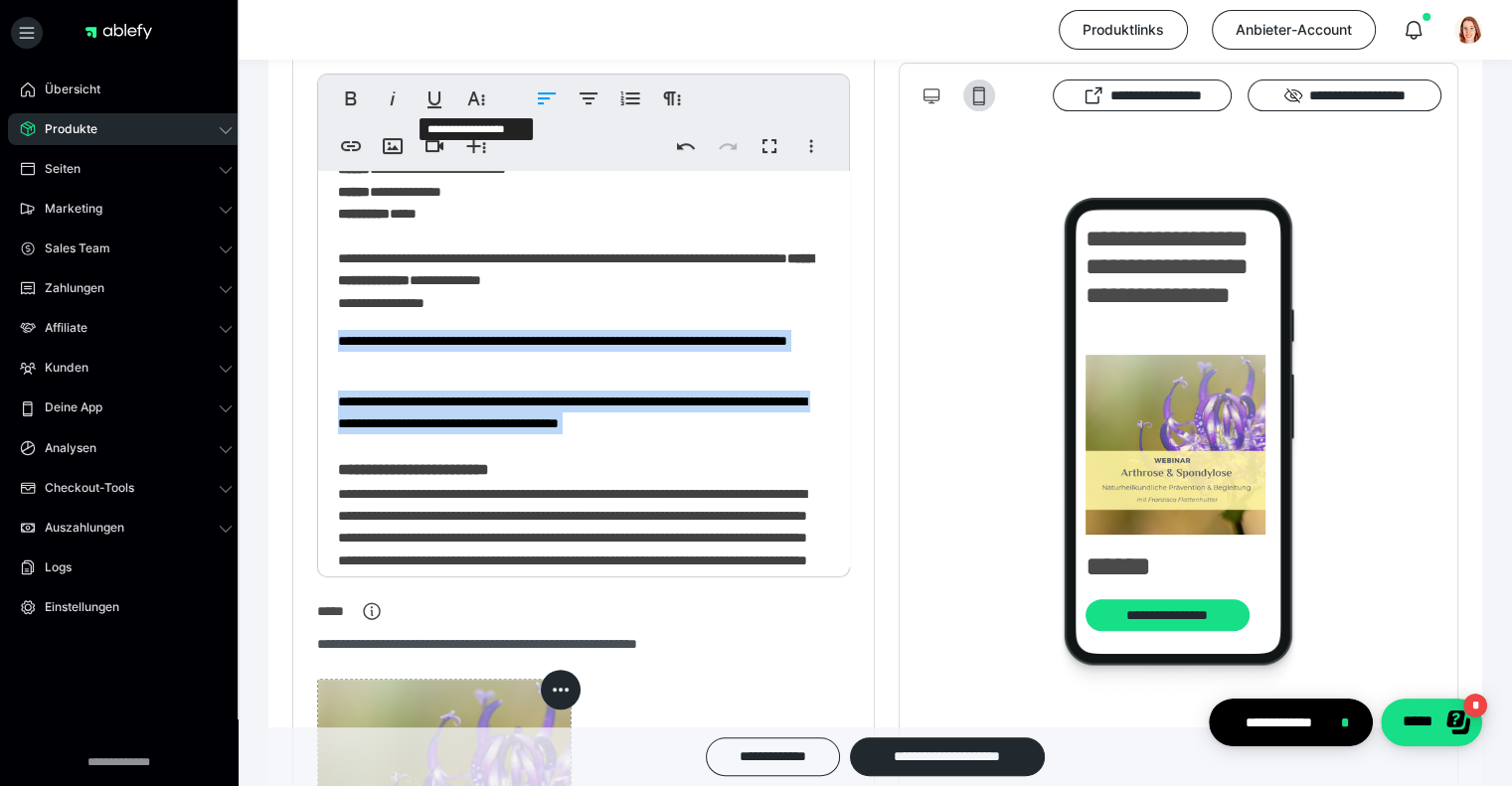 click 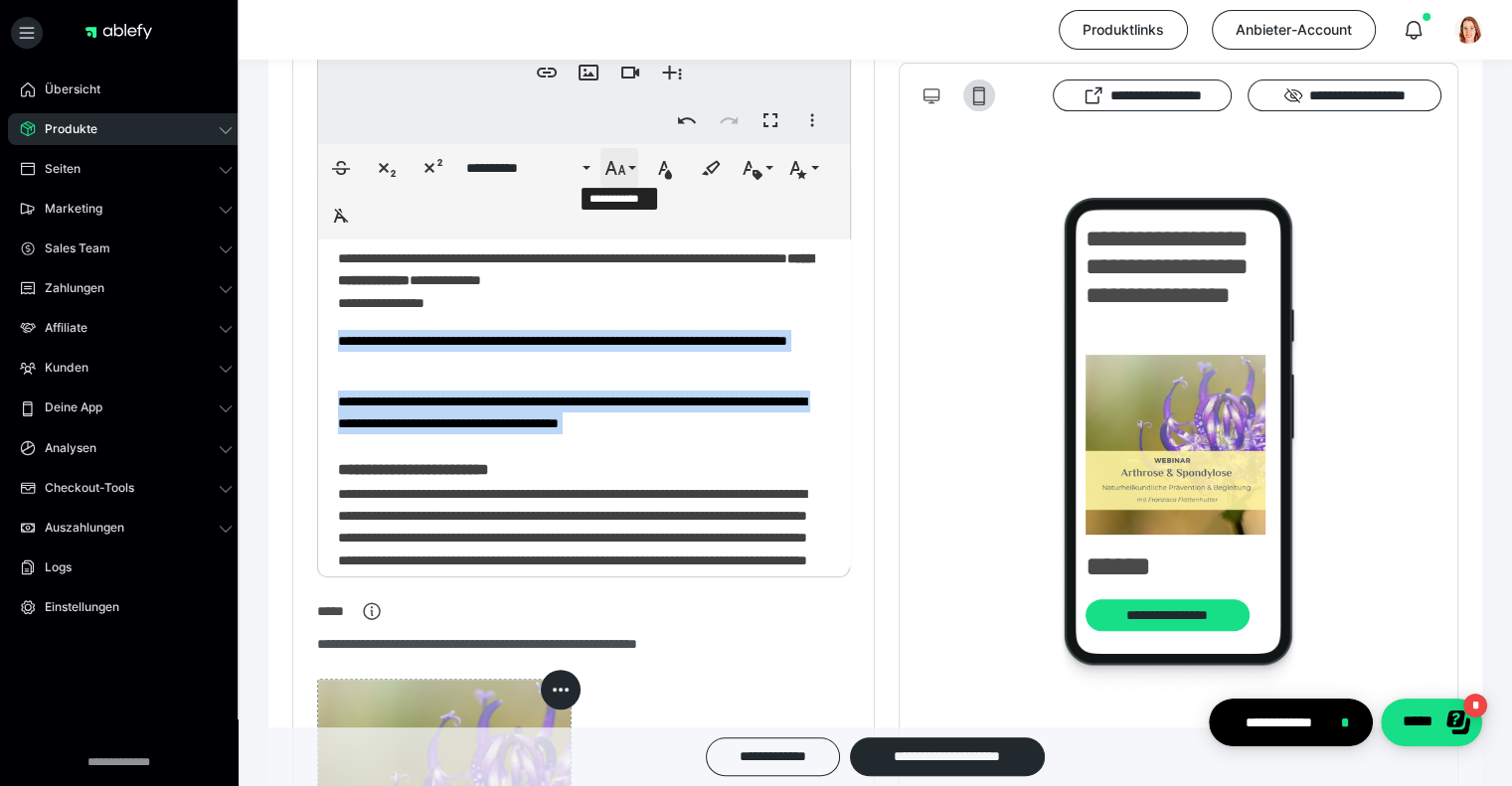 click 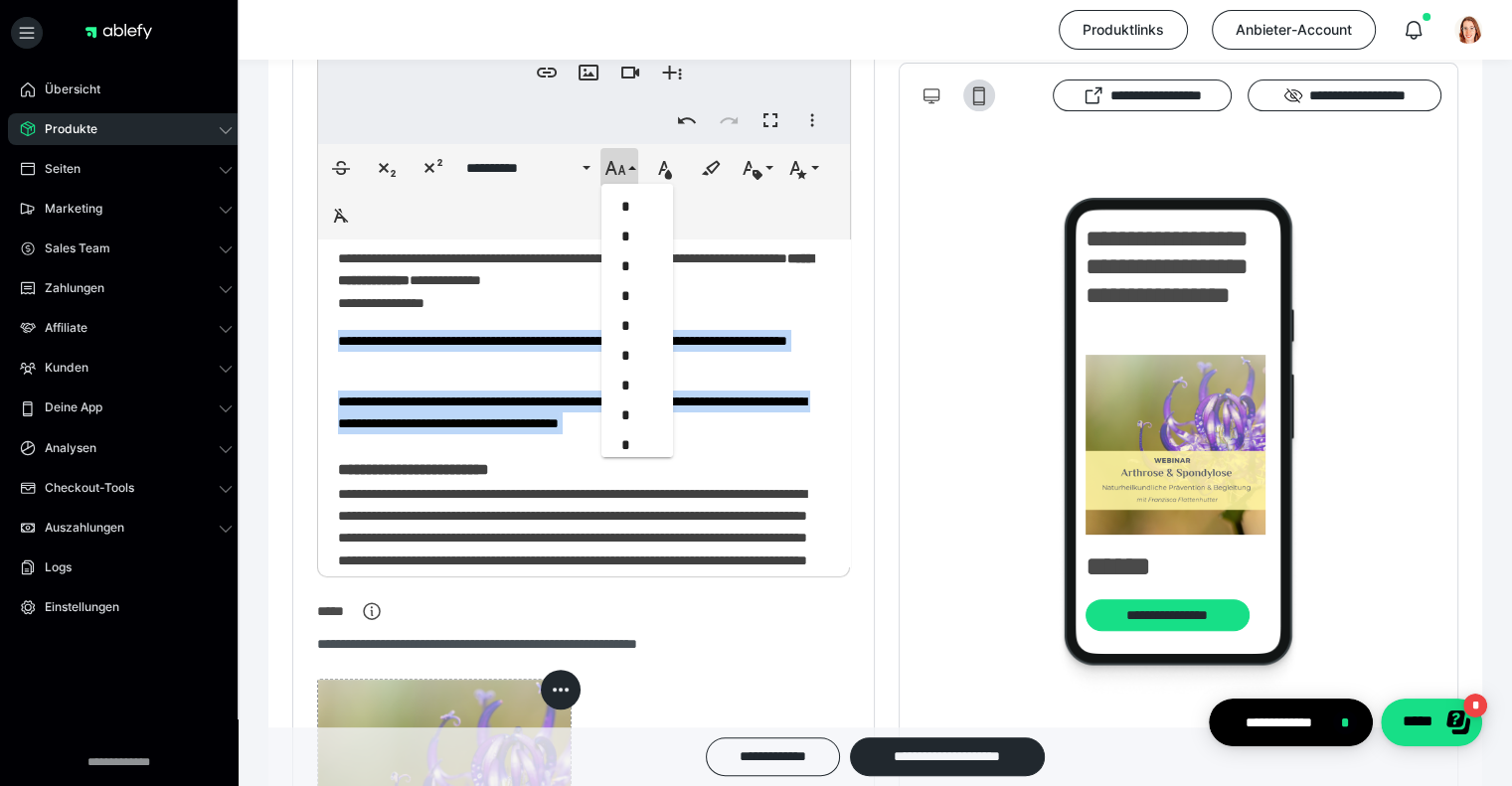 scroll, scrollTop: 409, scrollLeft: 0, axis: vertical 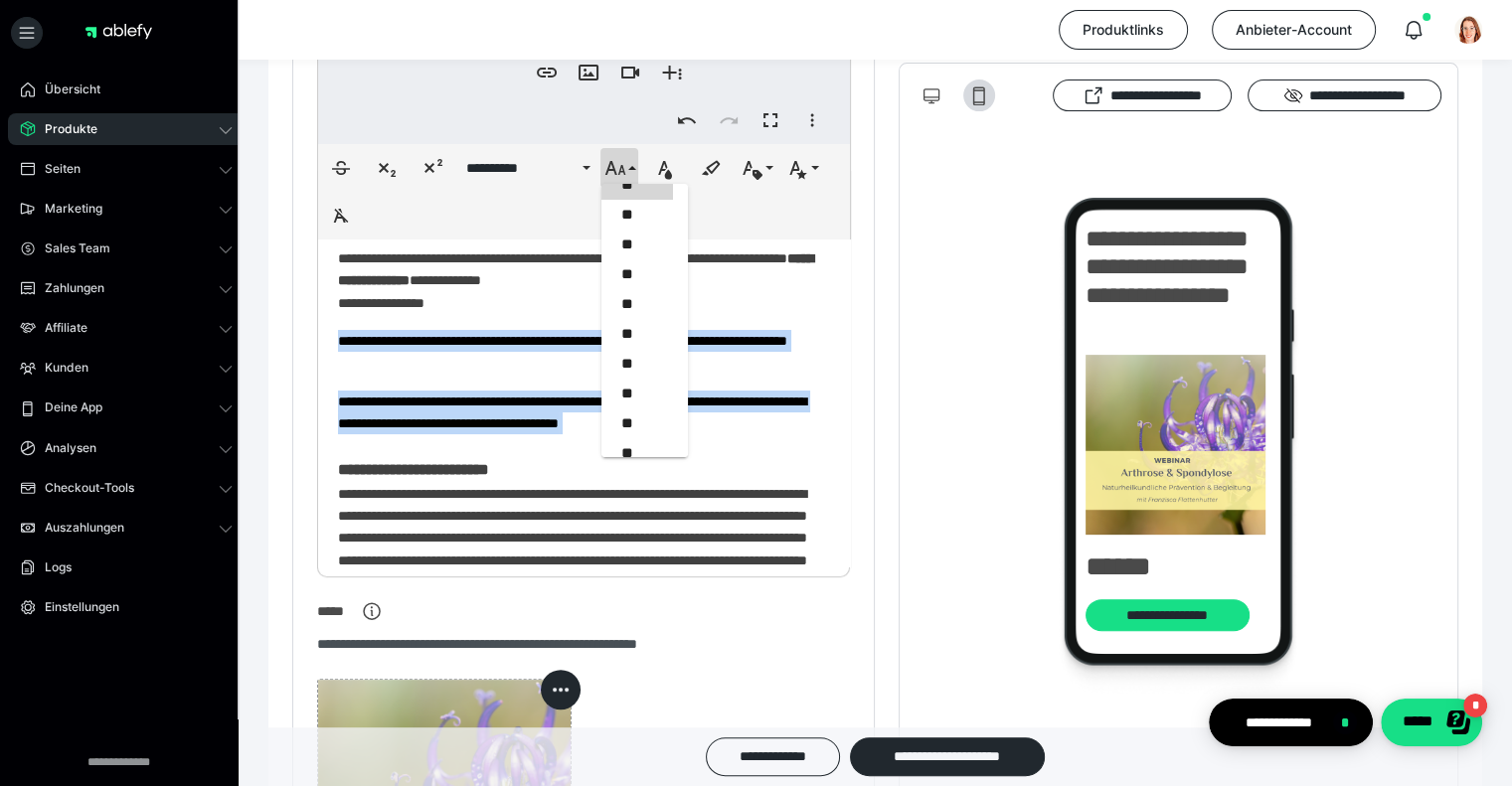 click on "**" at bounding box center (637, 185) 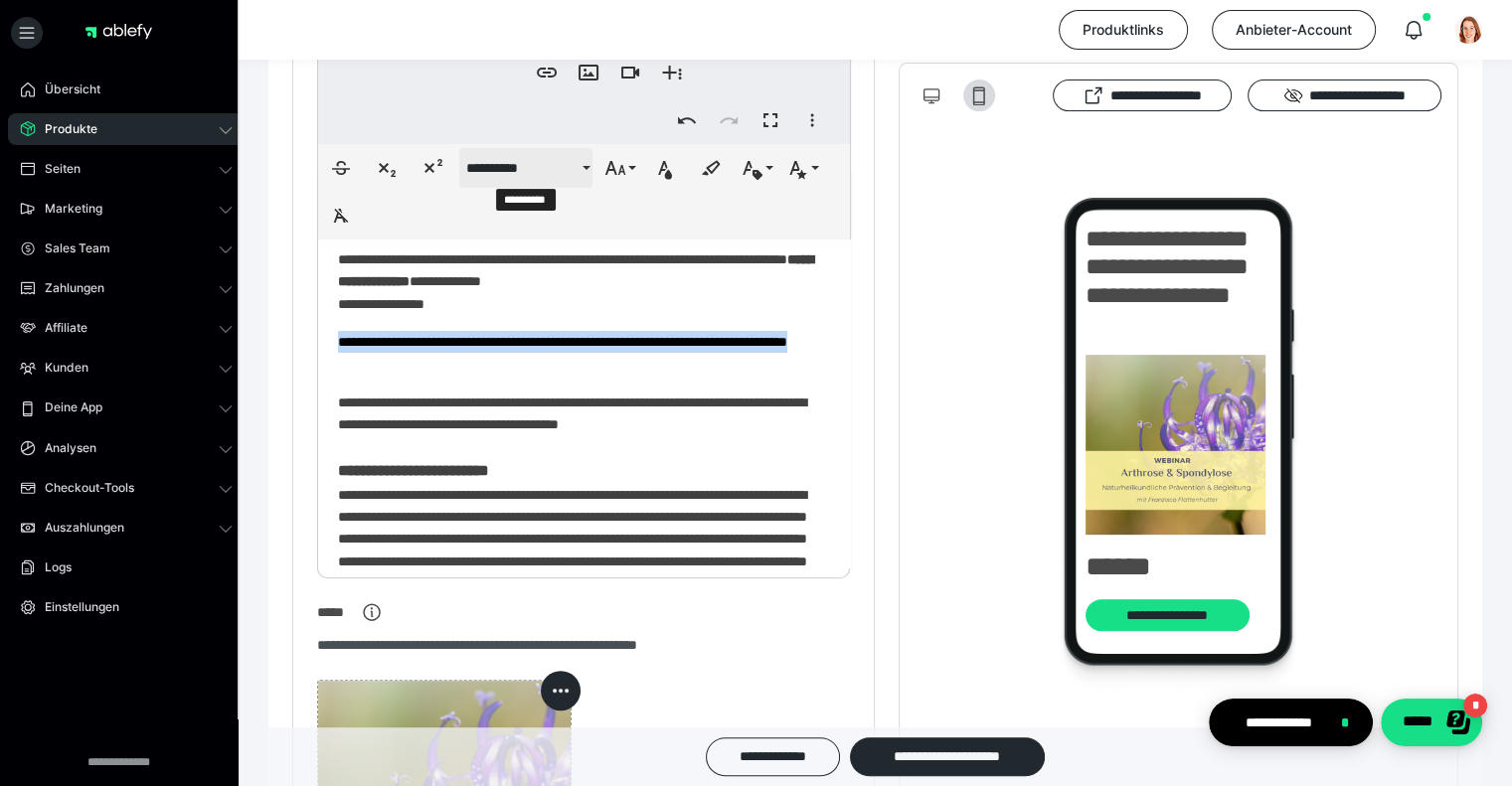 click on "**********" at bounding box center [522, 168] 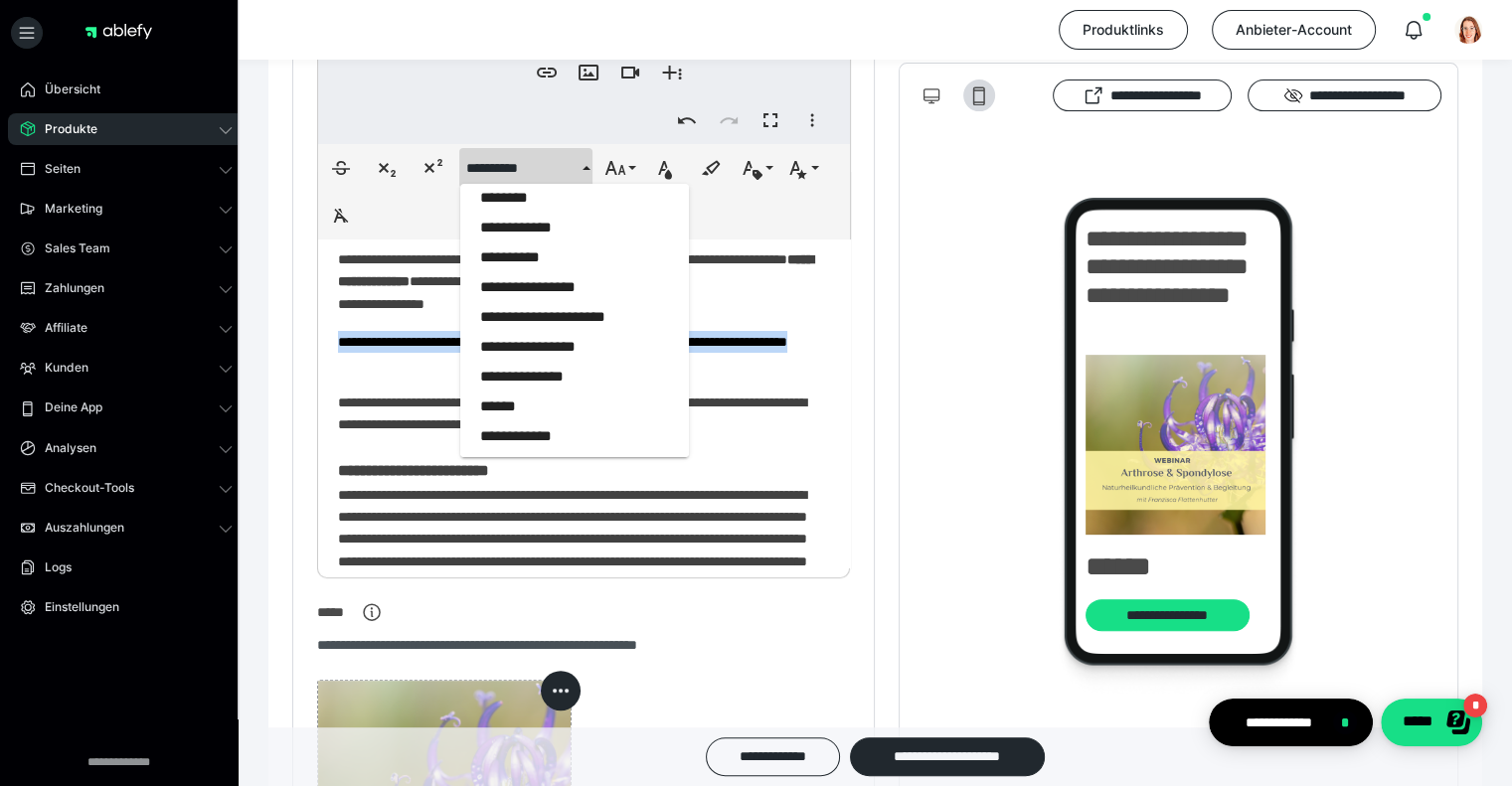 scroll, scrollTop: 1987, scrollLeft: 0, axis: vertical 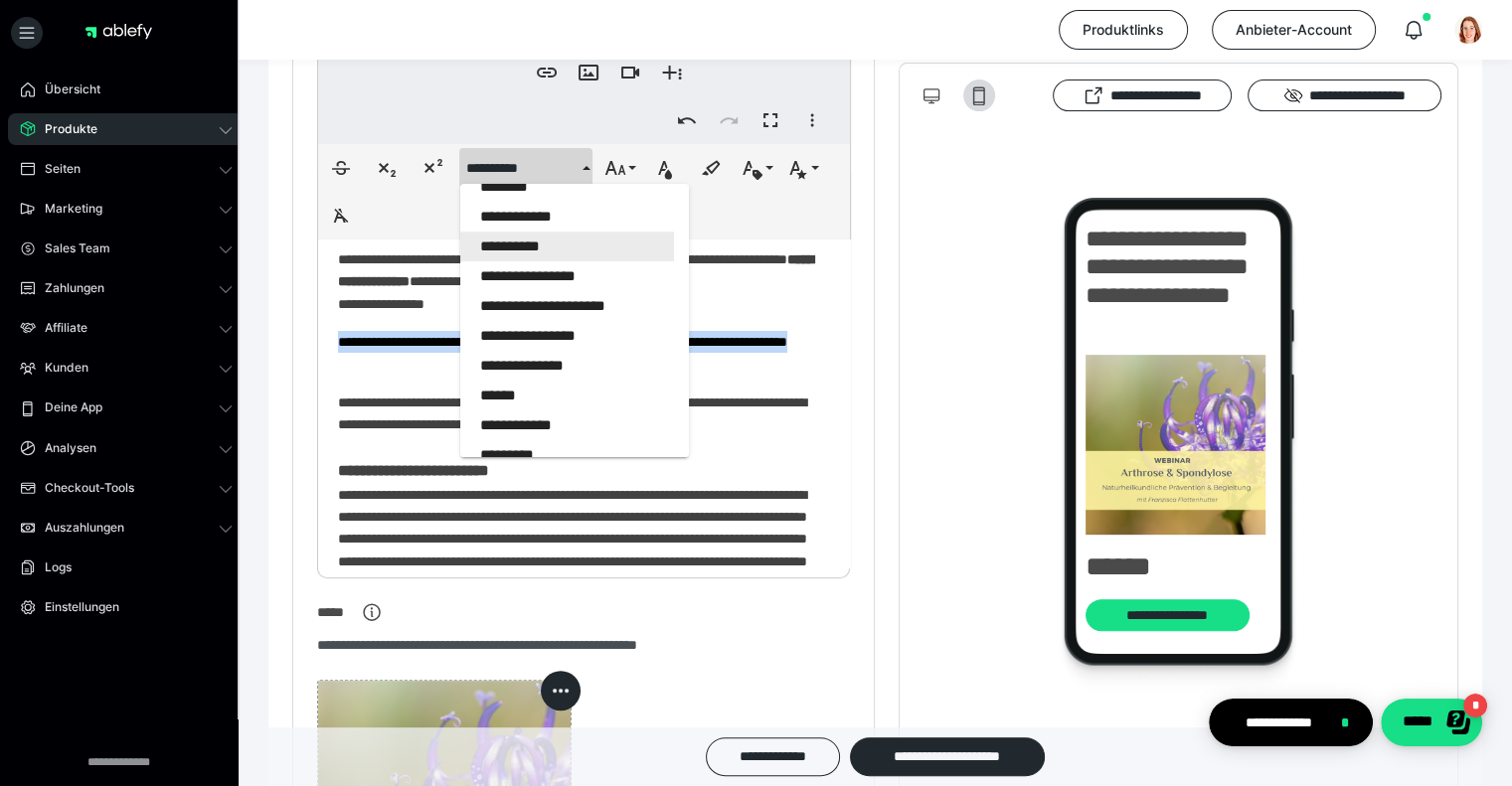 click on "**********" at bounding box center (567, 246) 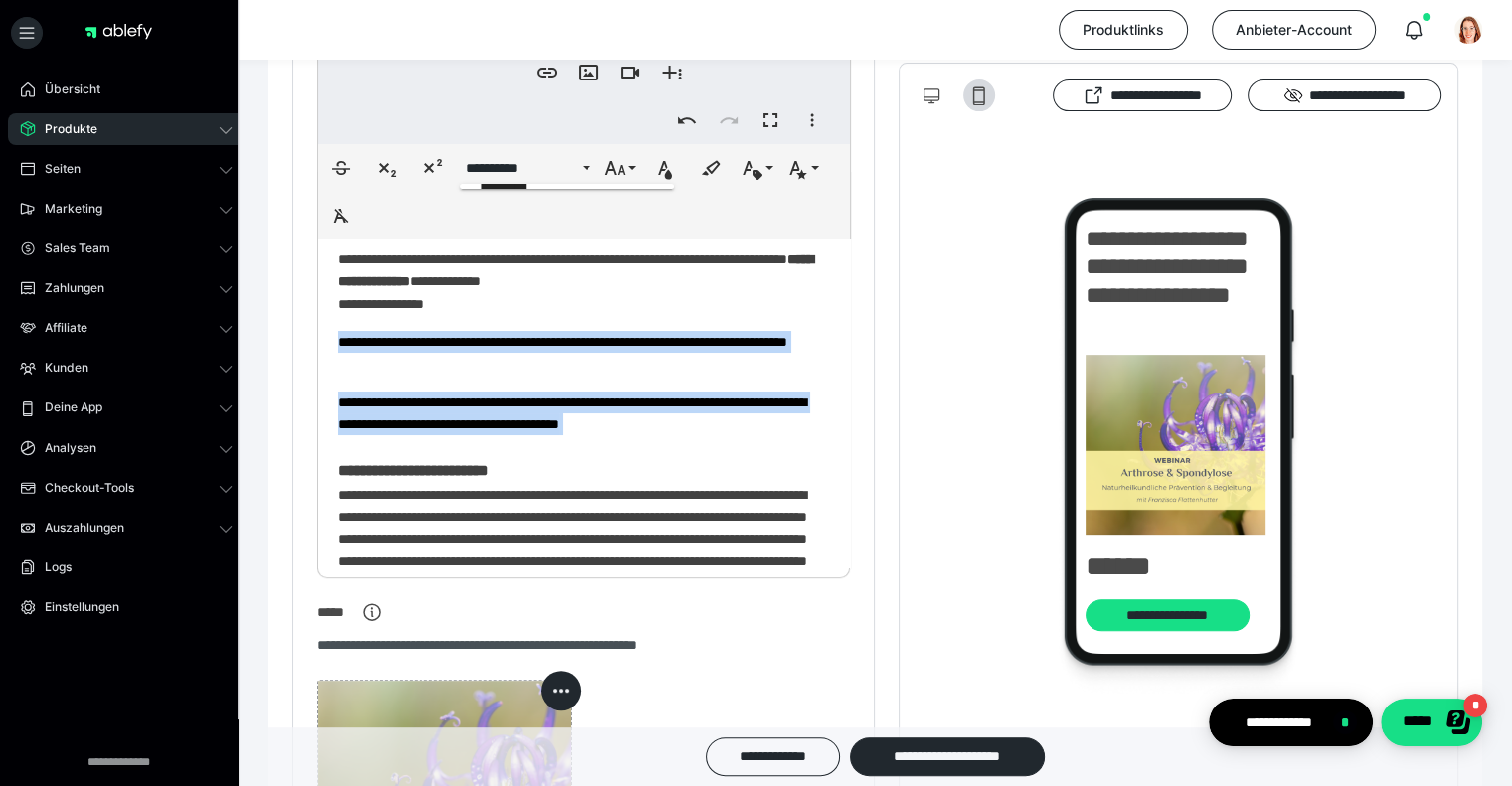 click on "**********" at bounding box center [572, 413] 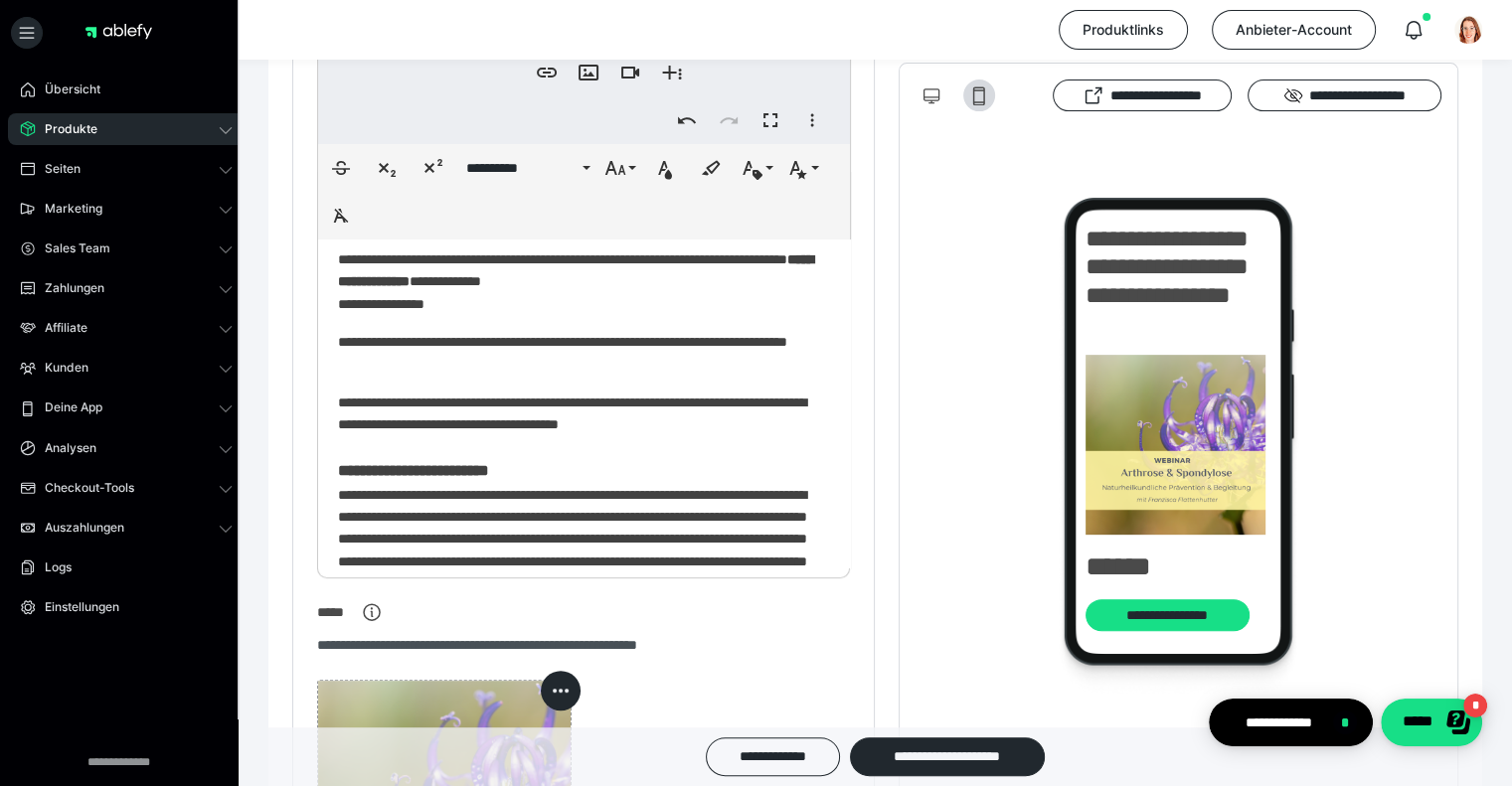 click on "**********" at bounding box center [572, 413] 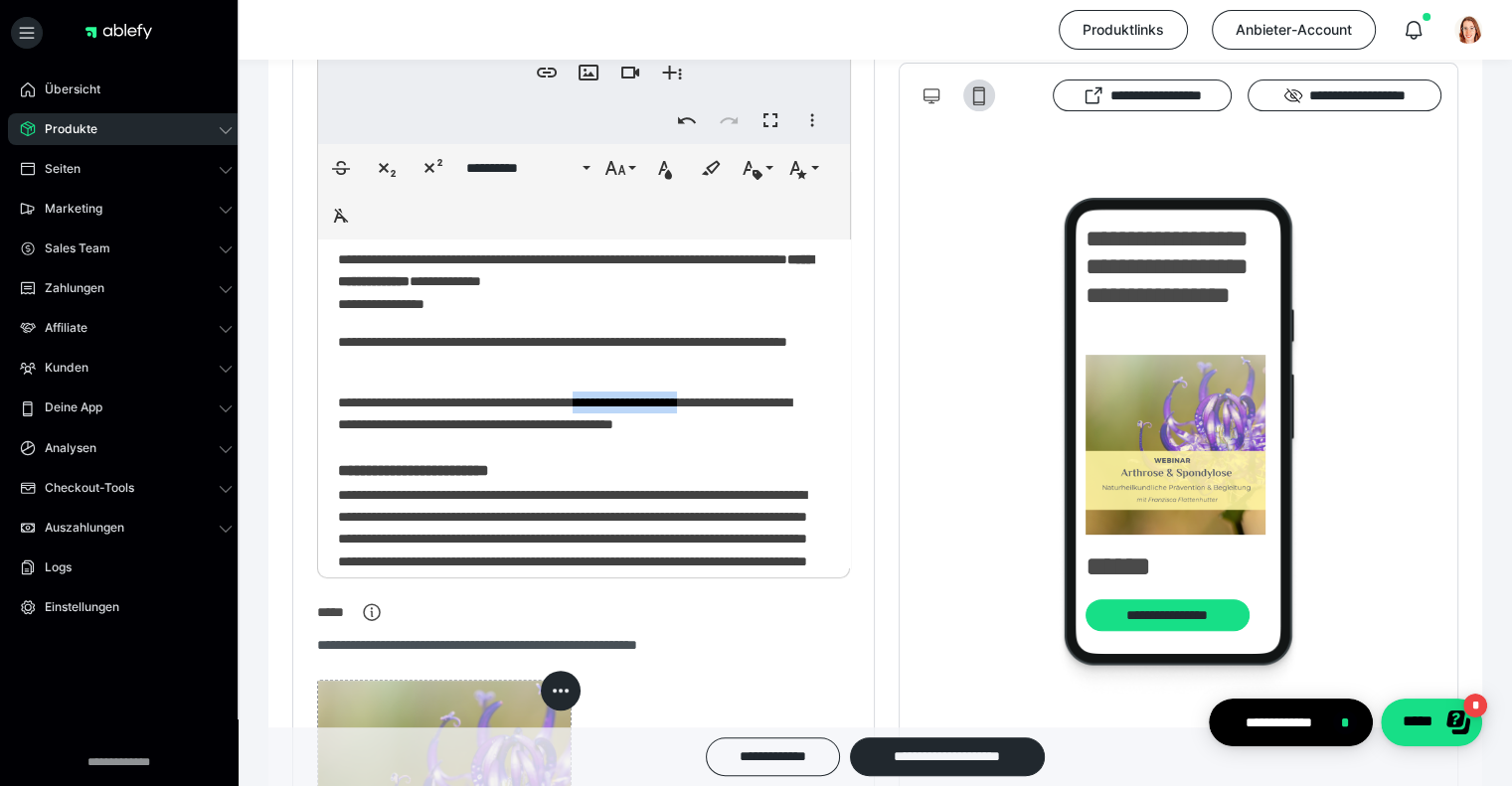 drag, startPoint x: 806, startPoint y: 399, endPoint x: 661, endPoint y: 404, distance: 145.08618 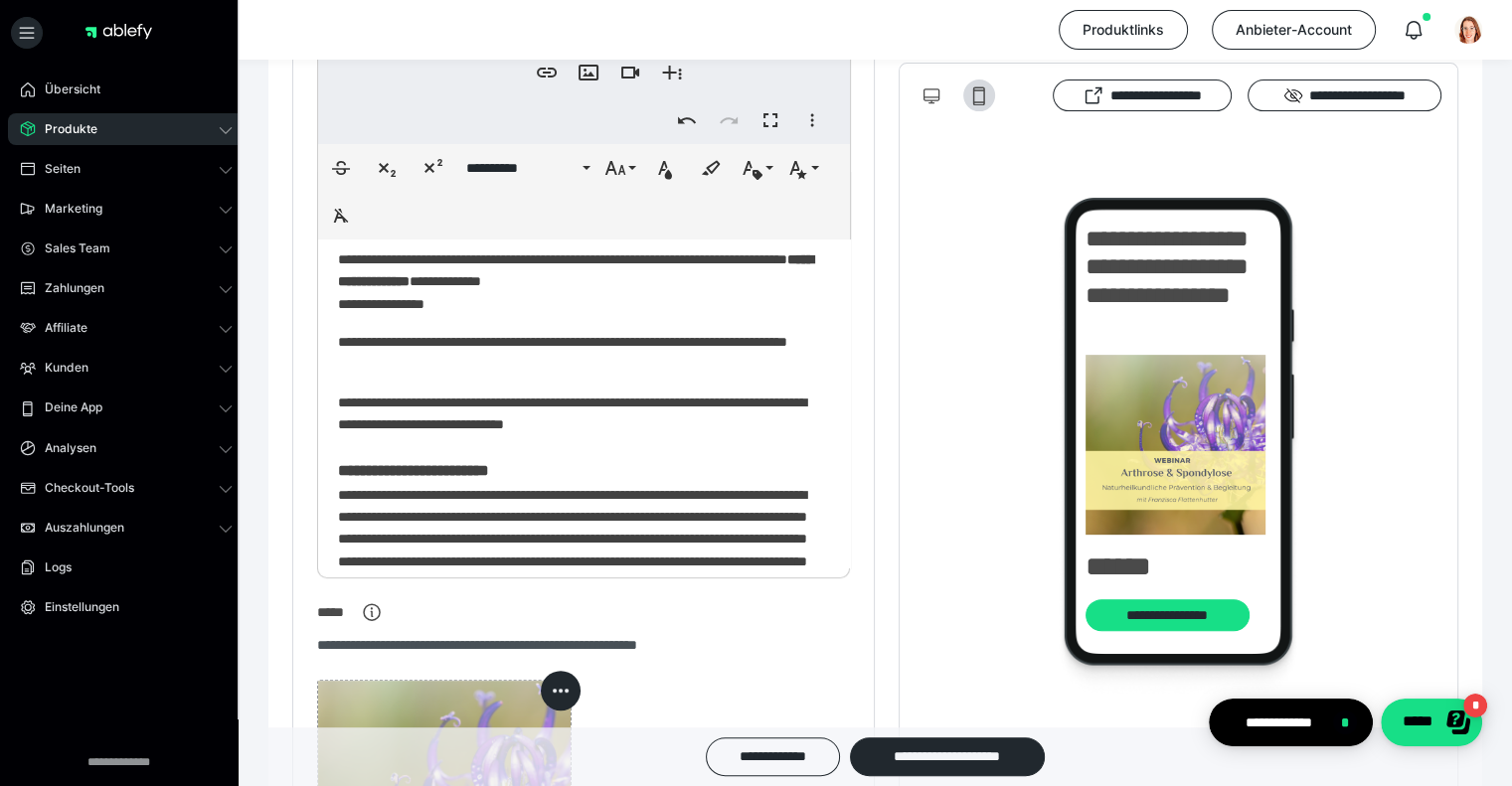 click on "**********" at bounding box center [577, 536] 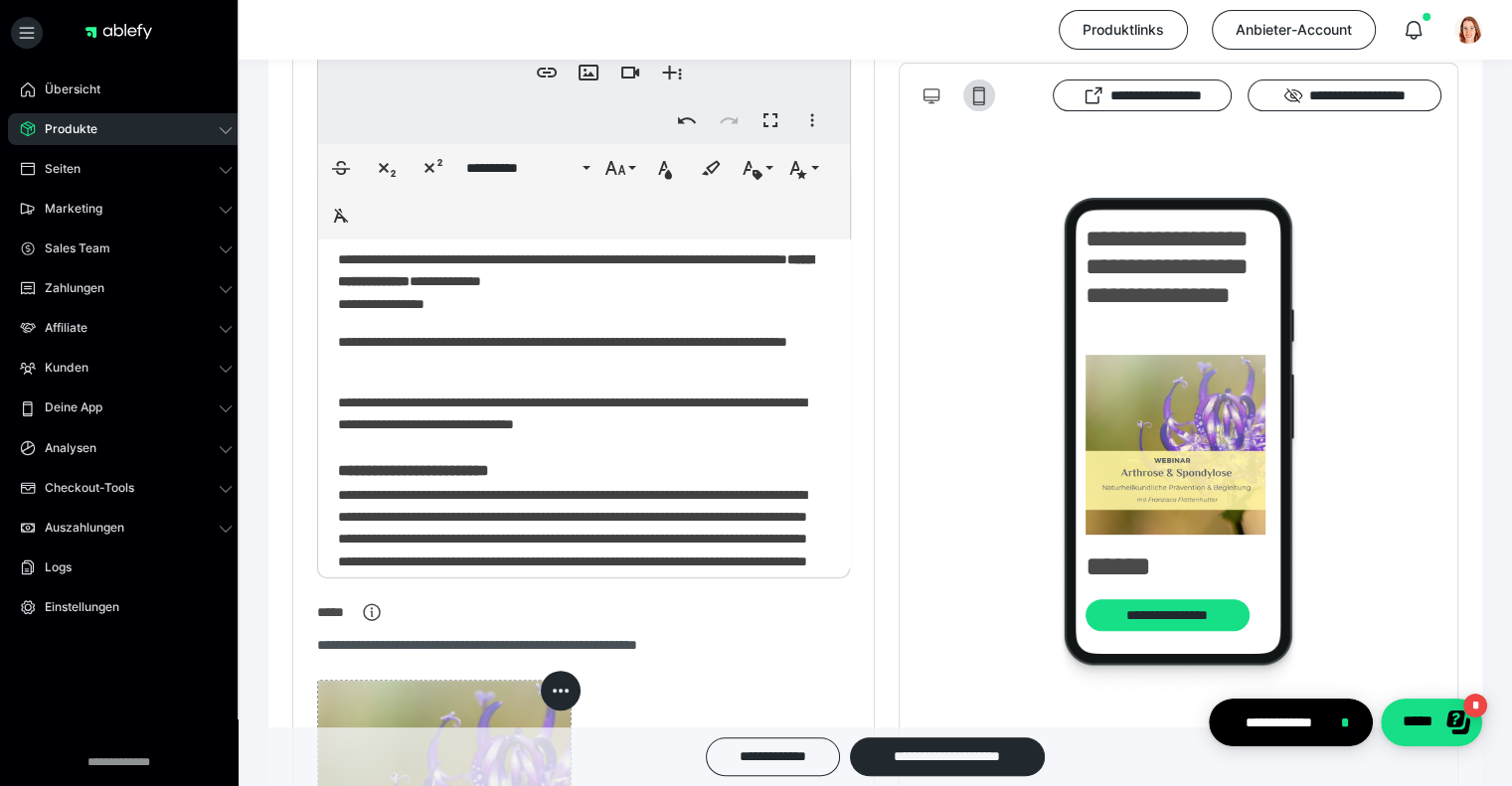 click on "**********" at bounding box center [572, 413] 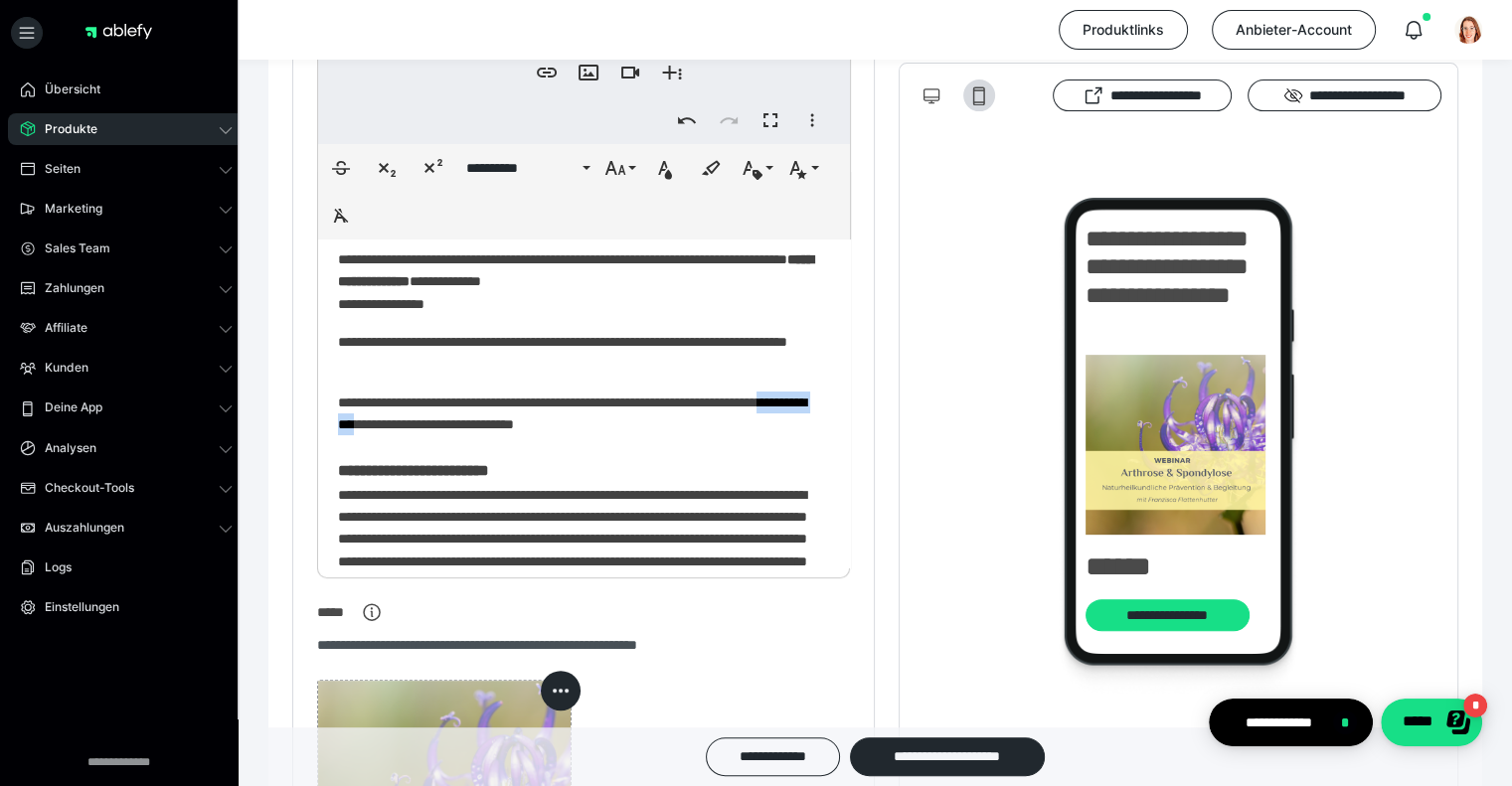 click on "**********" at bounding box center (572, 413) 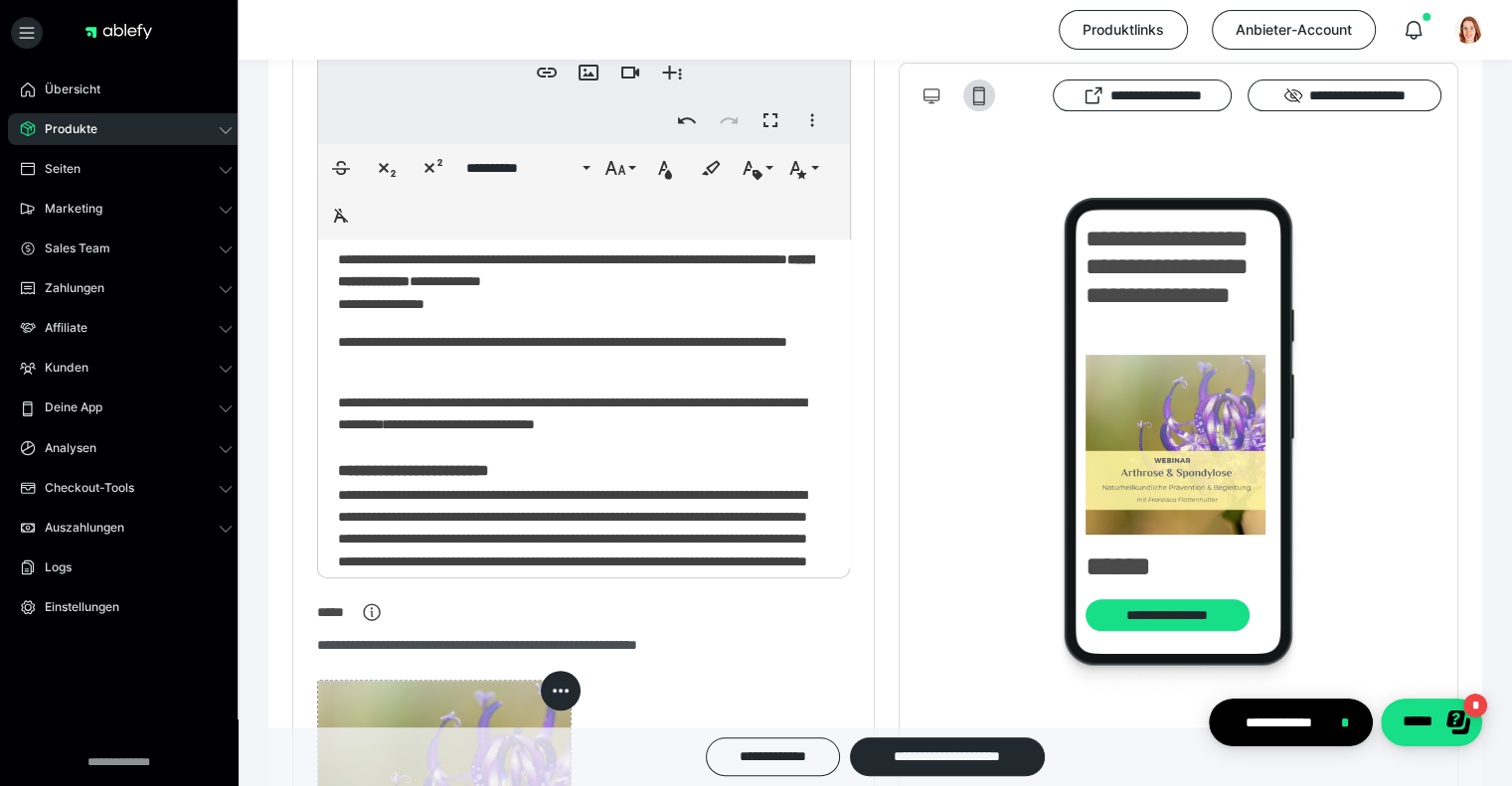 click on "**********" at bounding box center [577, 536] 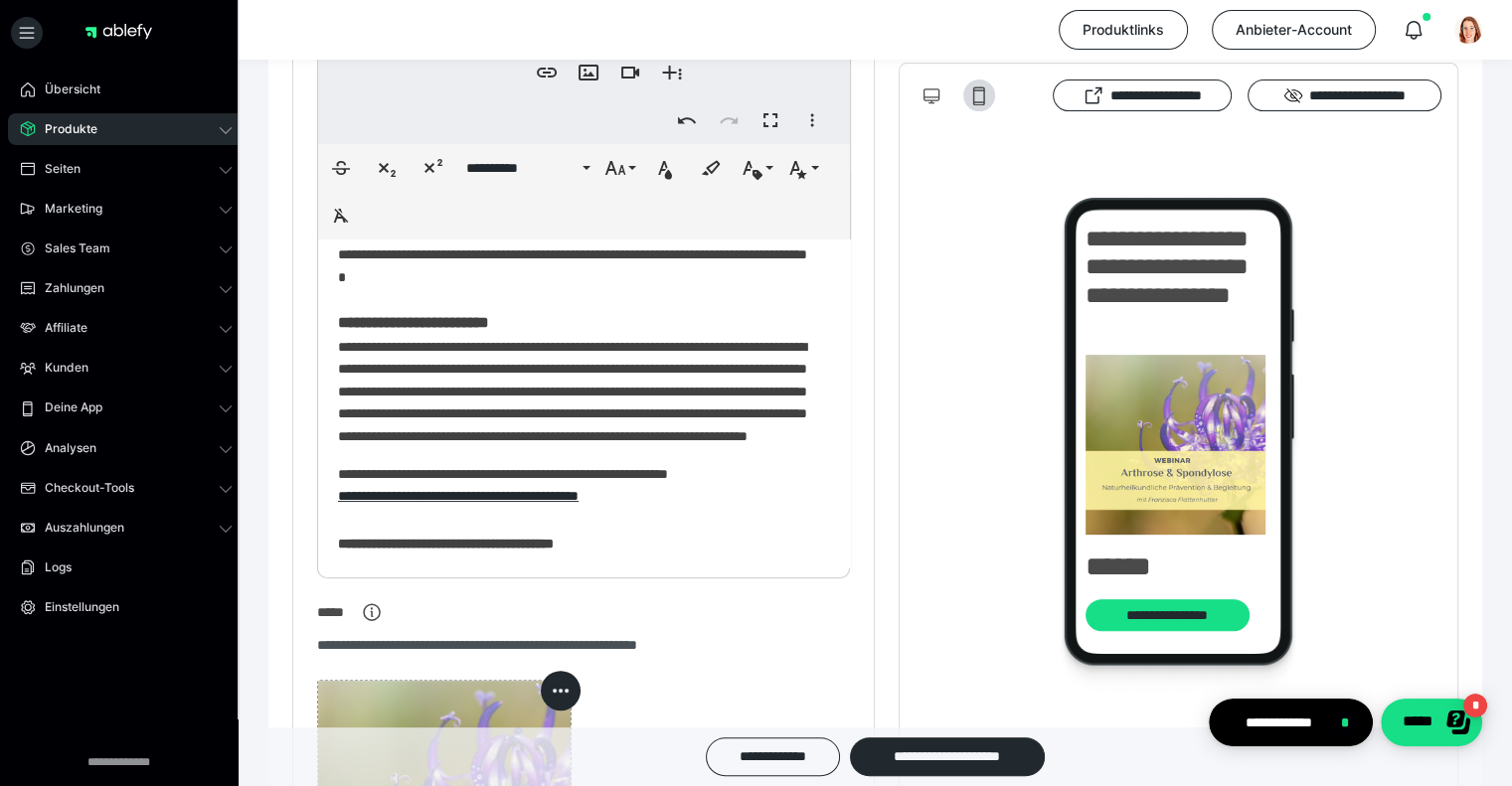scroll, scrollTop: 298, scrollLeft: 0, axis: vertical 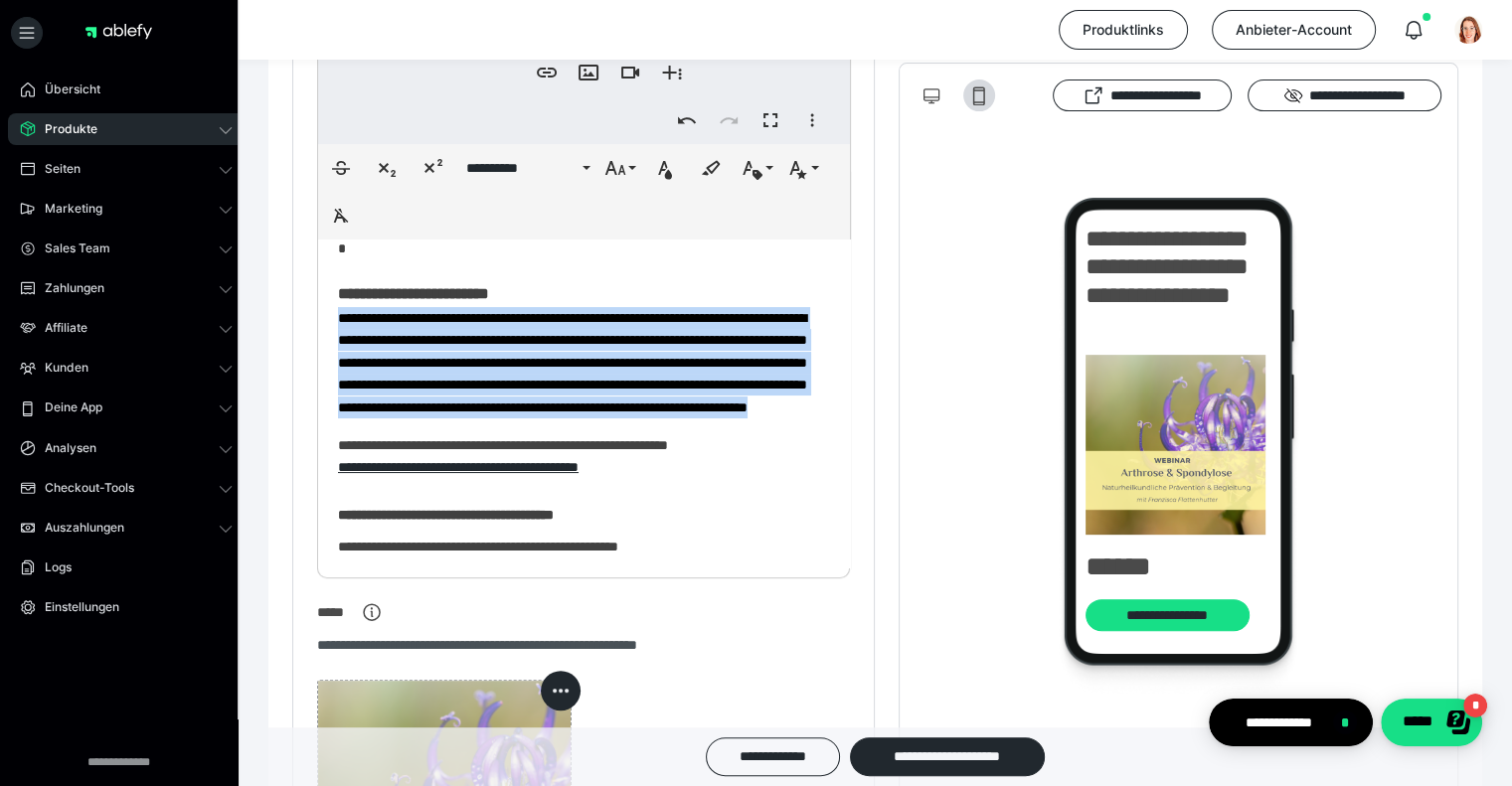 drag, startPoint x: 524, startPoint y: 477, endPoint x: 306, endPoint y: 320, distance: 268.6503 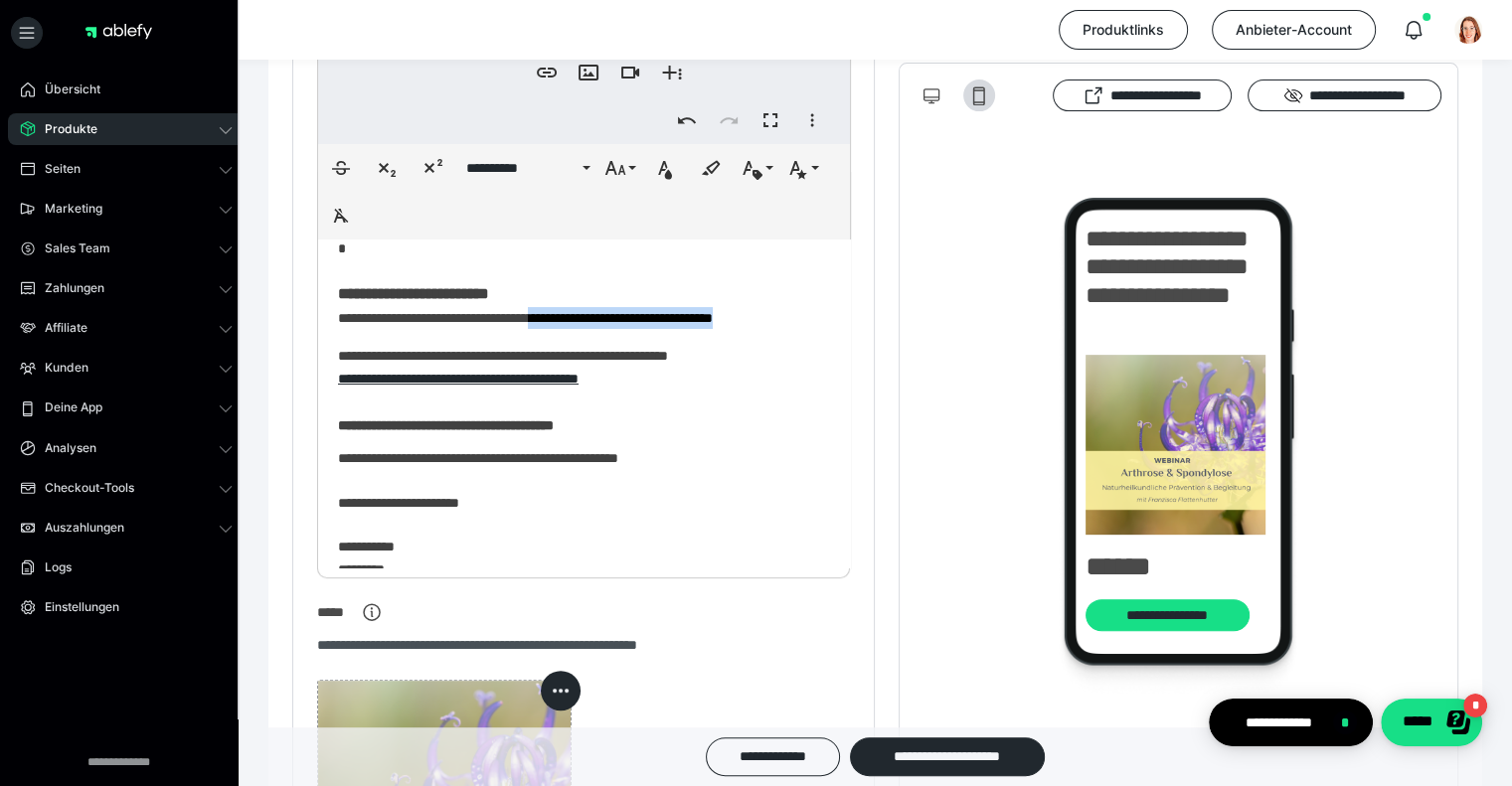 drag, startPoint x: 780, startPoint y: 307, endPoint x: 549, endPoint y: 321, distance: 231.42385 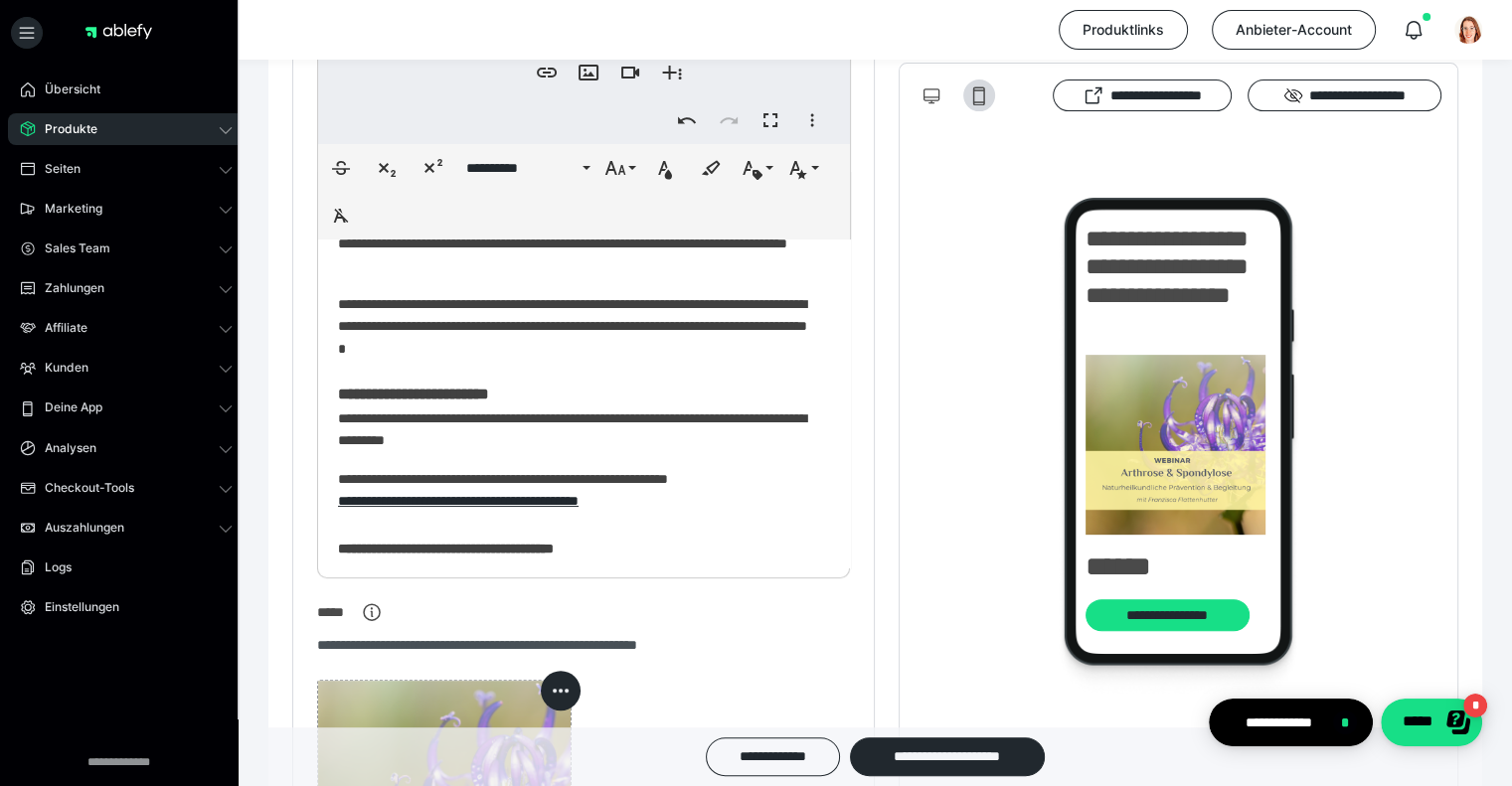 scroll, scrollTop: 298, scrollLeft: 0, axis: vertical 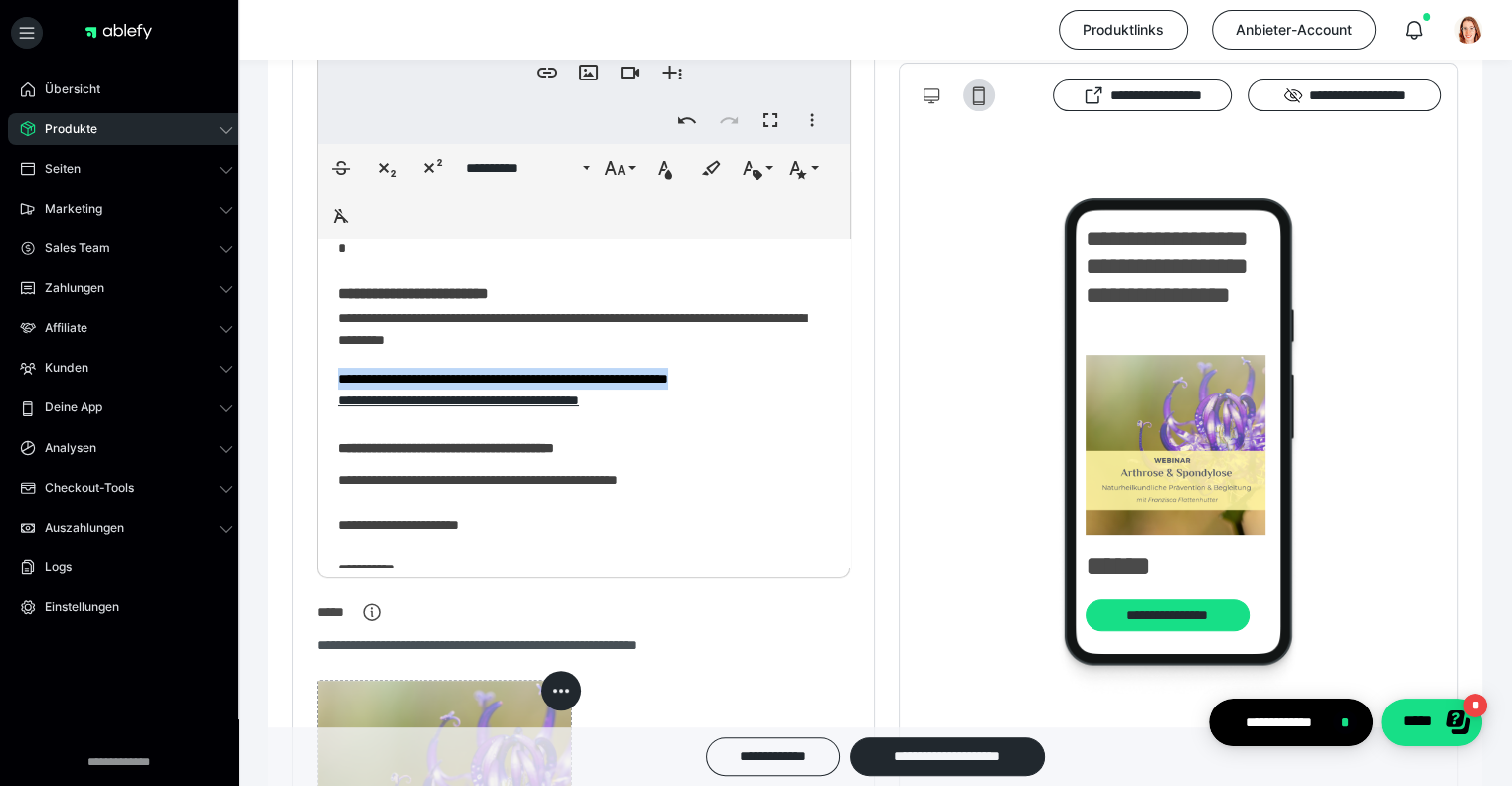 drag, startPoint x: 806, startPoint y: 381, endPoint x: 555, endPoint y: 333, distance: 255.5484 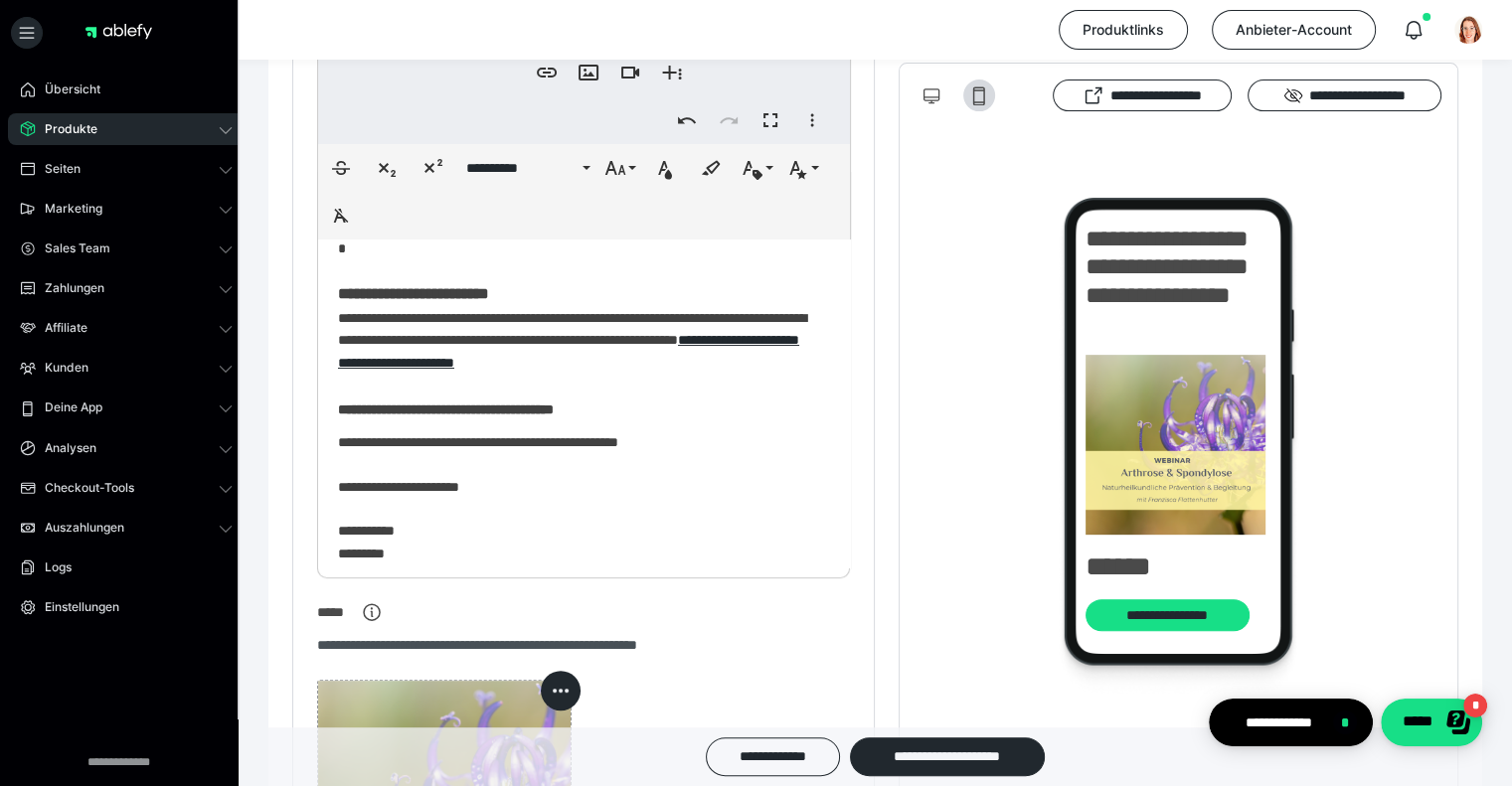 click on "**********" at bounding box center [577, 340] 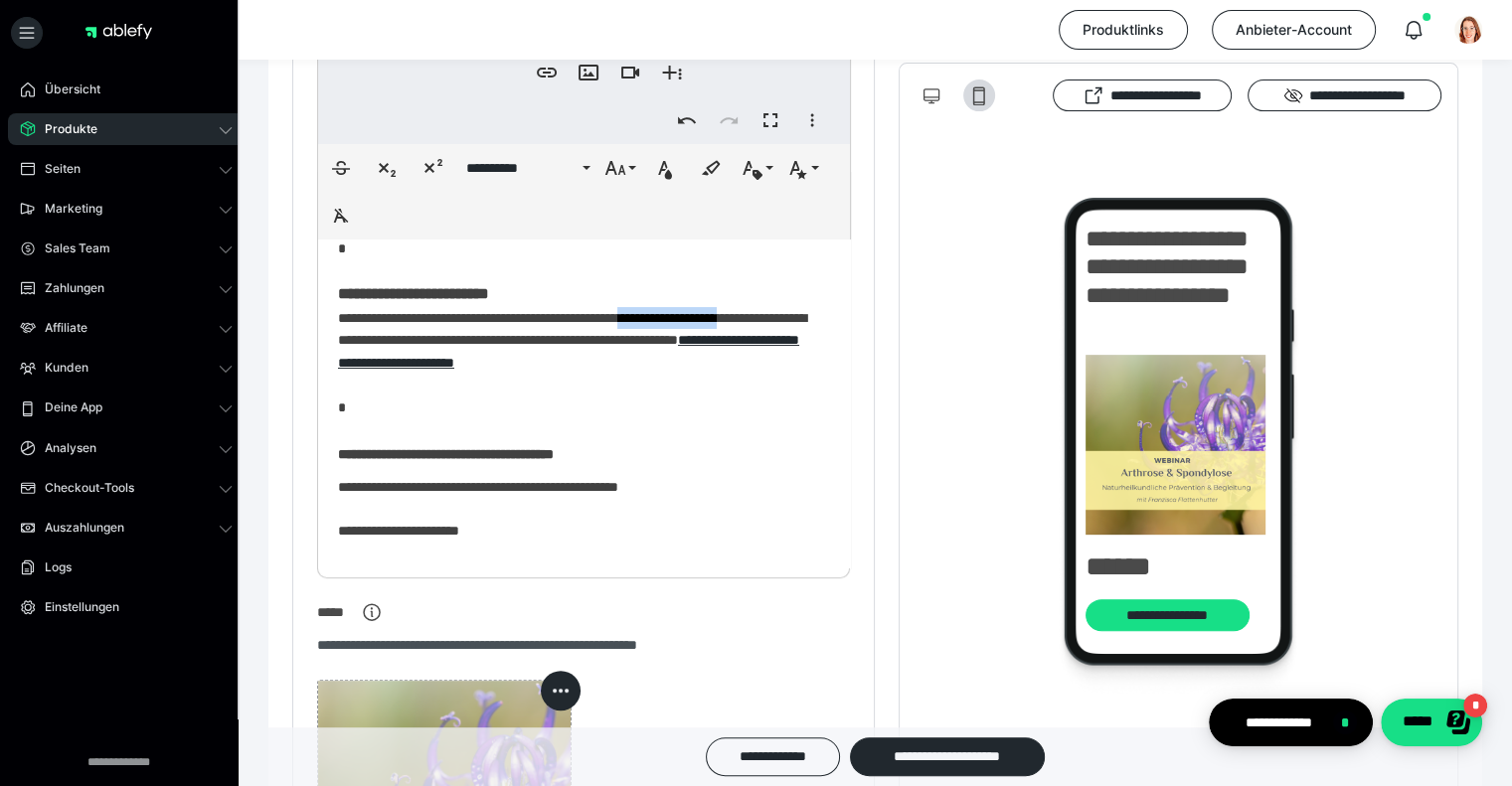 drag, startPoint x: 686, startPoint y: 324, endPoint x: 668, endPoint y: 316, distance: 19.697716 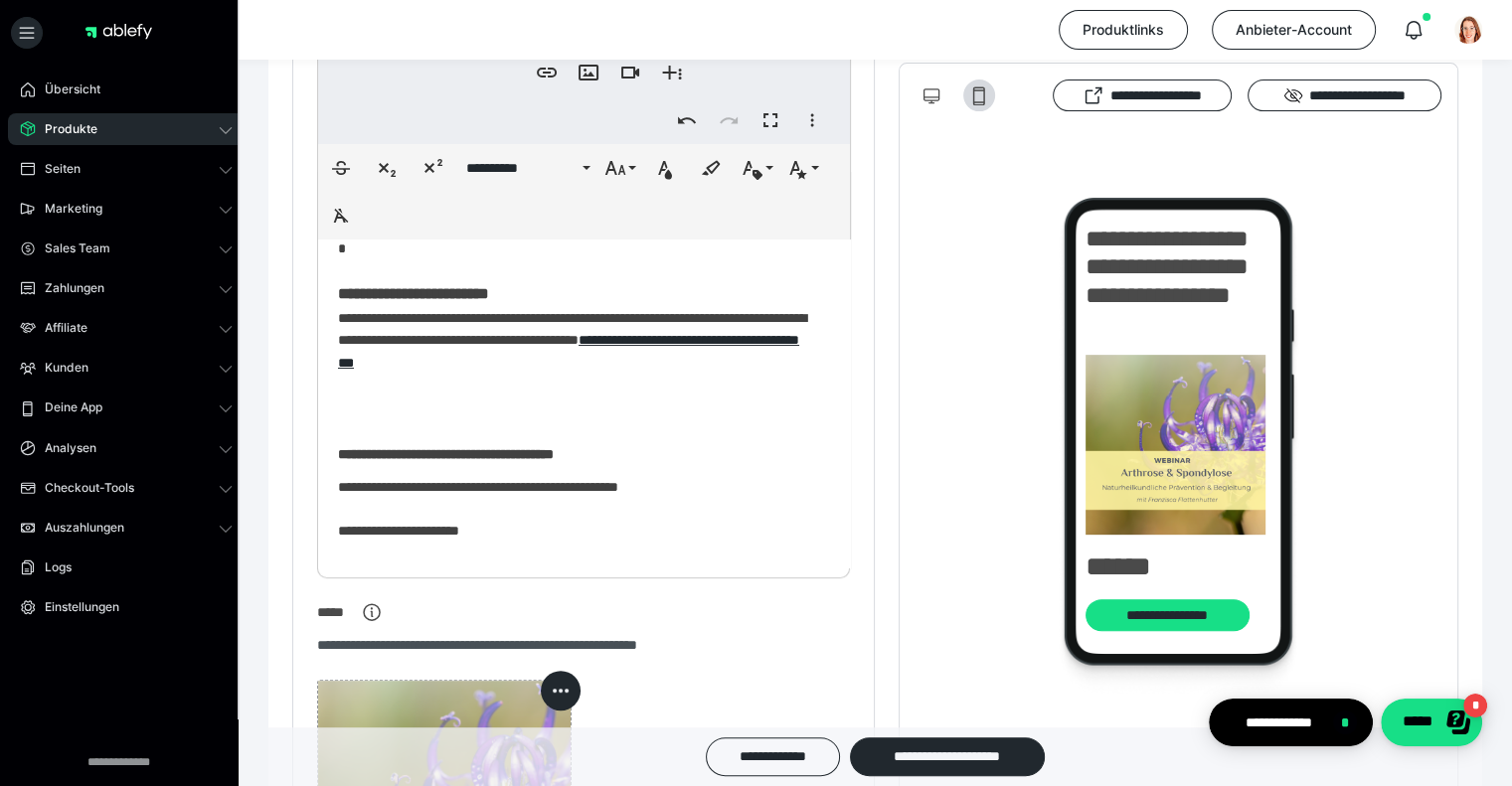 click on "**********" at bounding box center [577, 363] 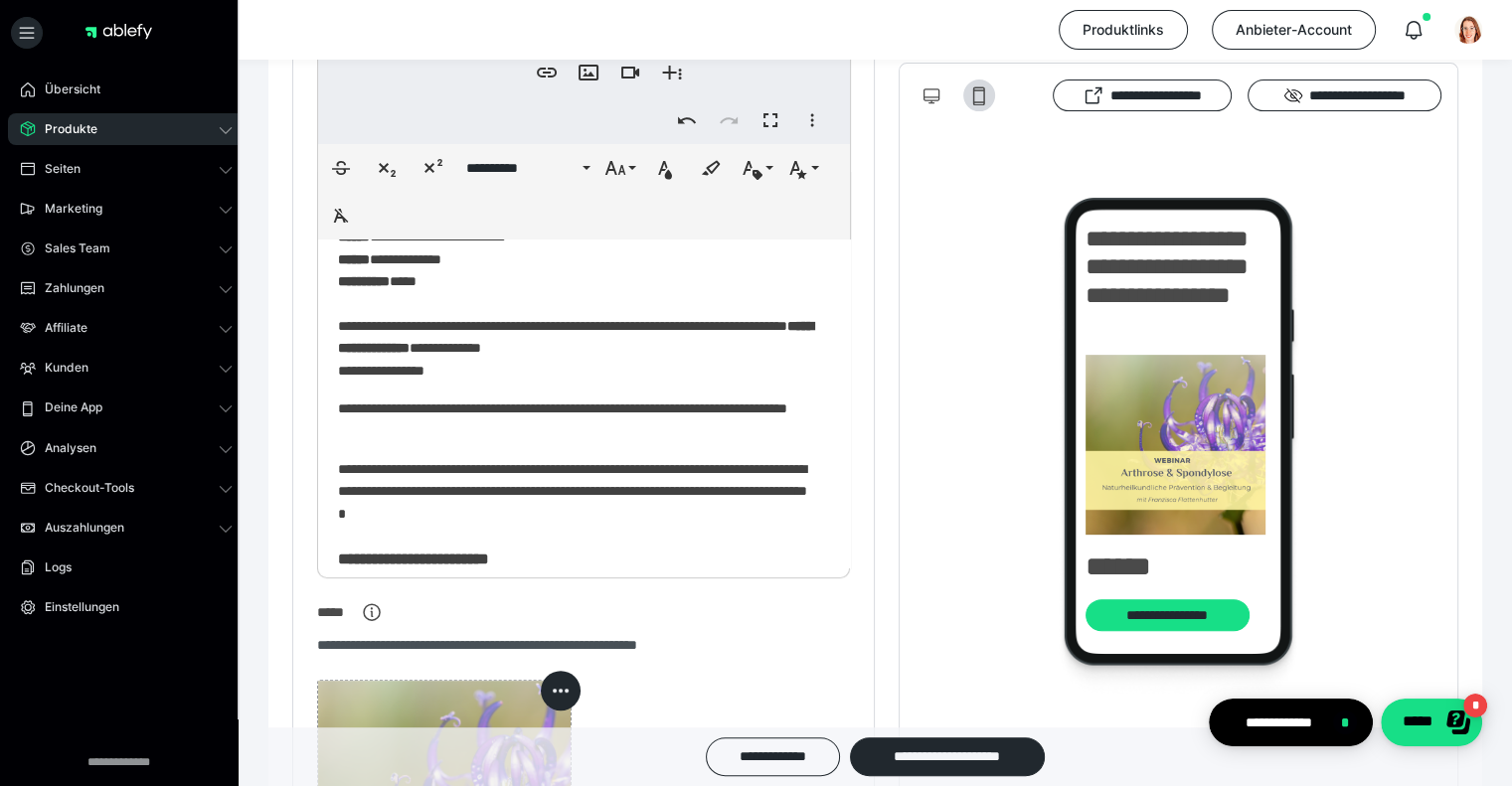 scroll, scrollTop: 0, scrollLeft: 0, axis: both 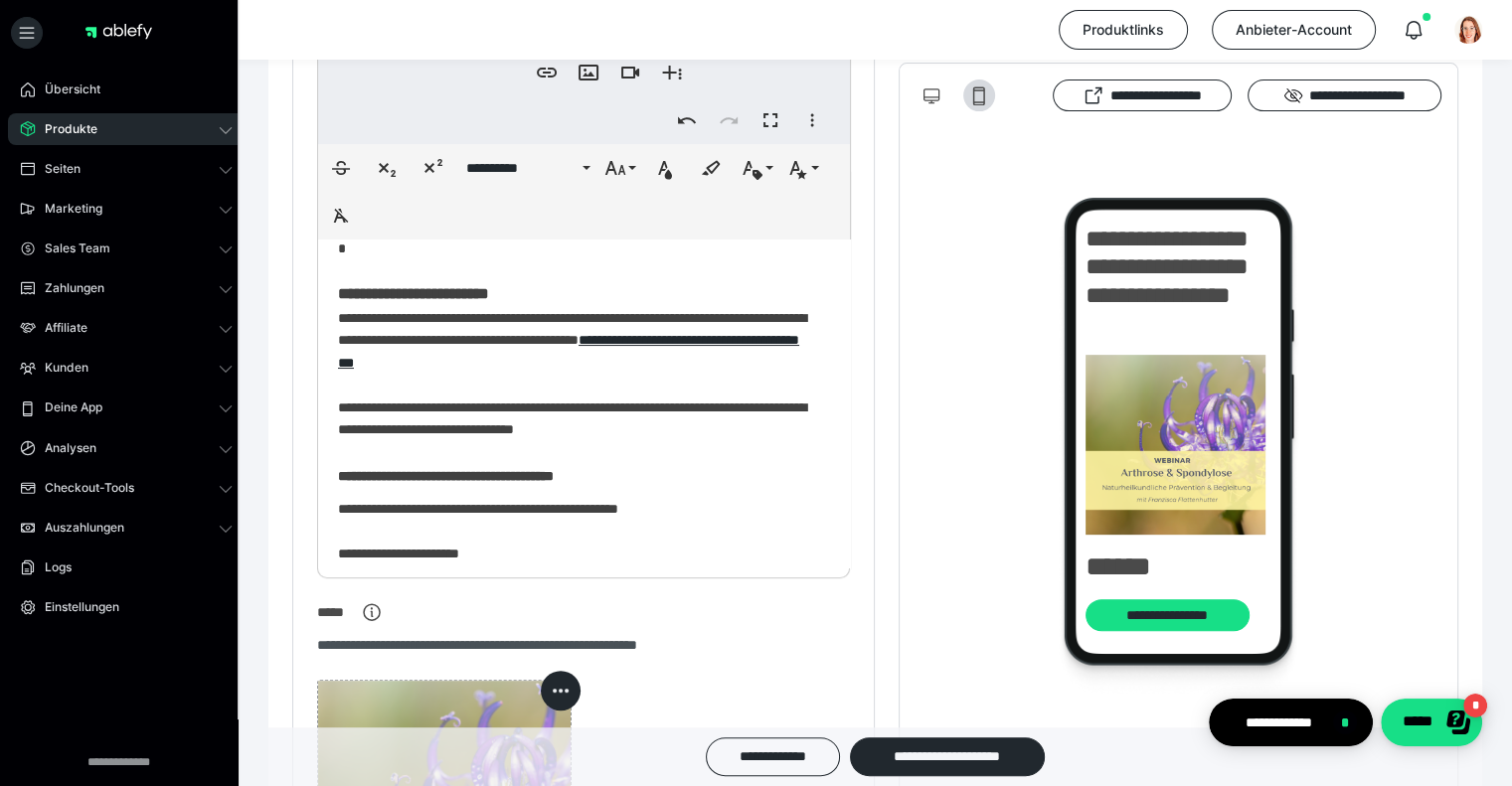 click on "**********" at bounding box center (577, 284) 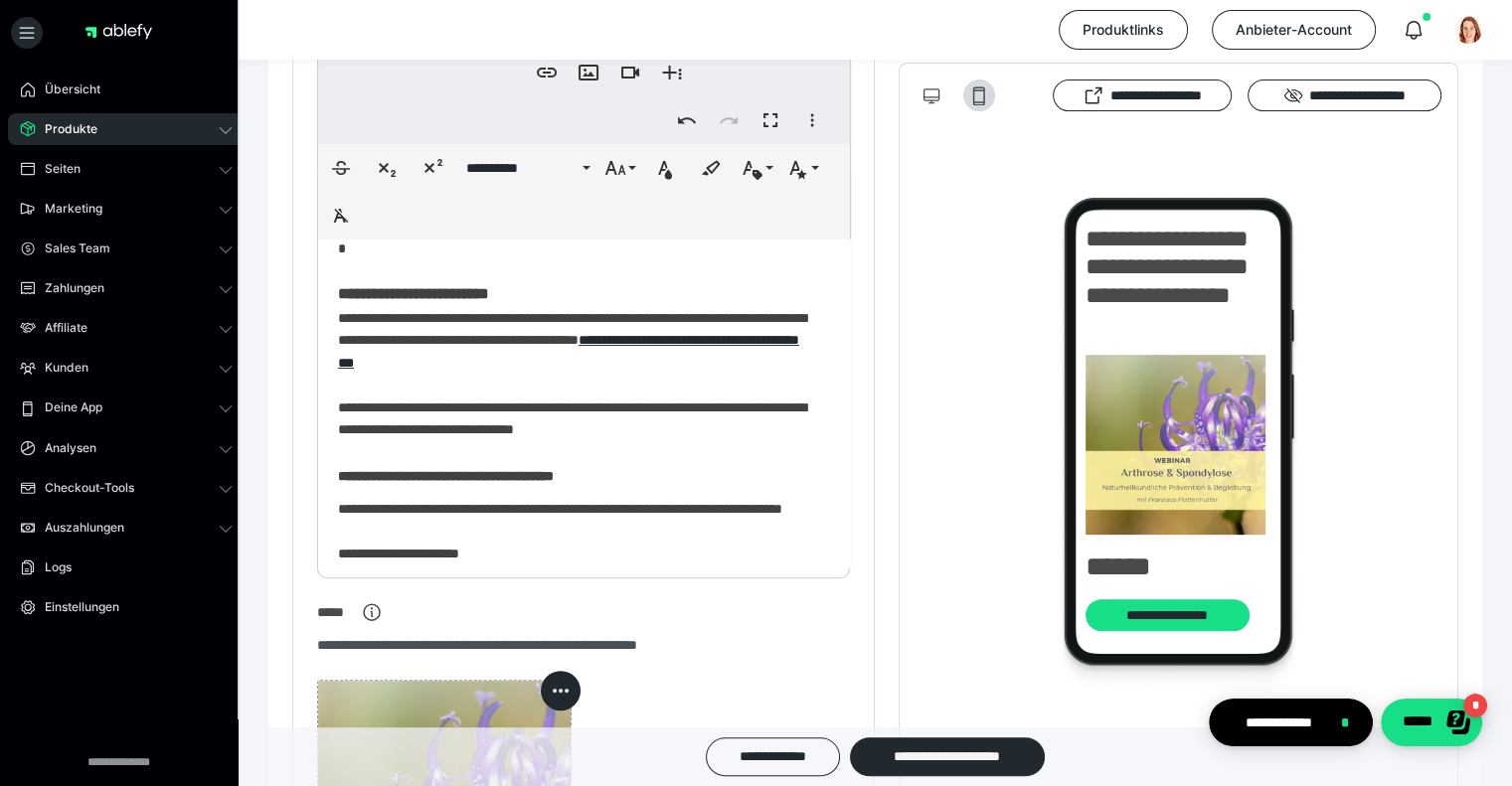 click on "**********" at bounding box center (560, 509) 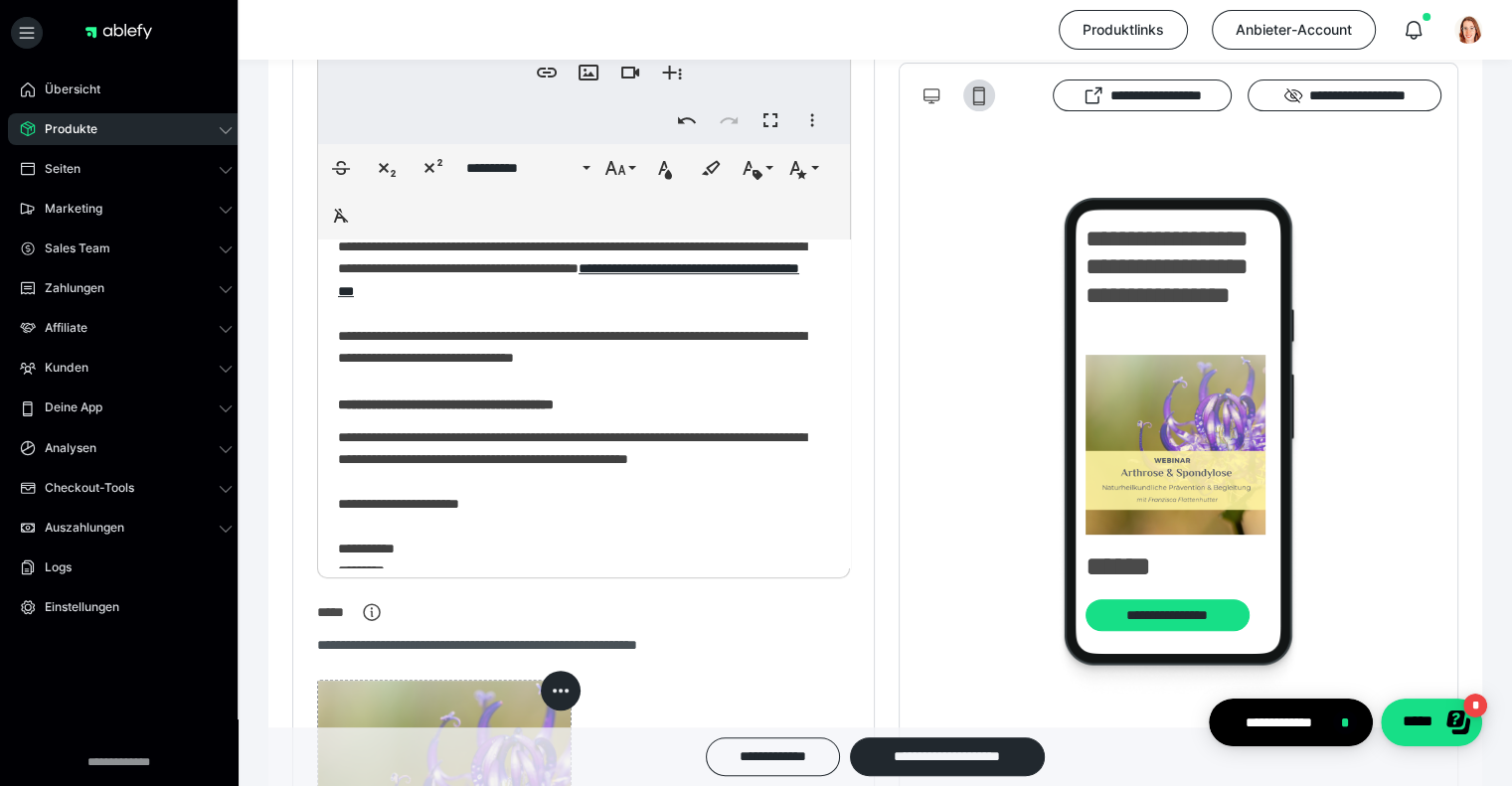 scroll, scrollTop: 469, scrollLeft: 0, axis: vertical 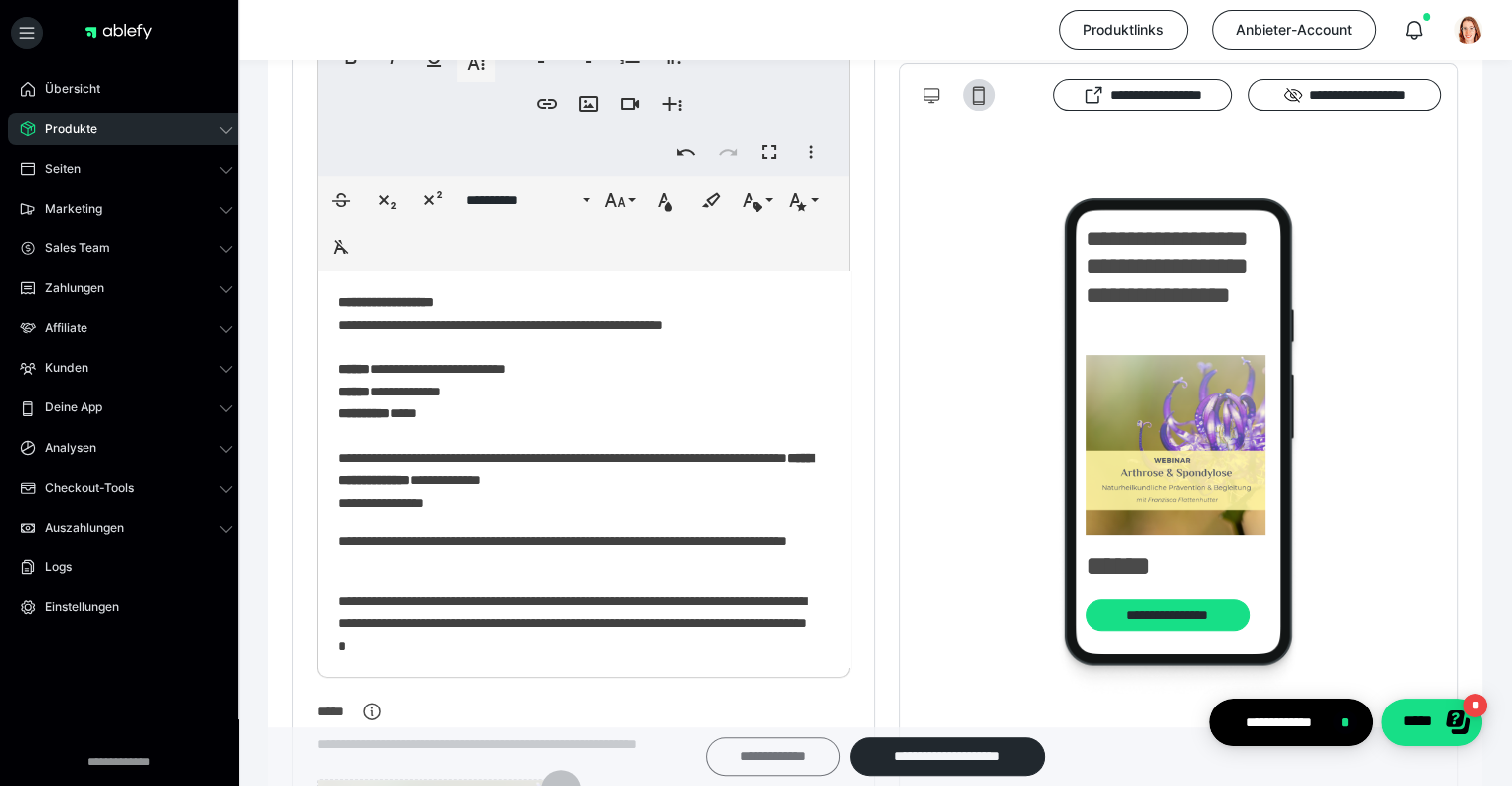 click on "**********" at bounding box center (772, 756) 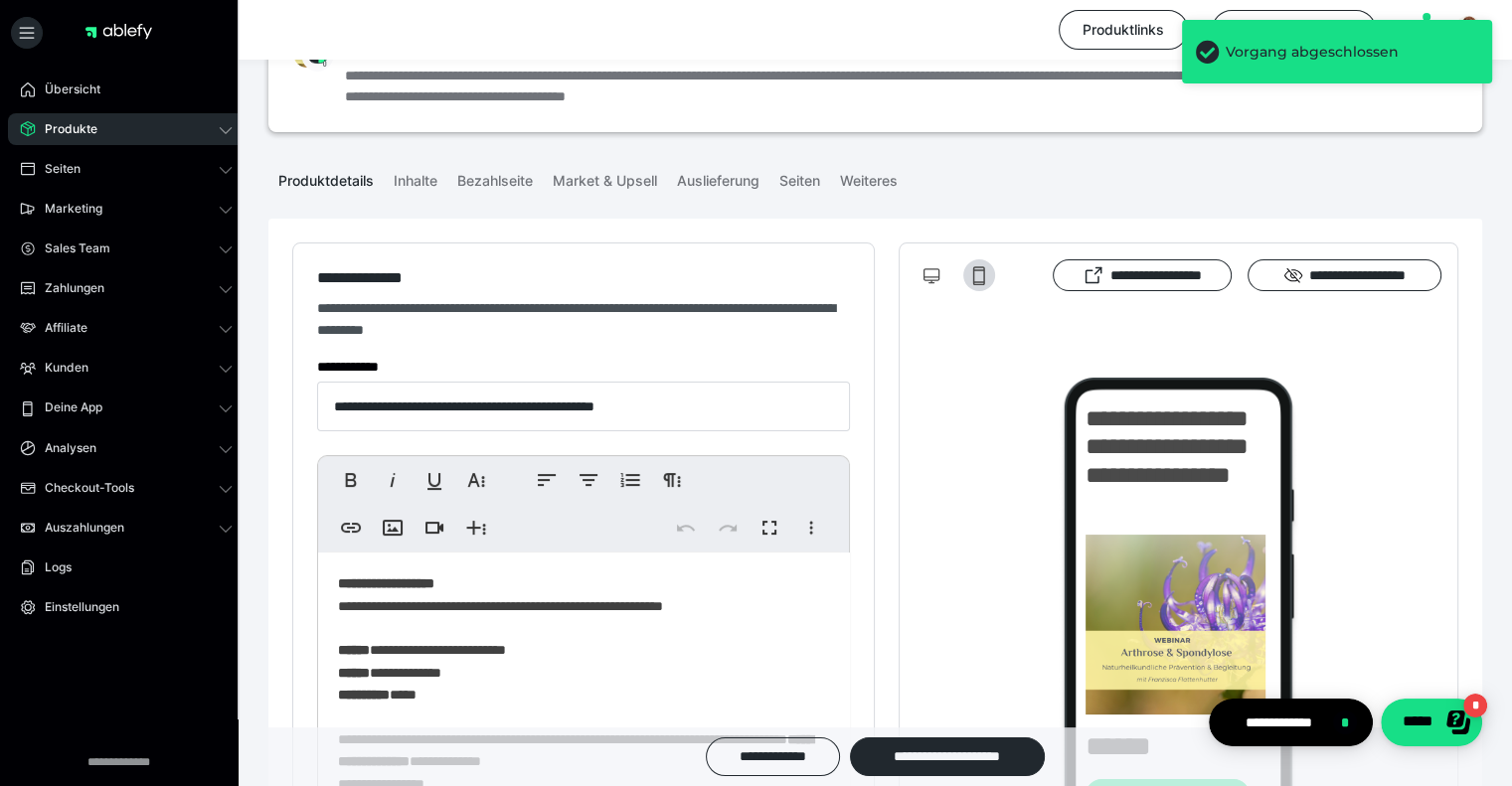 scroll, scrollTop: 199, scrollLeft: 0, axis: vertical 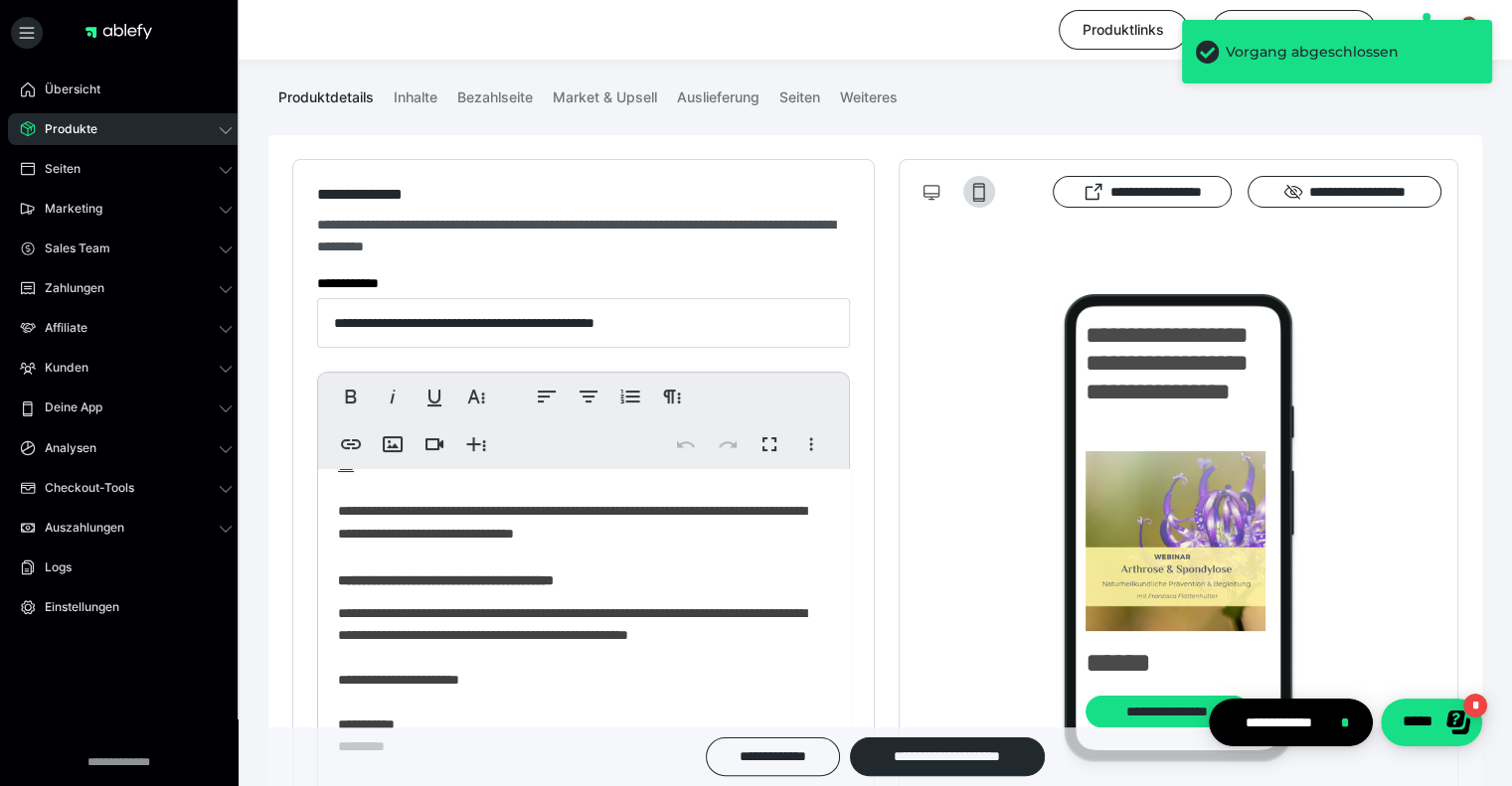 click on "**********" at bounding box center [577, 433] 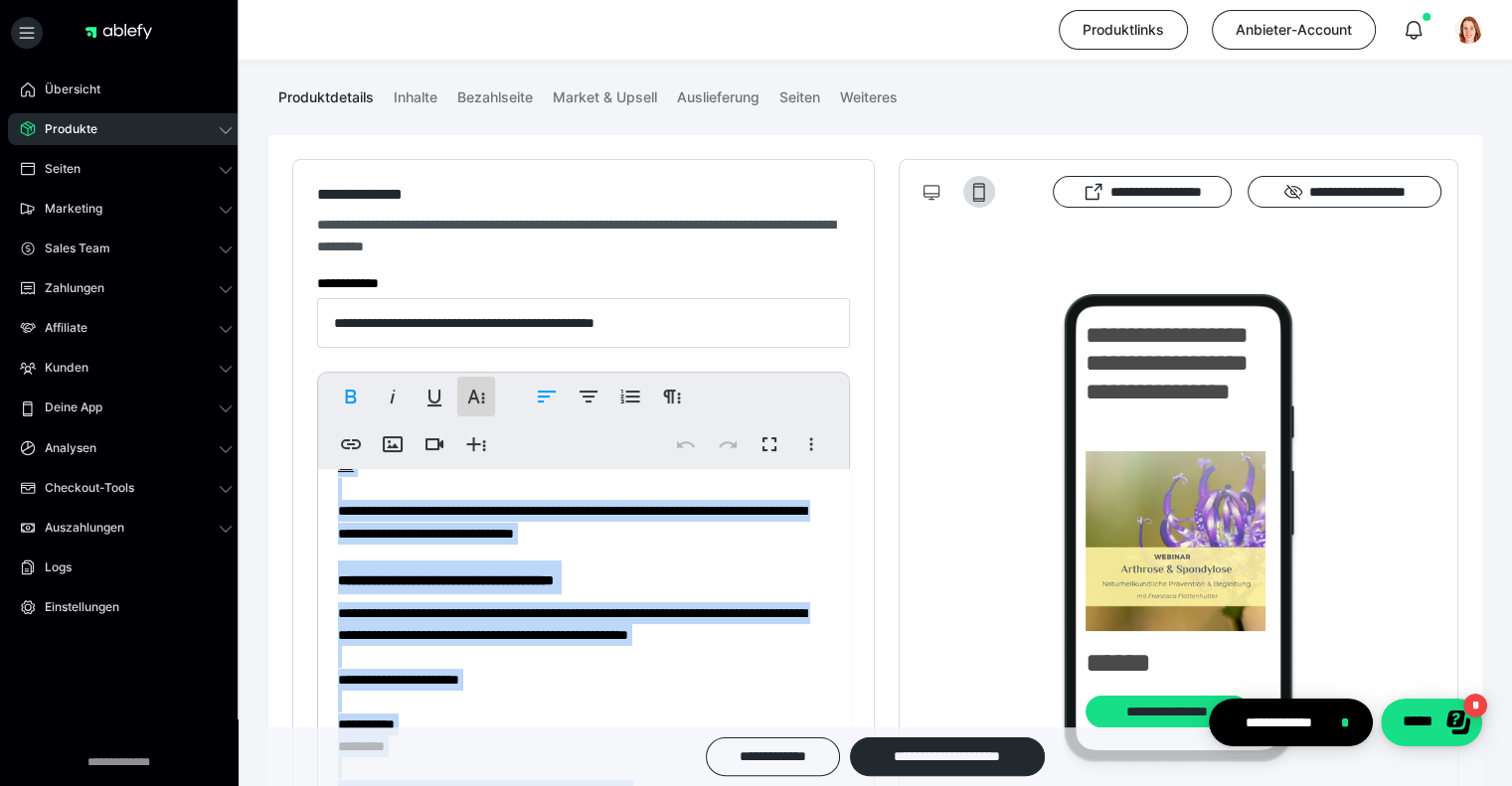 click 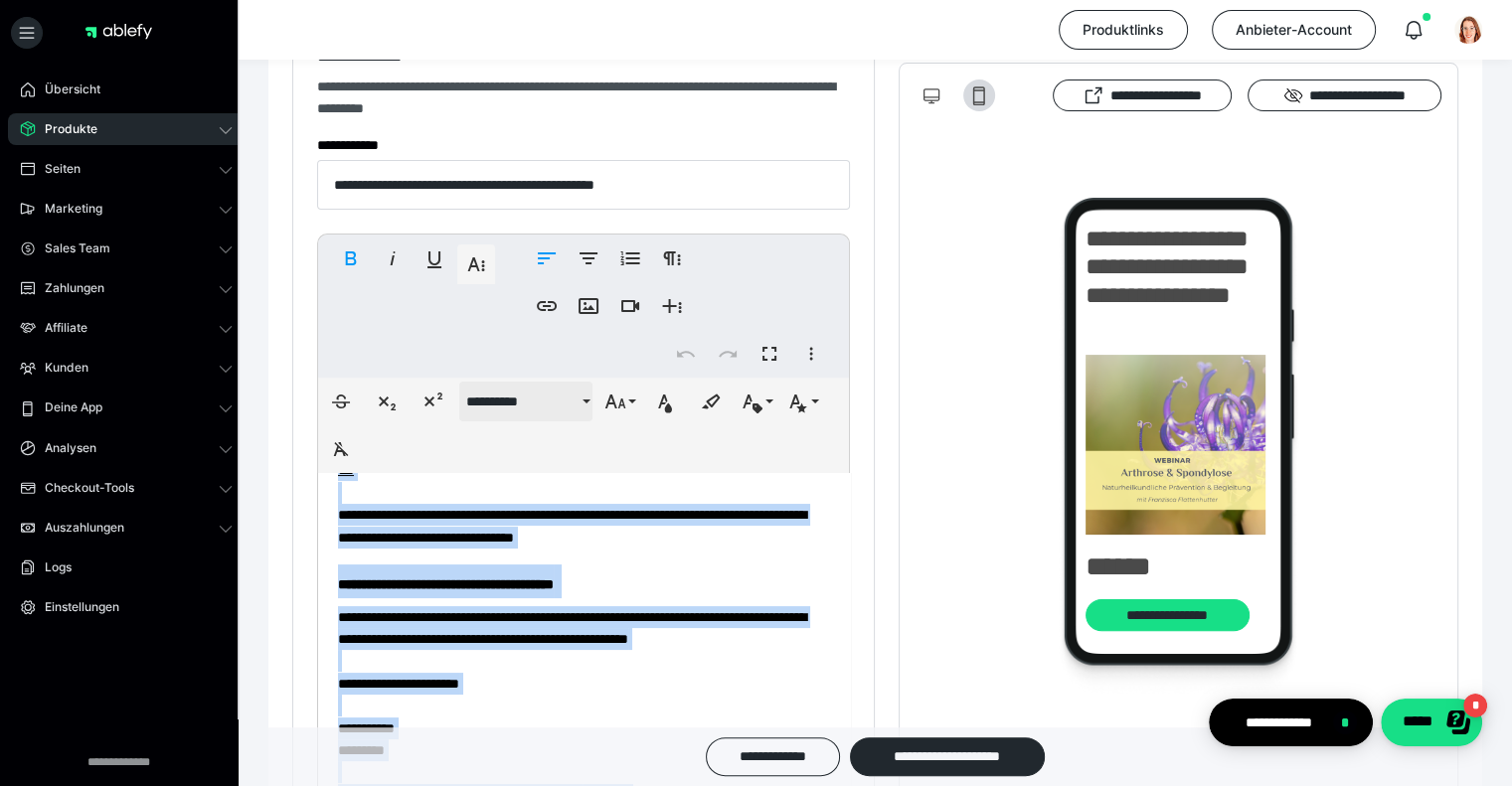scroll, scrollTop: 341, scrollLeft: 0, axis: vertical 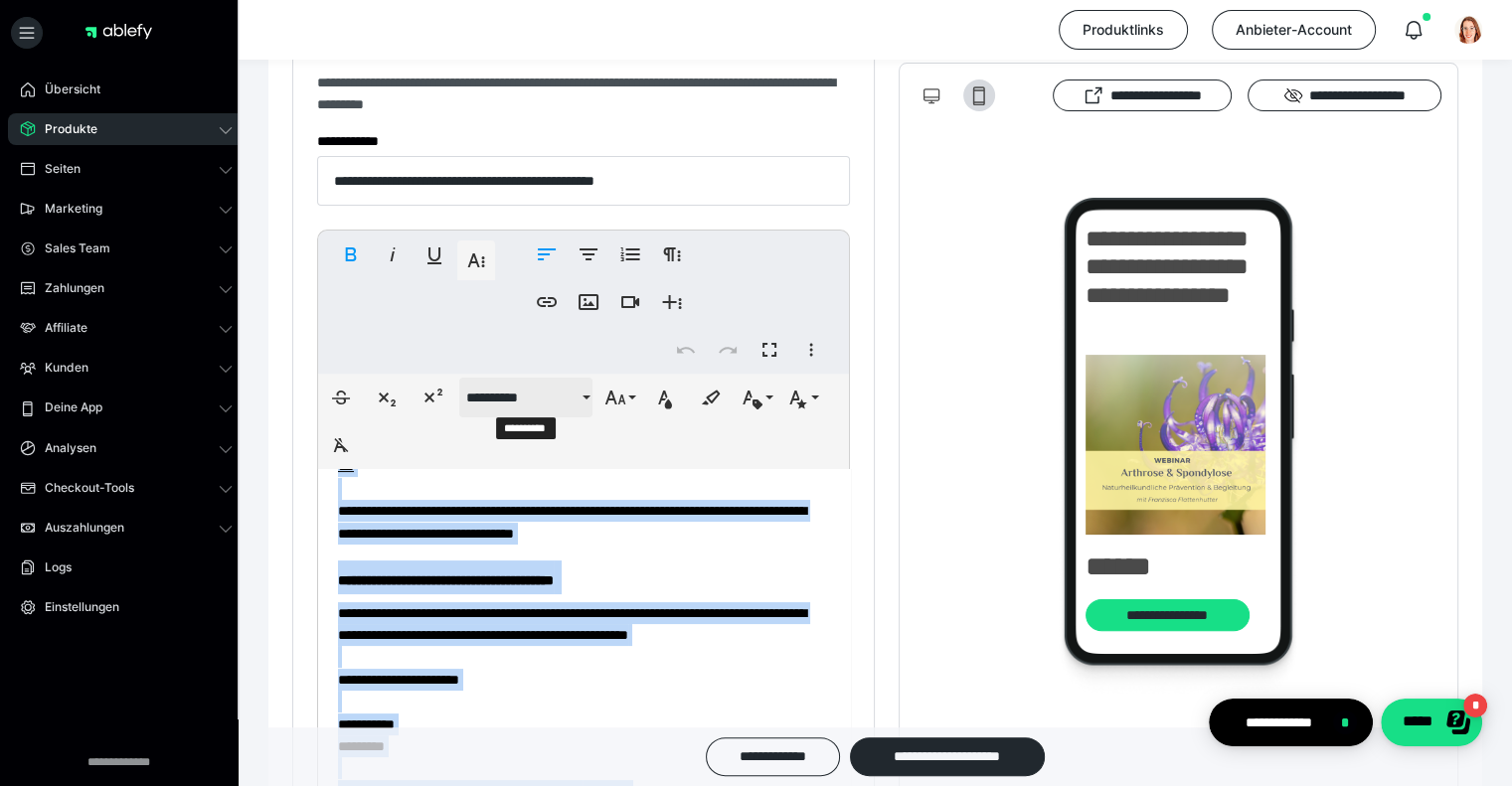 click on "**********" at bounding box center [526, 397] 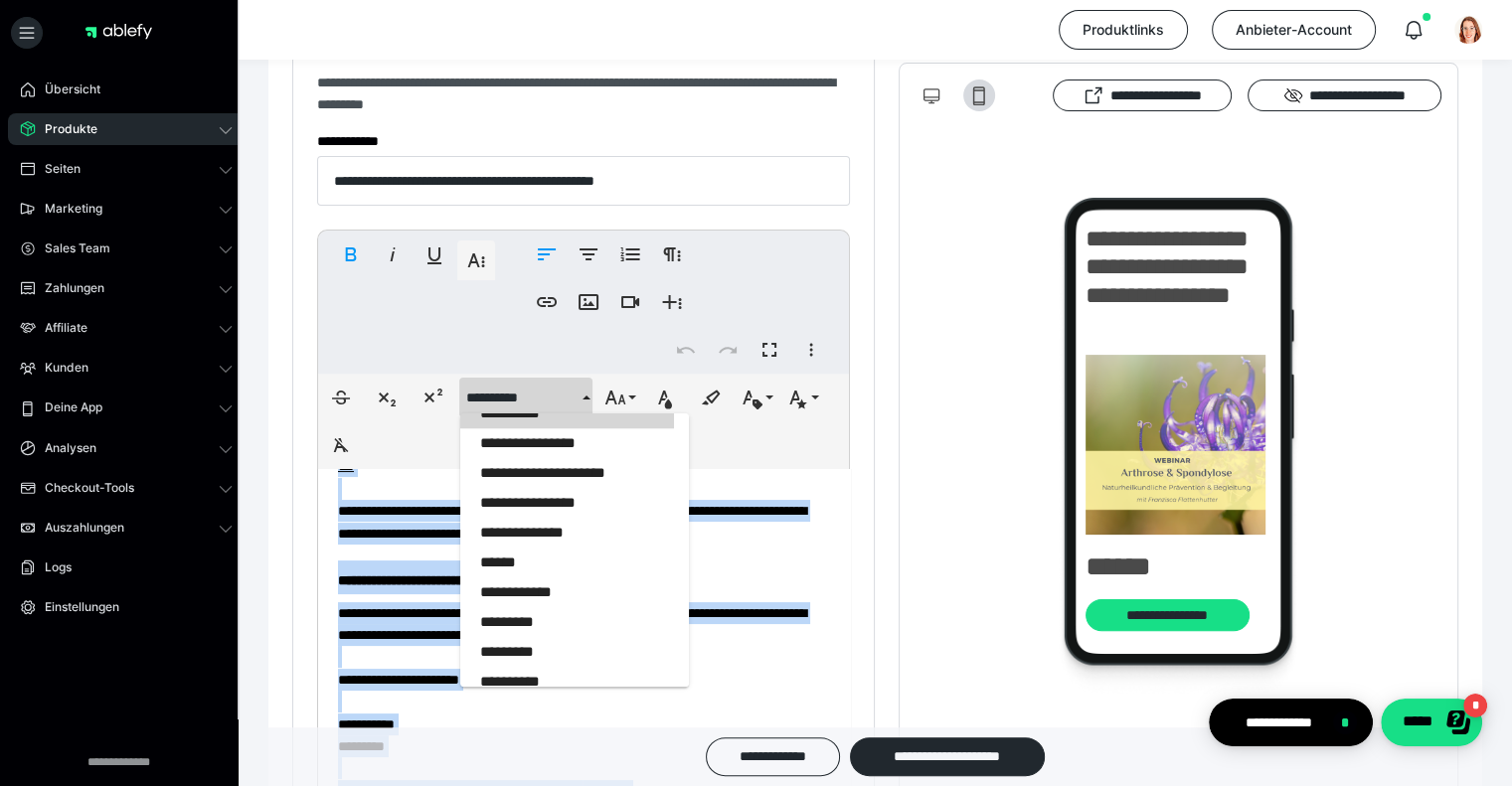 click on "**********" at bounding box center (567, 413) 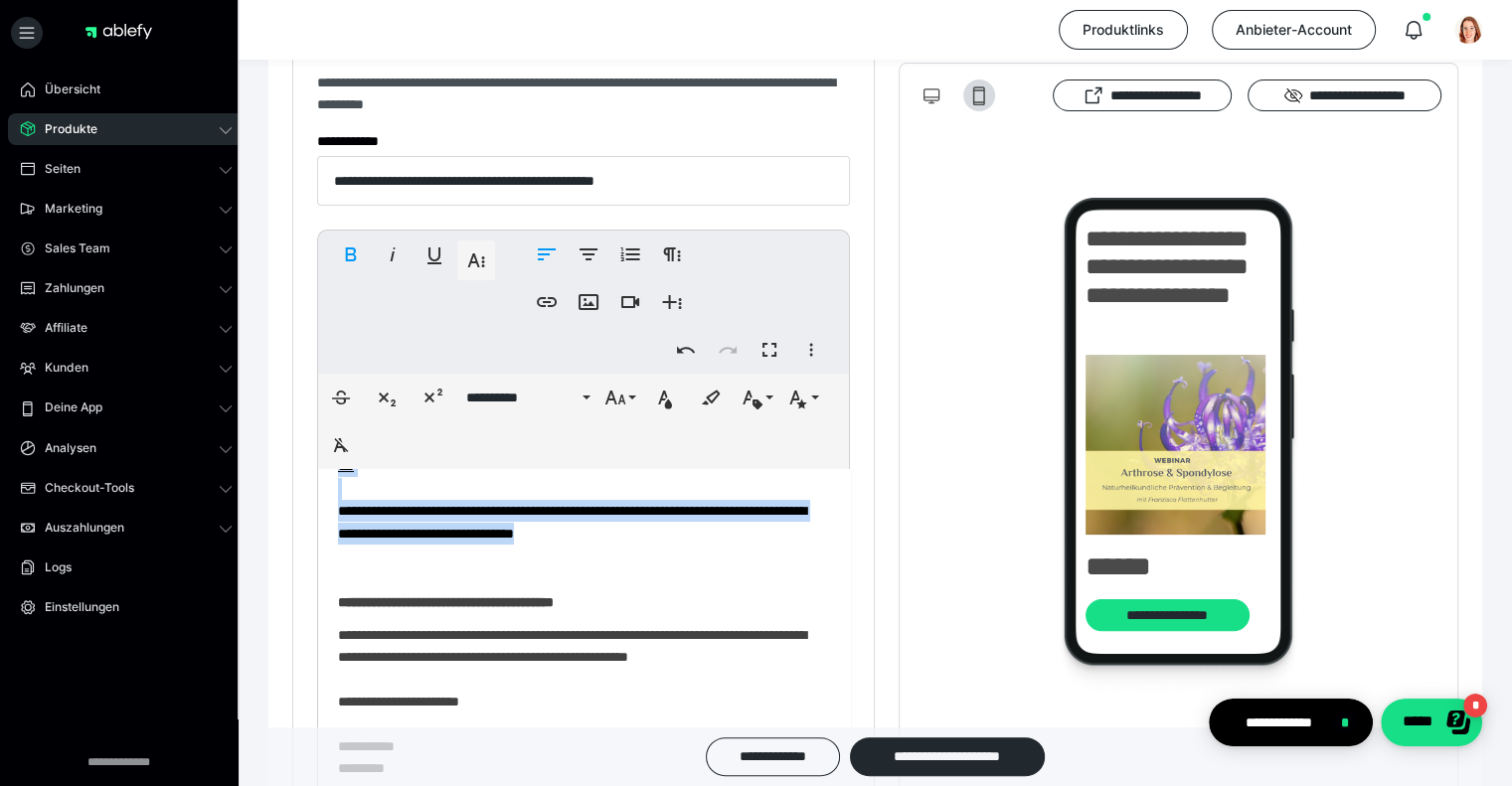 click on "**********" at bounding box center [577, 489] 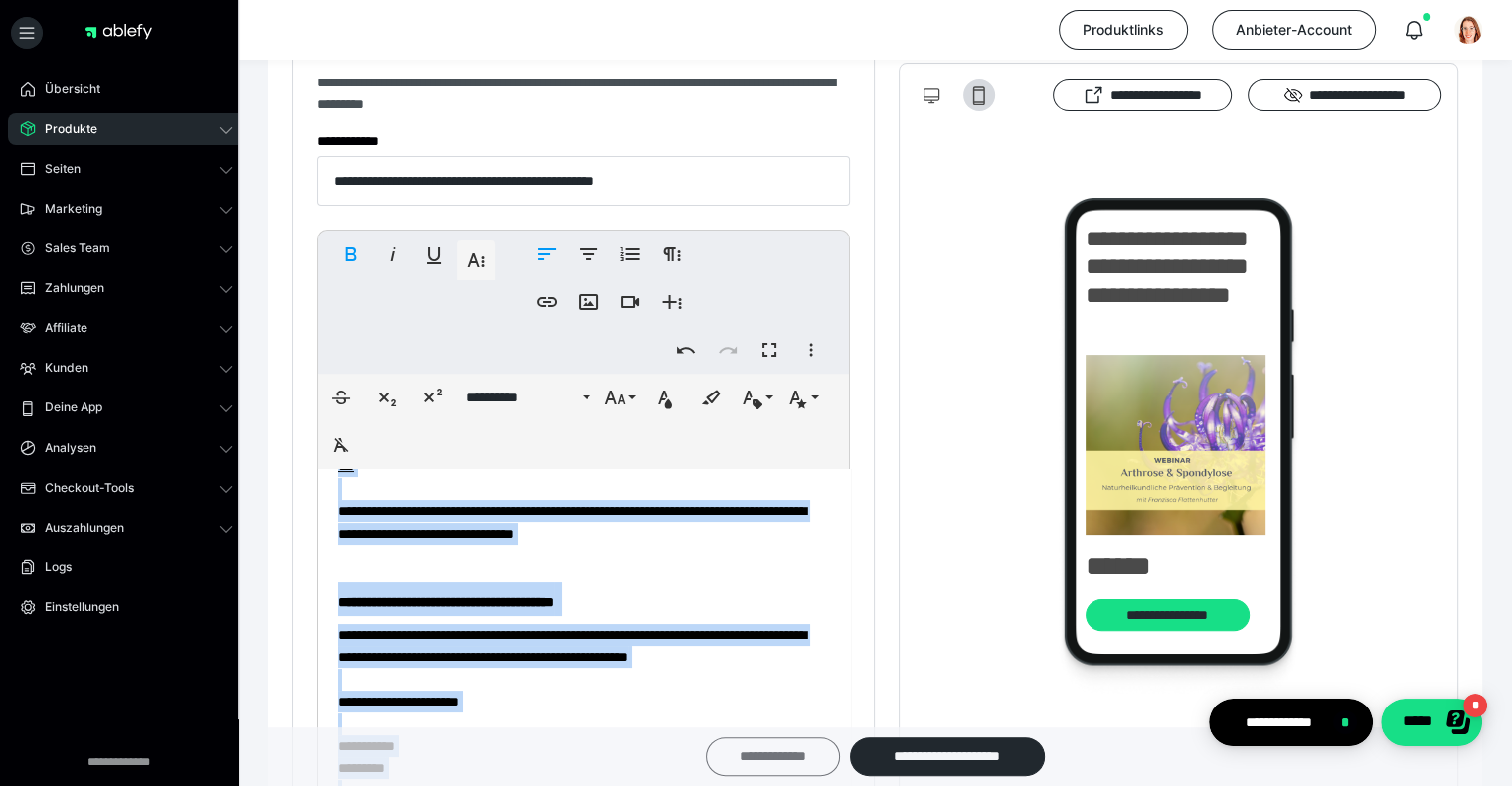 click on "**********" at bounding box center (772, 756) 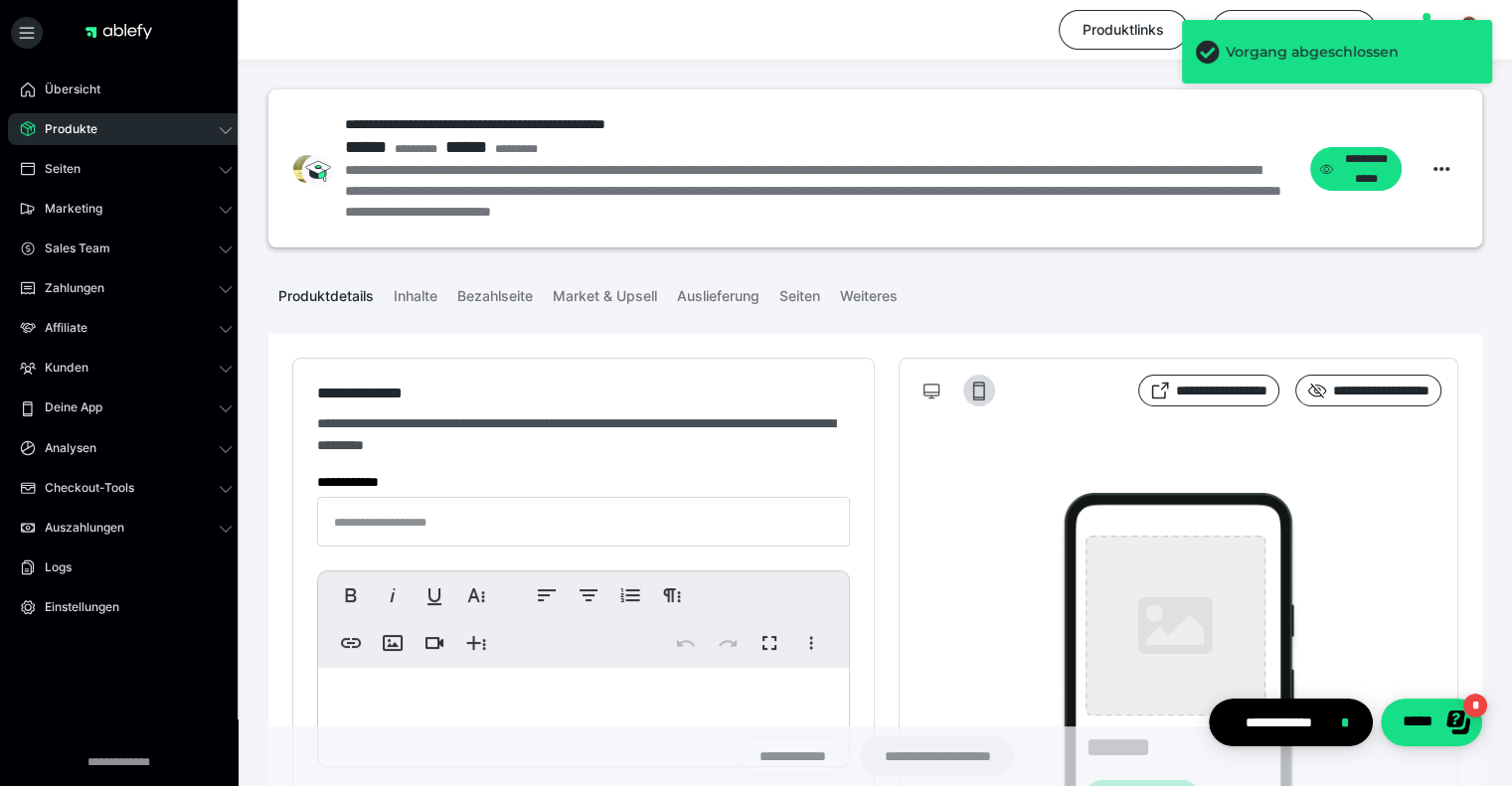 type on "**********" 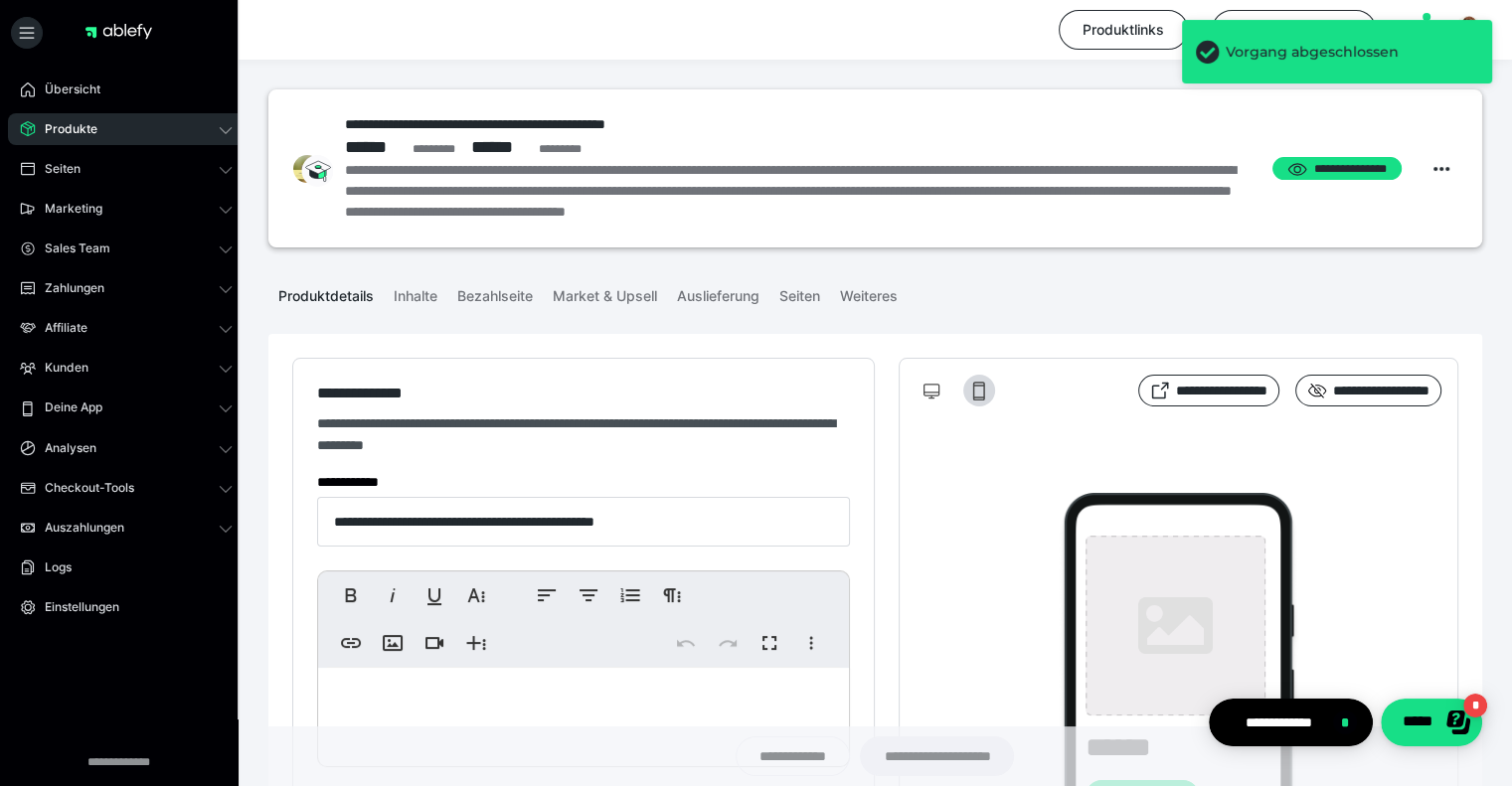 type on "**********" 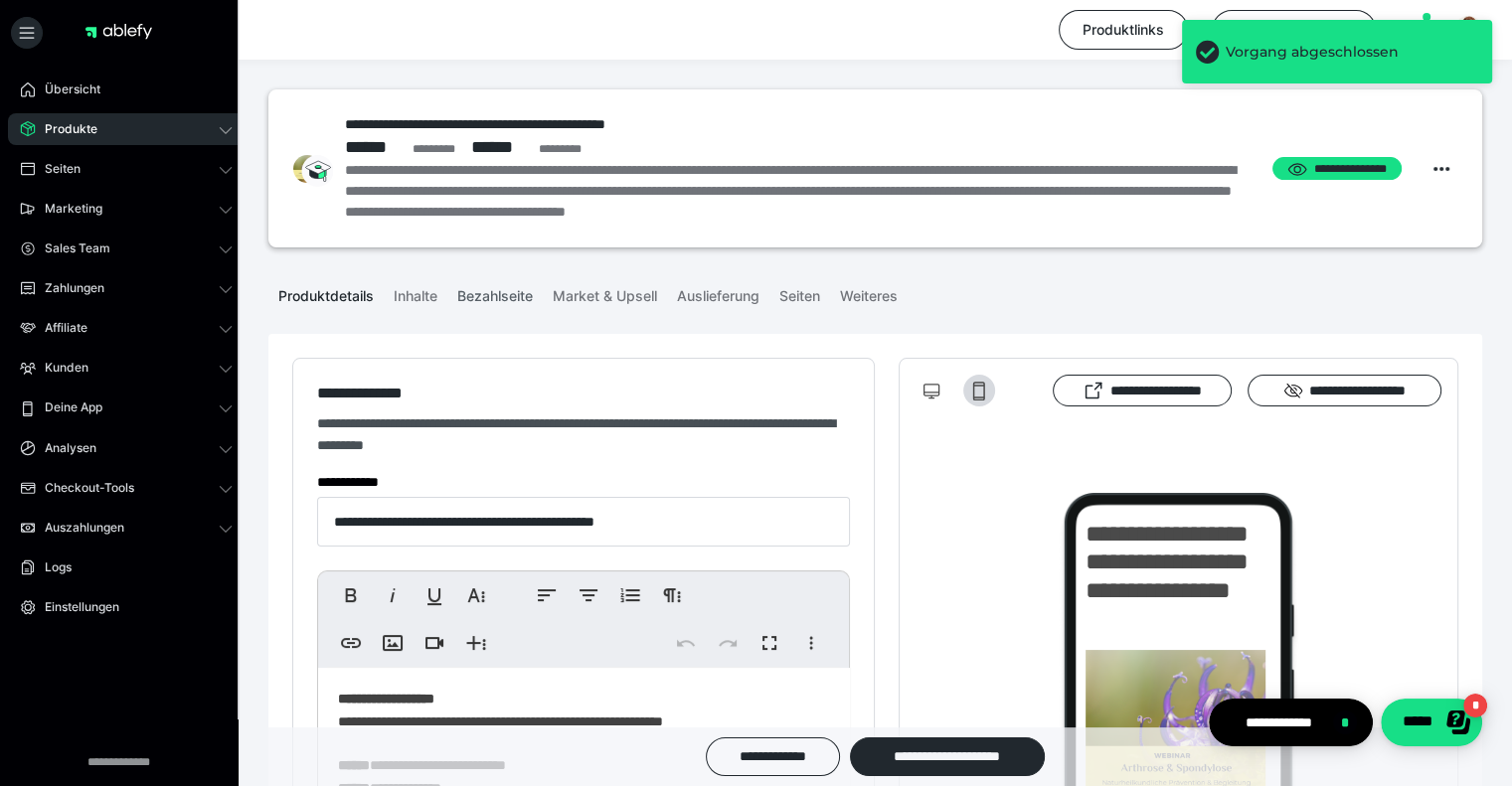 click on "Bezahlseite" at bounding box center [495, 292] 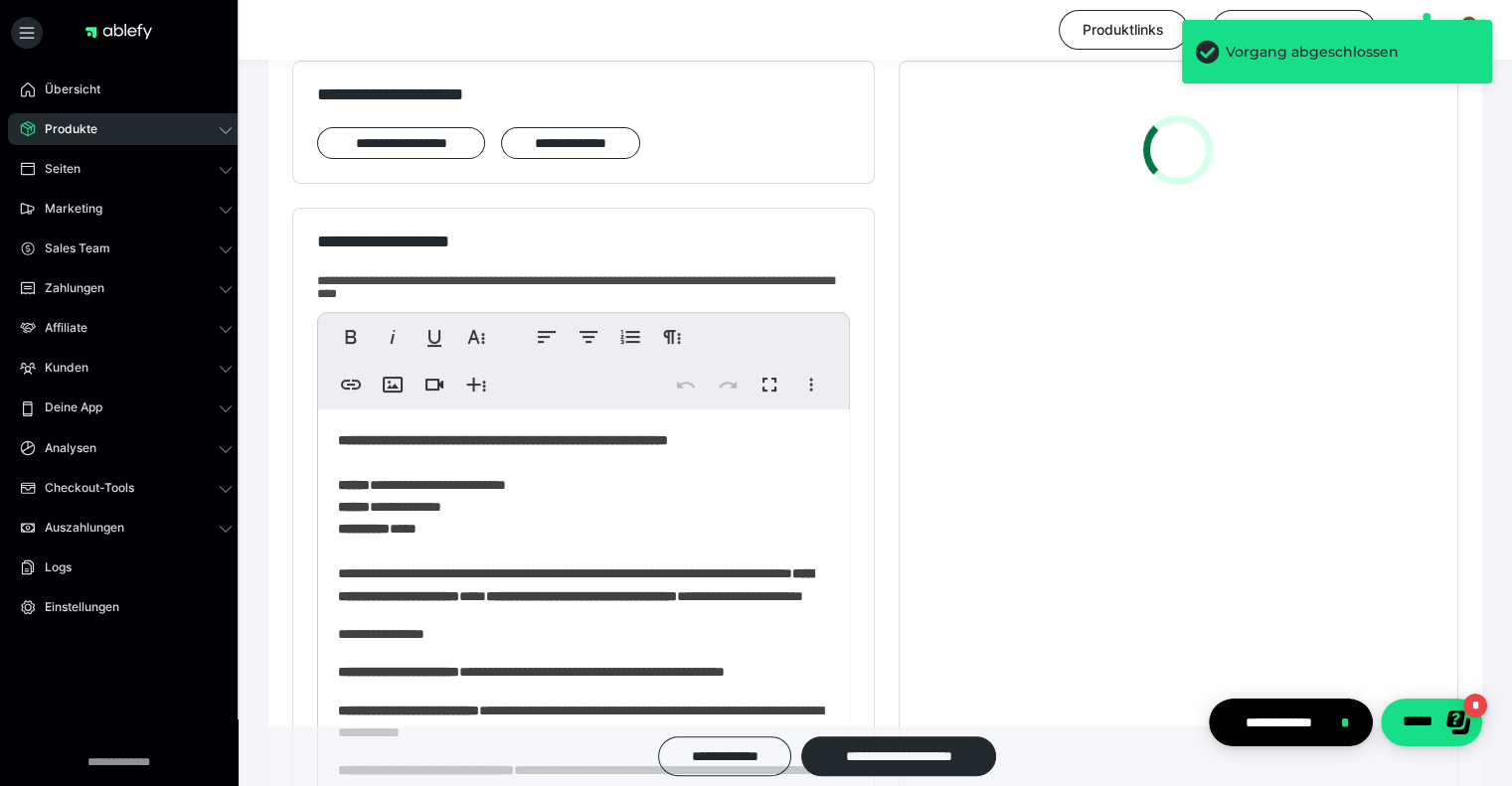 scroll, scrollTop: 298, scrollLeft: 0, axis: vertical 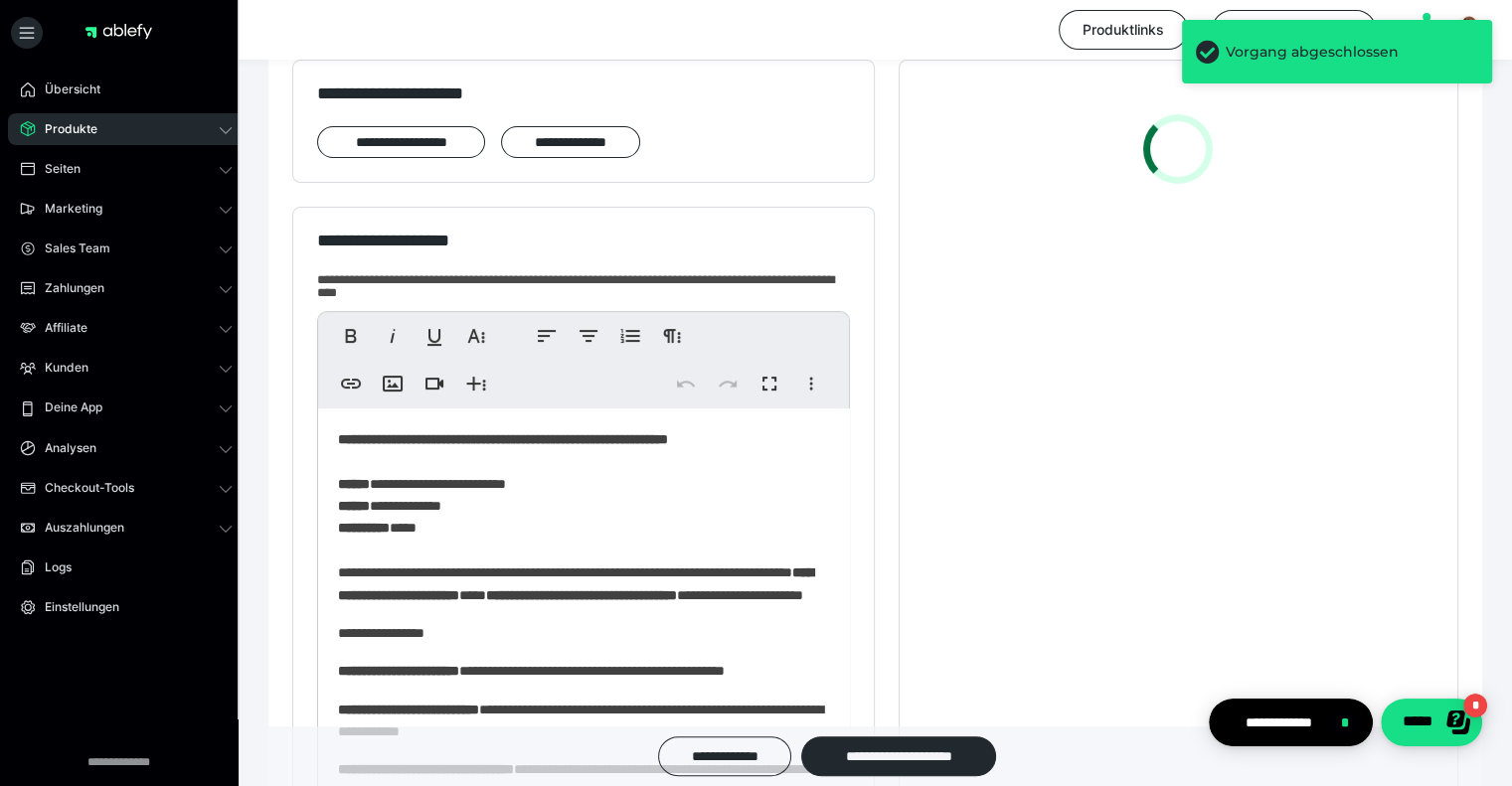 click on "**********" at bounding box center (584, 1131) 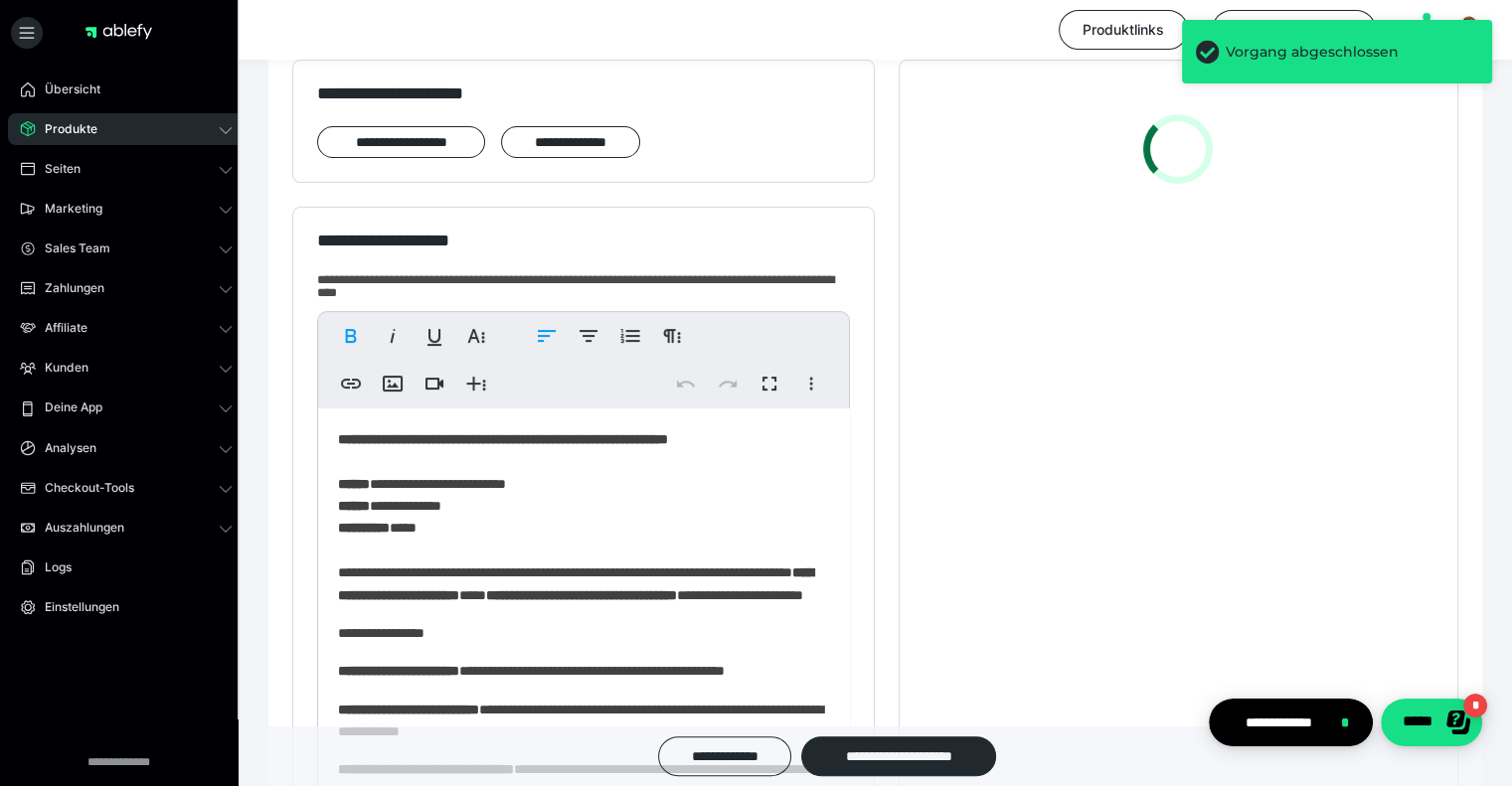 scroll, scrollTop: 147, scrollLeft: 4, axis: both 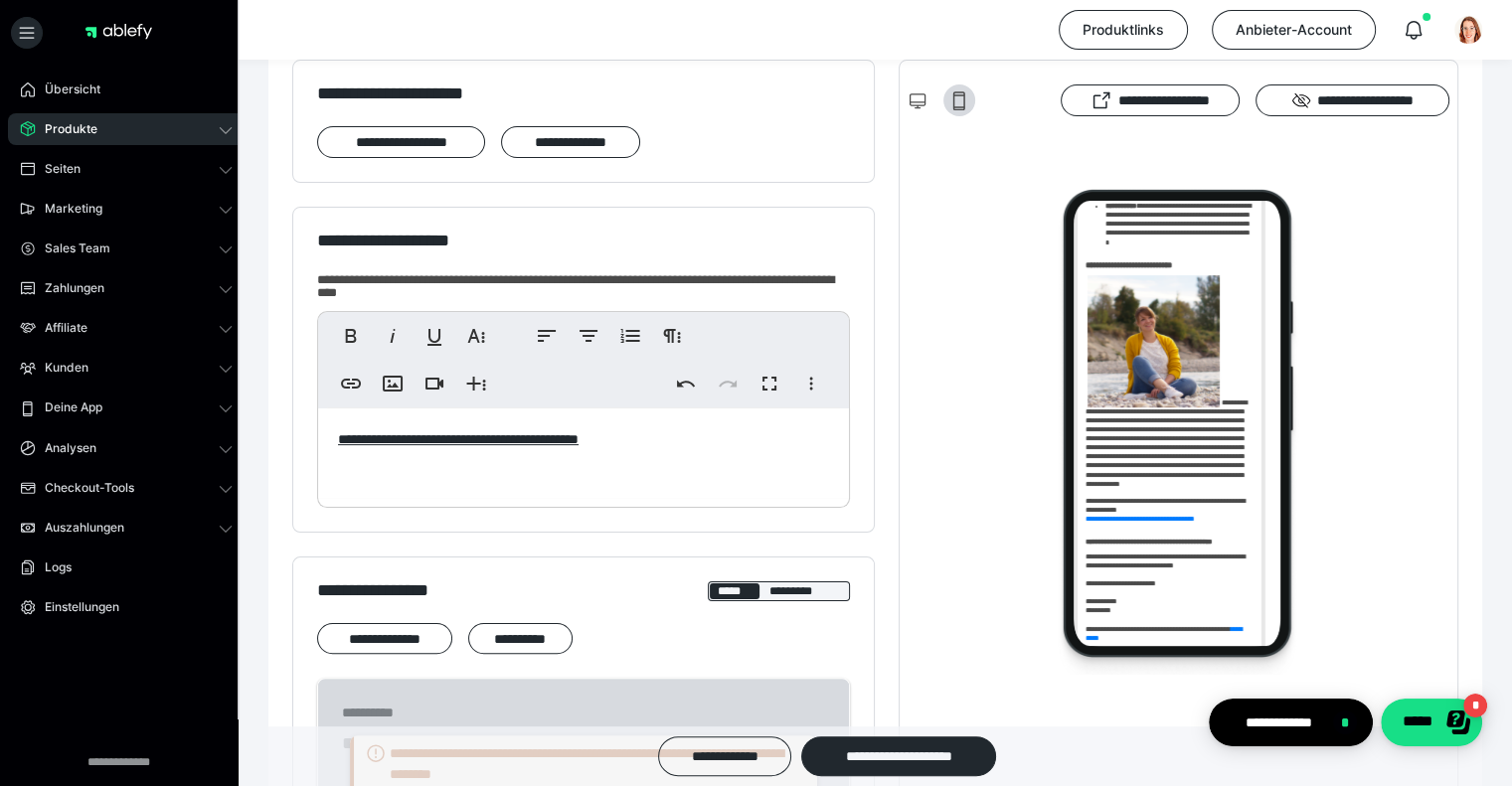 click on "**********" at bounding box center (584, 453) 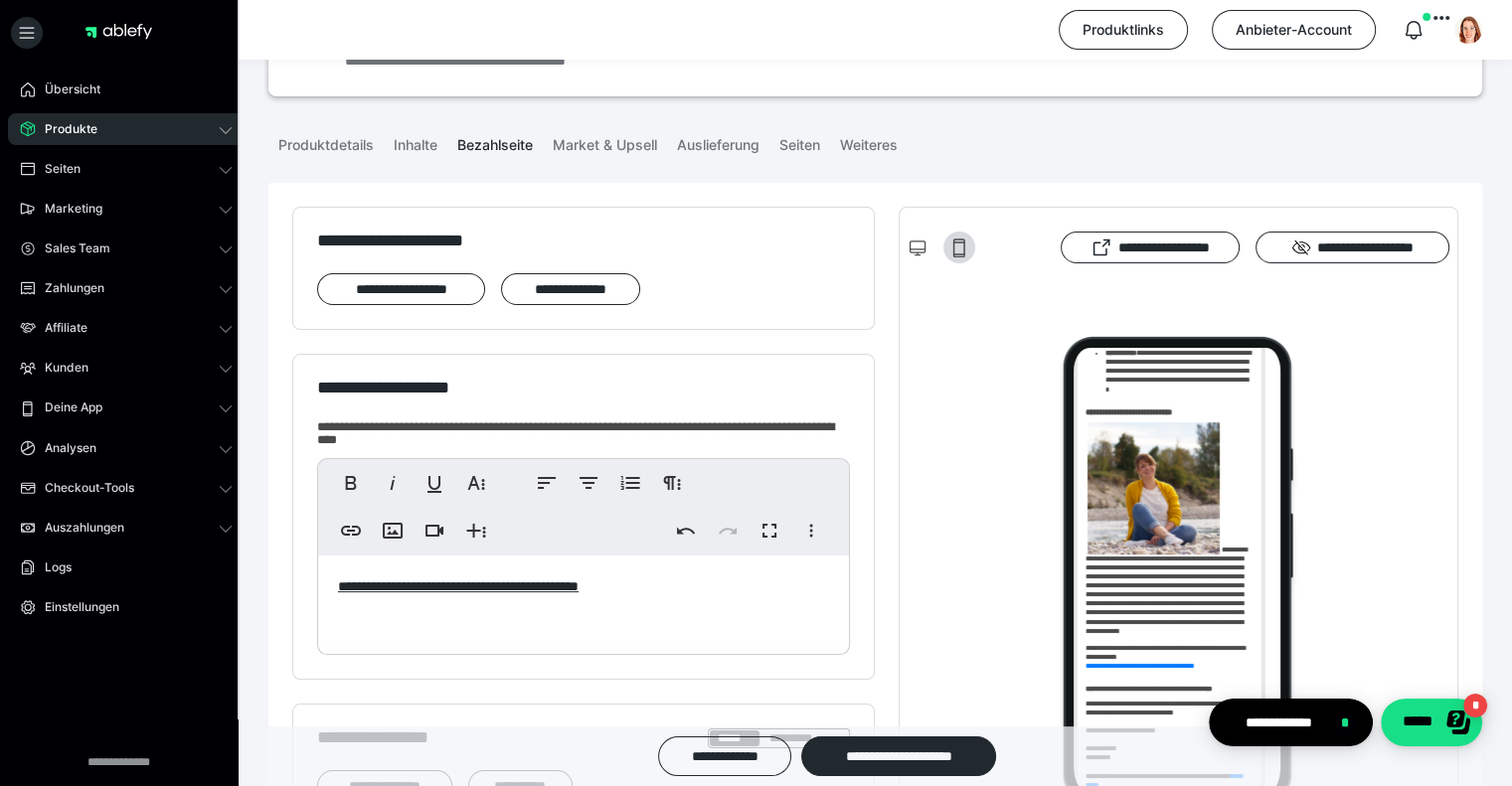 scroll, scrollTop: 199, scrollLeft: 0, axis: vertical 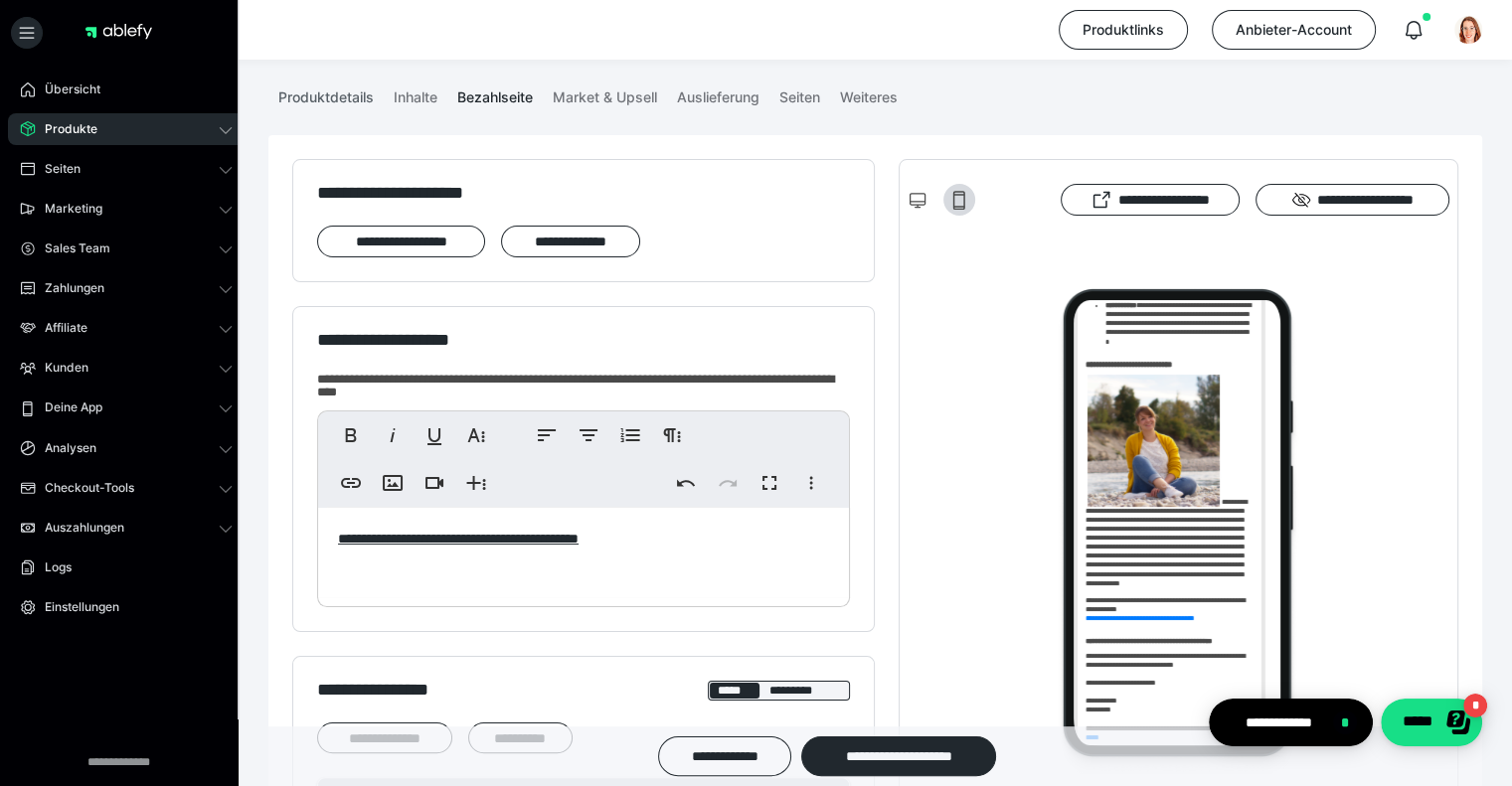 click on "Produktdetails" at bounding box center [326, 93] 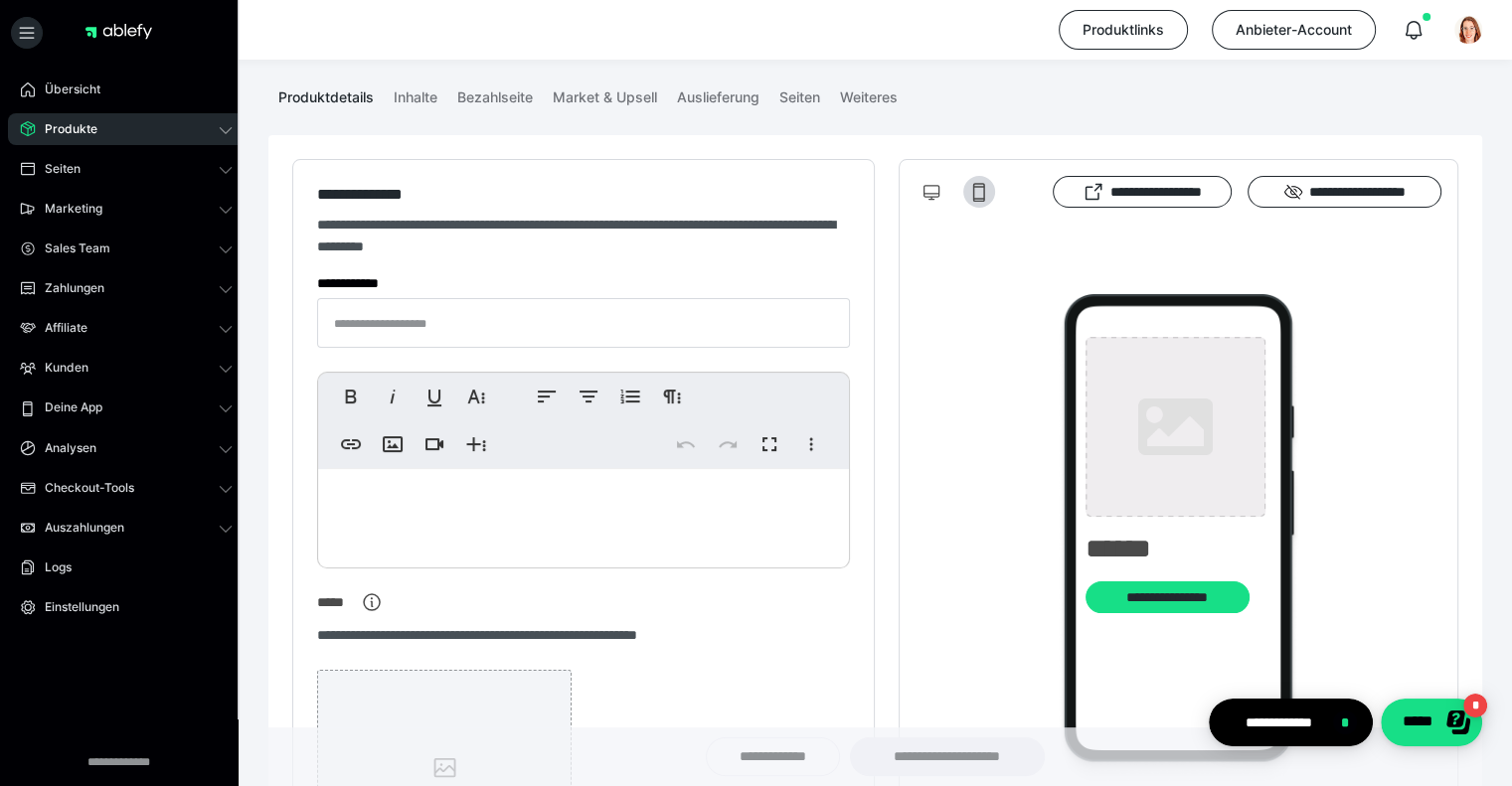 type on "**********" 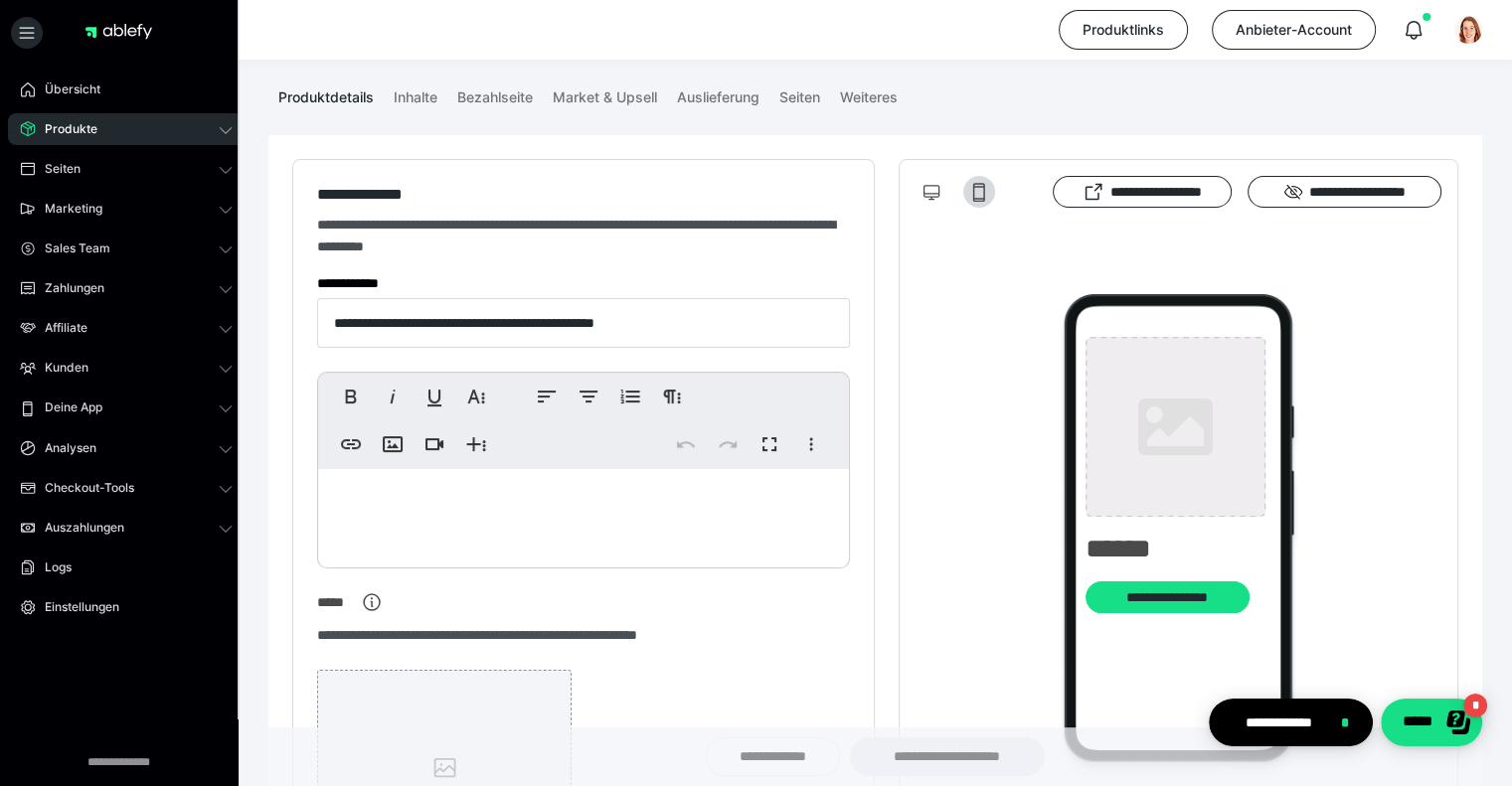 type on "**********" 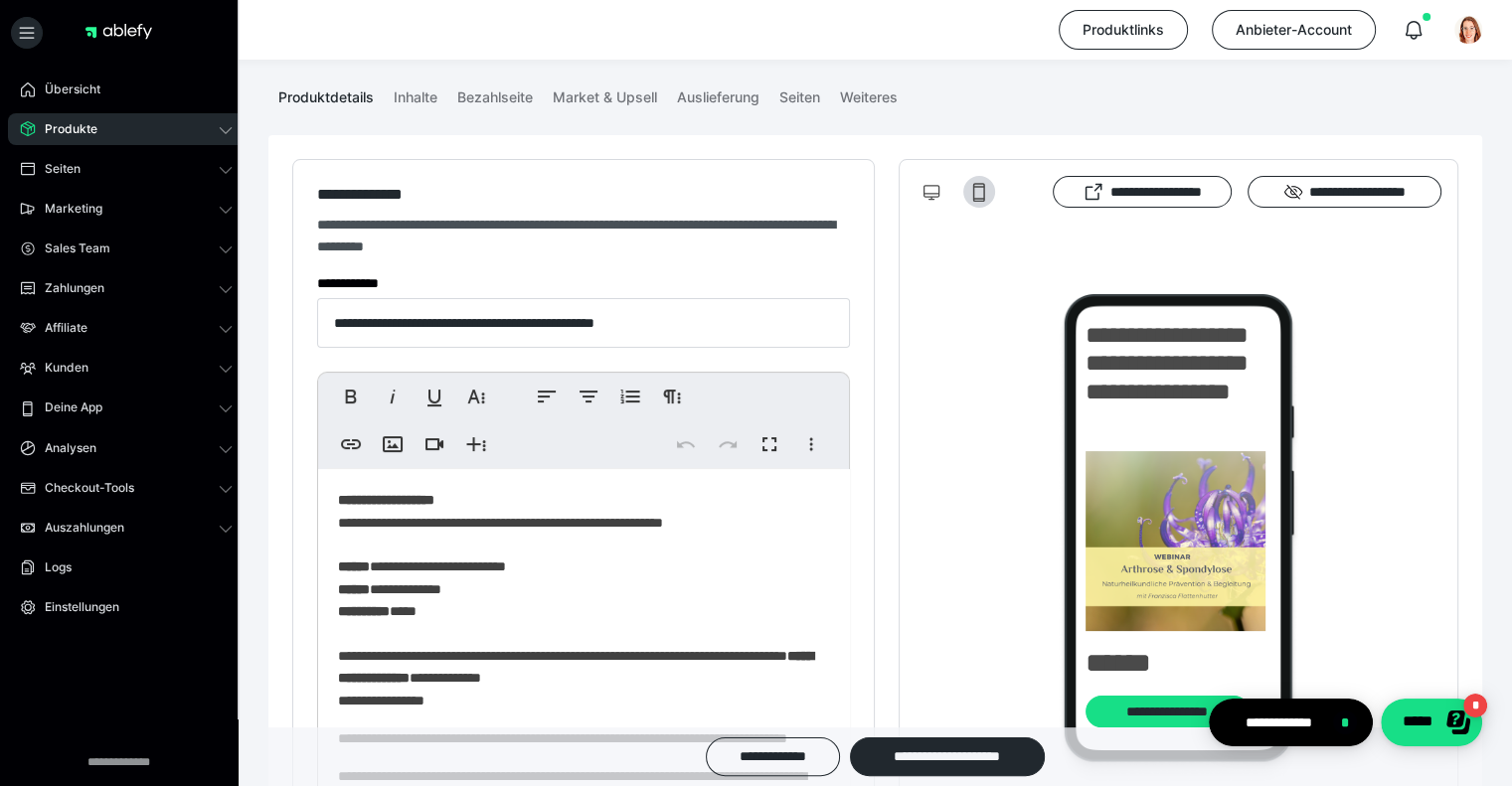 click on "**********" at bounding box center [576, 588] 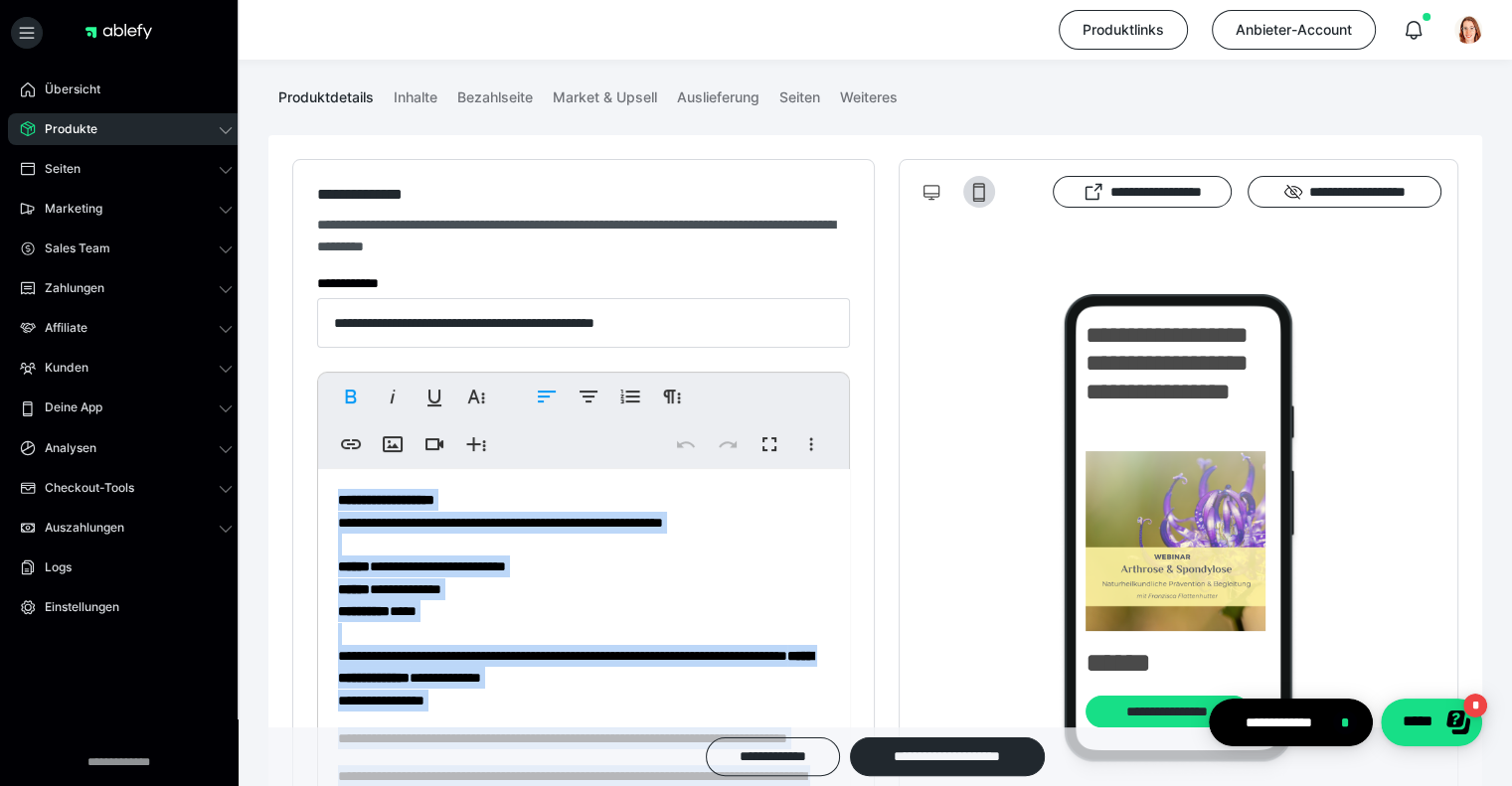 copy on "**********" 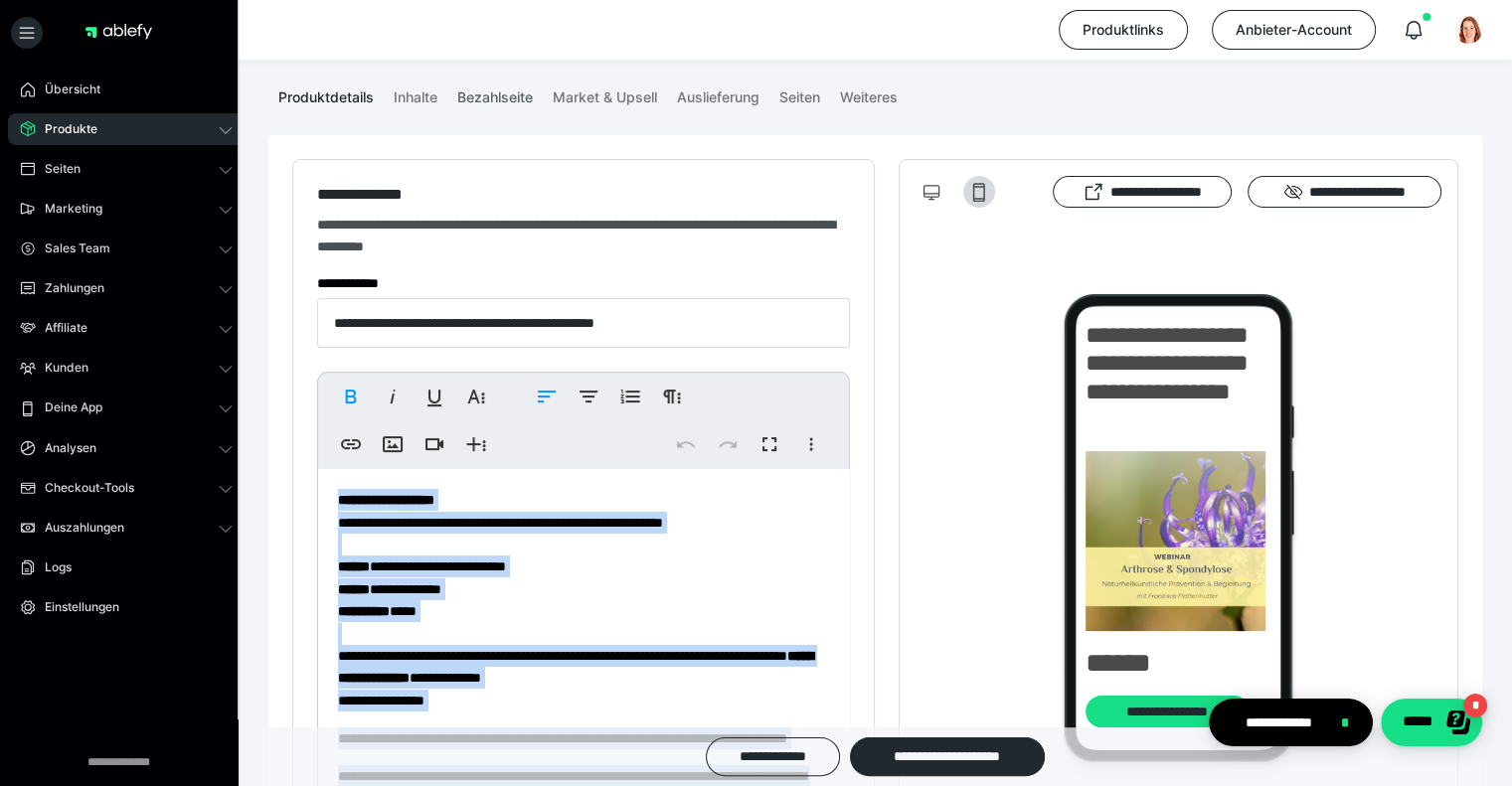 click on "Bezahlseite" at bounding box center [495, 93] 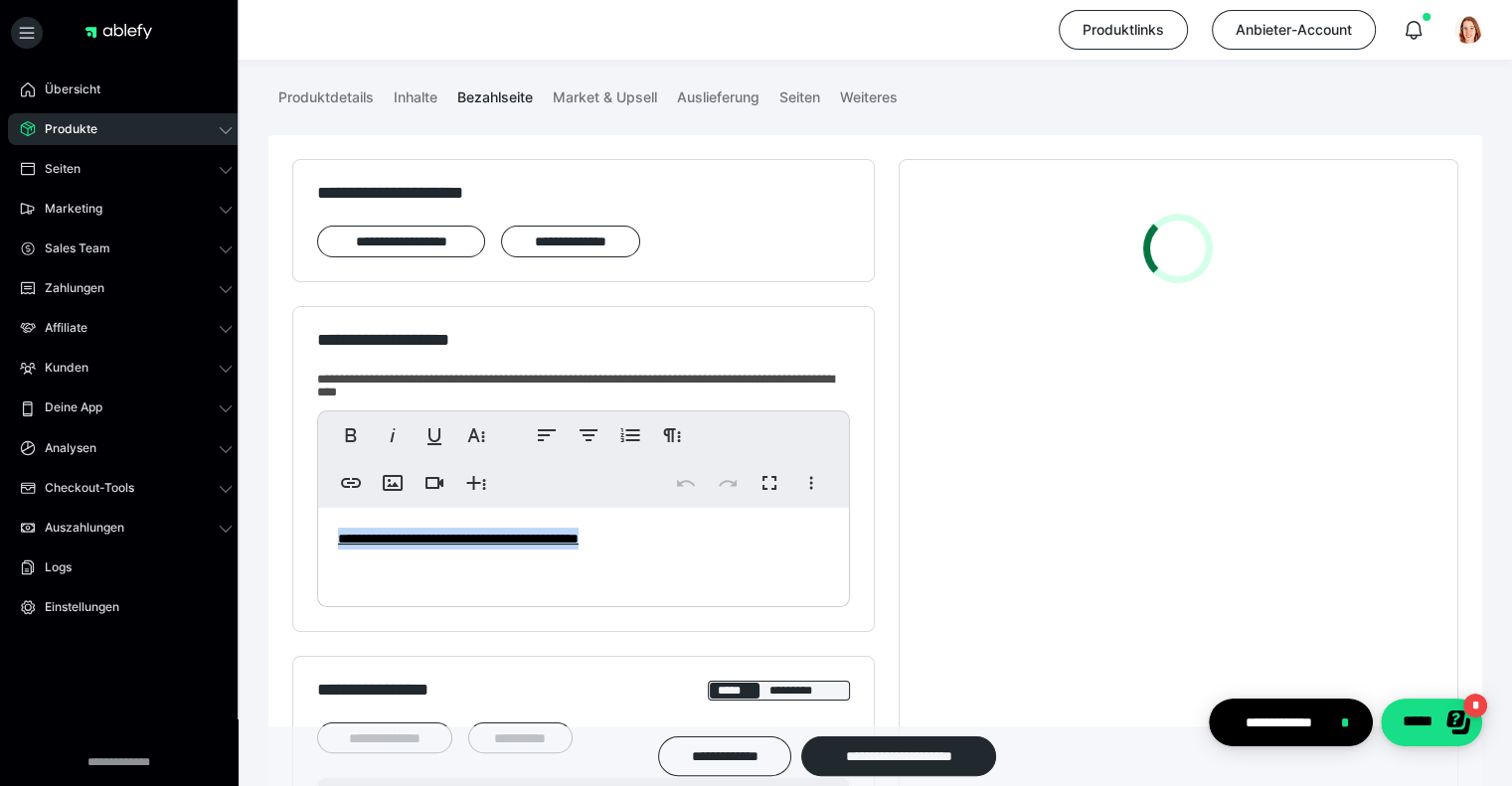 drag, startPoint x: 553, startPoint y: 532, endPoint x: 227, endPoint y: 504, distance: 327.20024 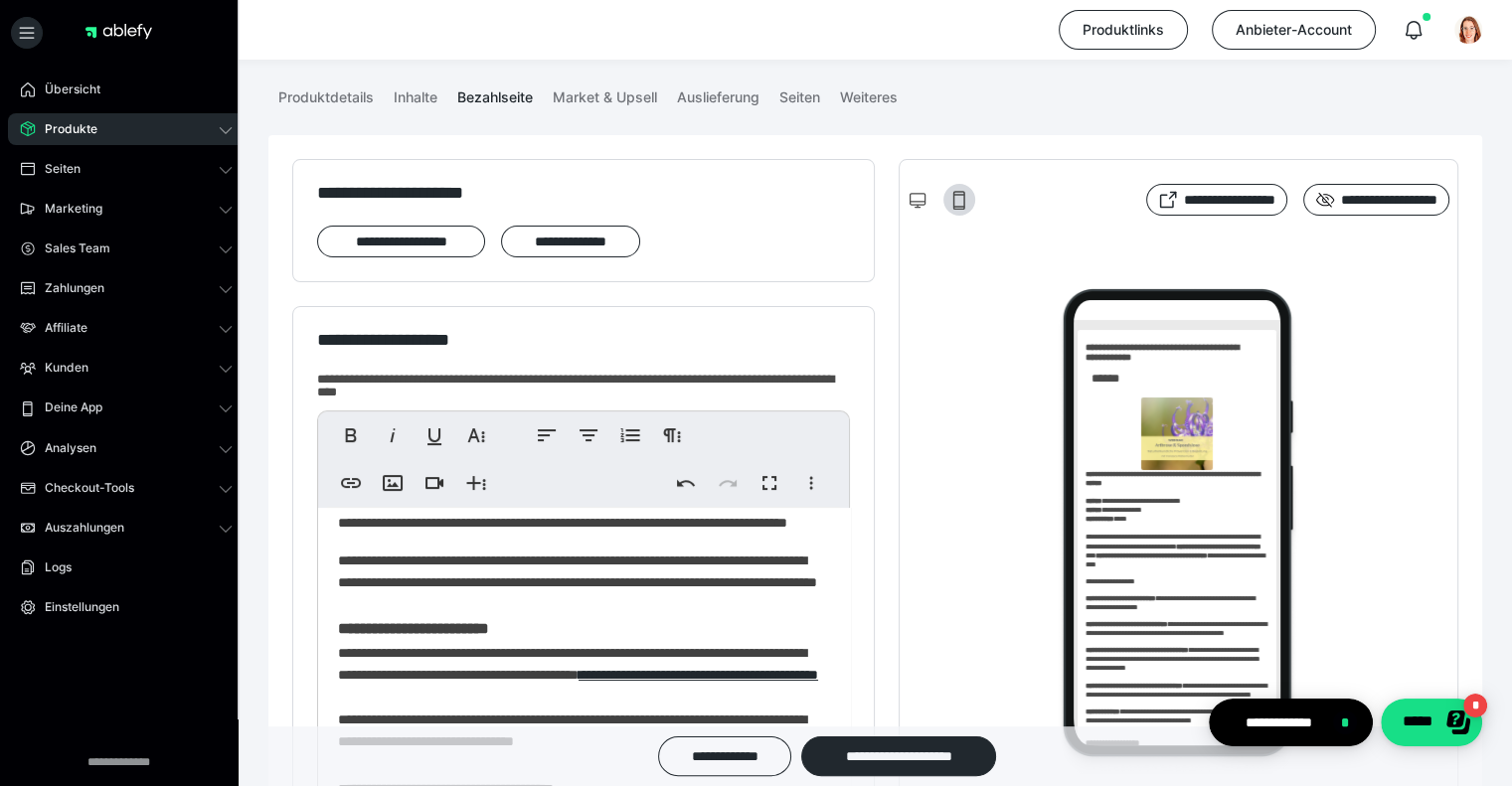scroll, scrollTop: 0, scrollLeft: 0, axis: both 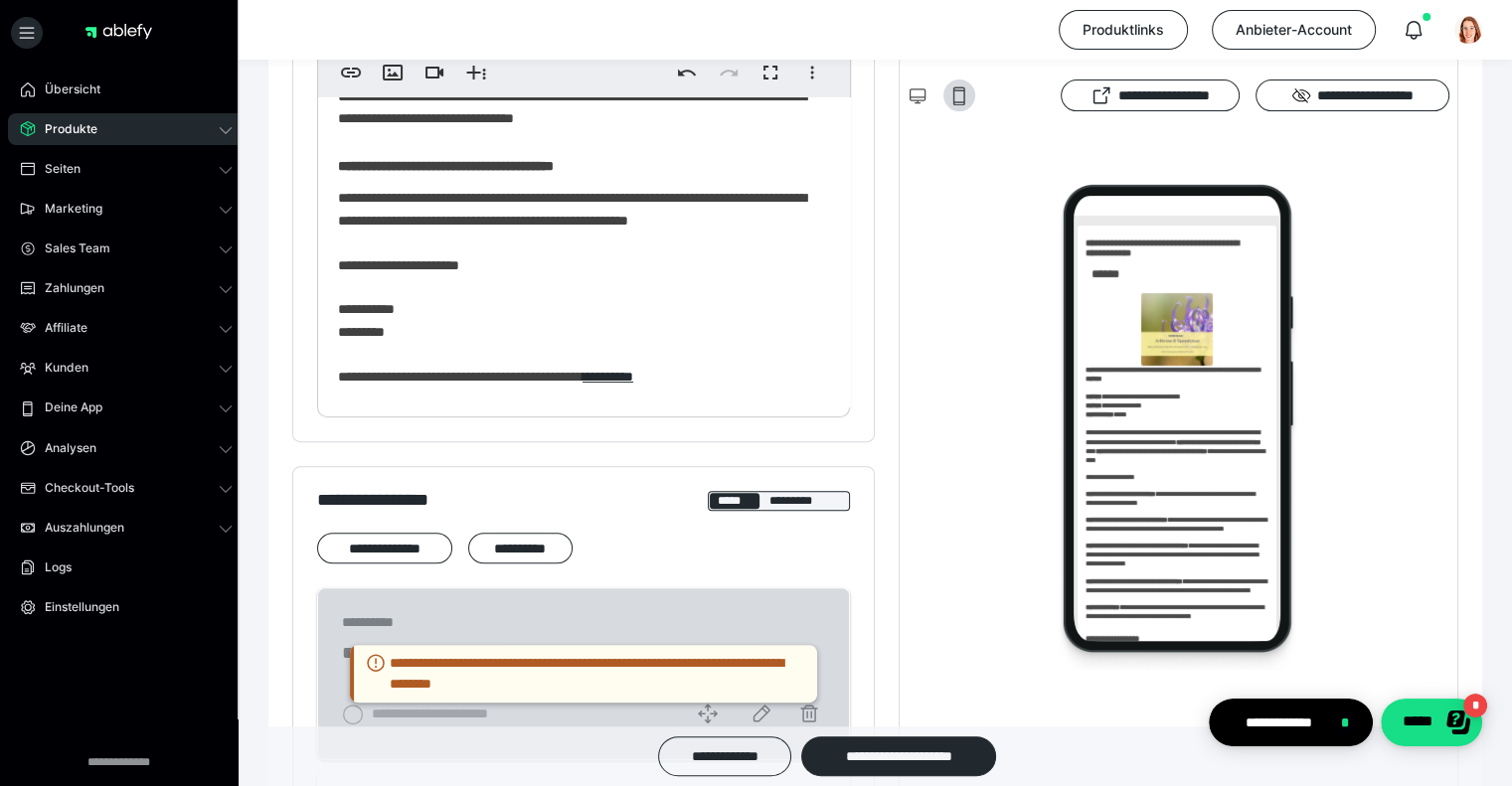 click on "**********" at bounding box center (572, 286) 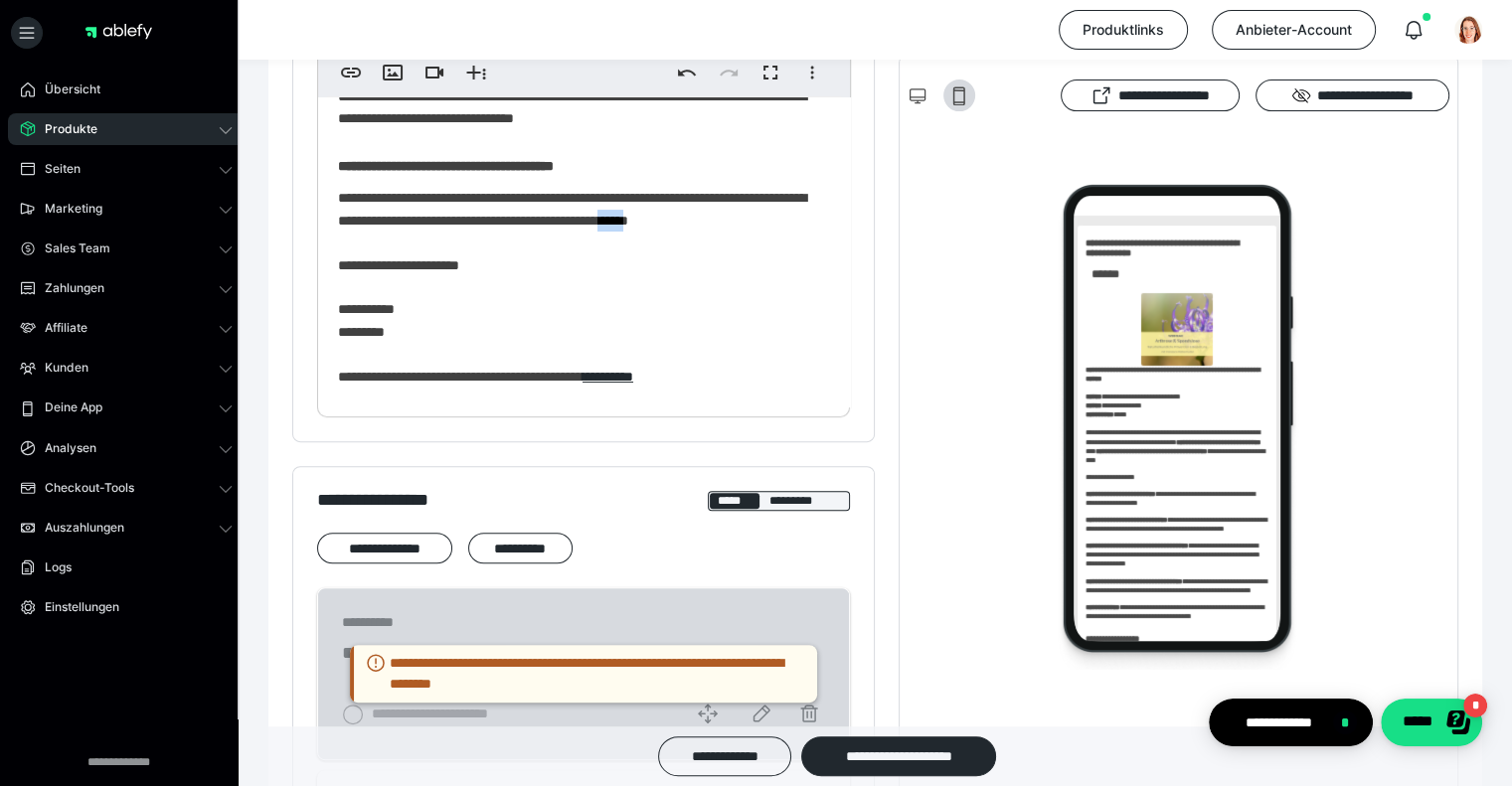 click on "**********" at bounding box center (572, 286) 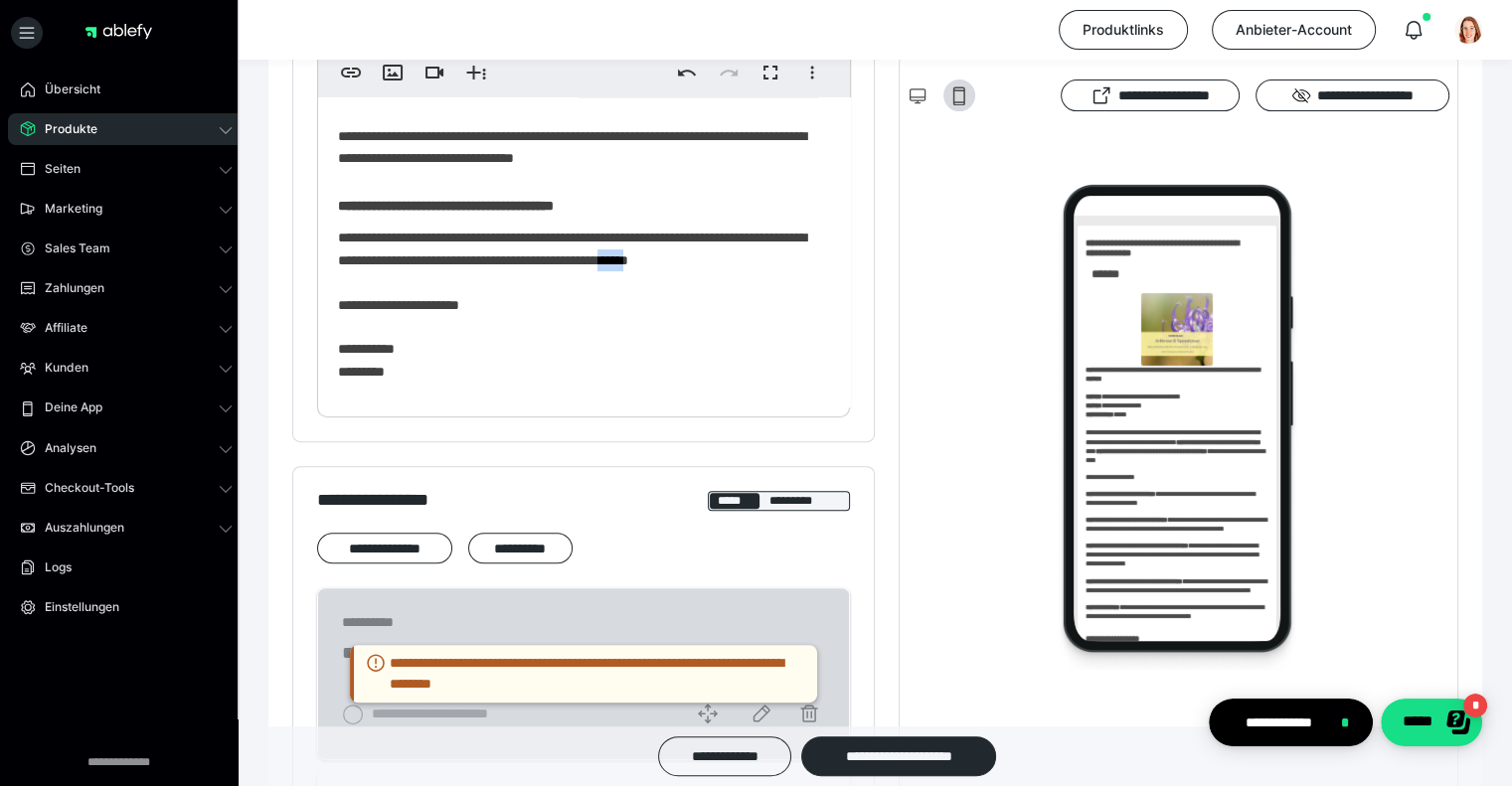 scroll, scrollTop: 492, scrollLeft: 0, axis: vertical 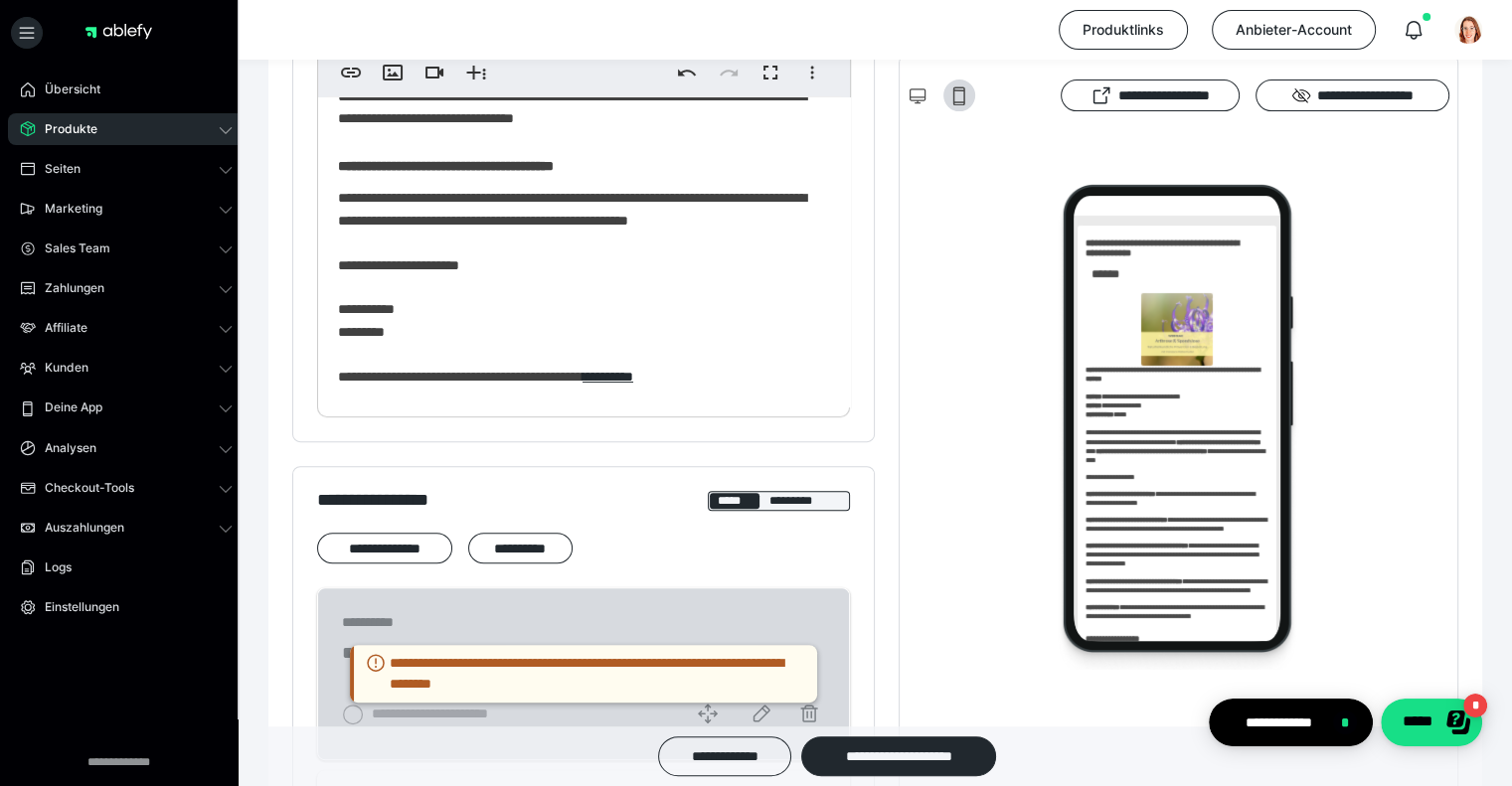 click on "**********" at bounding box center [584, 19] 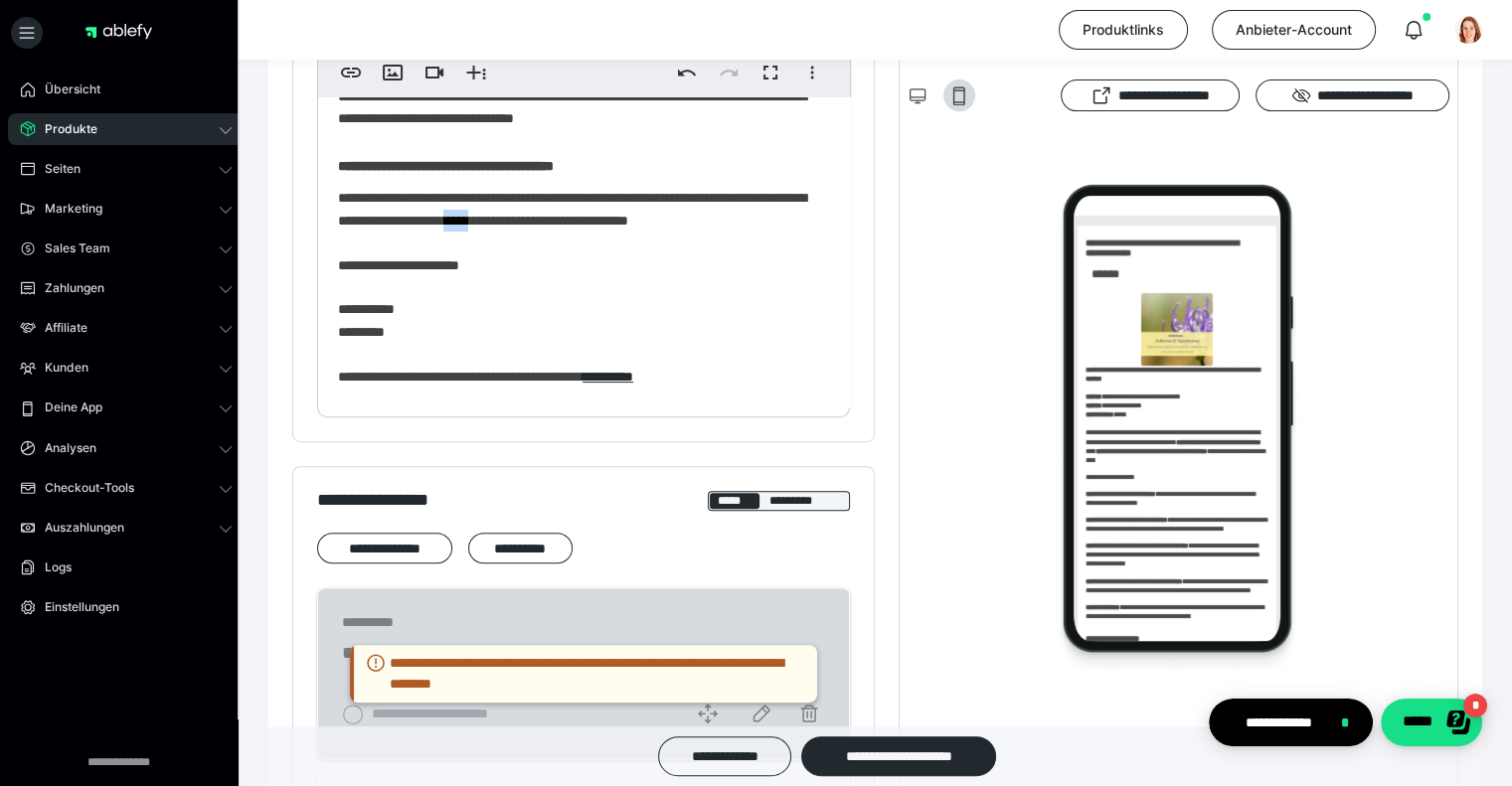 click on "**********" at bounding box center [572, 286] 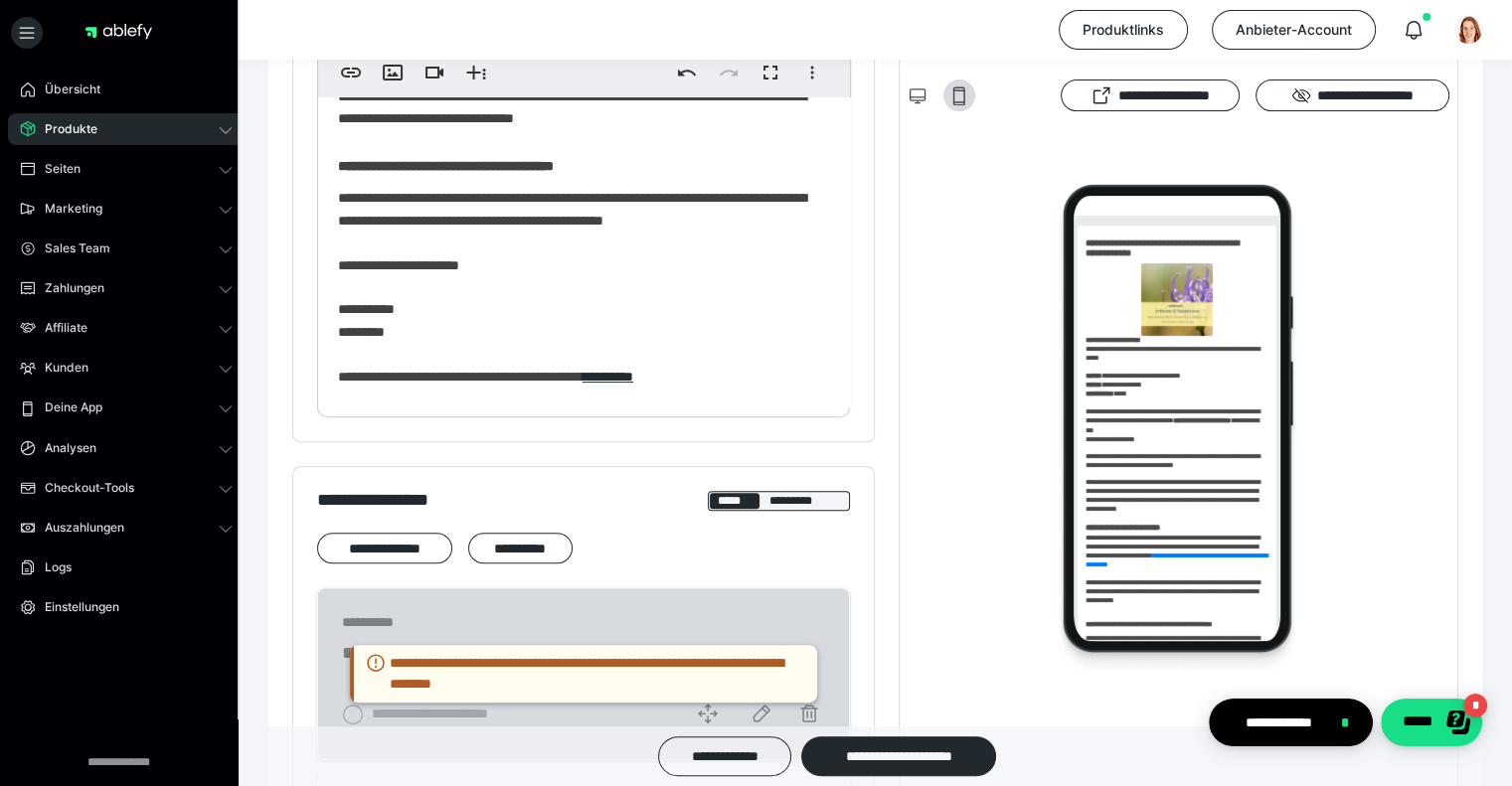 click on "**********" at bounding box center [572, 286] 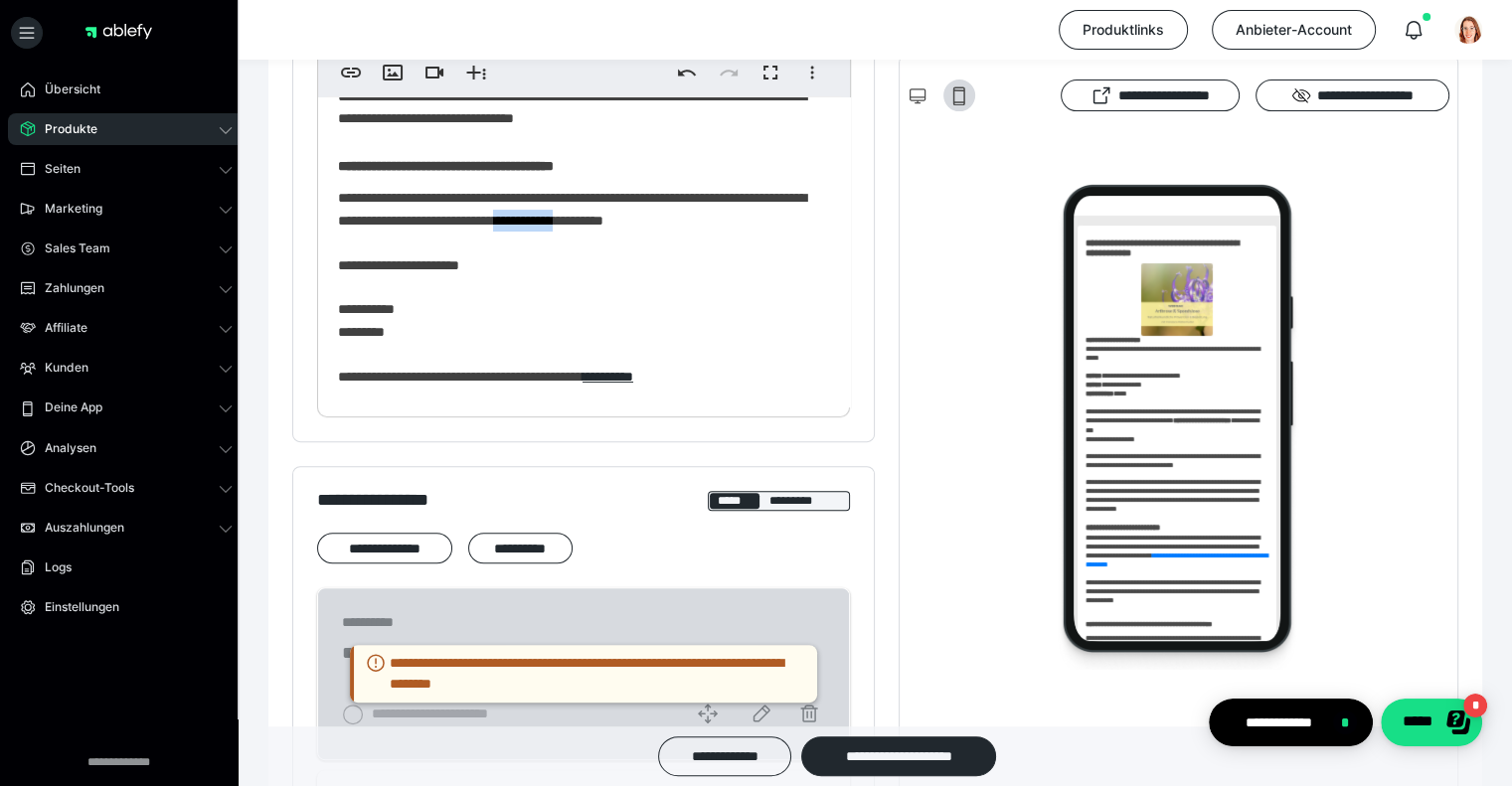 click on "**********" at bounding box center [572, 286] 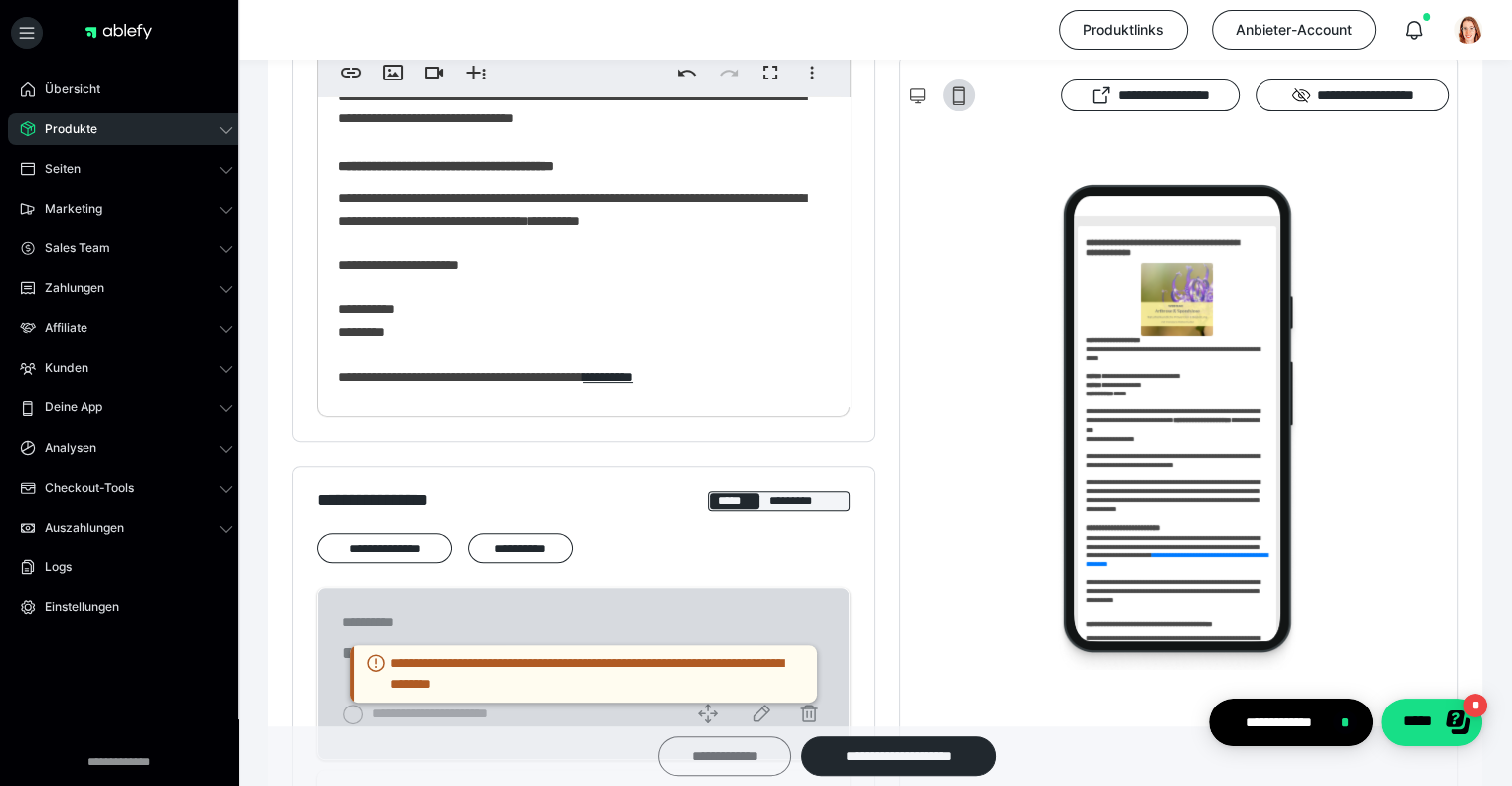 click on "**********" at bounding box center [725, 756] 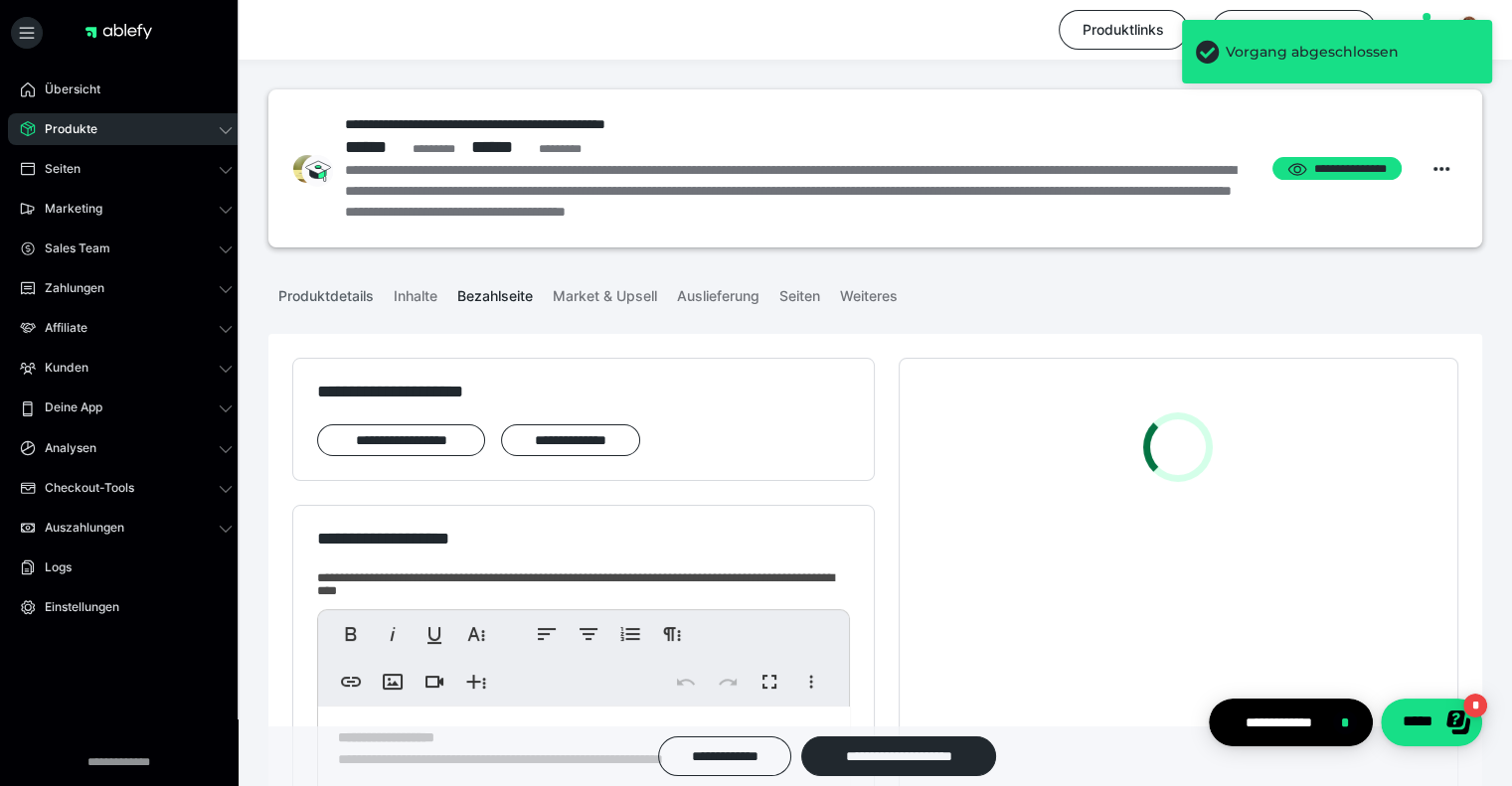 click on "Produktdetails" at bounding box center (326, 292) 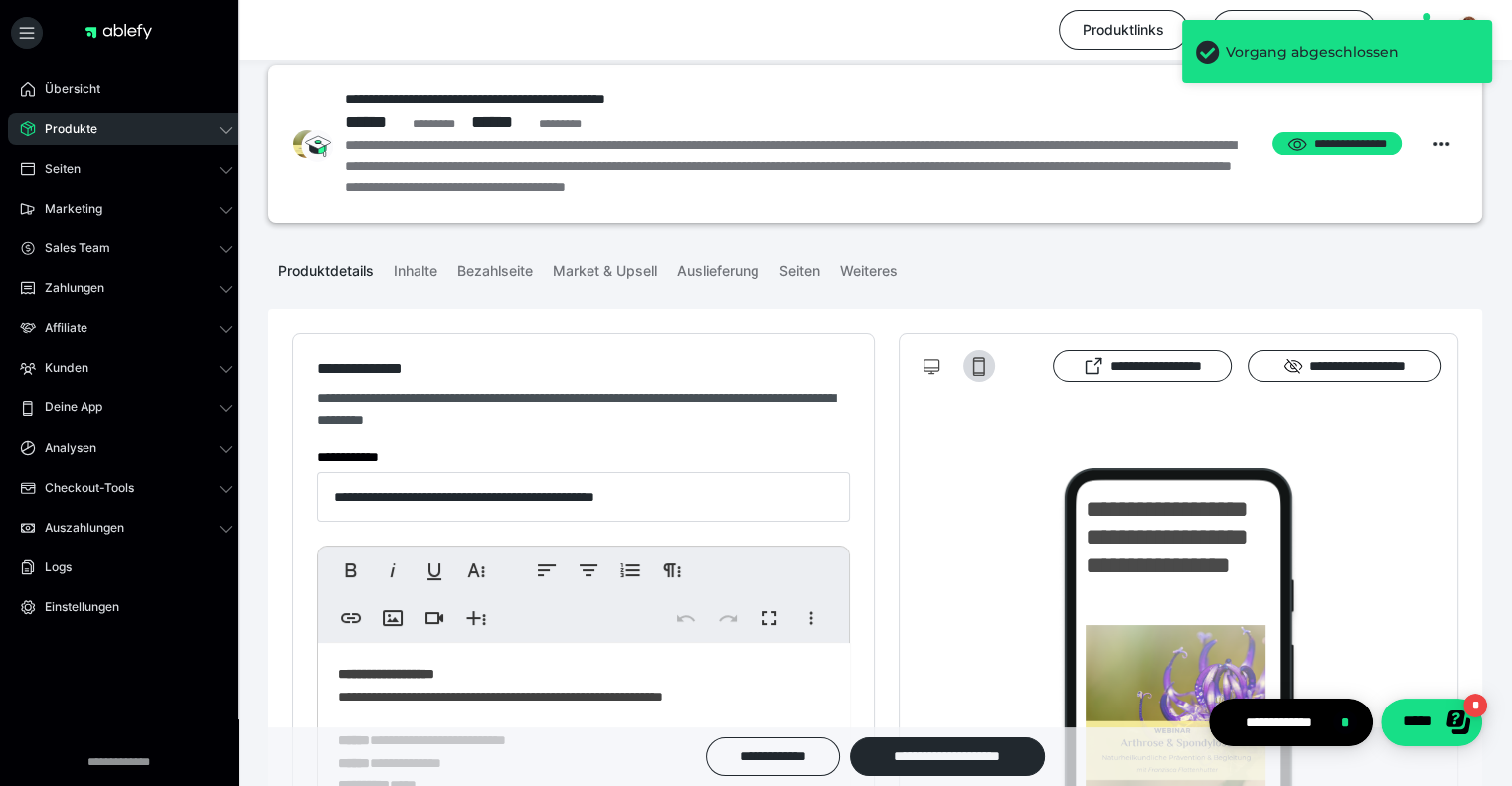 scroll, scrollTop: 397, scrollLeft: 0, axis: vertical 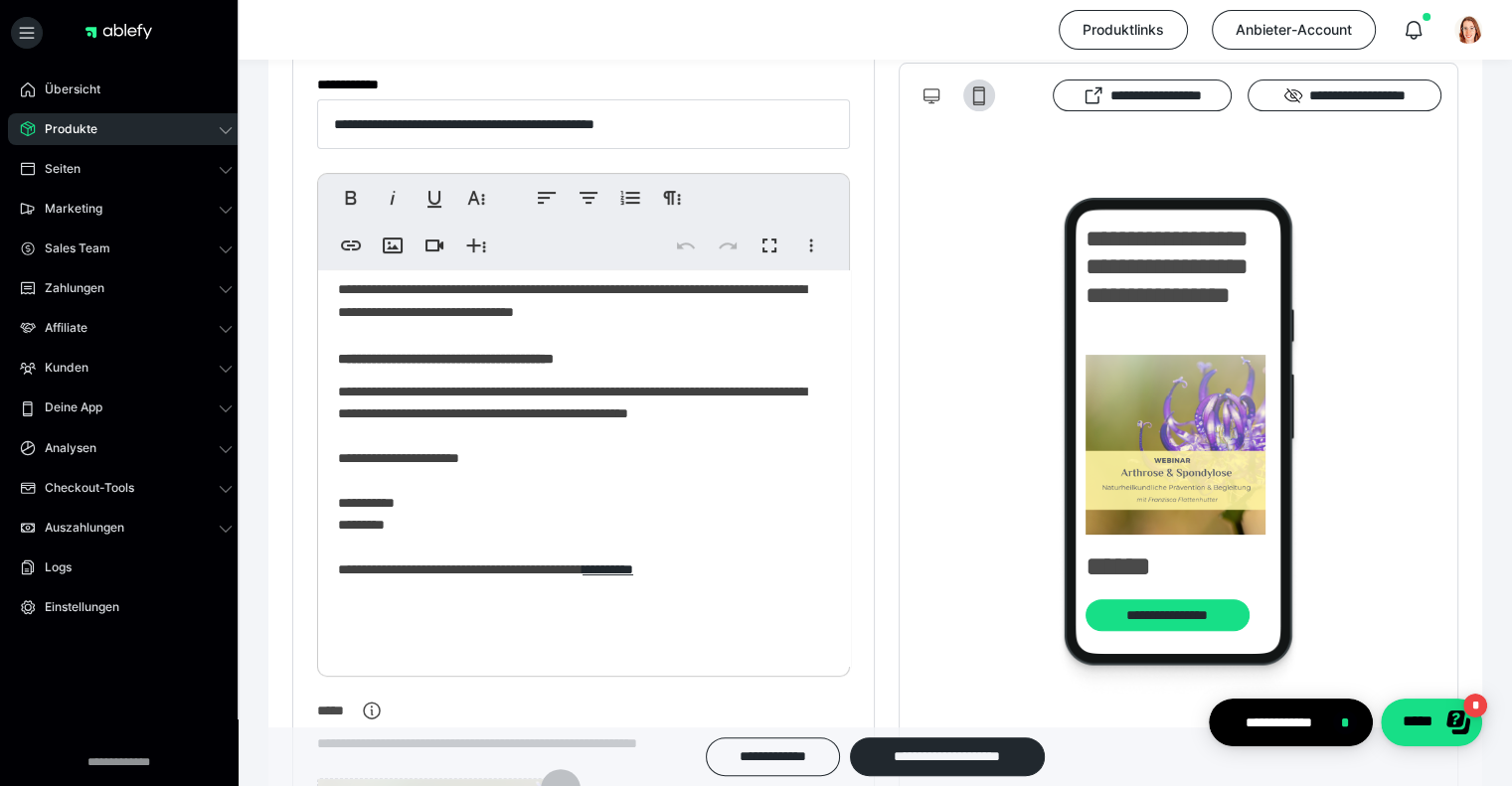 click on "**********" 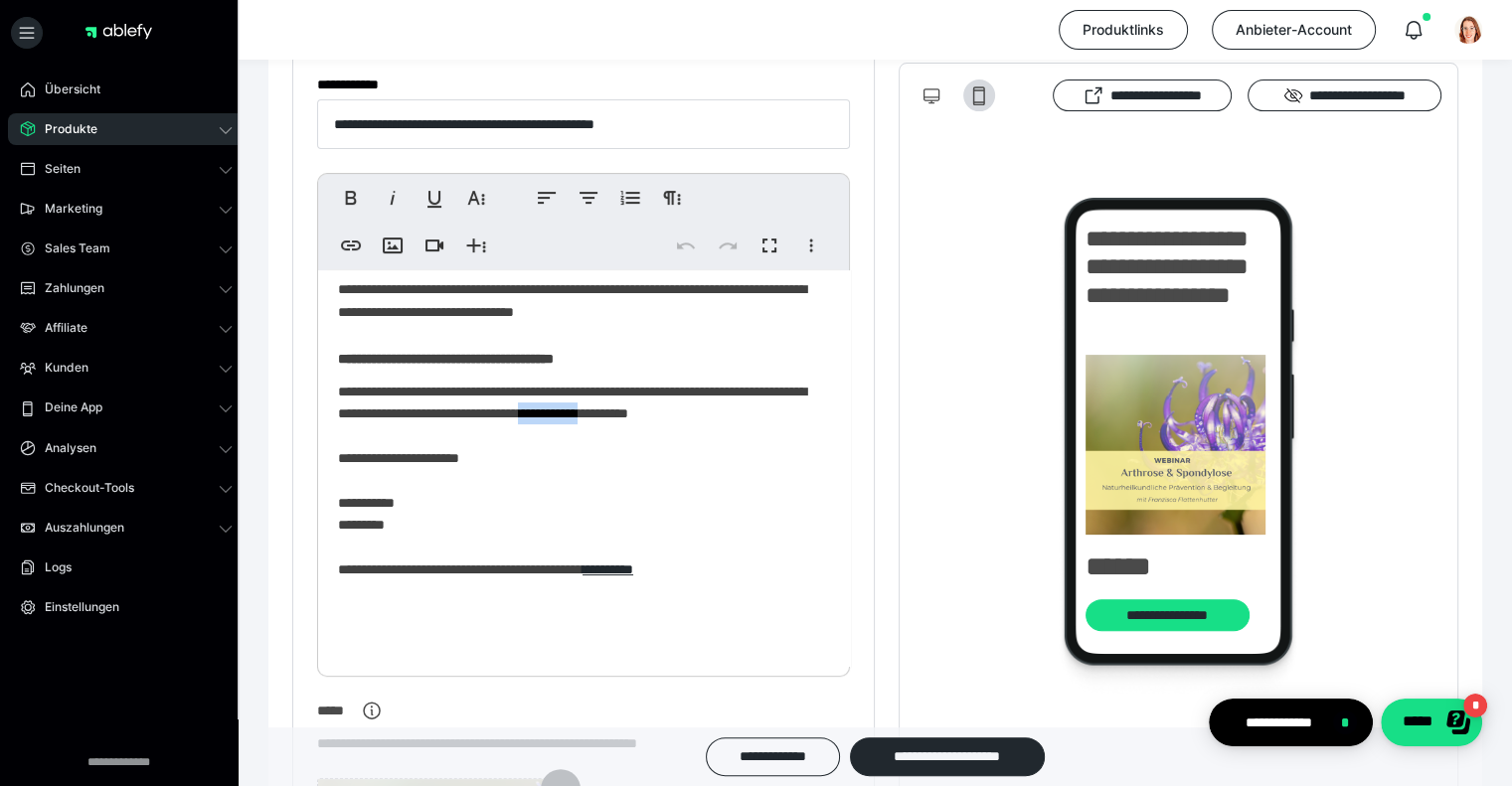 click on "**********" 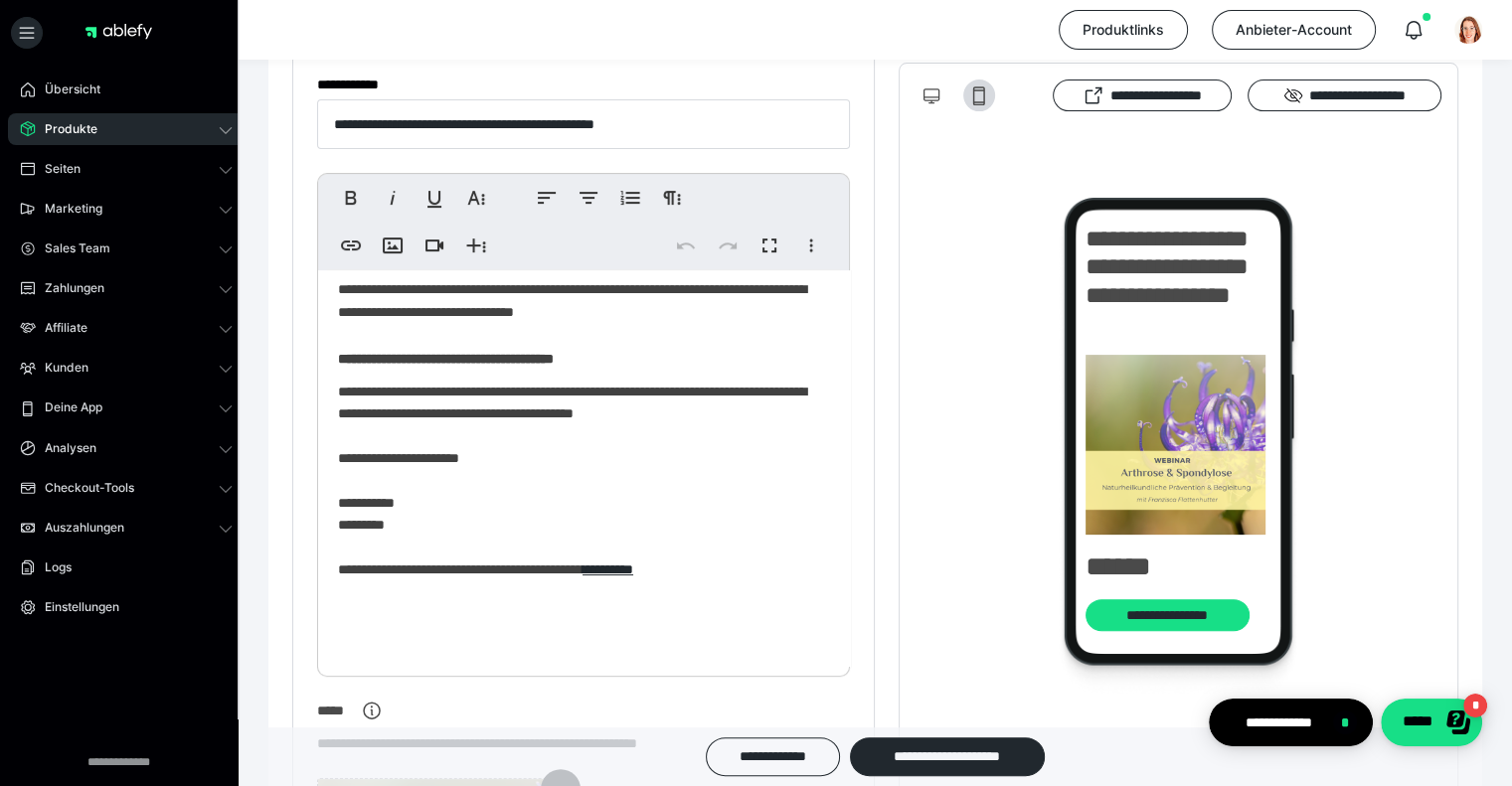 type 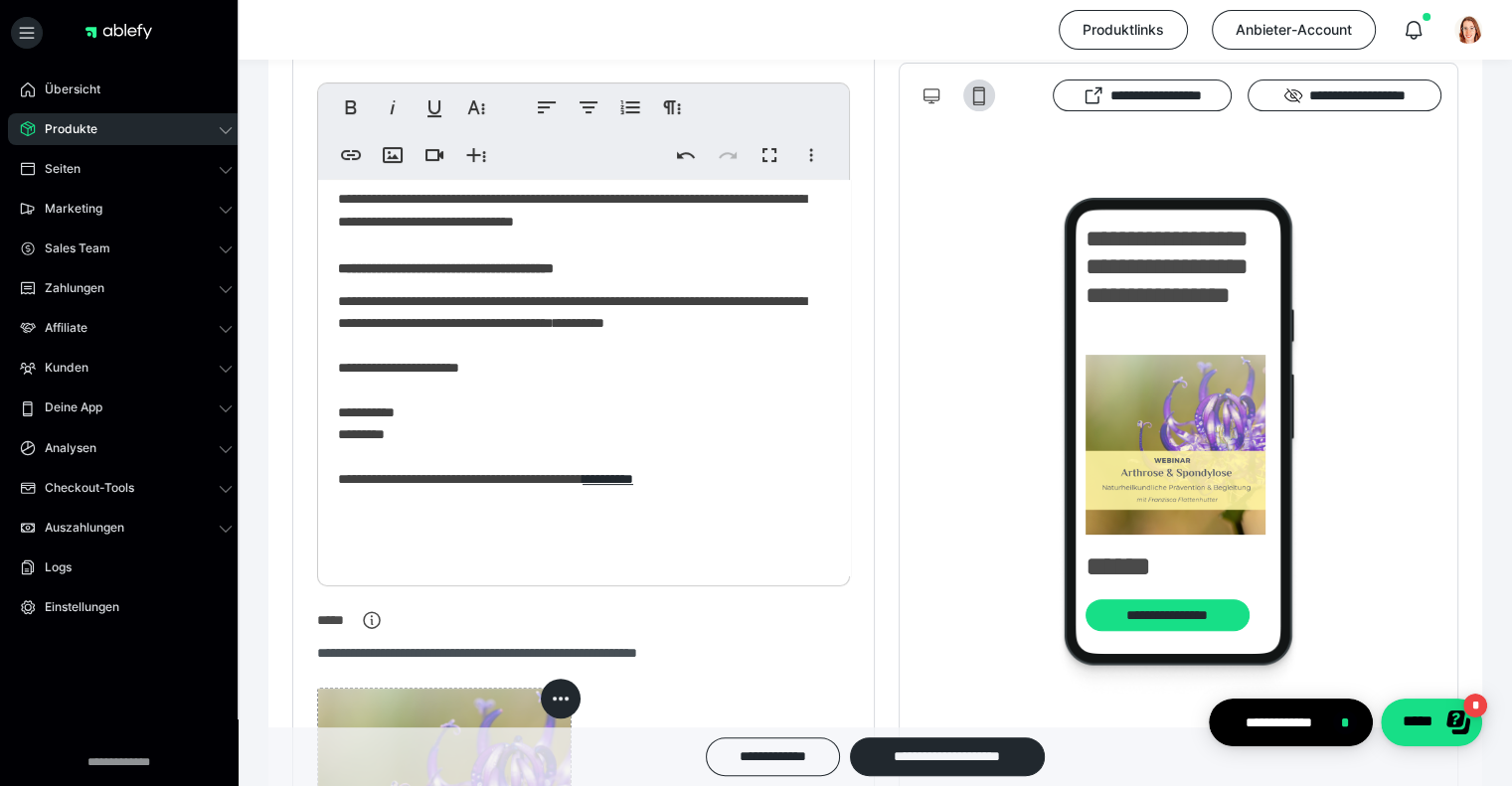 scroll, scrollTop: 596, scrollLeft: 0, axis: vertical 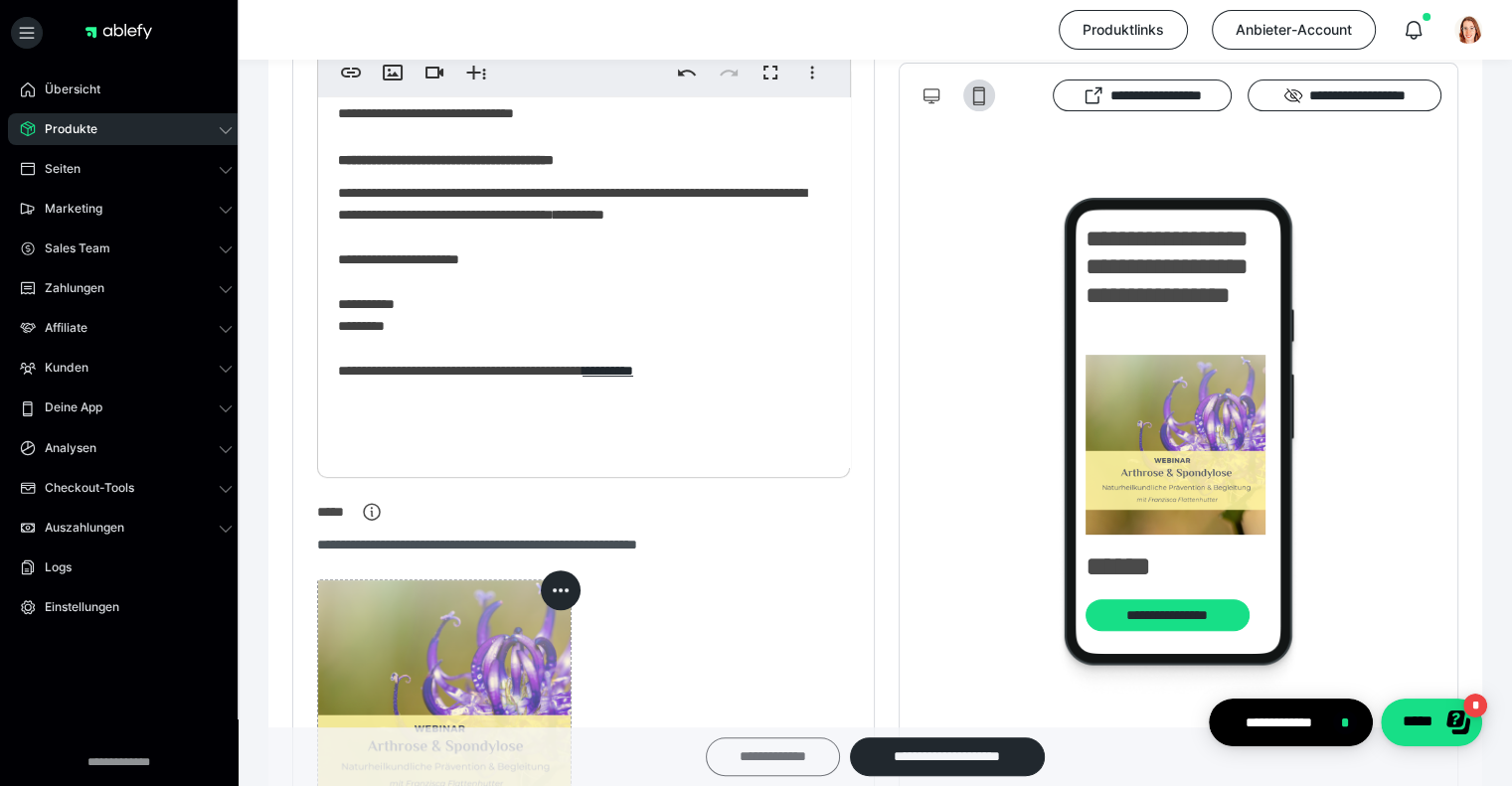 click on "**********" at bounding box center [772, 756] 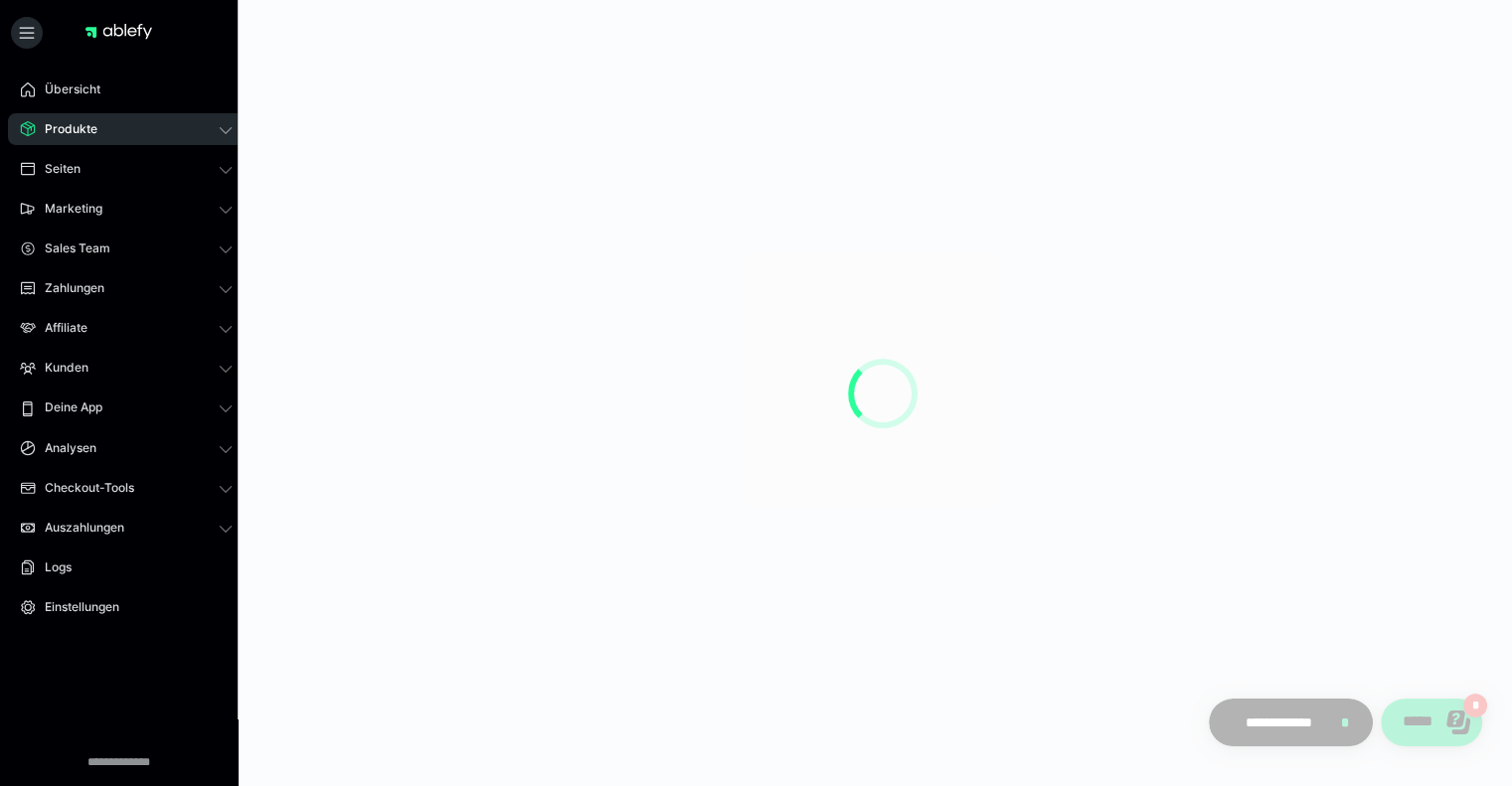 scroll, scrollTop: 0, scrollLeft: 0, axis: both 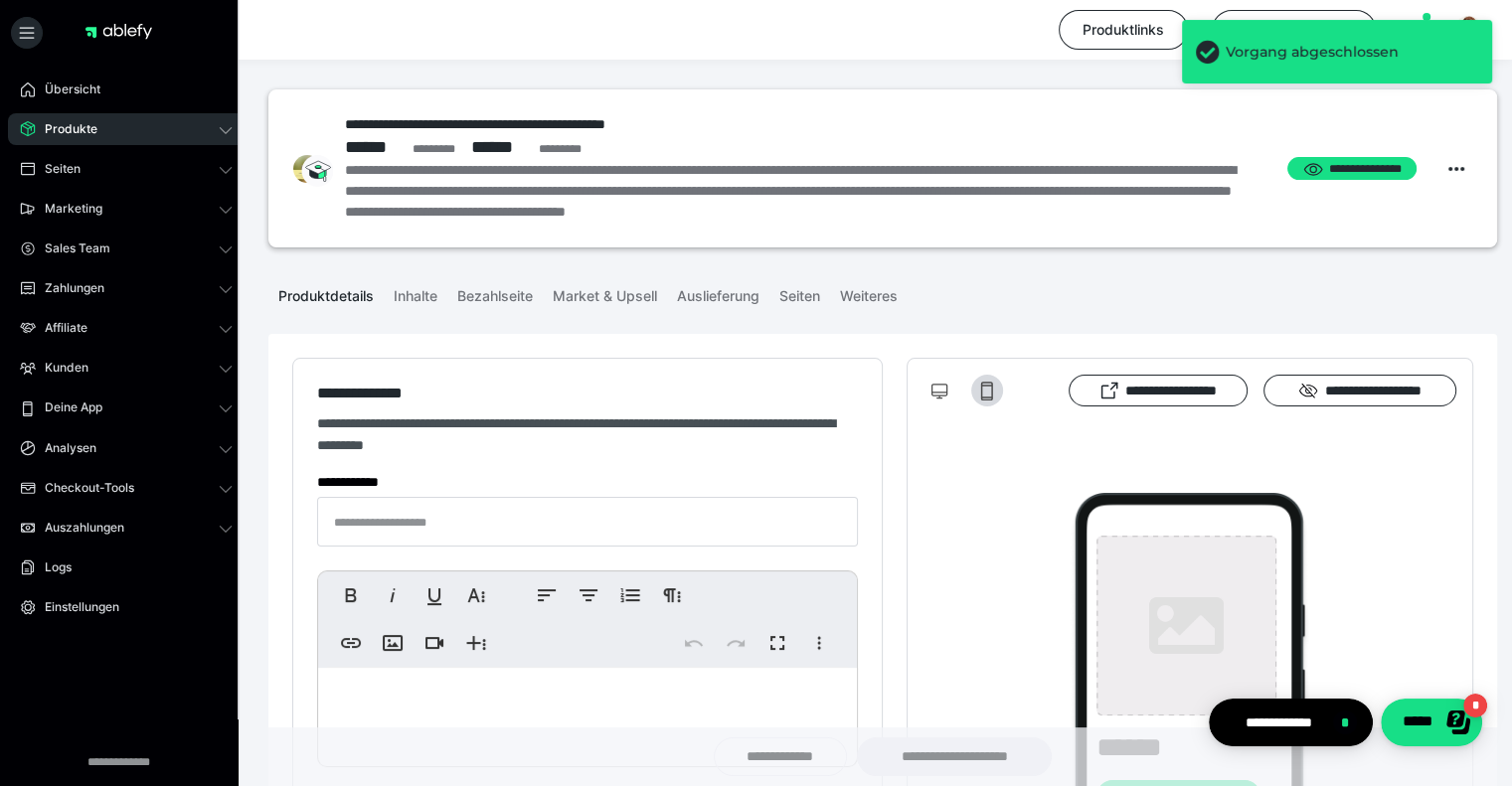 type on "**********" 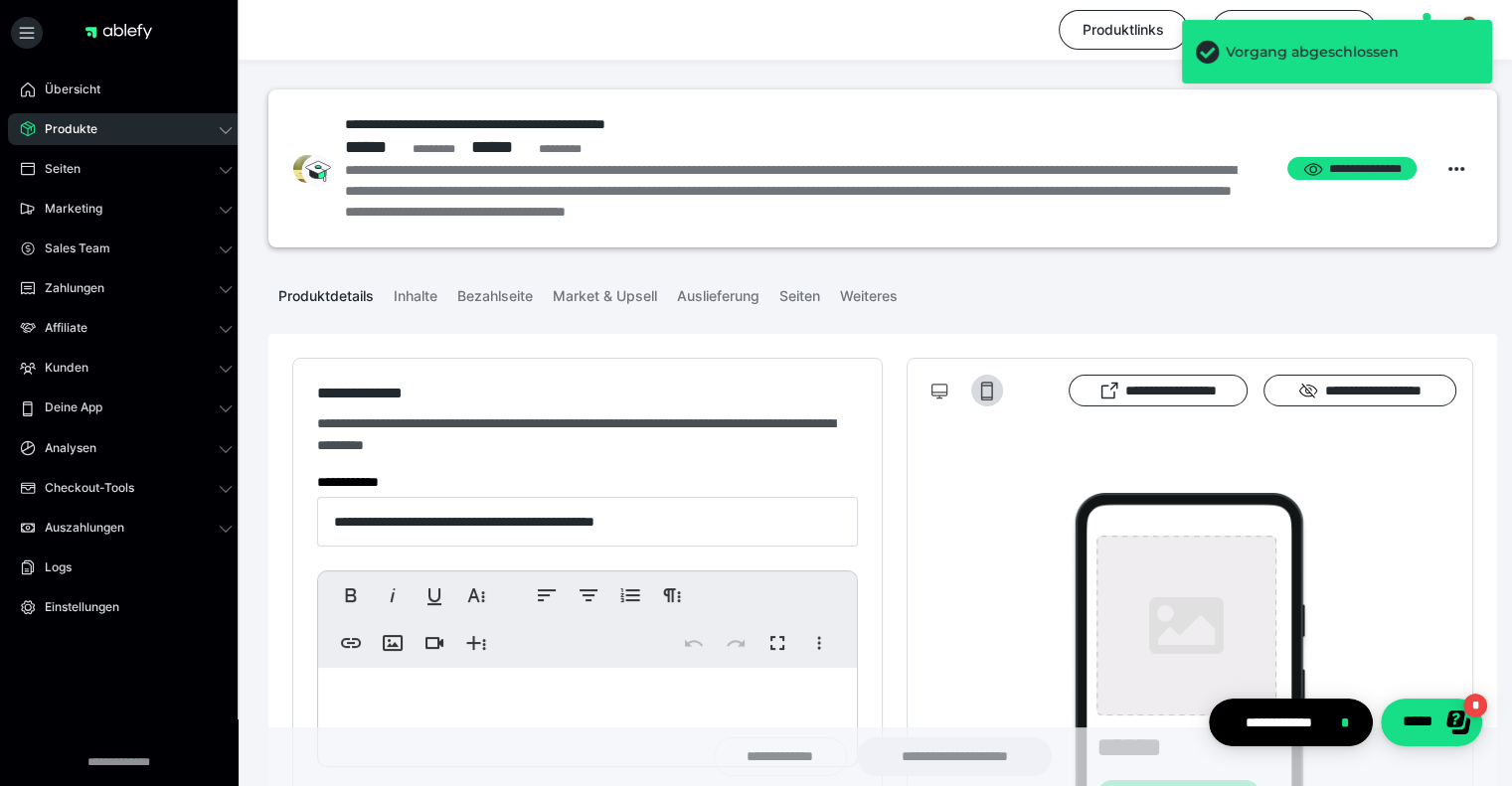 type on "**********" 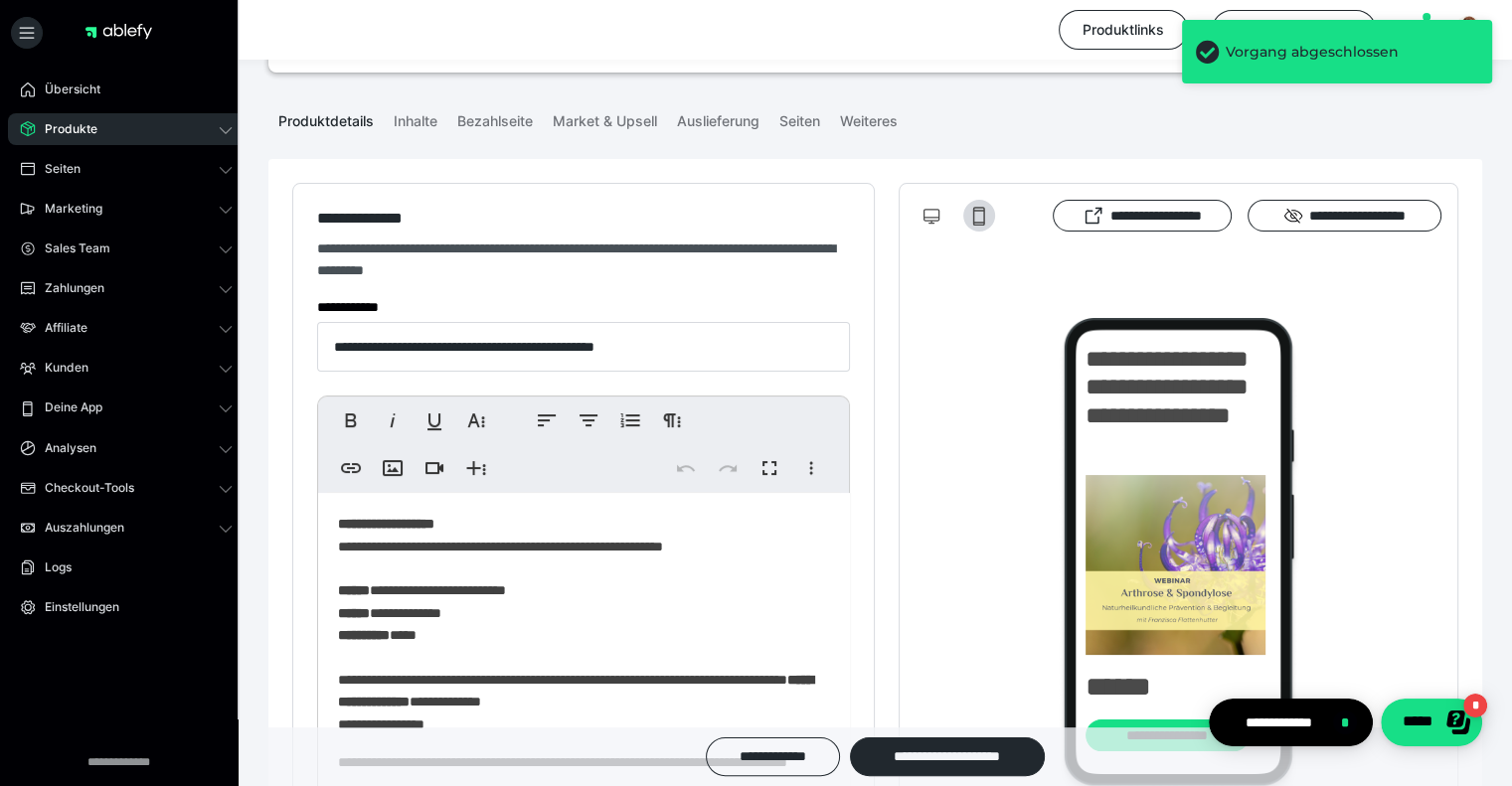 scroll, scrollTop: 397, scrollLeft: 0, axis: vertical 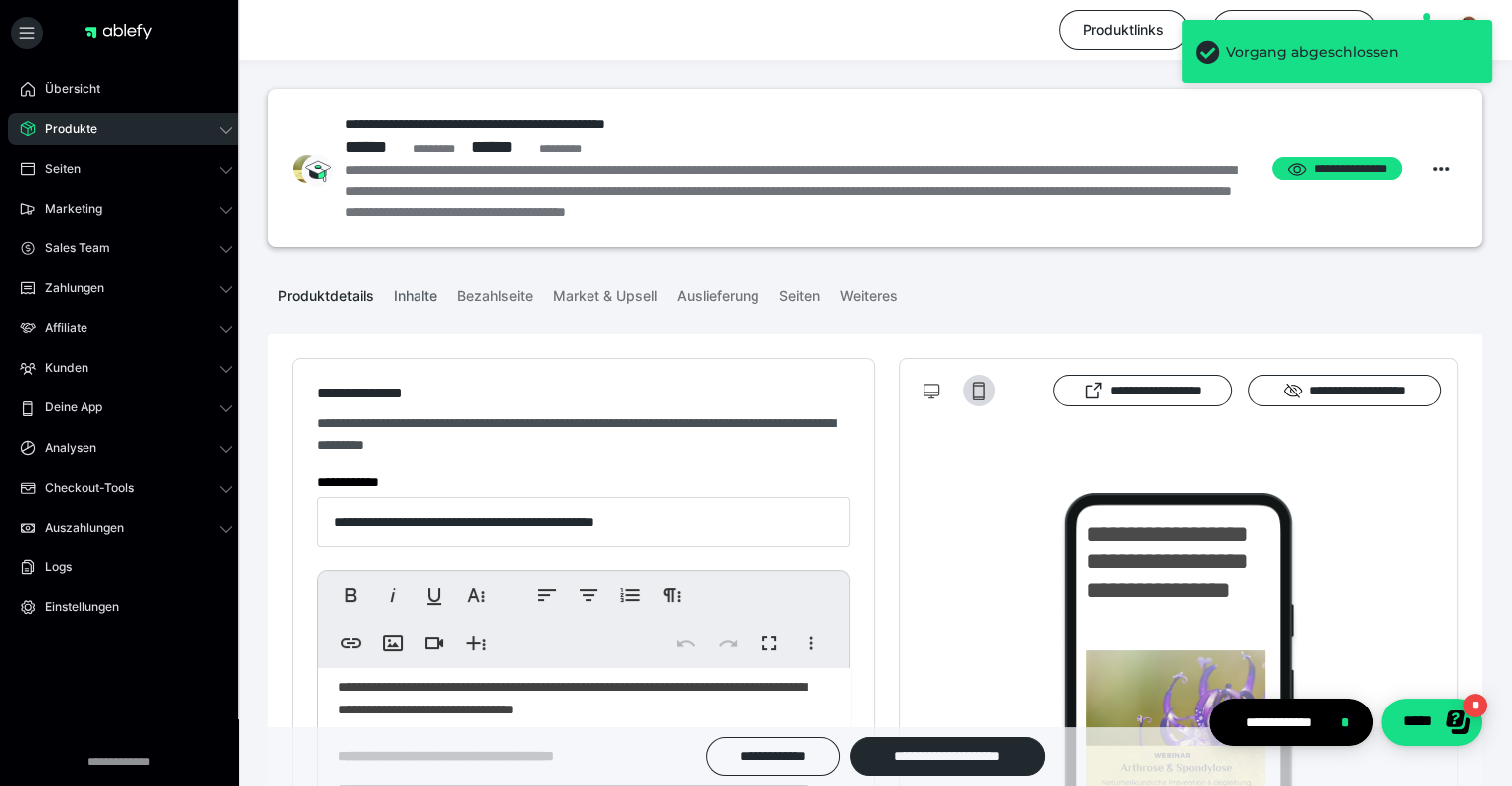 click on "Inhalte" at bounding box center (416, 292) 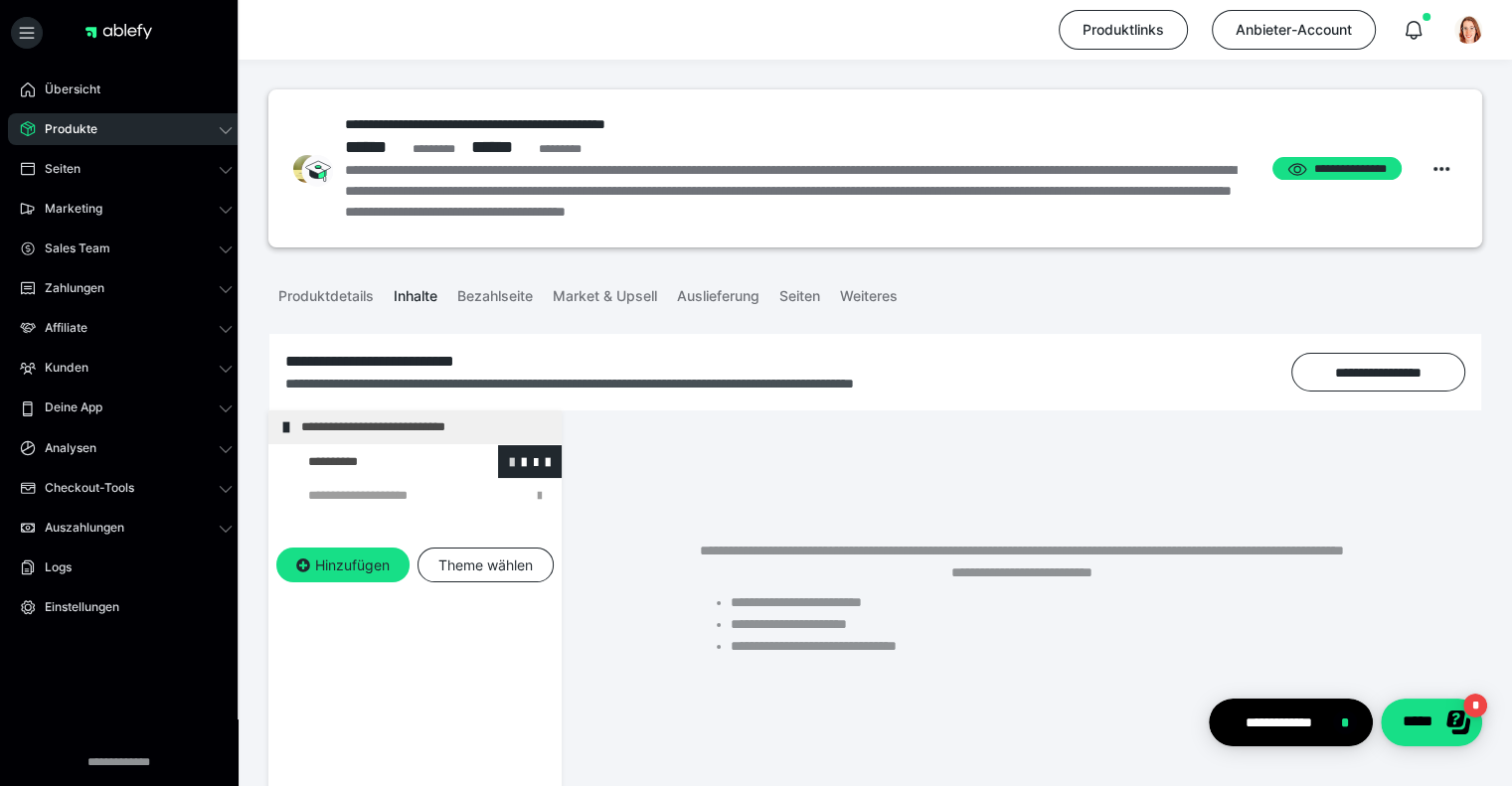 click at bounding box center (512, 461) 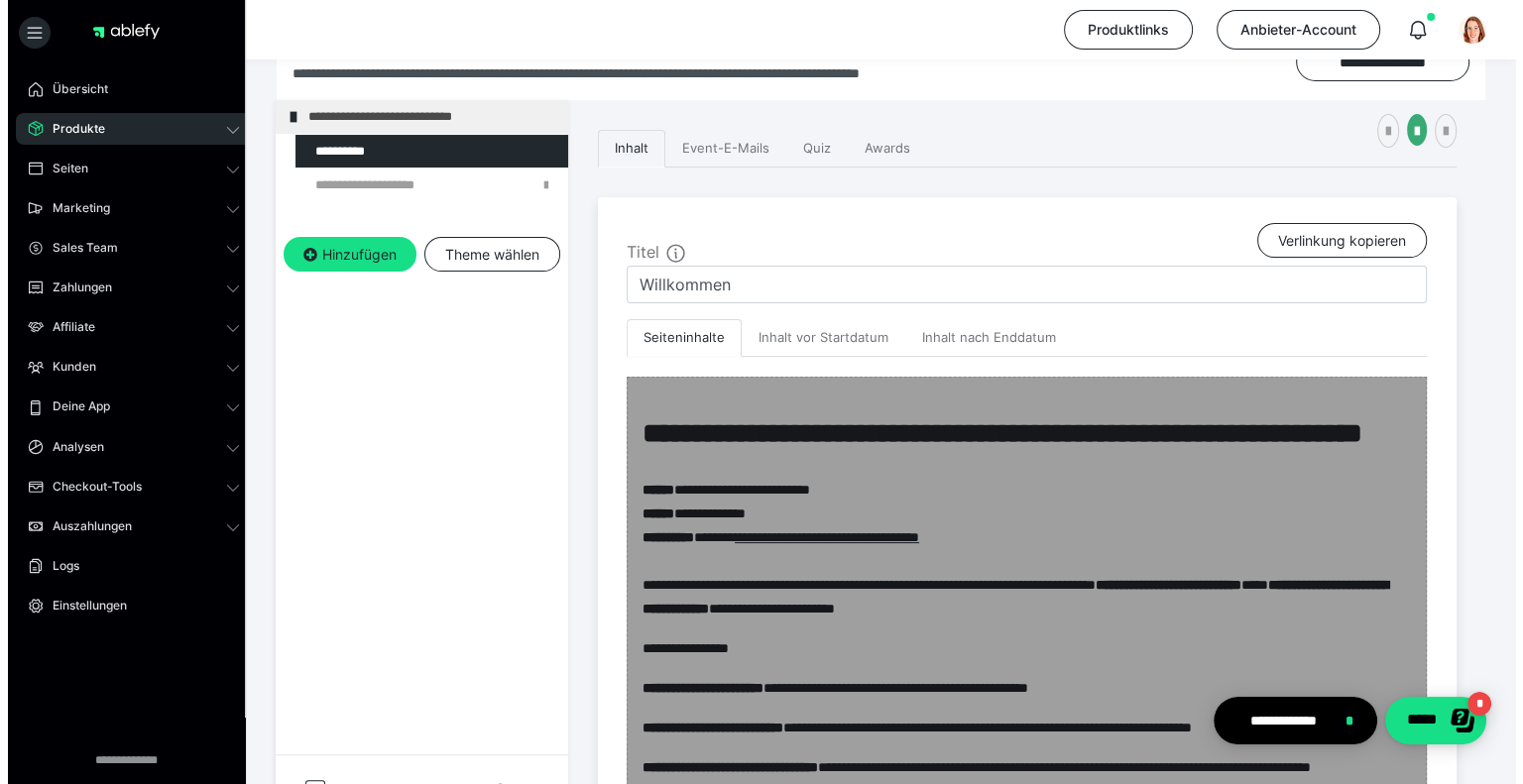 scroll, scrollTop: 297, scrollLeft: 0, axis: vertical 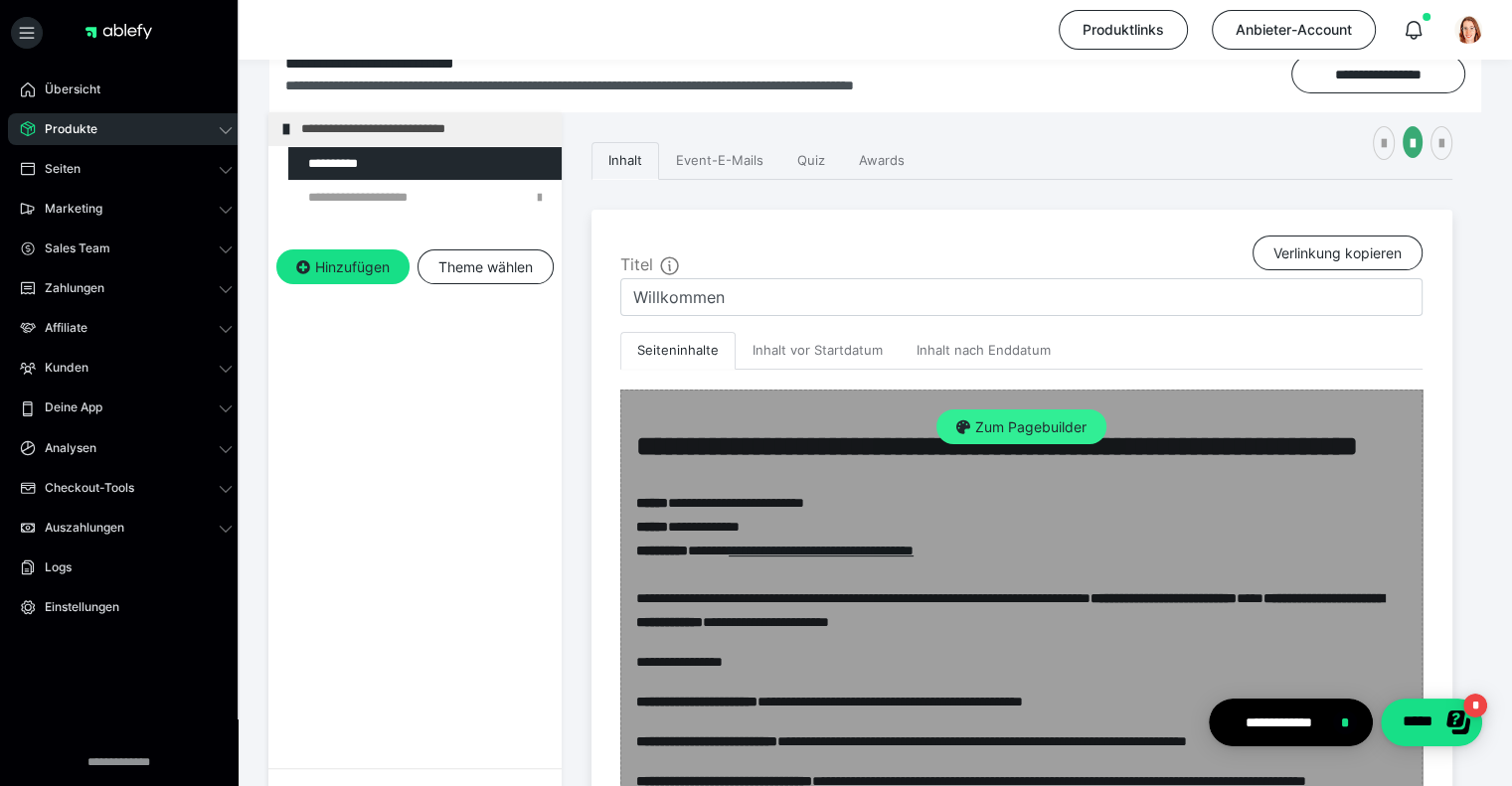 click on "Zum Pagebuilder" at bounding box center [1021, 427] 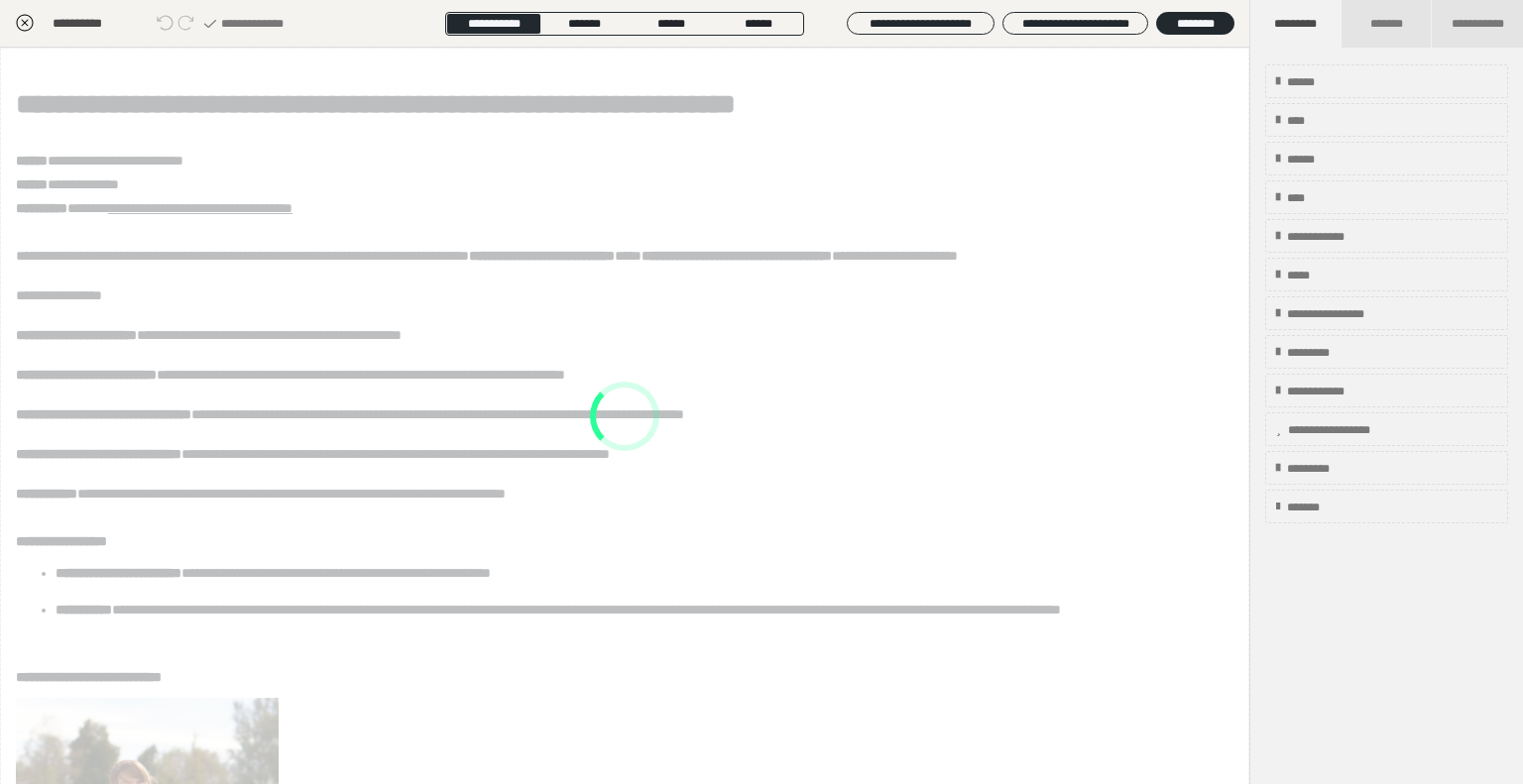 click at bounding box center [625, 415] 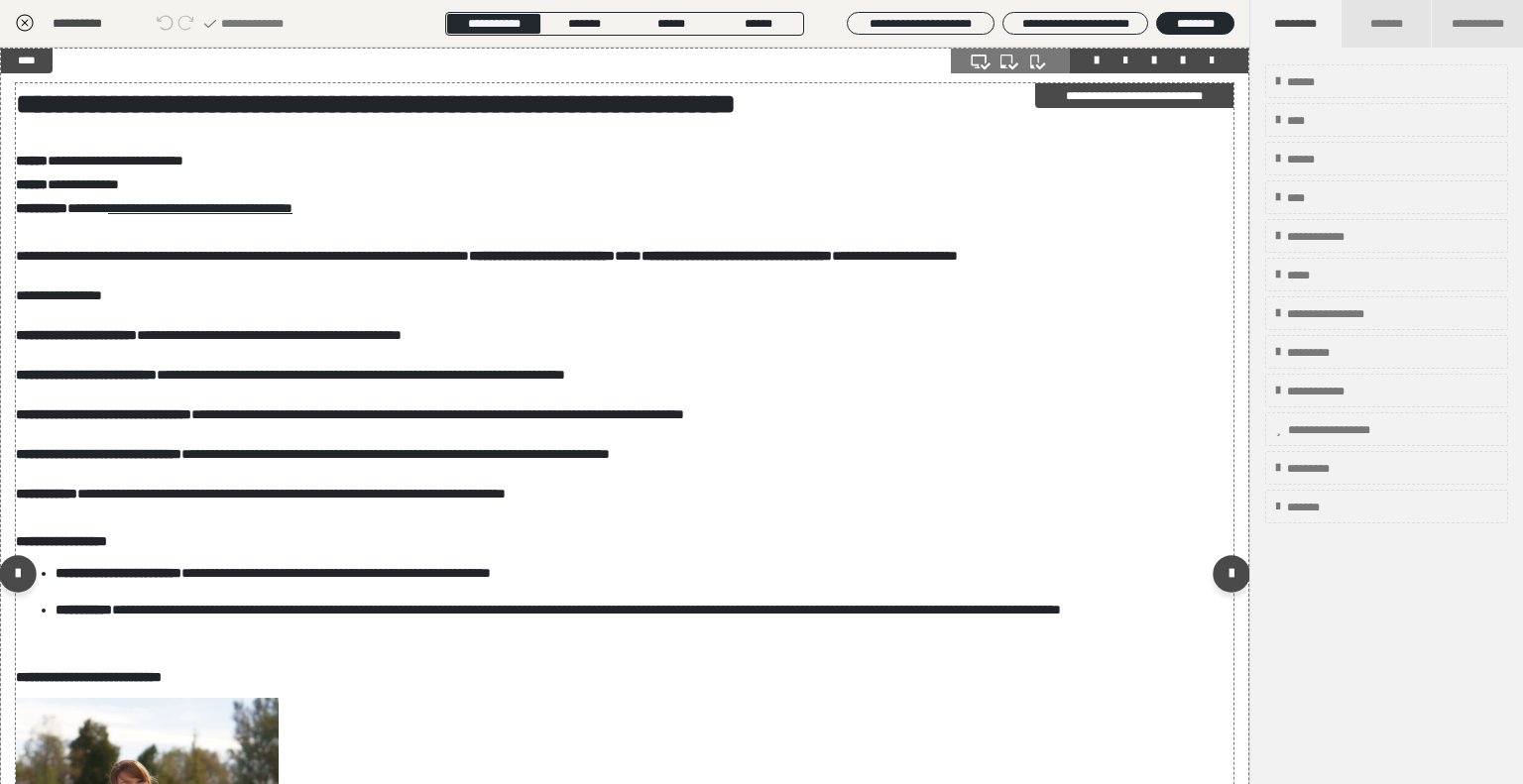 click on "**********" at bounding box center (208, 335) 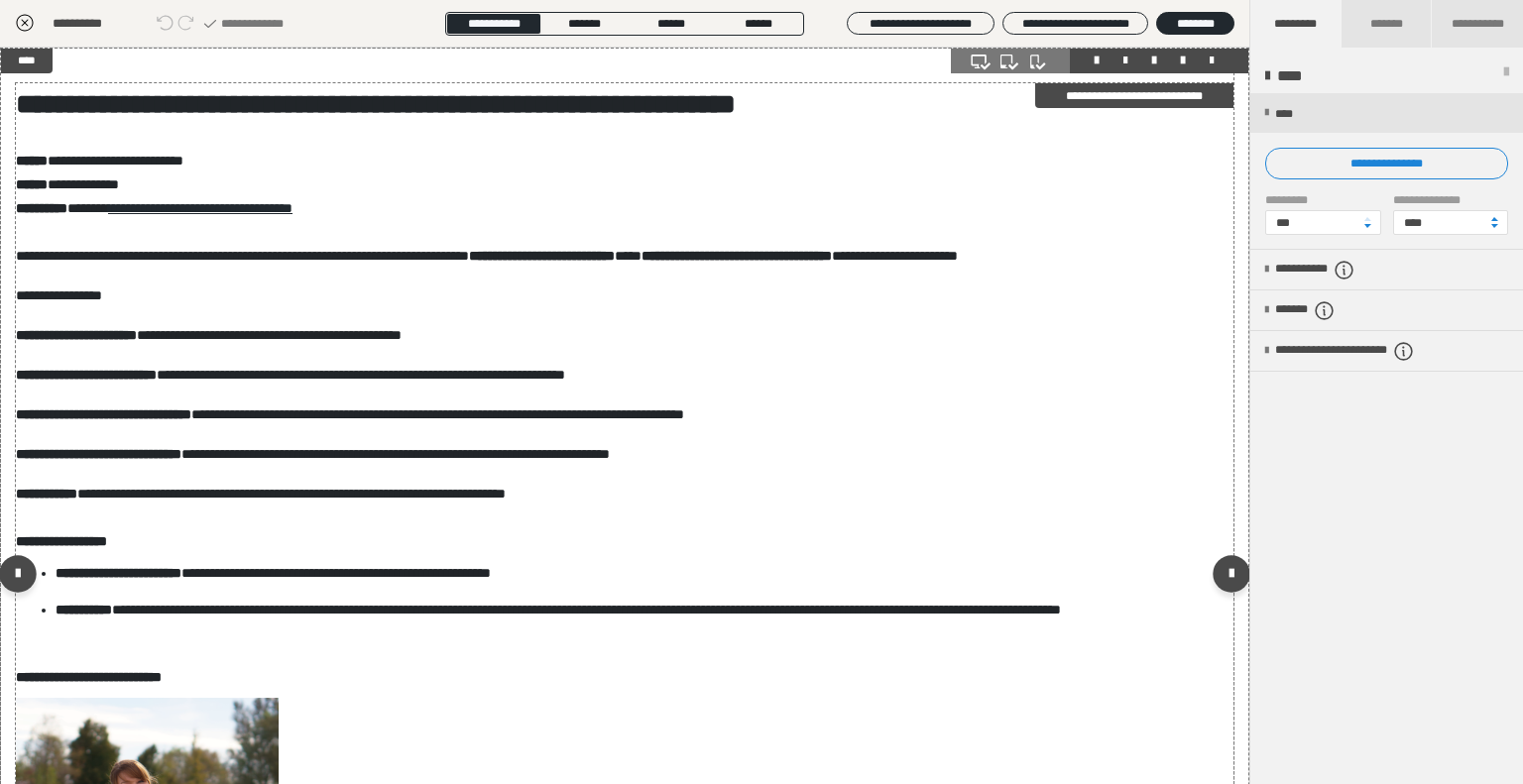 click on "**********" at bounding box center [208, 335] 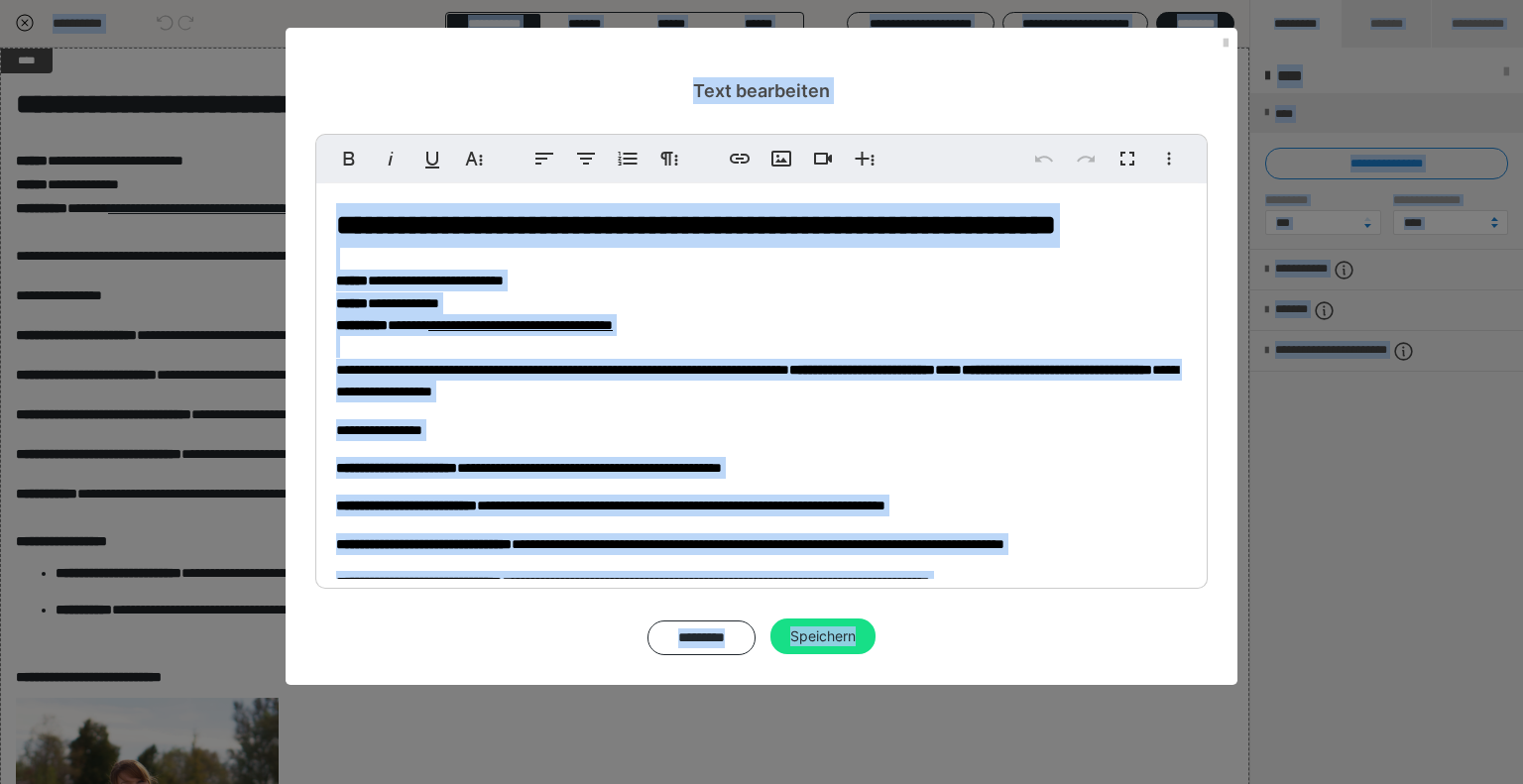 click on "**********" at bounding box center (696, 225) 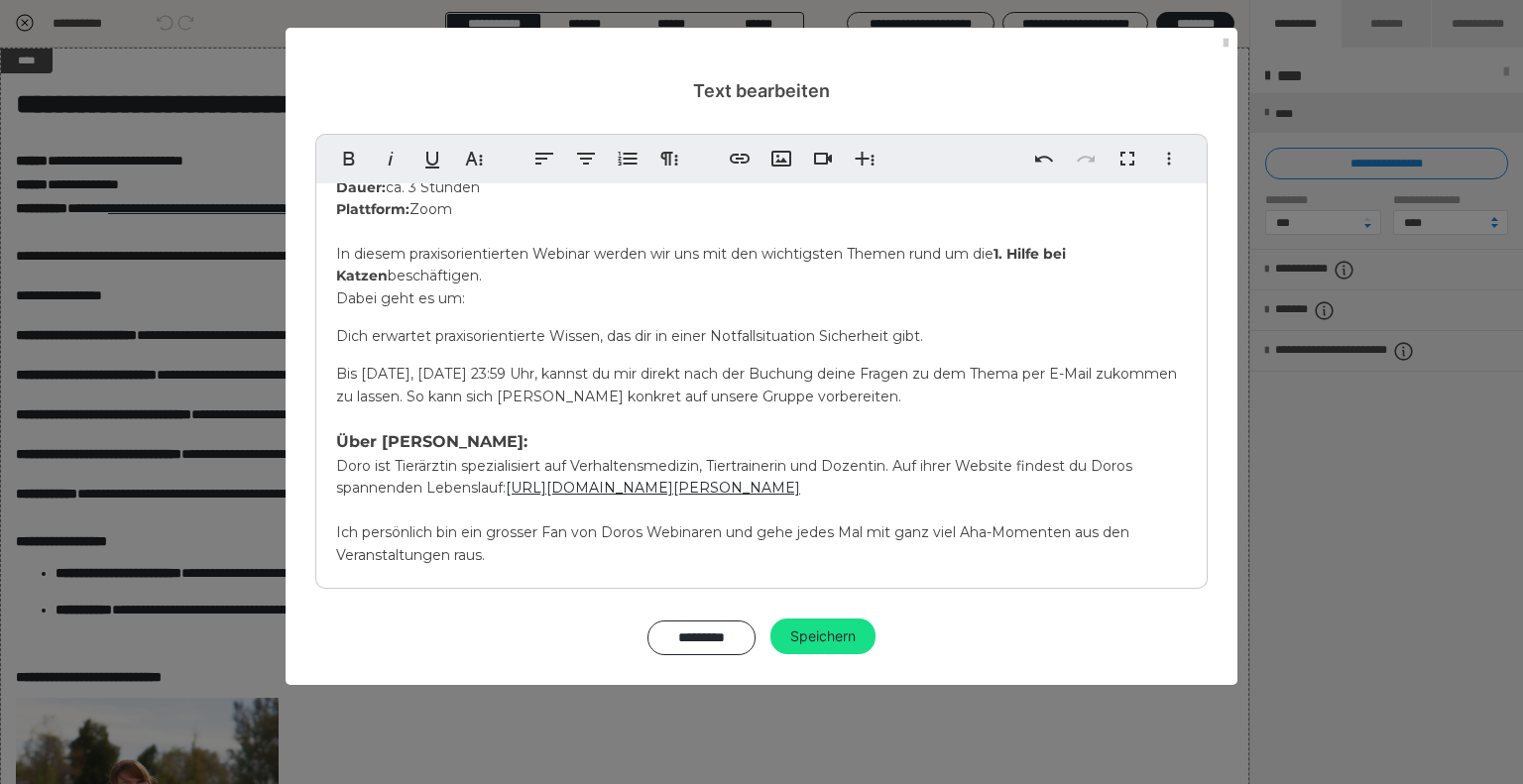 scroll, scrollTop: 380, scrollLeft: 0, axis: vertical 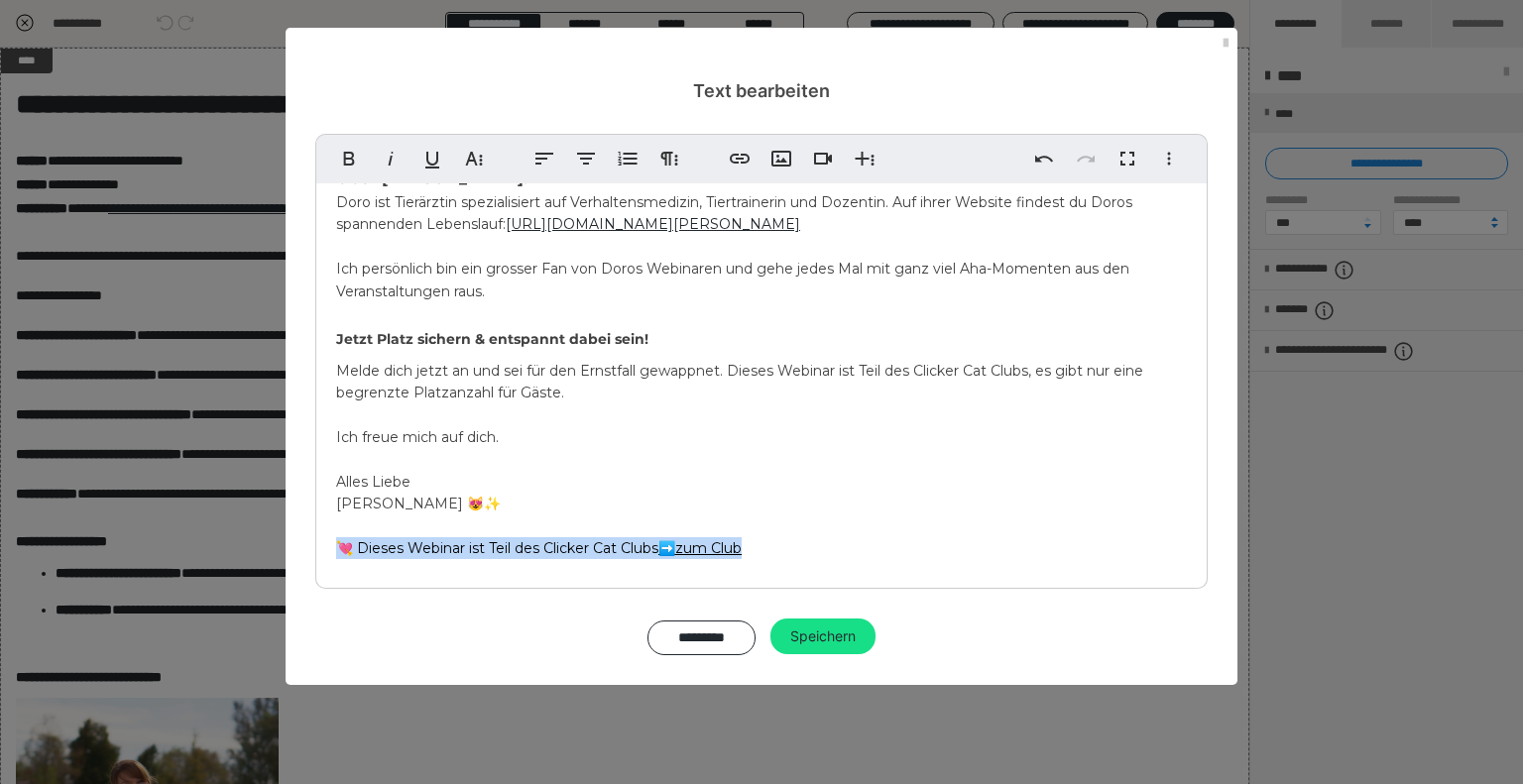drag, startPoint x: 544, startPoint y: 559, endPoint x: 280, endPoint y: 542, distance: 264.54678 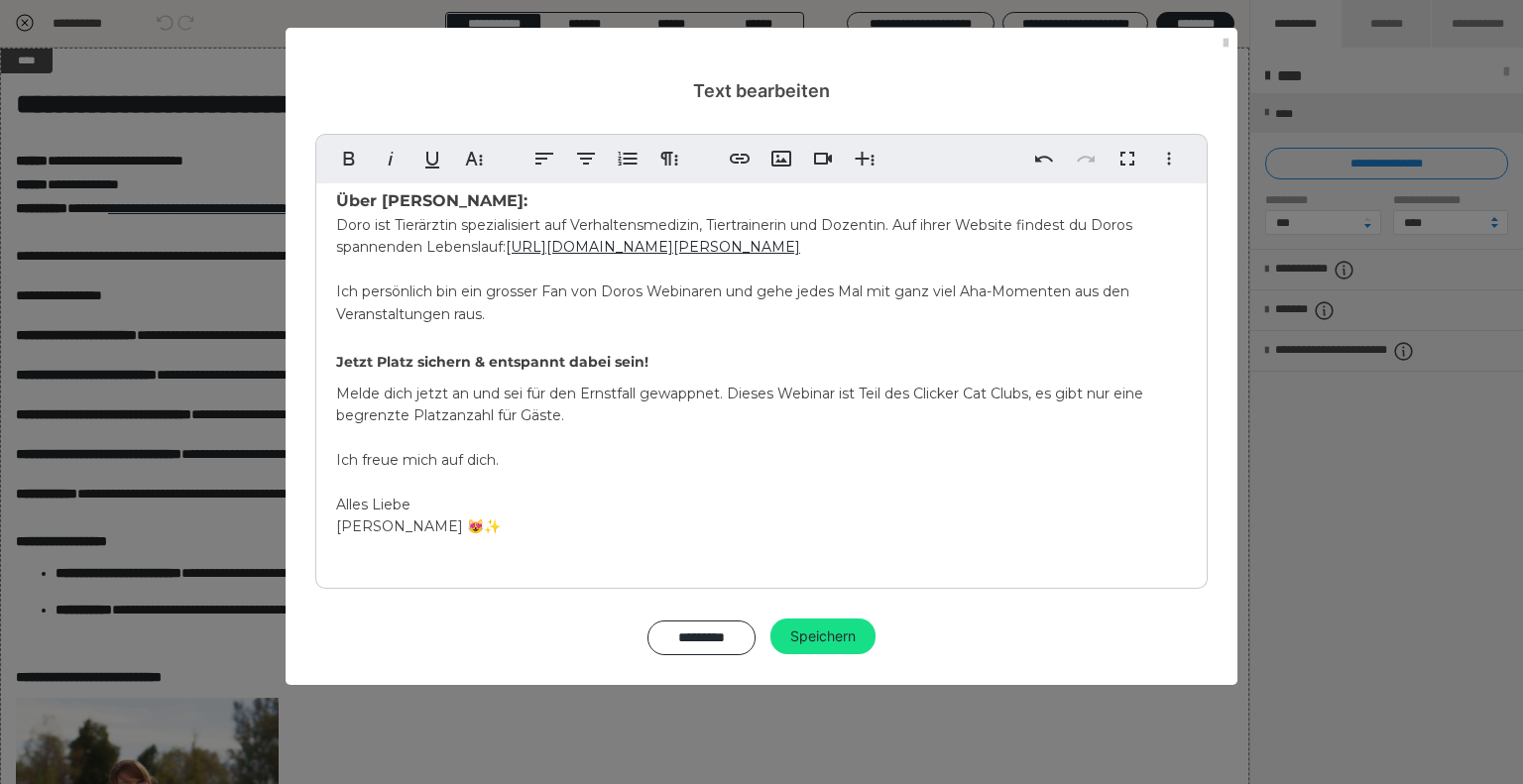 scroll, scrollTop: 335, scrollLeft: 0, axis: vertical 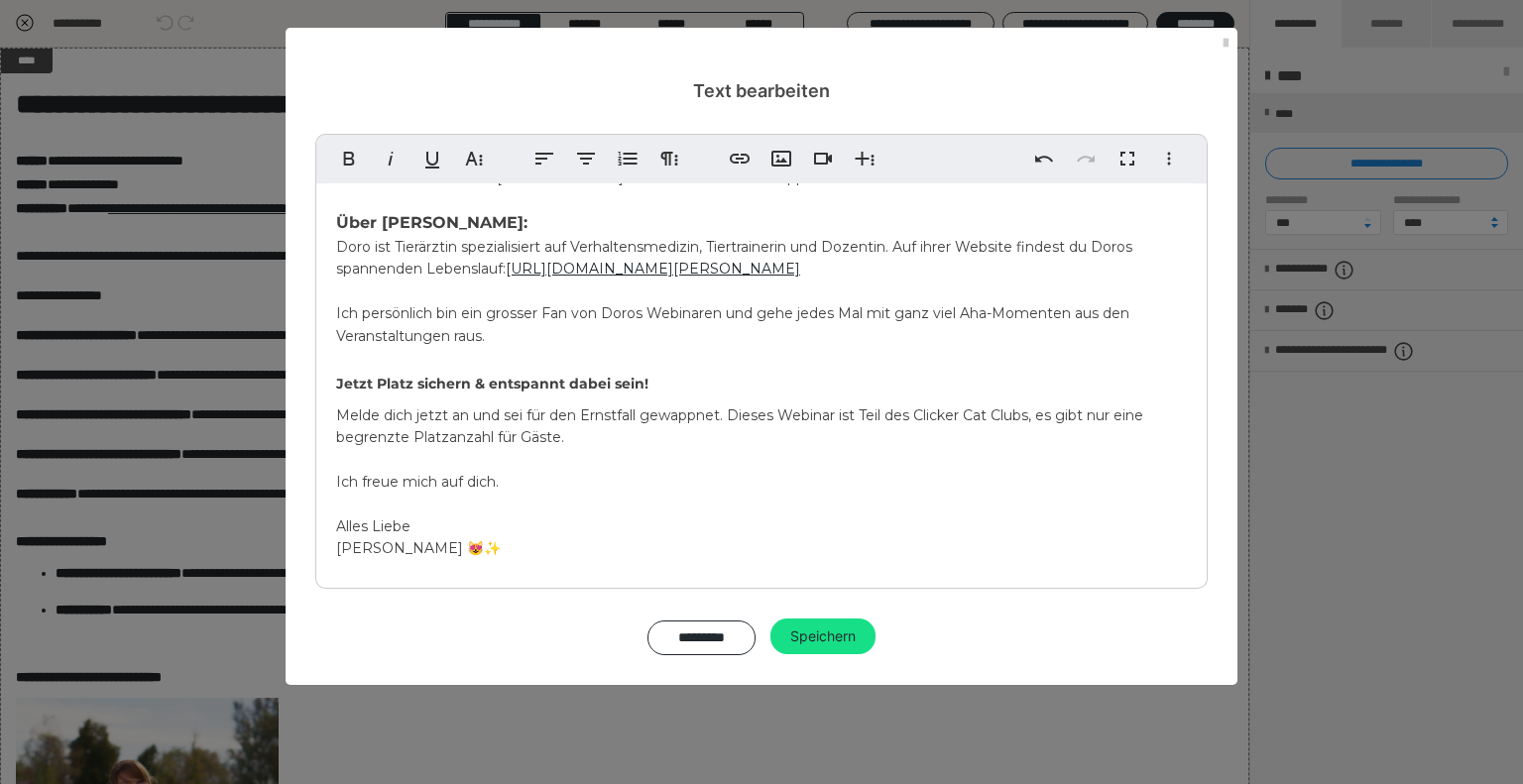 drag, startPoint x: 405, startPoint y: 392, endPoint x: 318, endPoint y: 360, distance: 92.69844 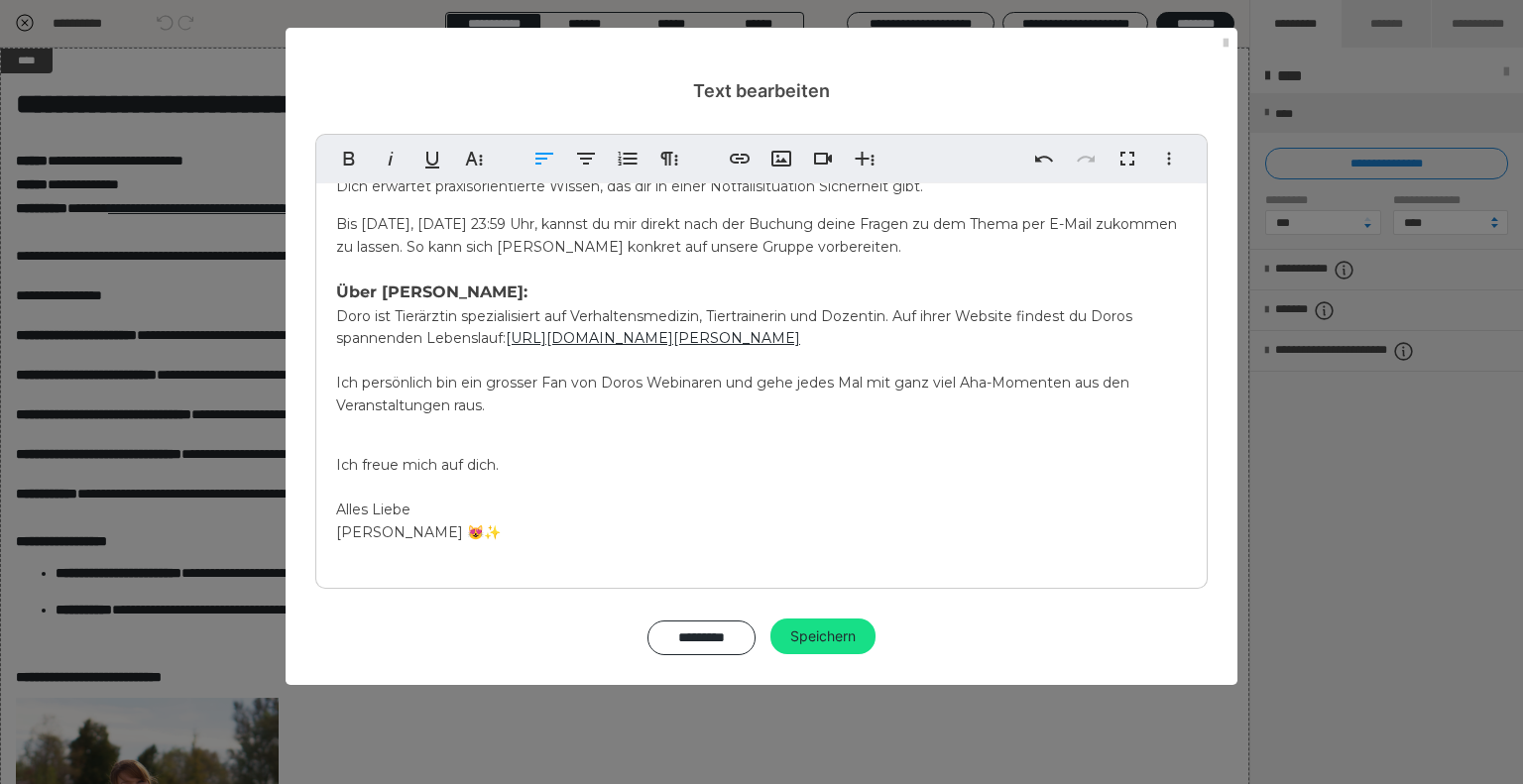 scroll, scrollTop: 243, scrollLeft: 0, axis: vertical 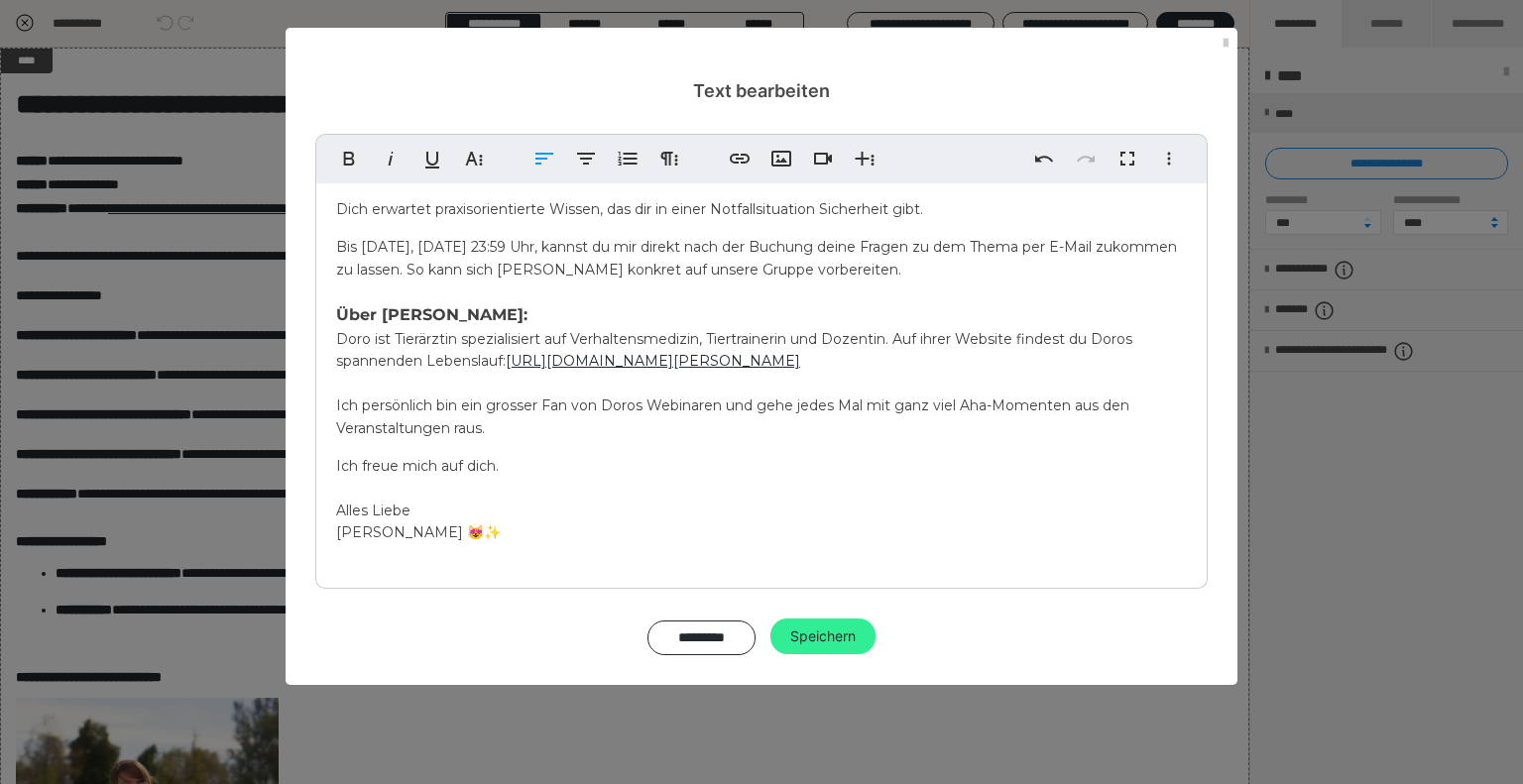 click on "Speichern" at bounding box center [823, 636] 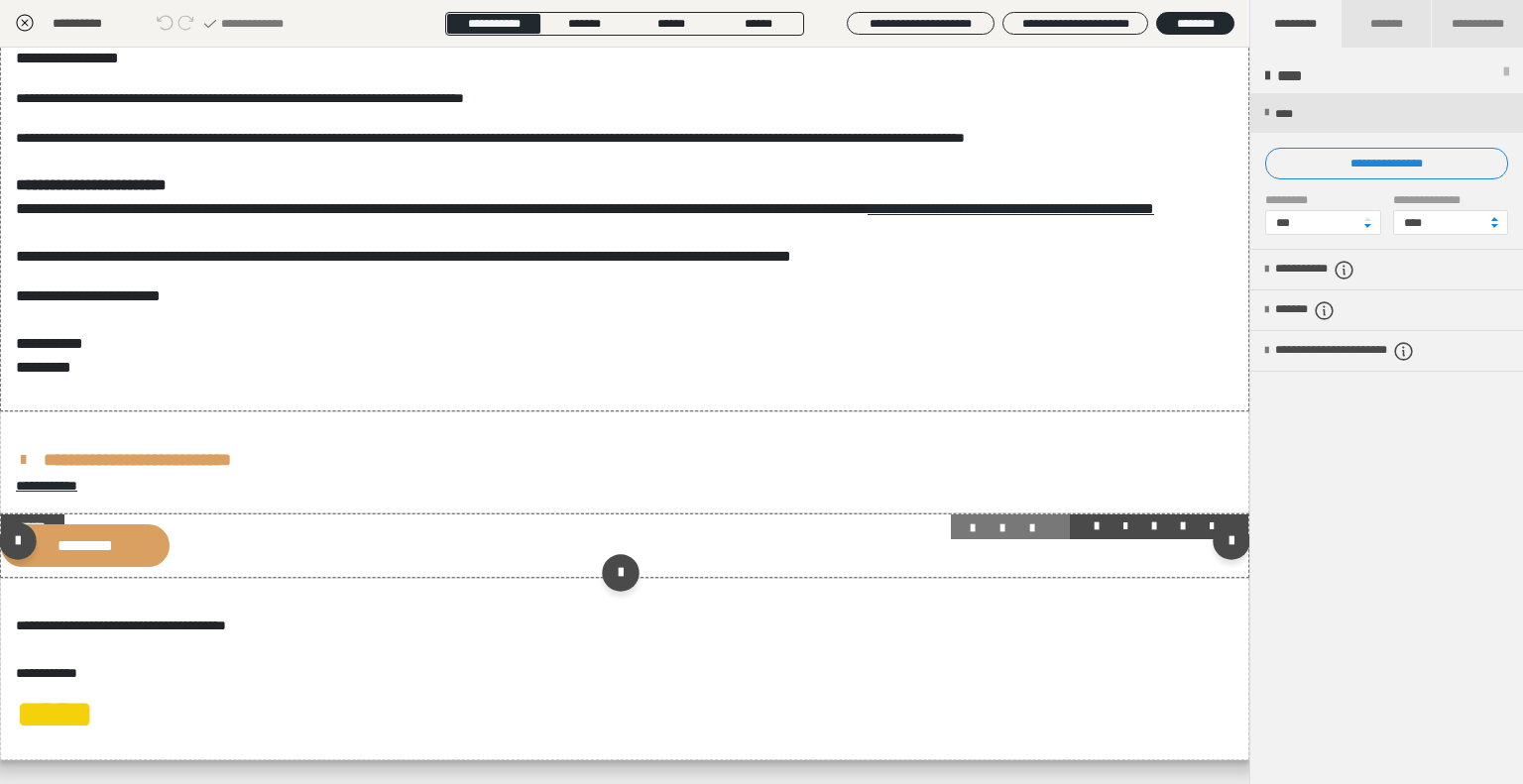 scroll, scrollTop: 297, scrollLeft: 0, axis: vertical 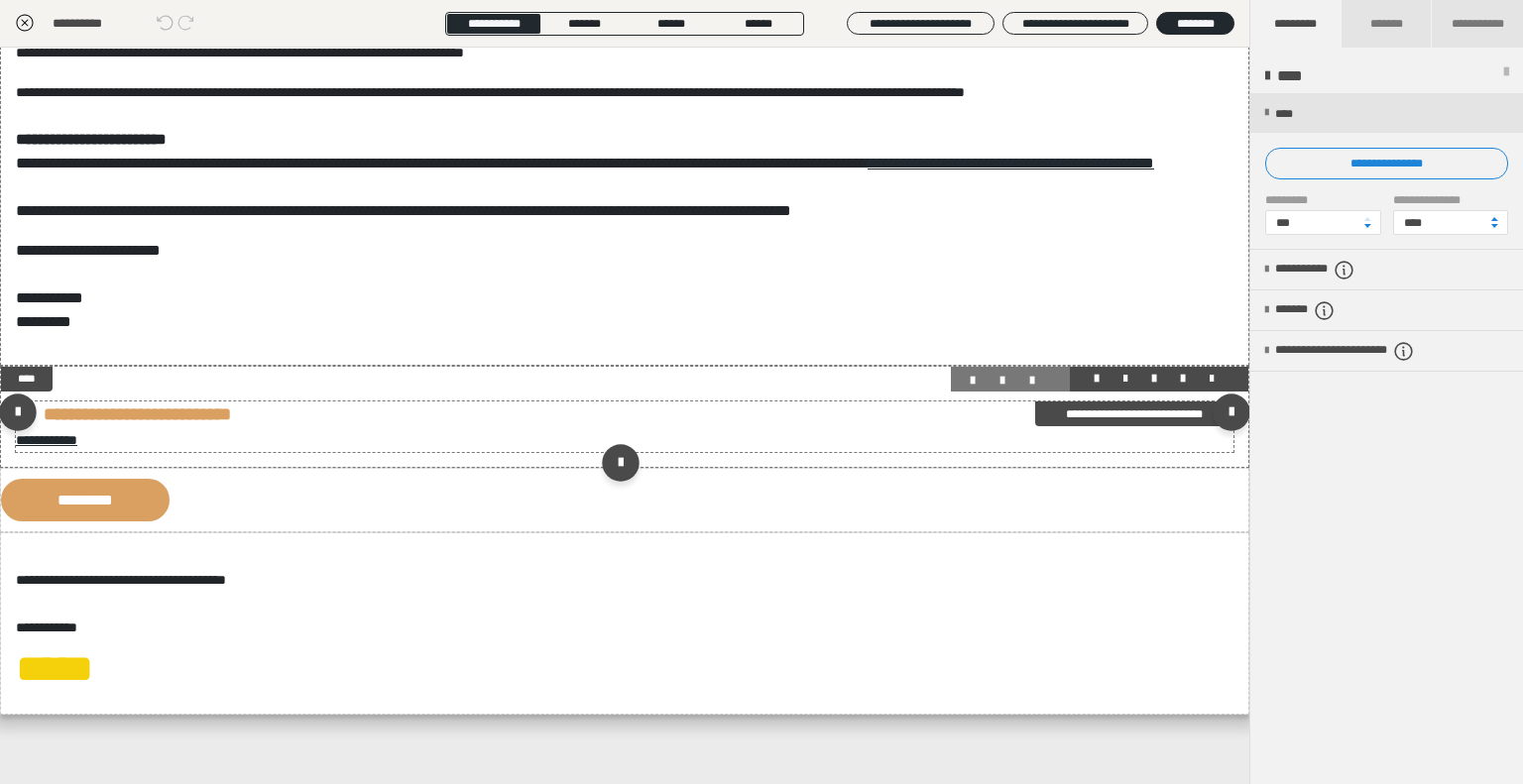 click on "**********" at bounding box center (625, 426) 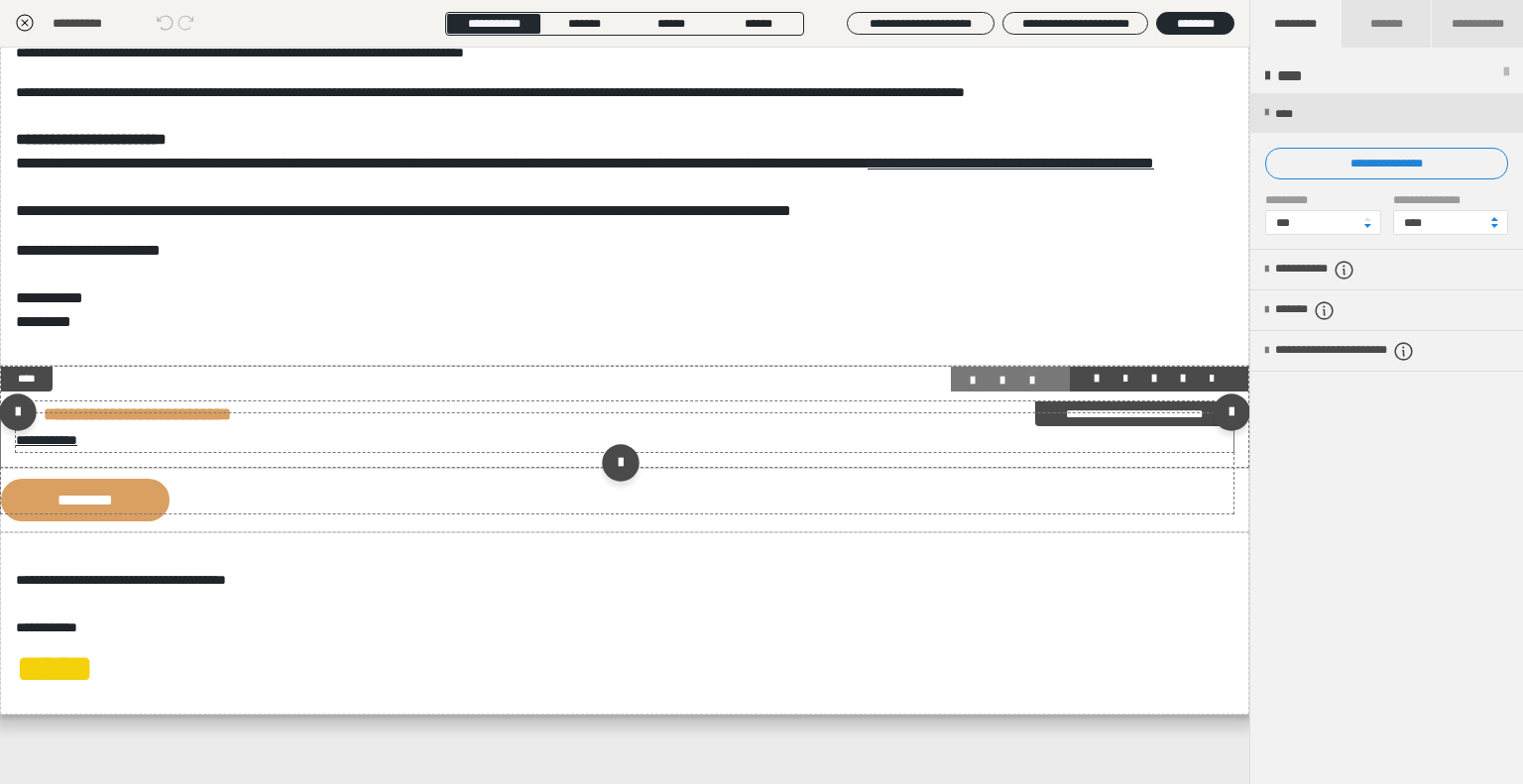 click on "**********" at bounding box center (625, 426) 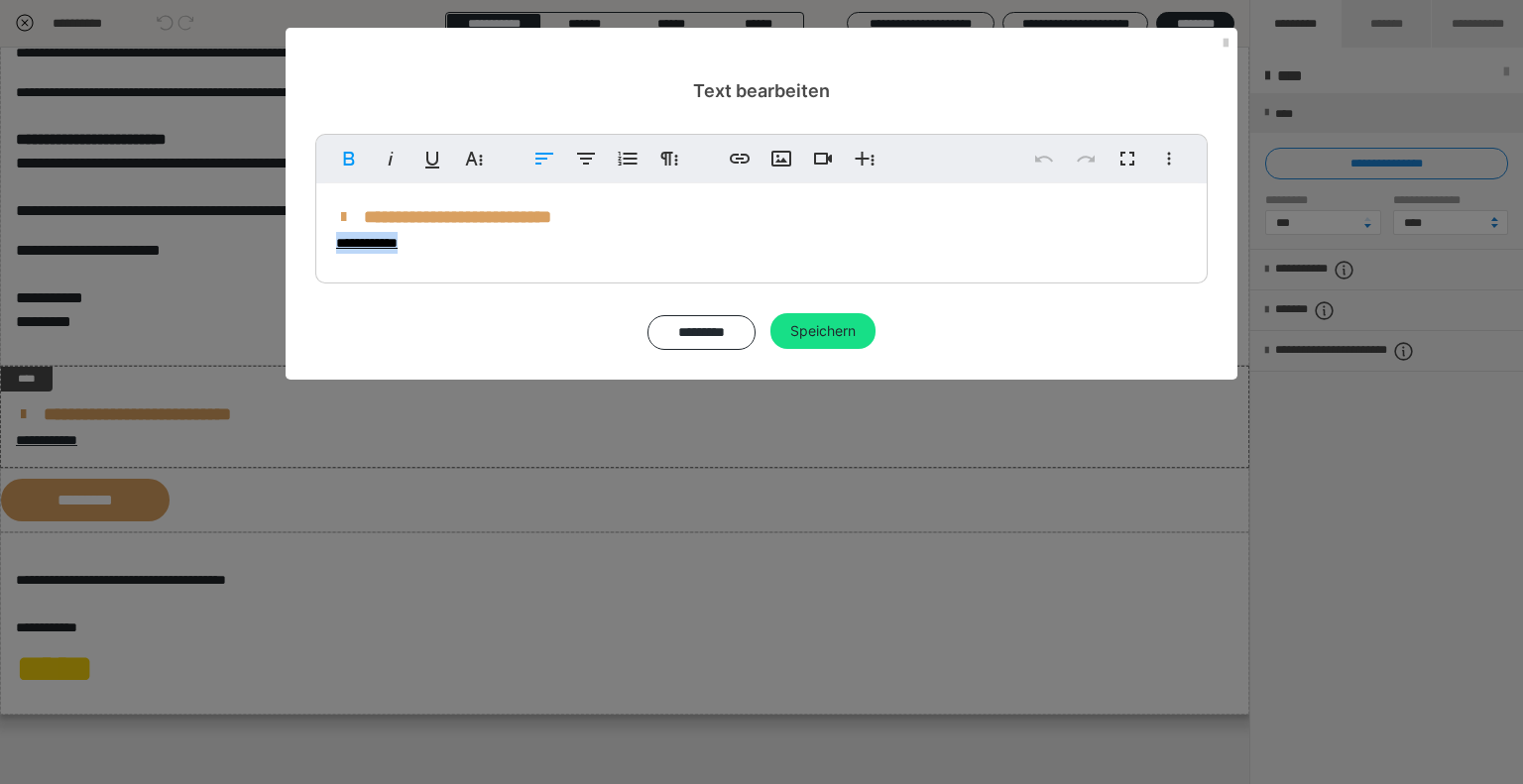 drag, startPoint x: 472, startPoint y: 253, endPoint x: 300, endPoint y: 249, distance: 172.04651 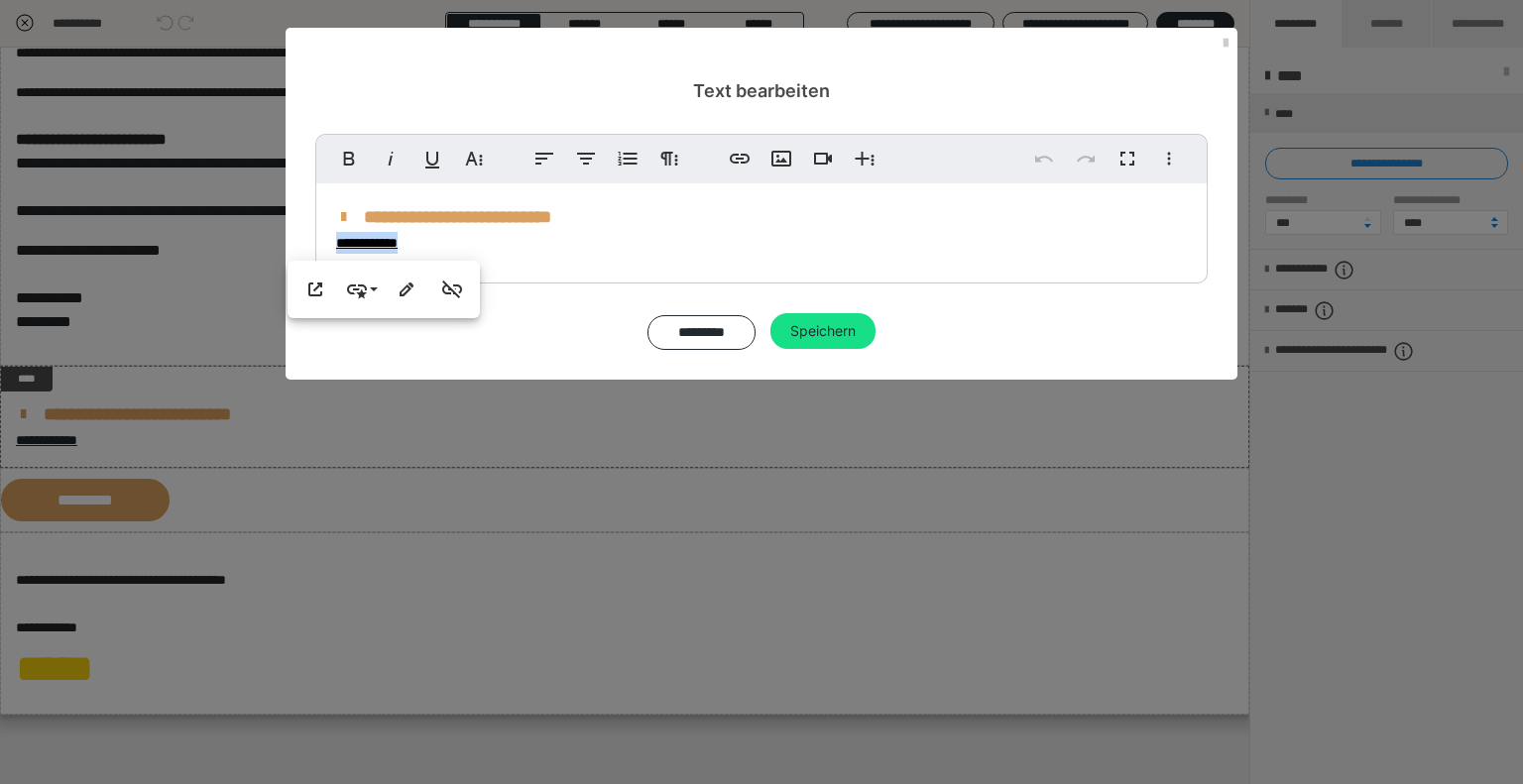 click on "**********" at bounding box center (802, 159) 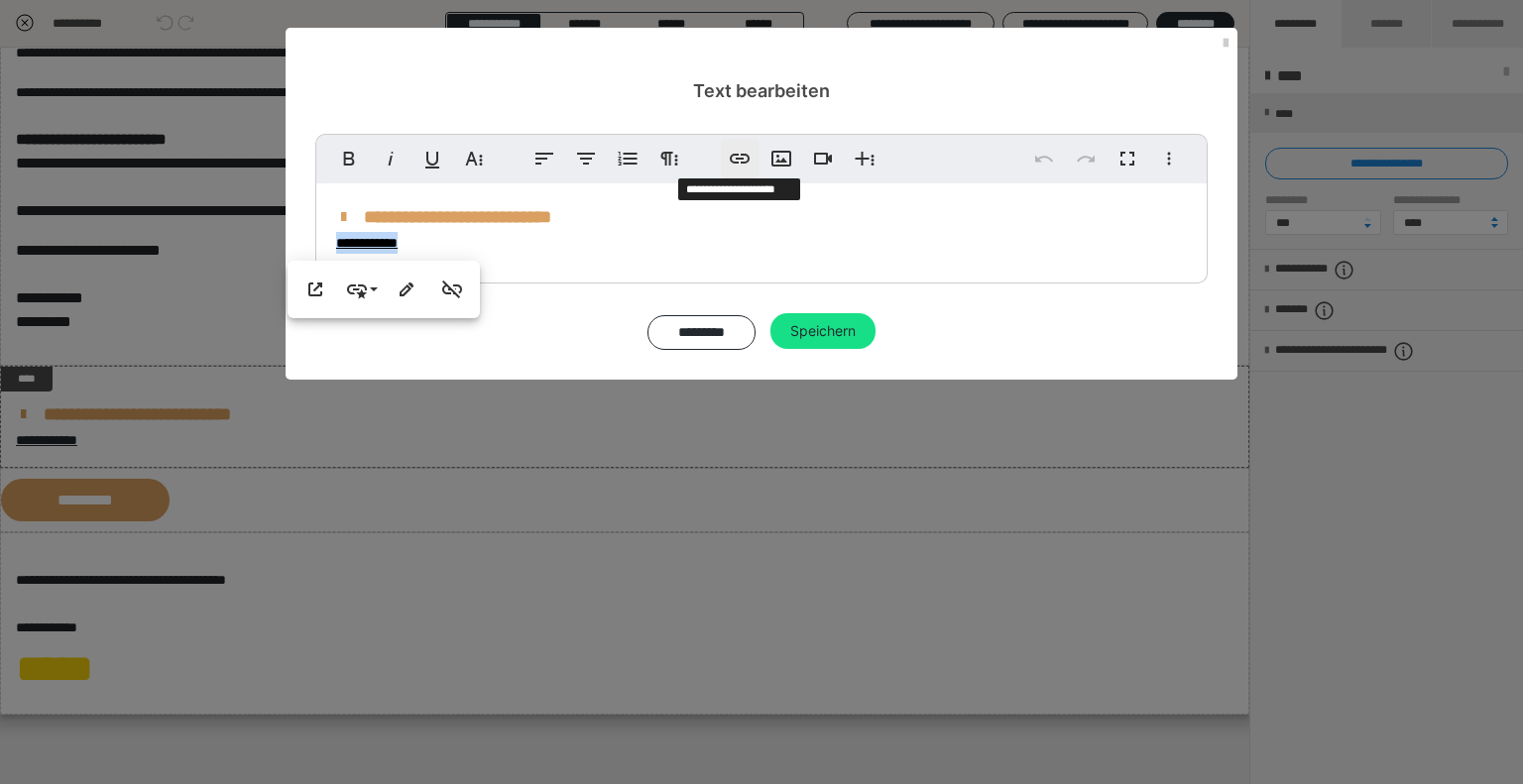 click 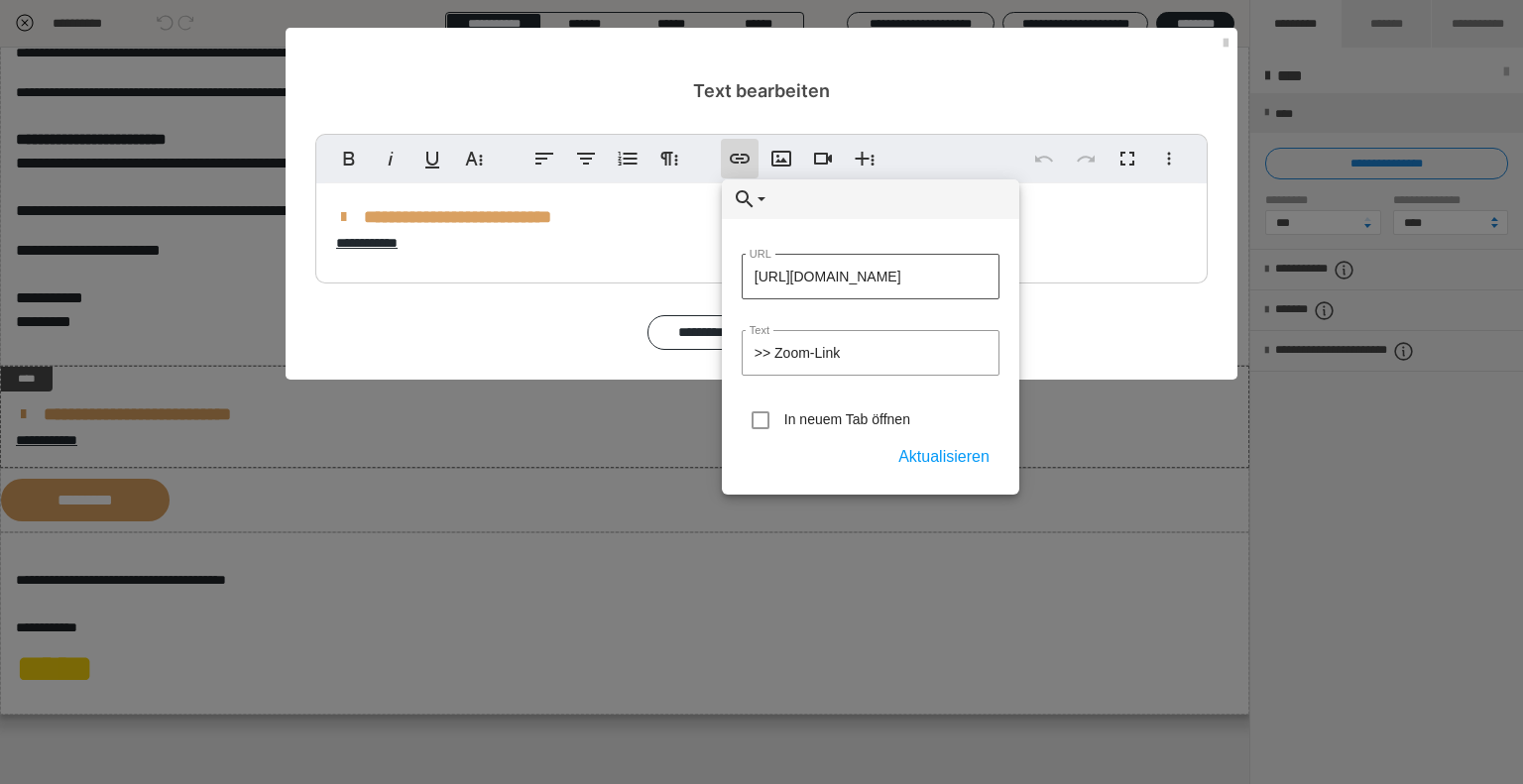 click on "[URL][DOMAIN_NAME]" at bounding box center (871, 277) 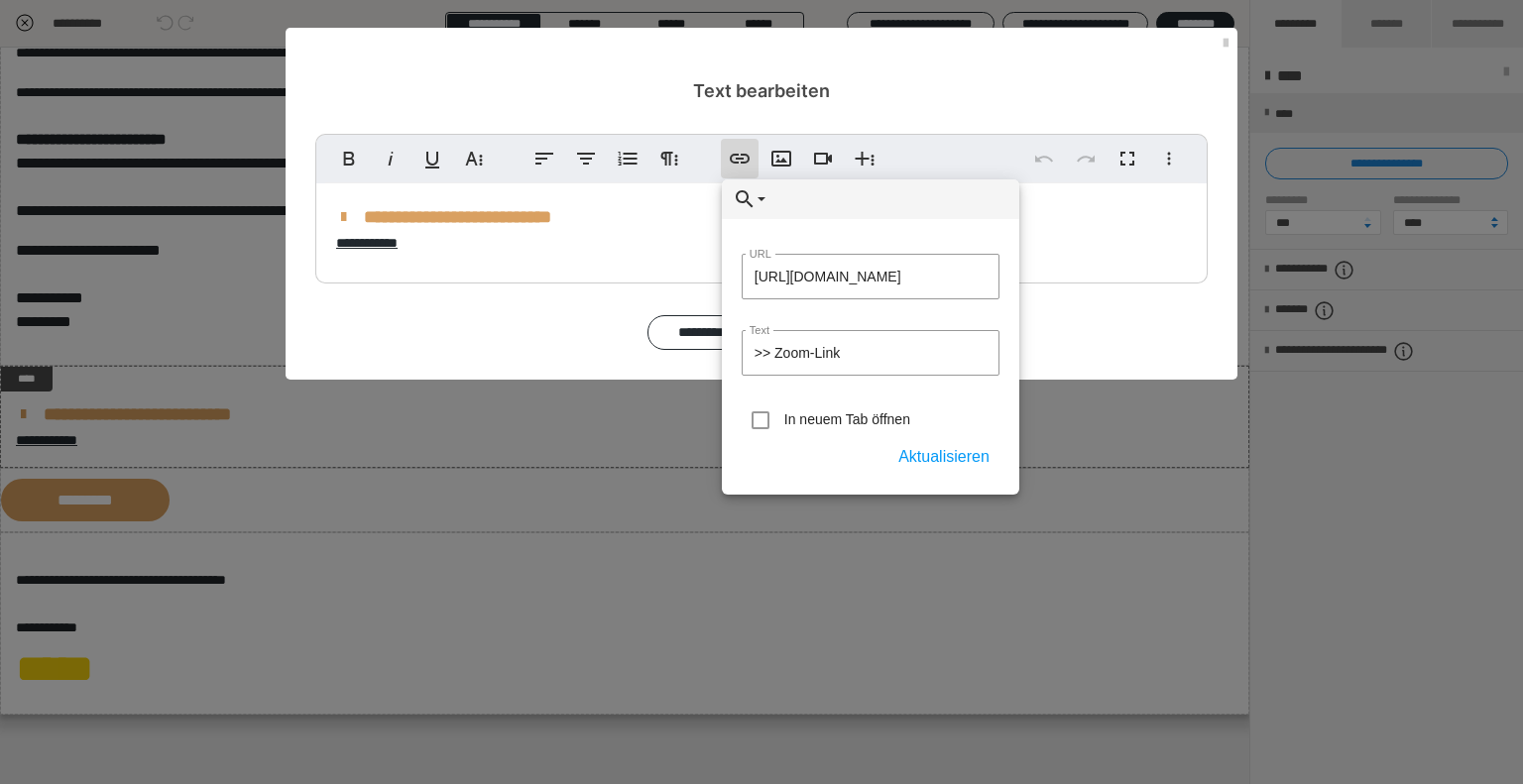 scroll, scrollTop: 0, scrollLeft: 16, axis: horizontal 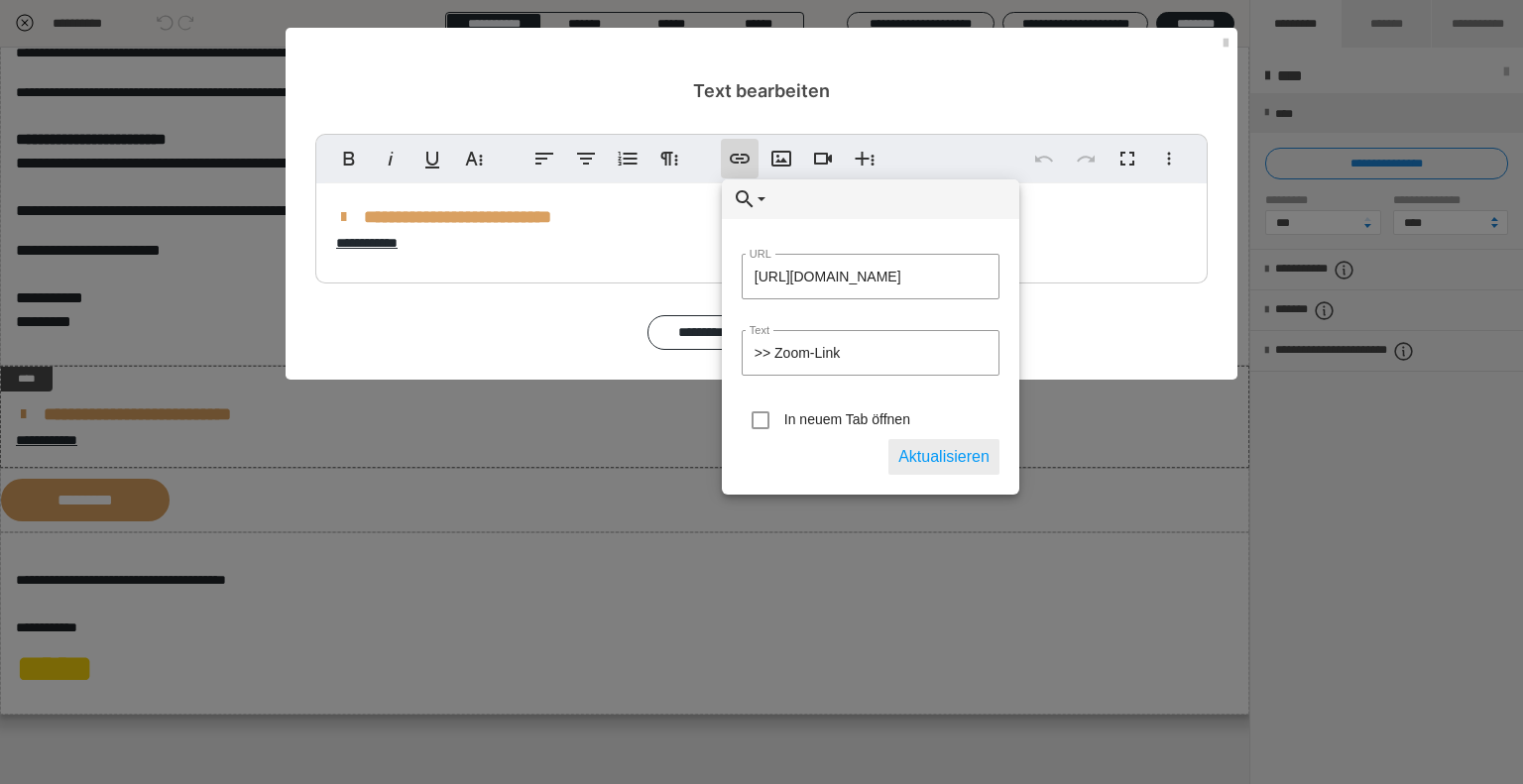 click on "Aktualisieren" at bounding box center [944, 457] 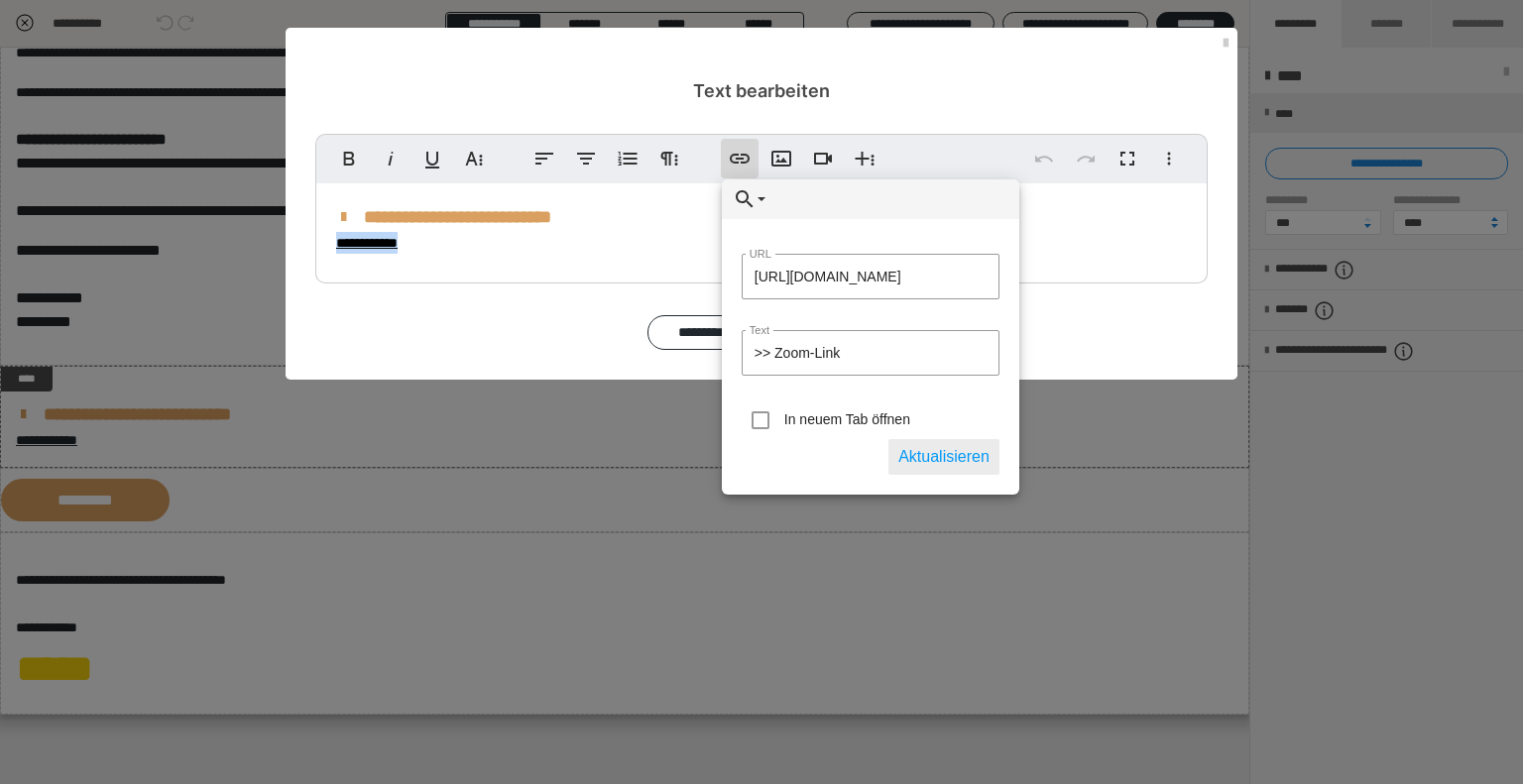 scroll, scrollTop: 0, scrollLeft: 0, axis: both 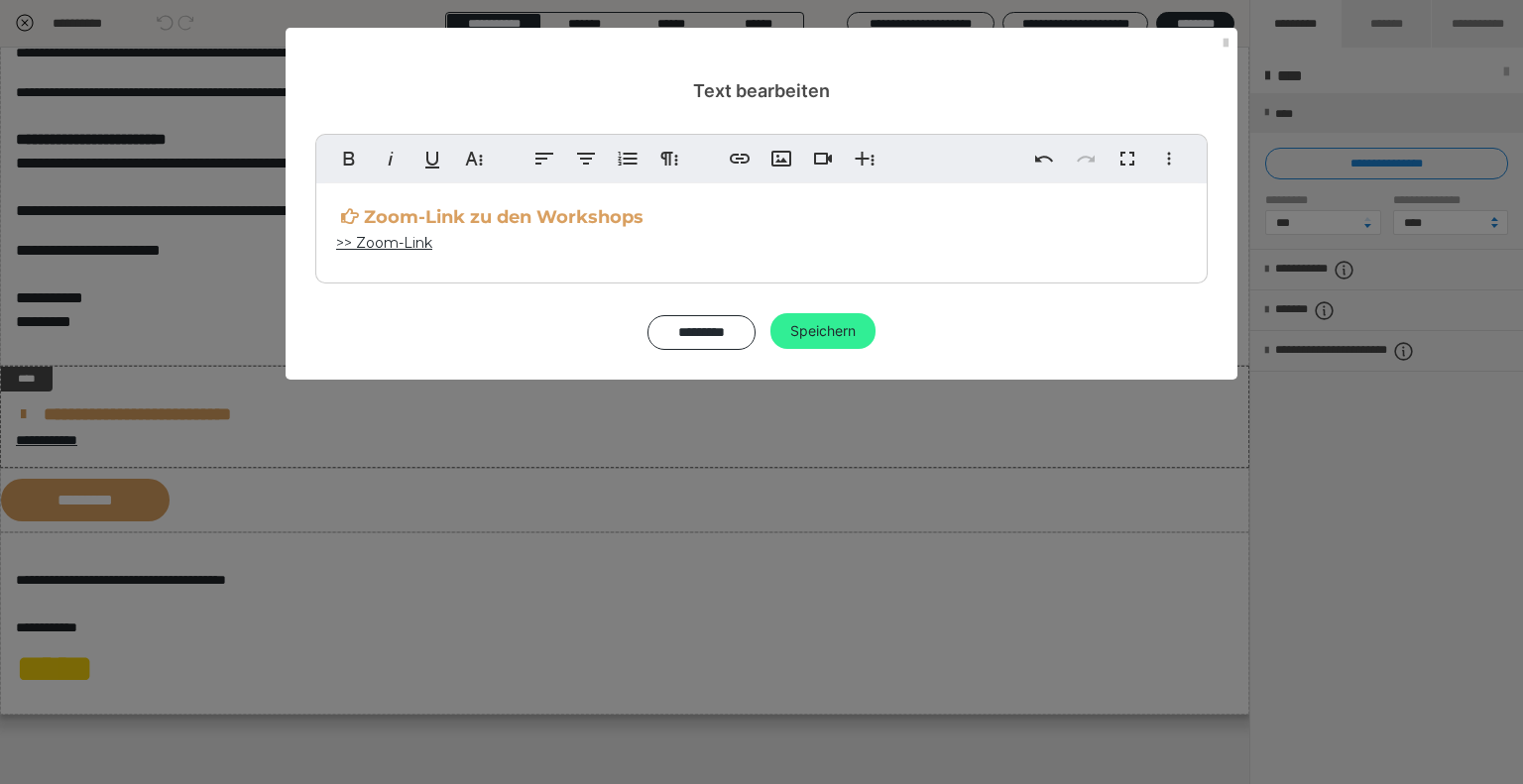 click on "Speichern" at bounding box center (823, 331) 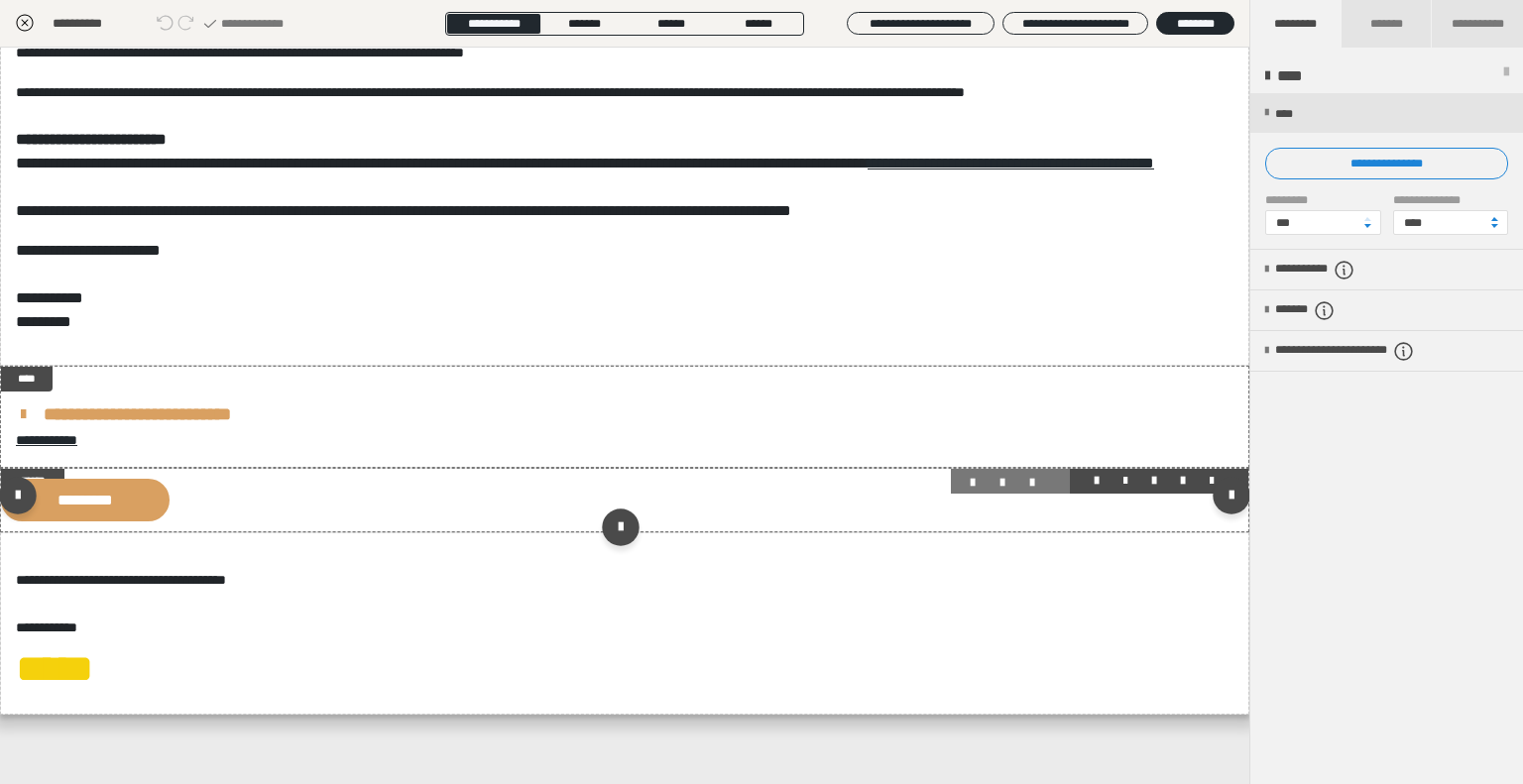 click on "*********" at bounding box center (85, 500) 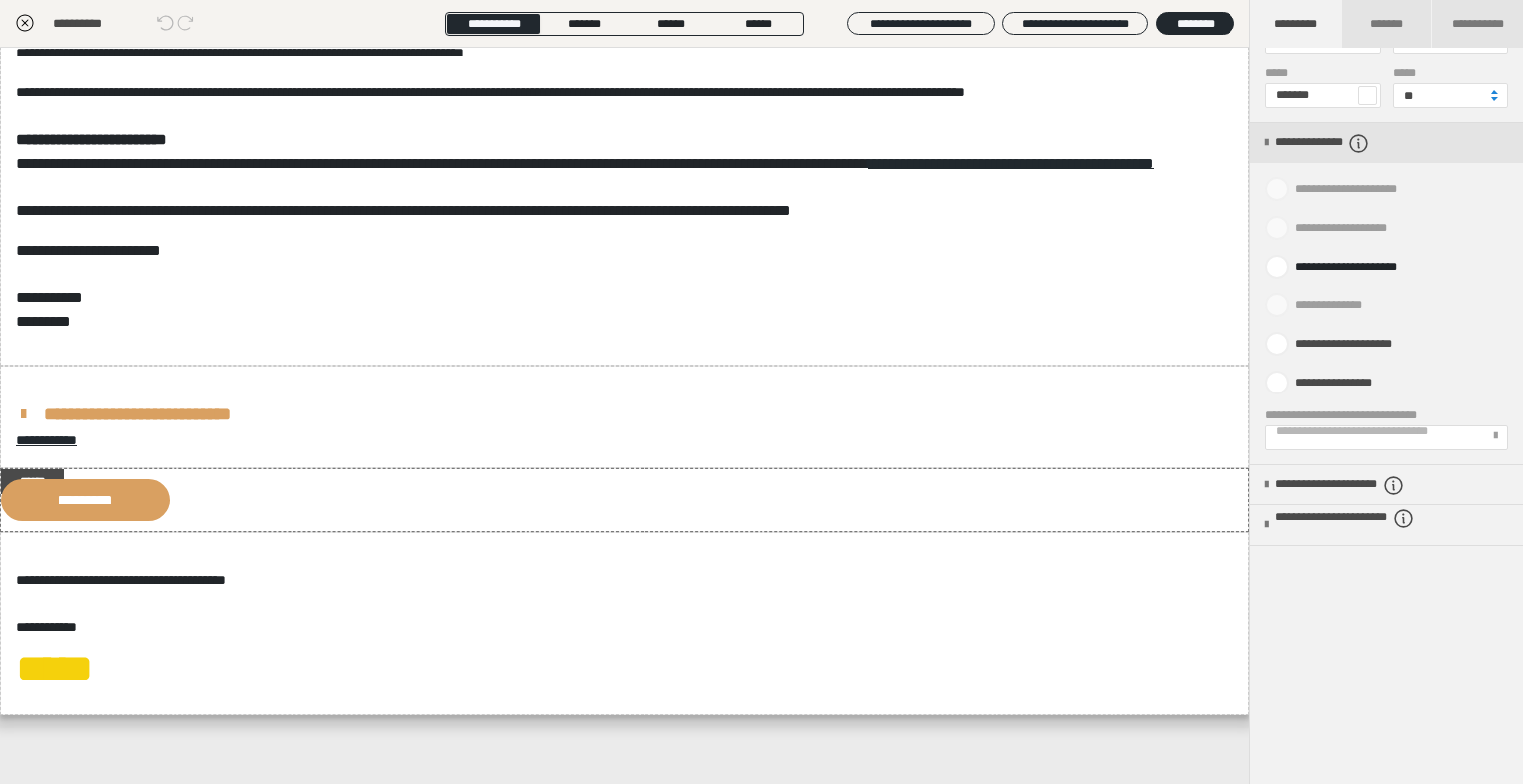 scroll, scrollTop: 793, scrollLeft: 0, axis: vertical 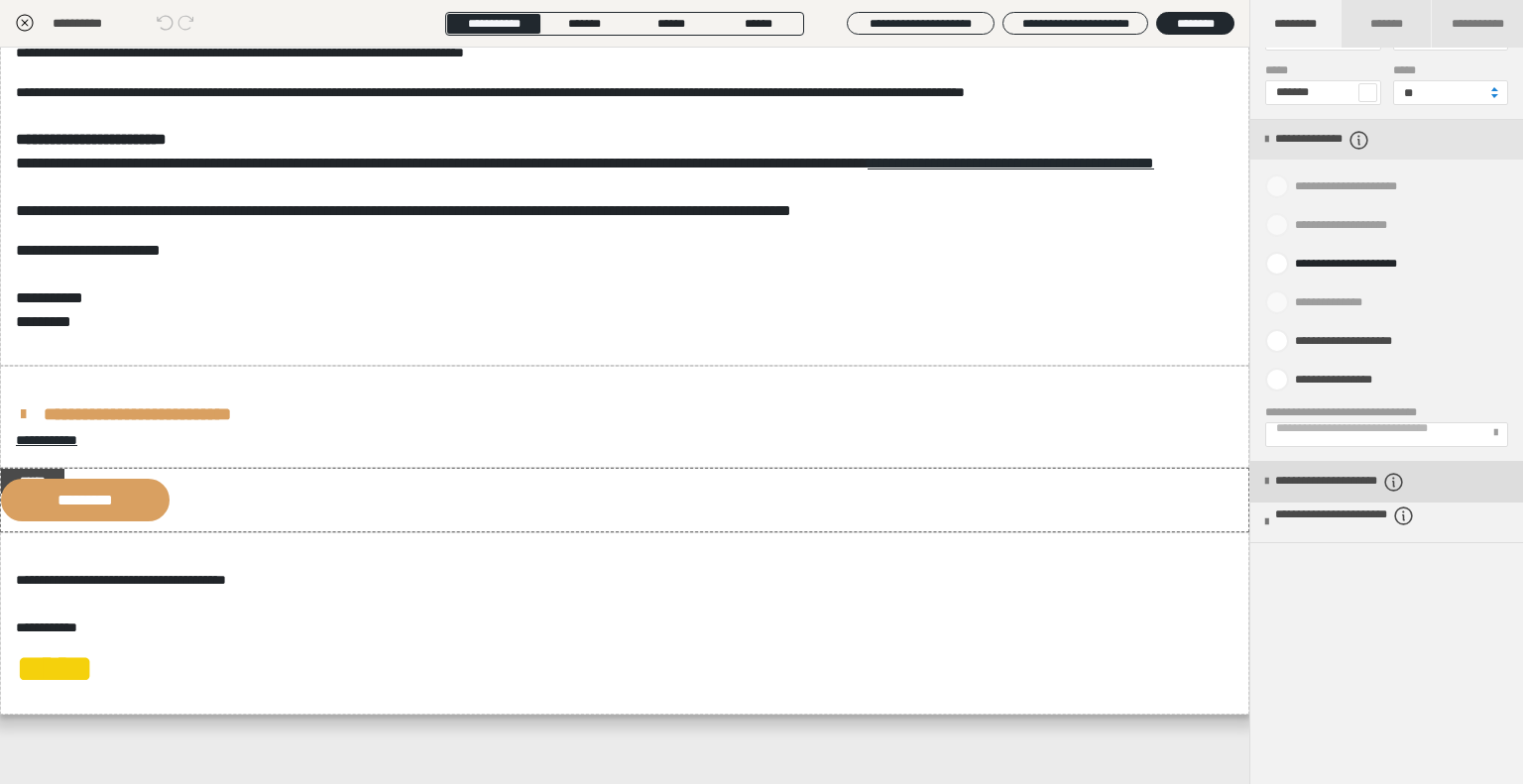click on "**********" at bounding box center (1370, 482) 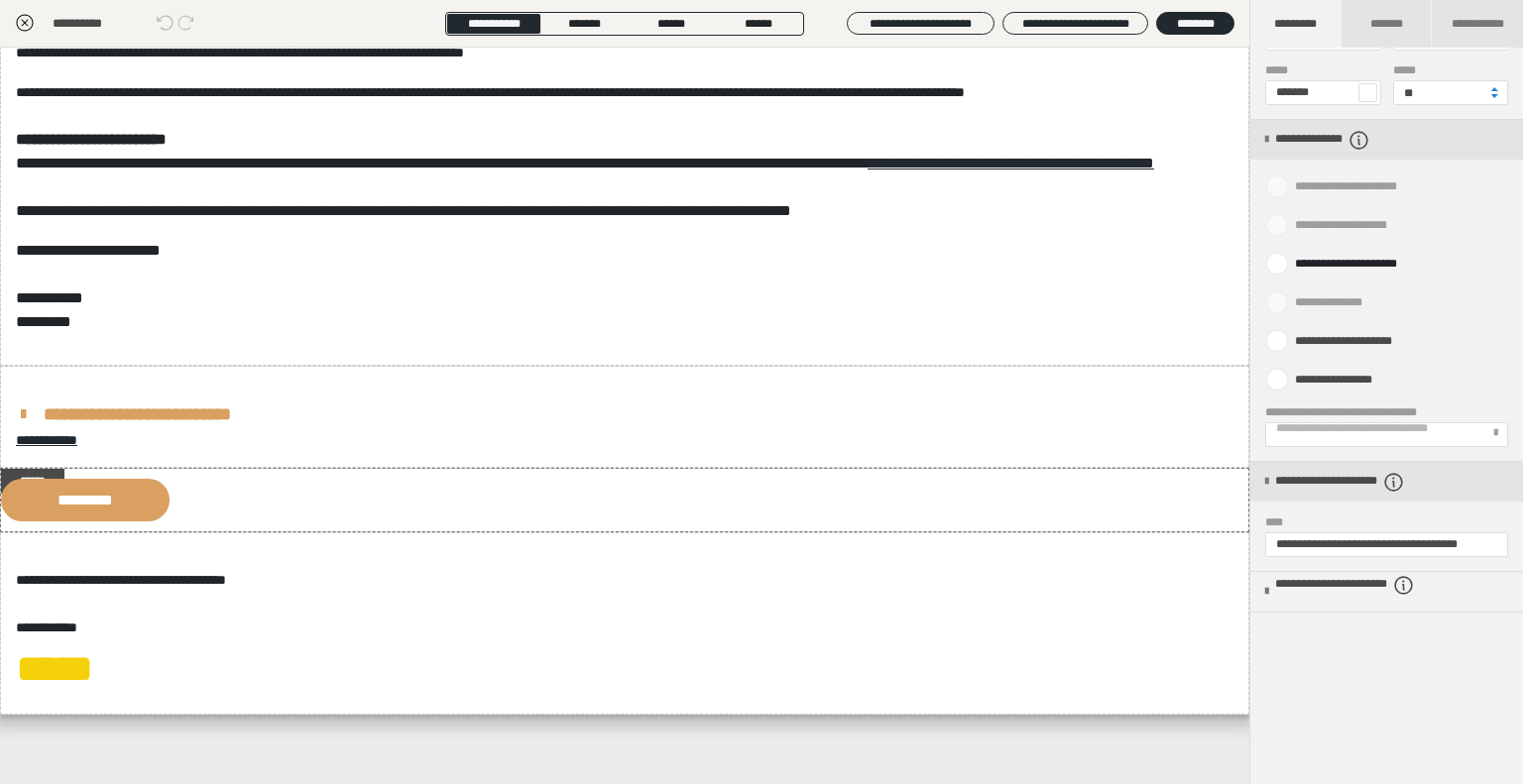 click on "**********" at bounding box center [1386, 516] 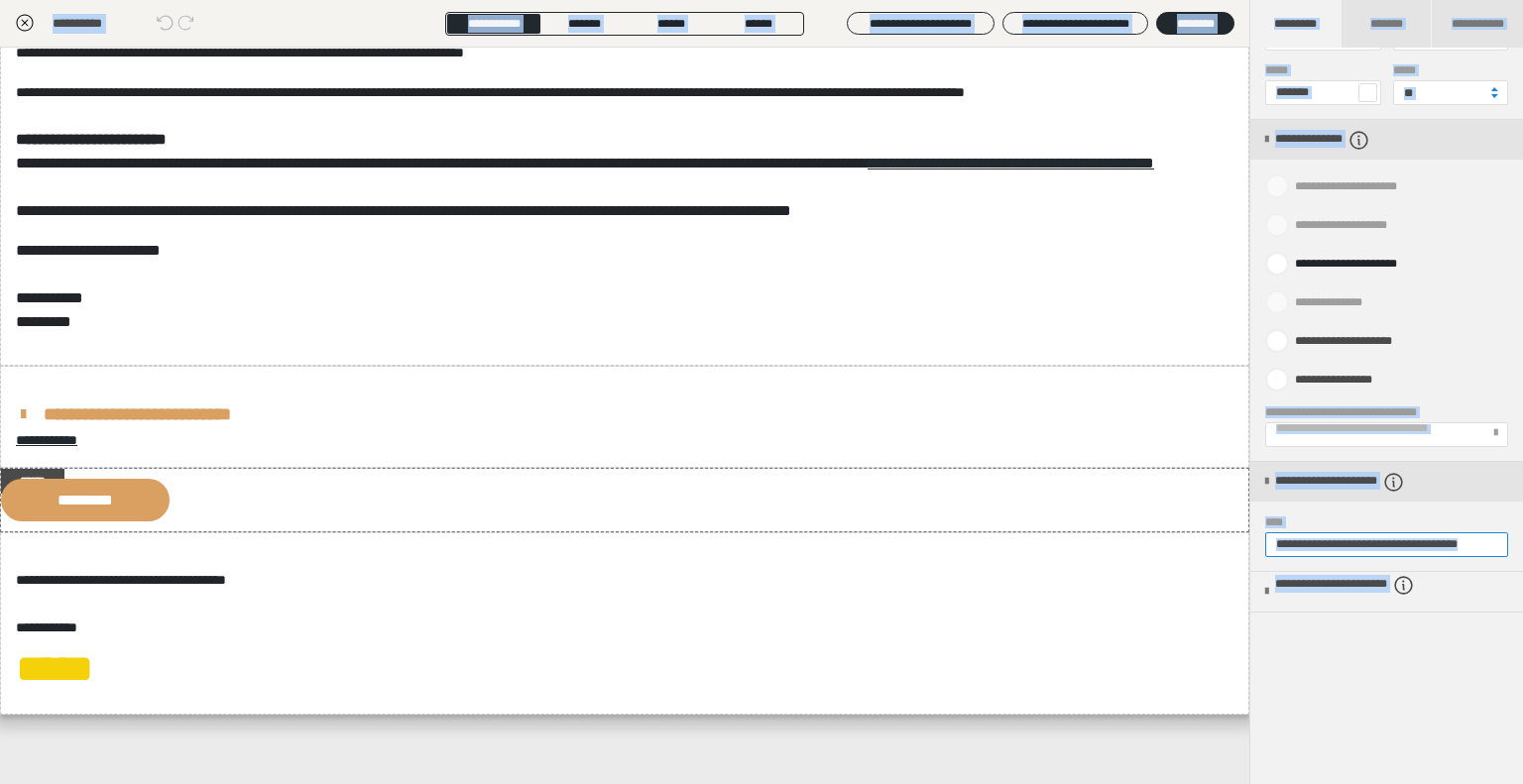 click on "**********" at bounding box center (1386, 544) 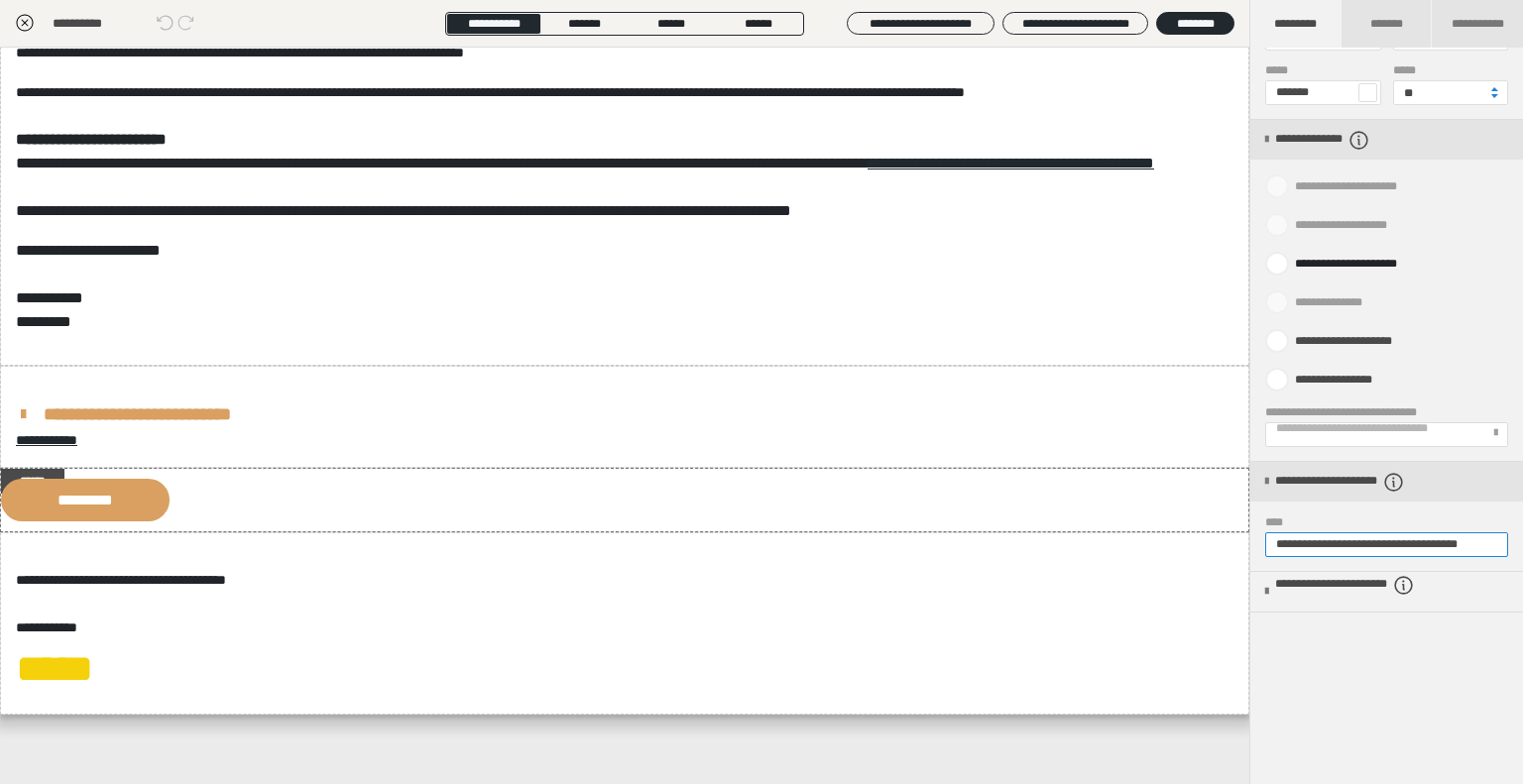 paste 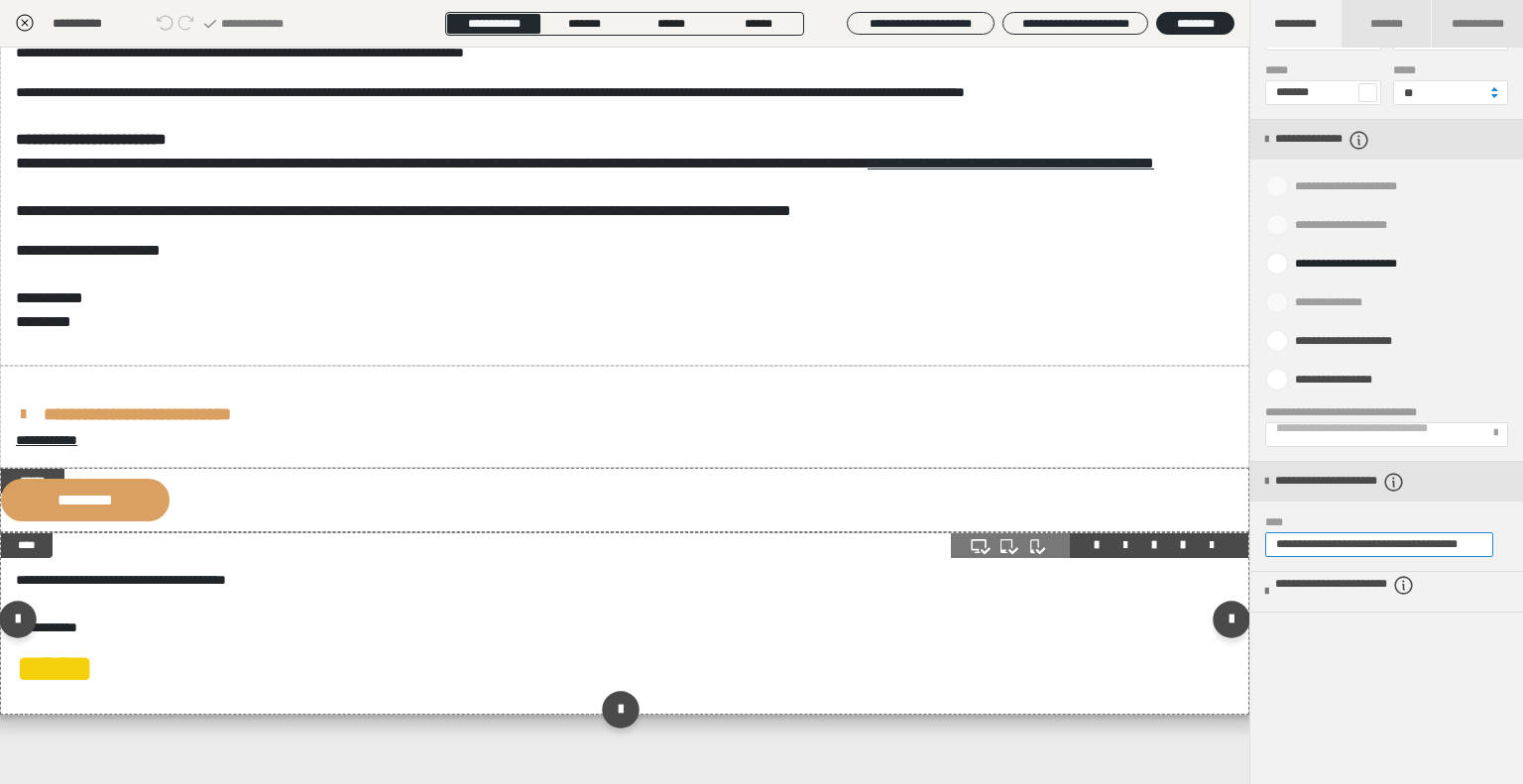 scroll, scrollTop: 333, scrollLeft: 0, axis: vertical 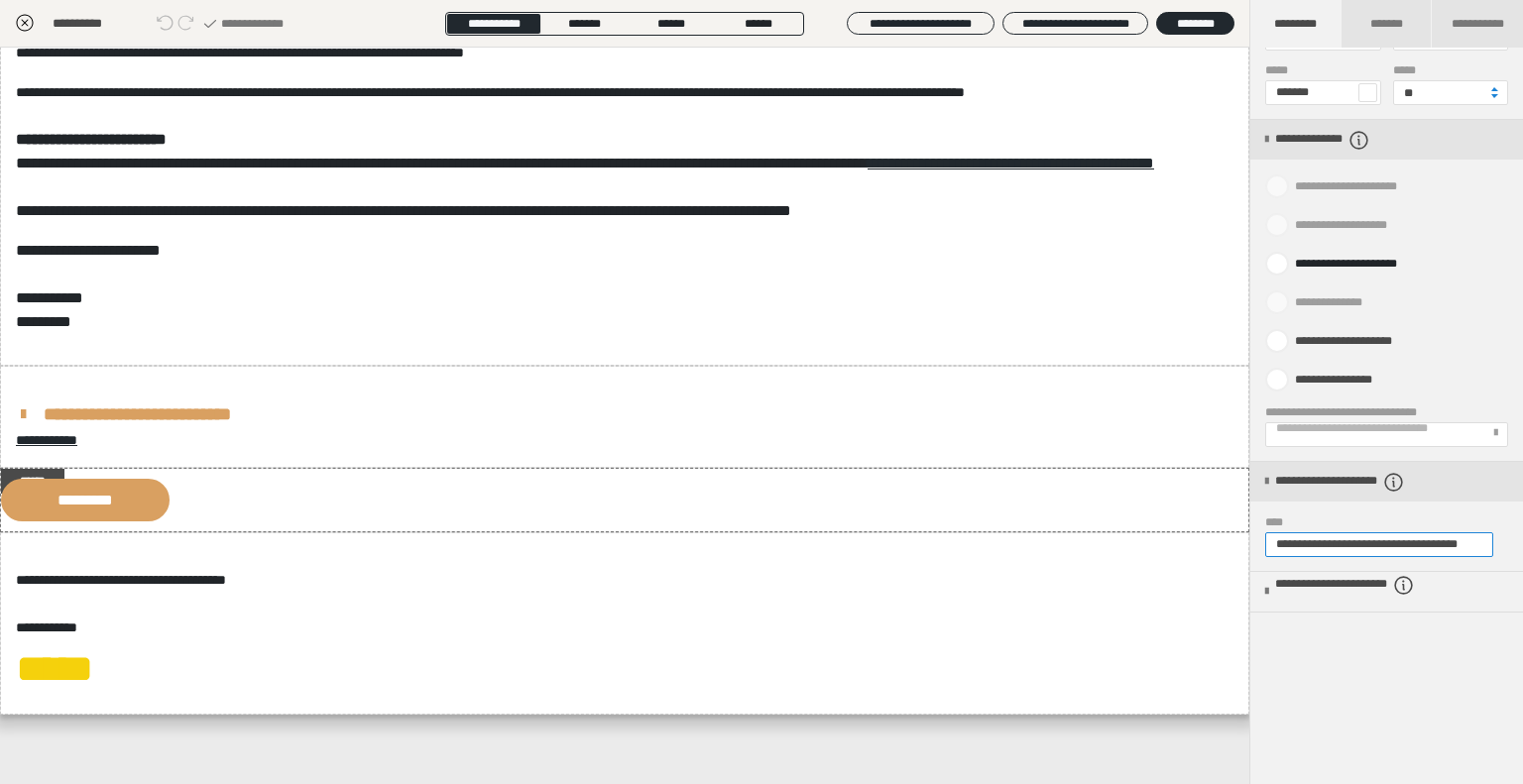 type on "**********" 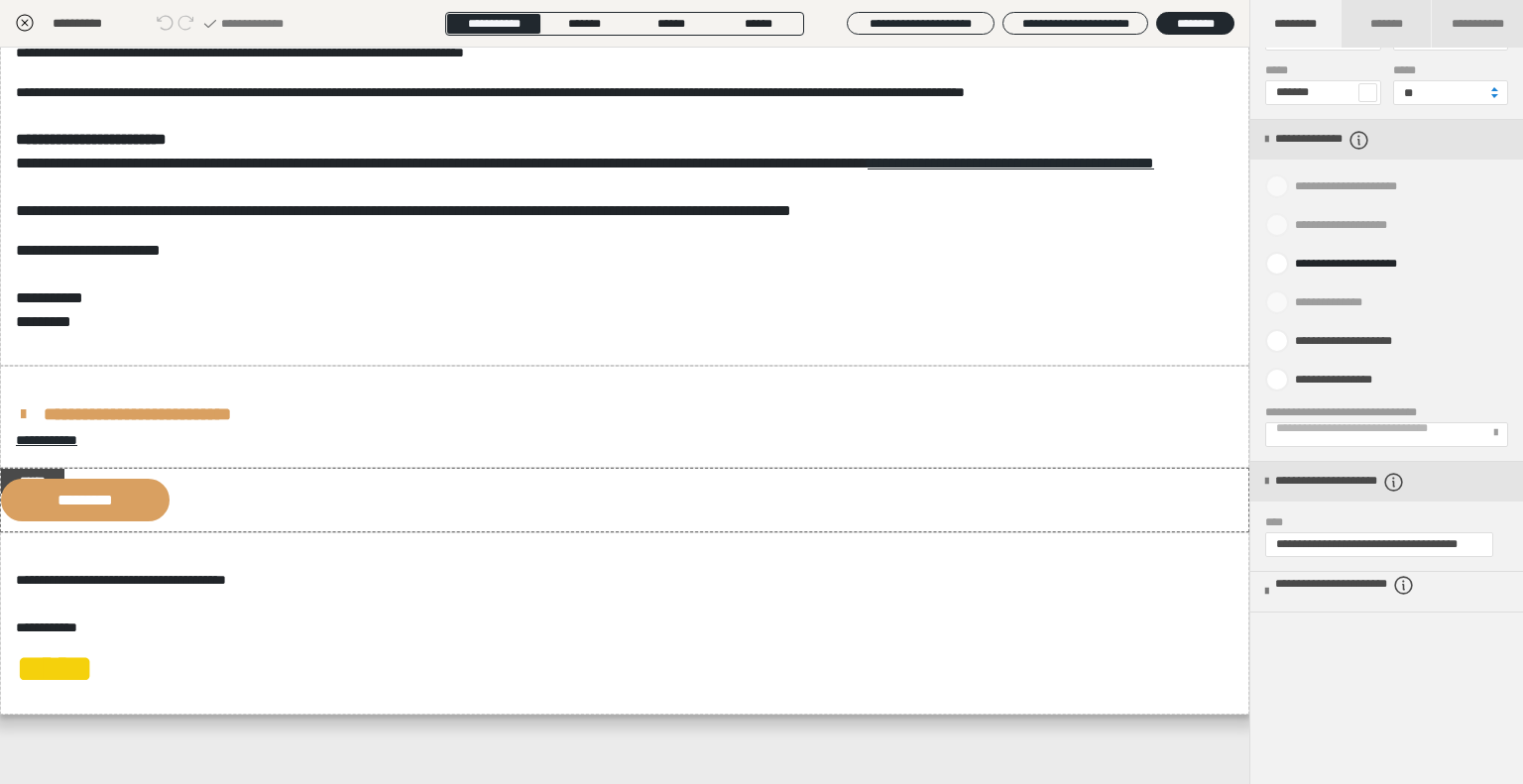 click at bounding box center [25, 24] 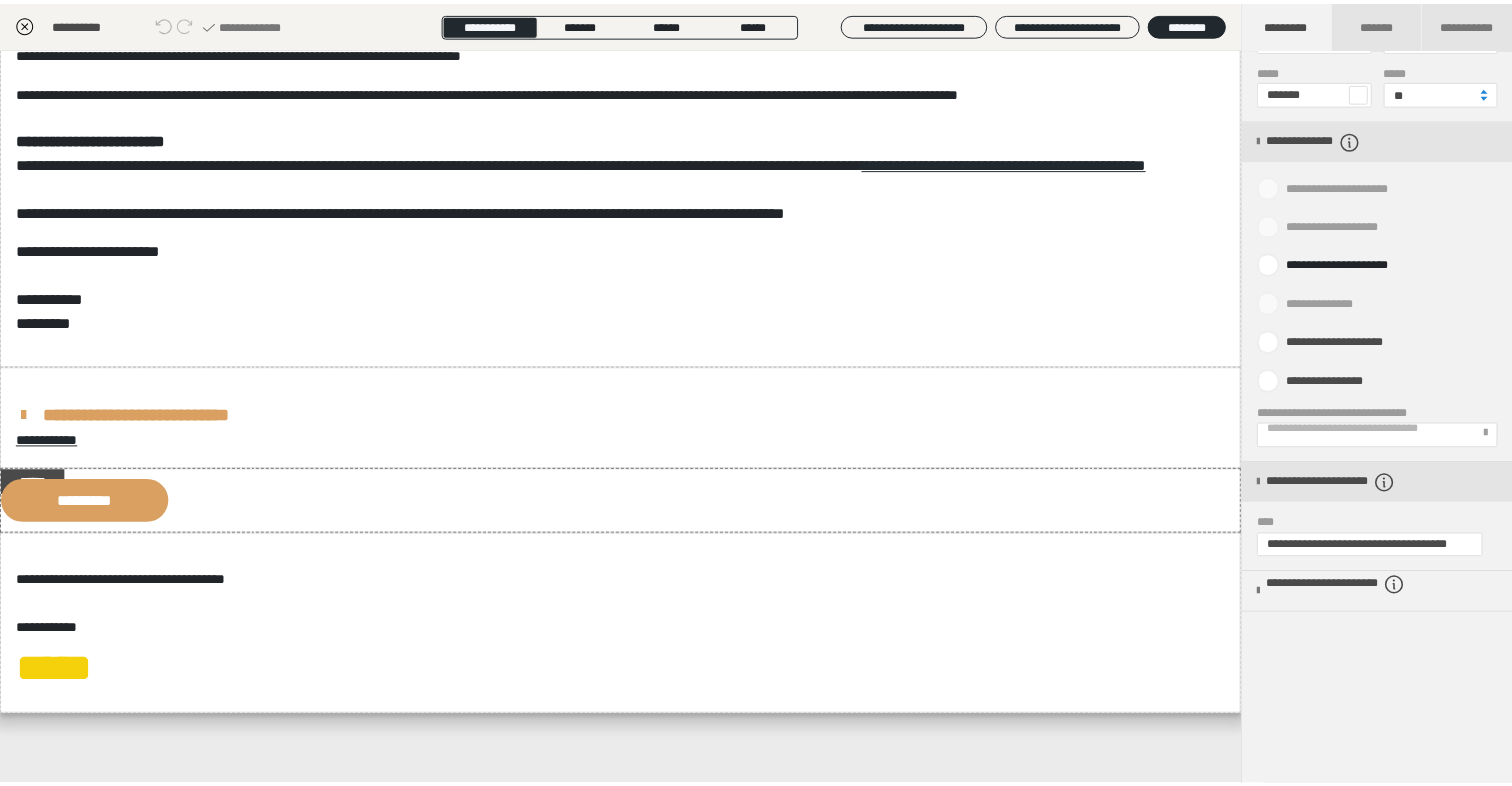 scroll, scrollTop: 0, scrollLeft: 0, axis: both 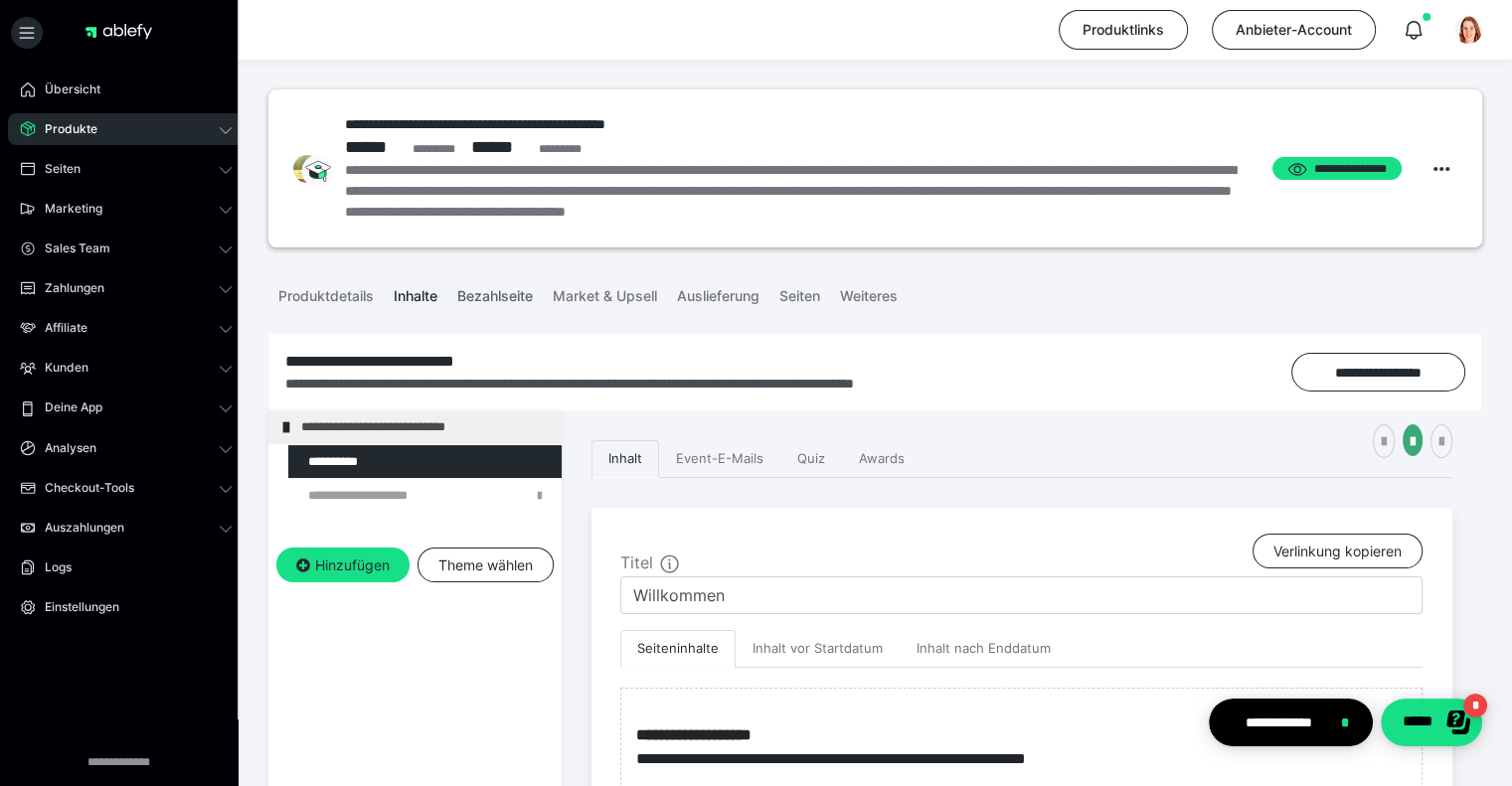 click on "Bezahlseite" at bounding box center [495, 292] 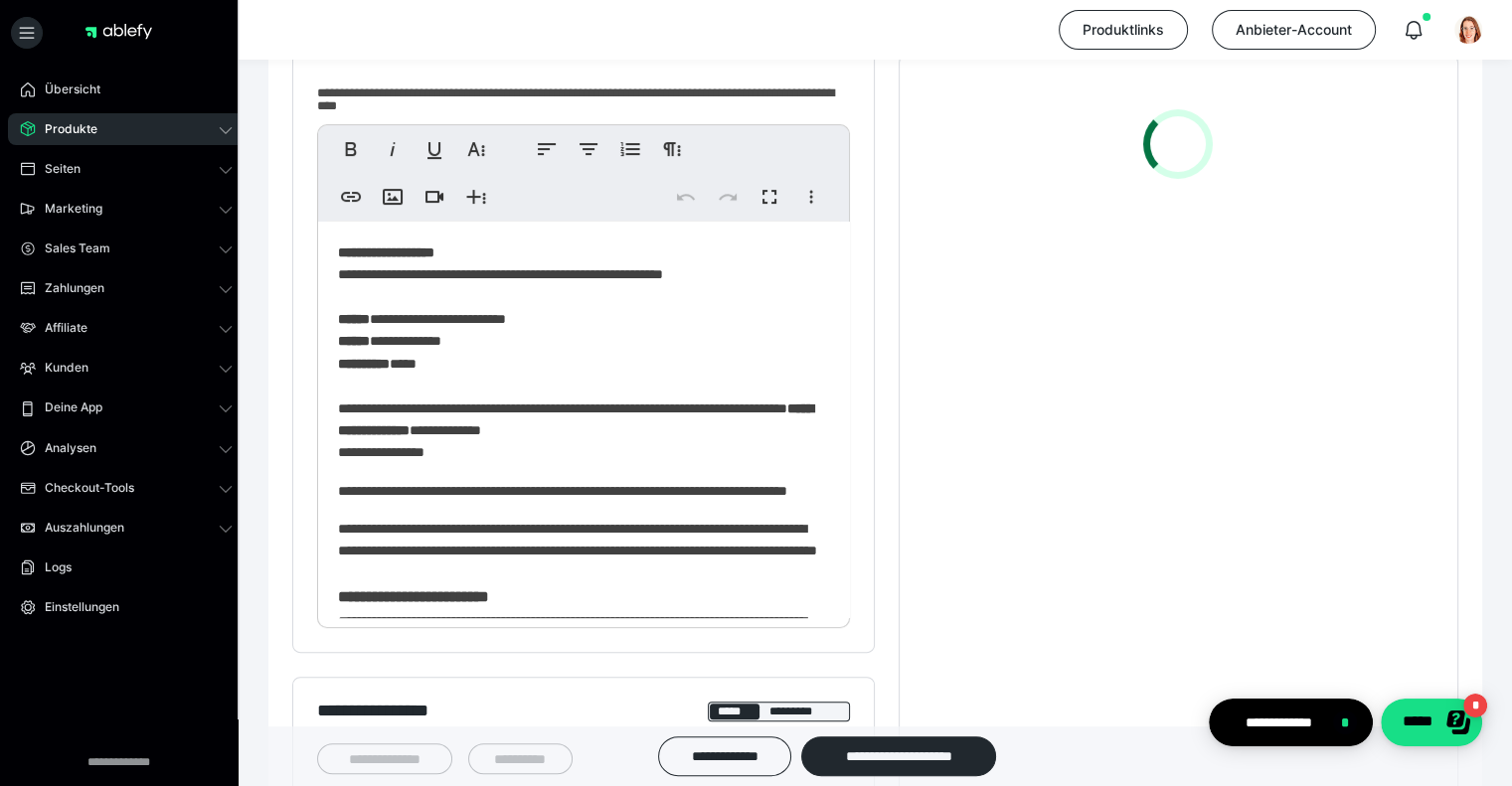 scroll, scrollTop: 497, scrollLeft: 0, axis: vertical 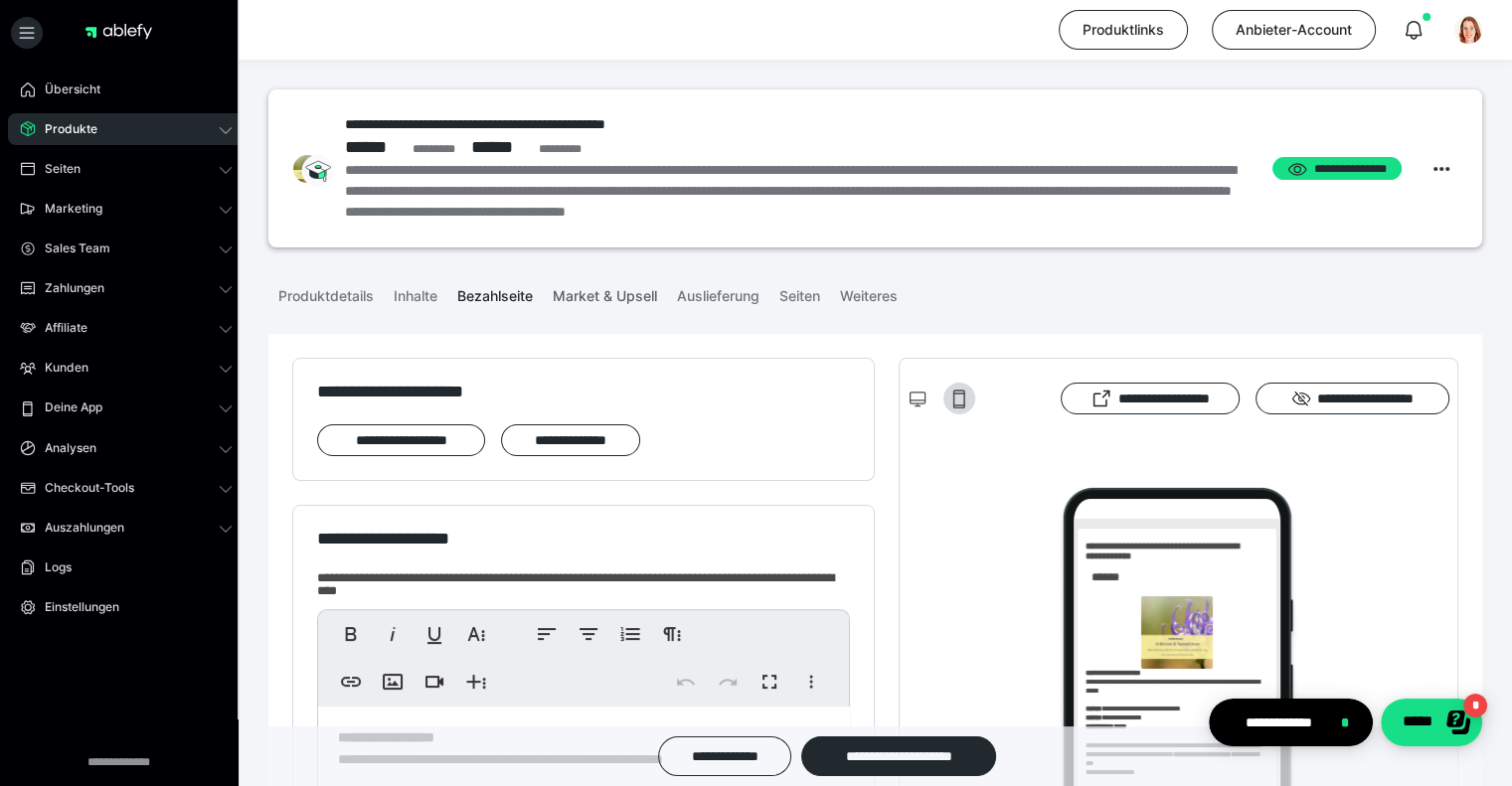 click on "Market & Upsell" at bounding box center [604, 292] 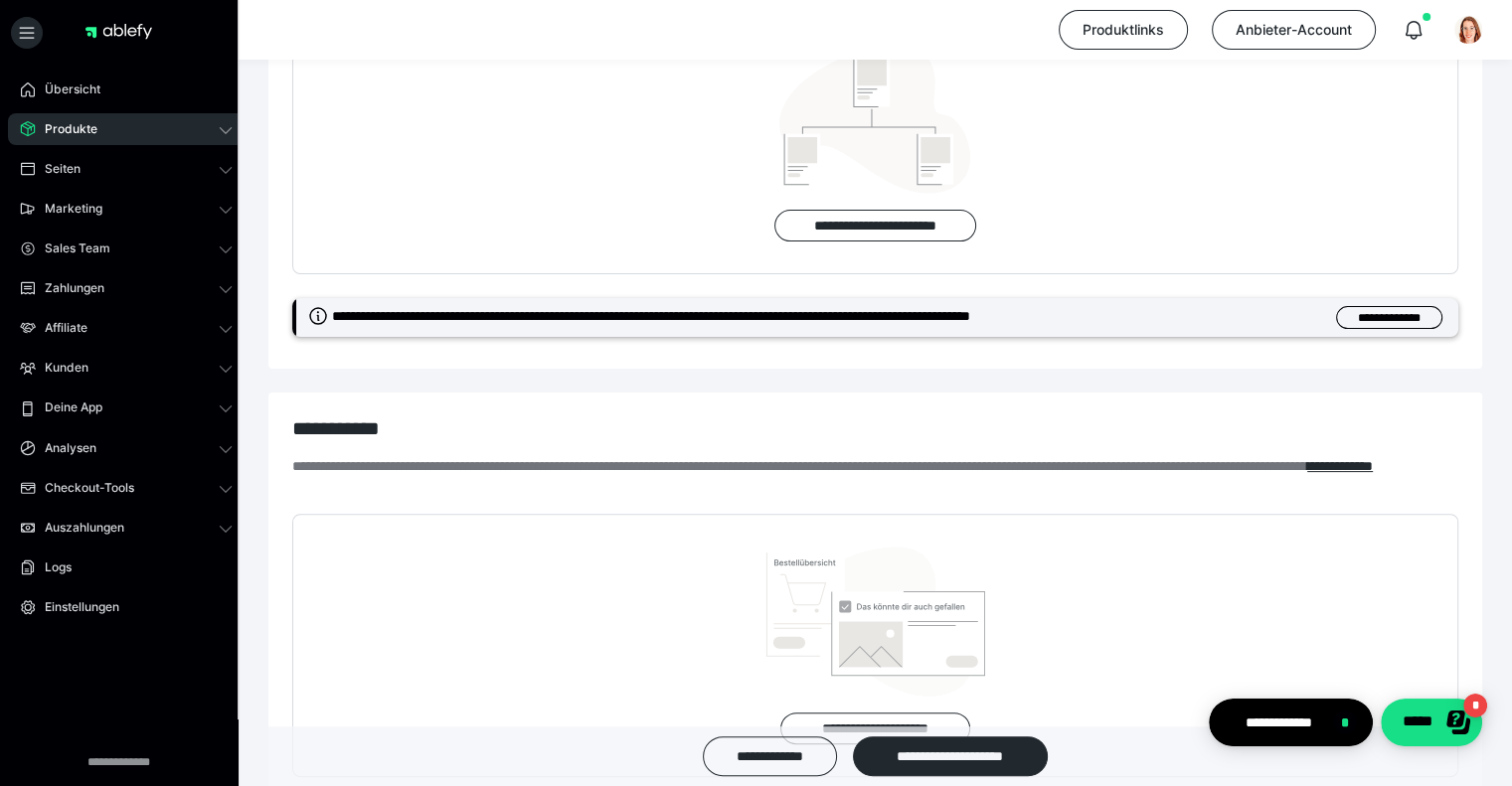 scroll, scrollTop: 199, scrollLeft: 0, axis: vertical 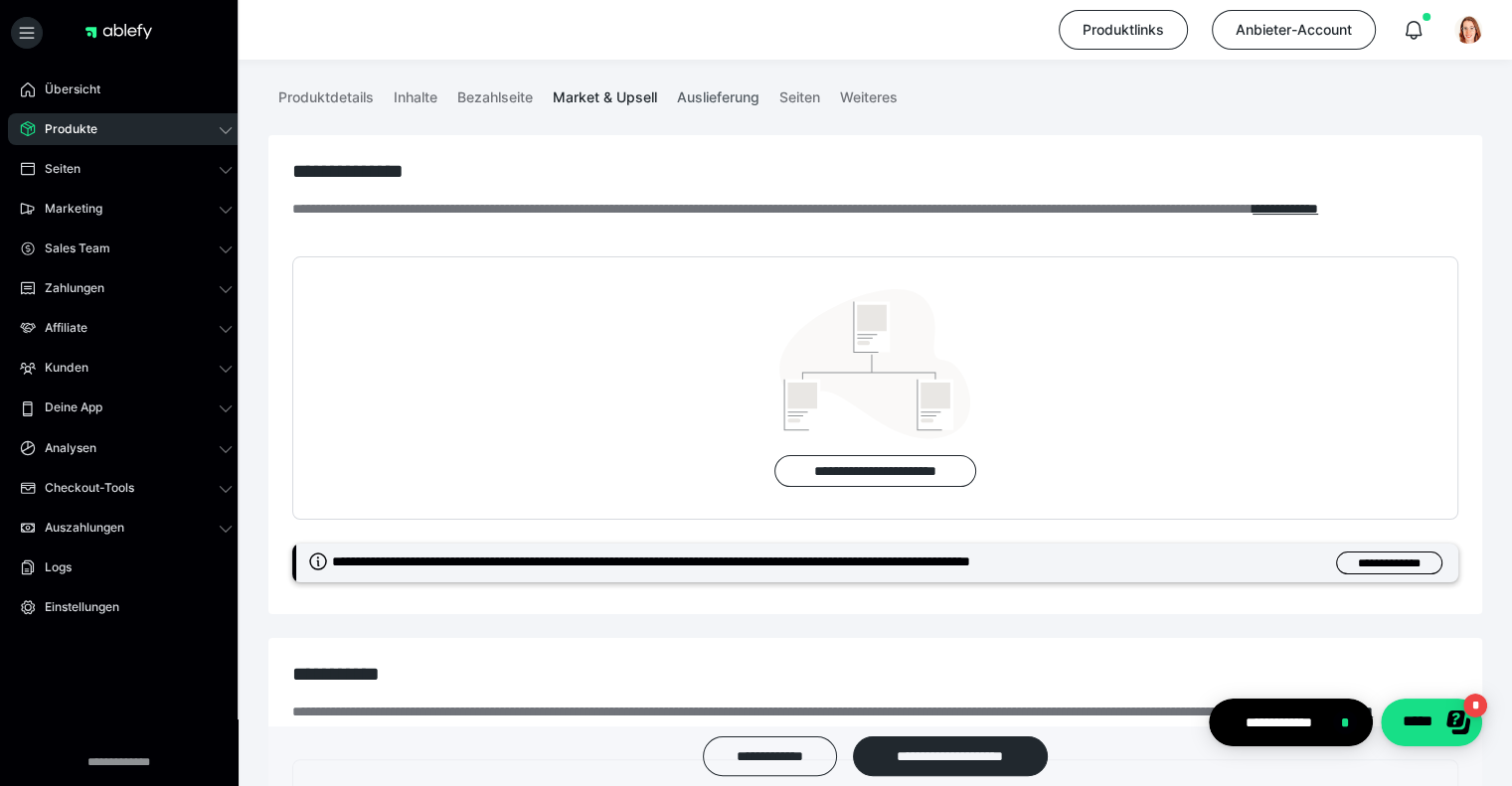 click on "Auslieferung" at bounding box center [718, 93] 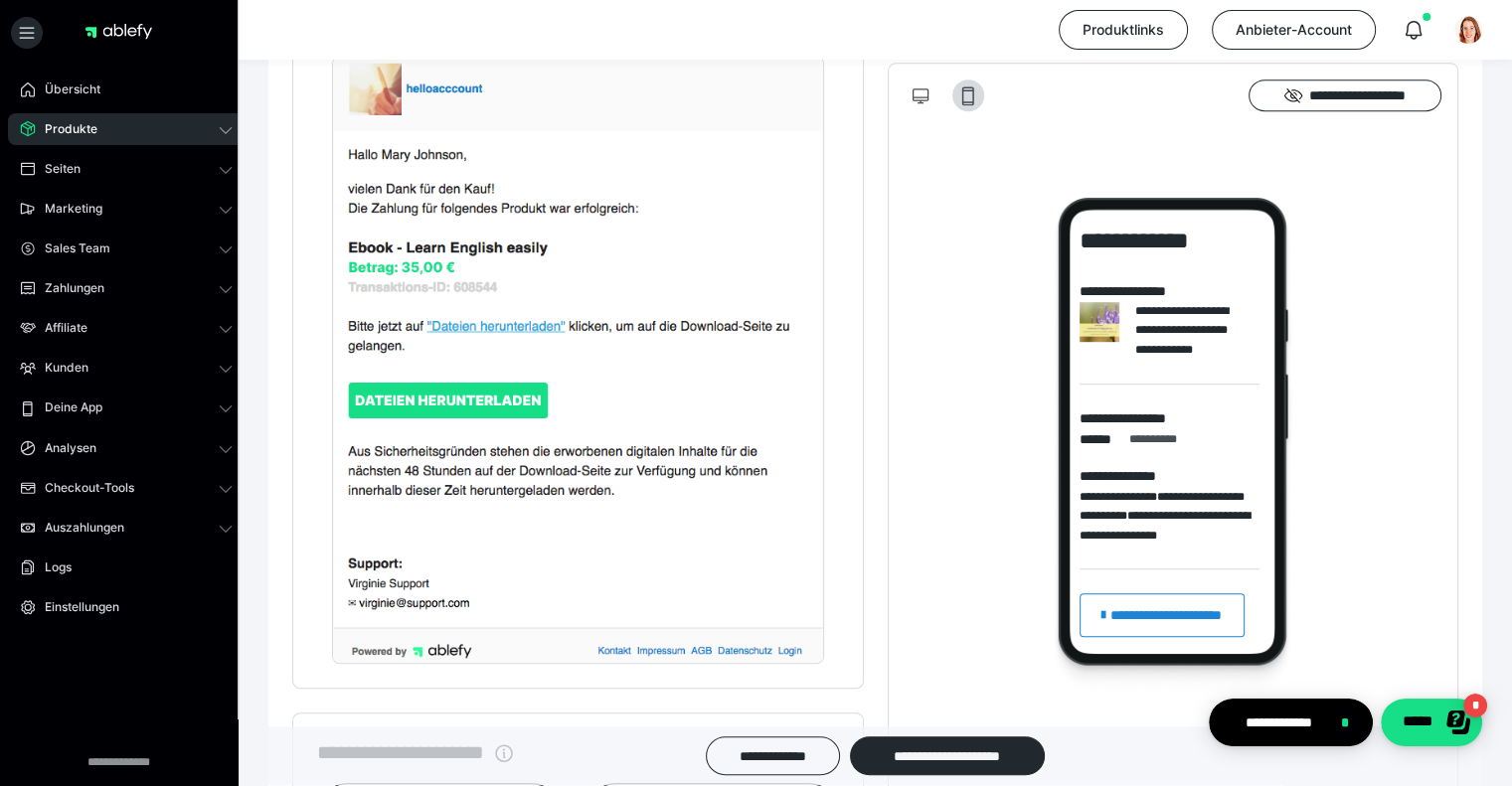scroll, scrollTop: 1388, scrollLeft: 0, axis: vertical 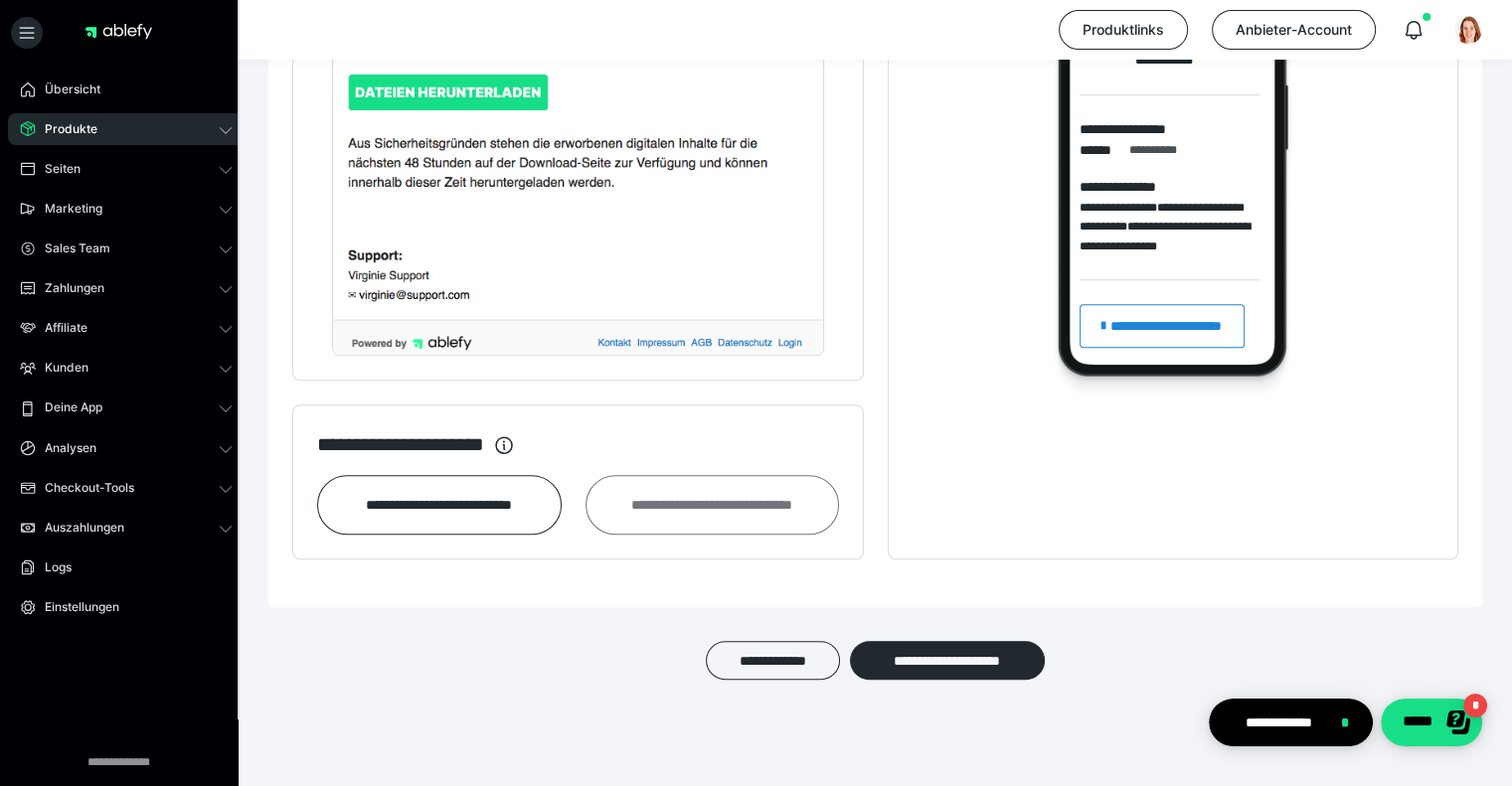 click on "**********" at bounding box center [712, 505] 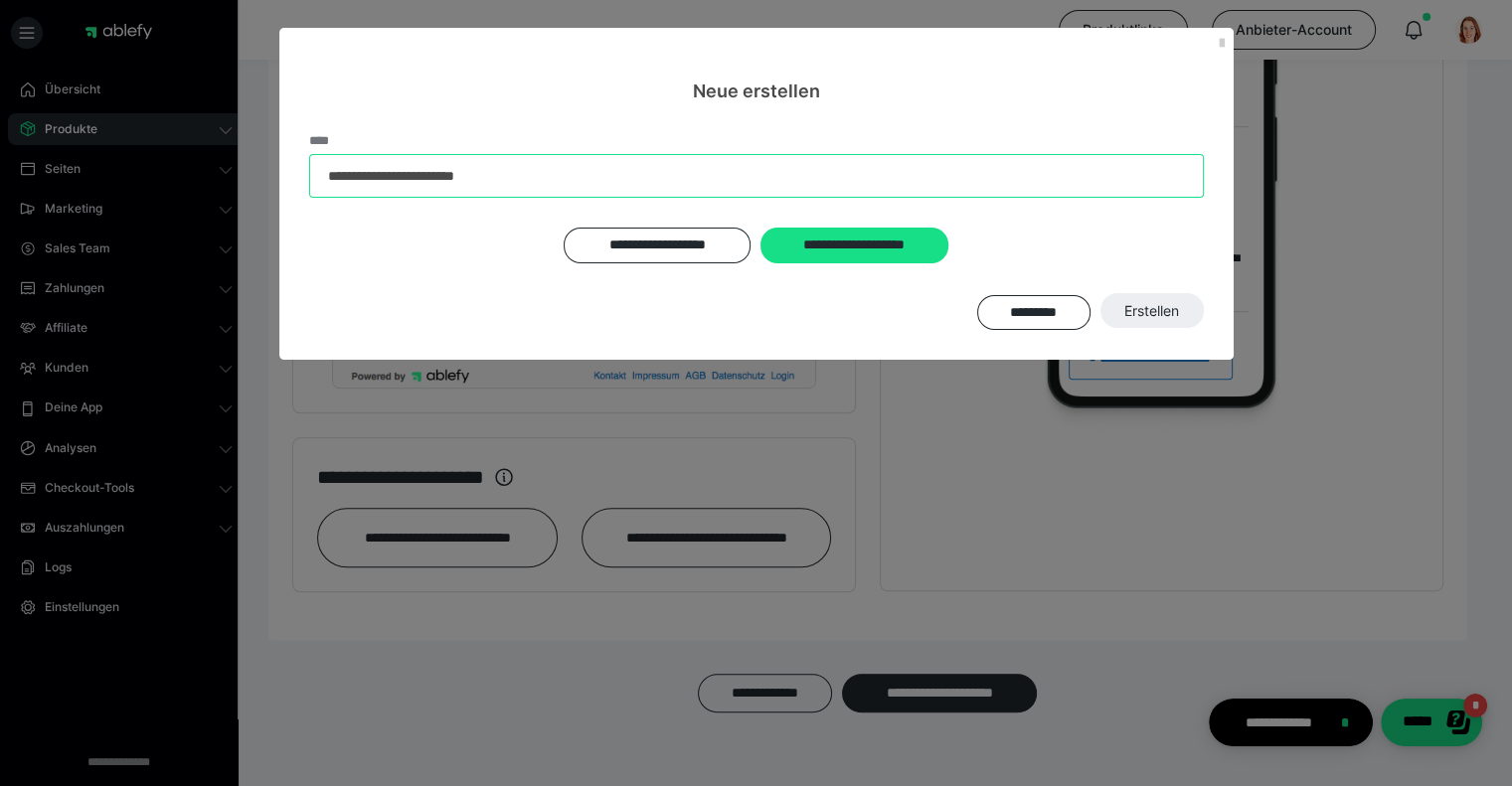 click on "**********" at bounding box center (756, 176) 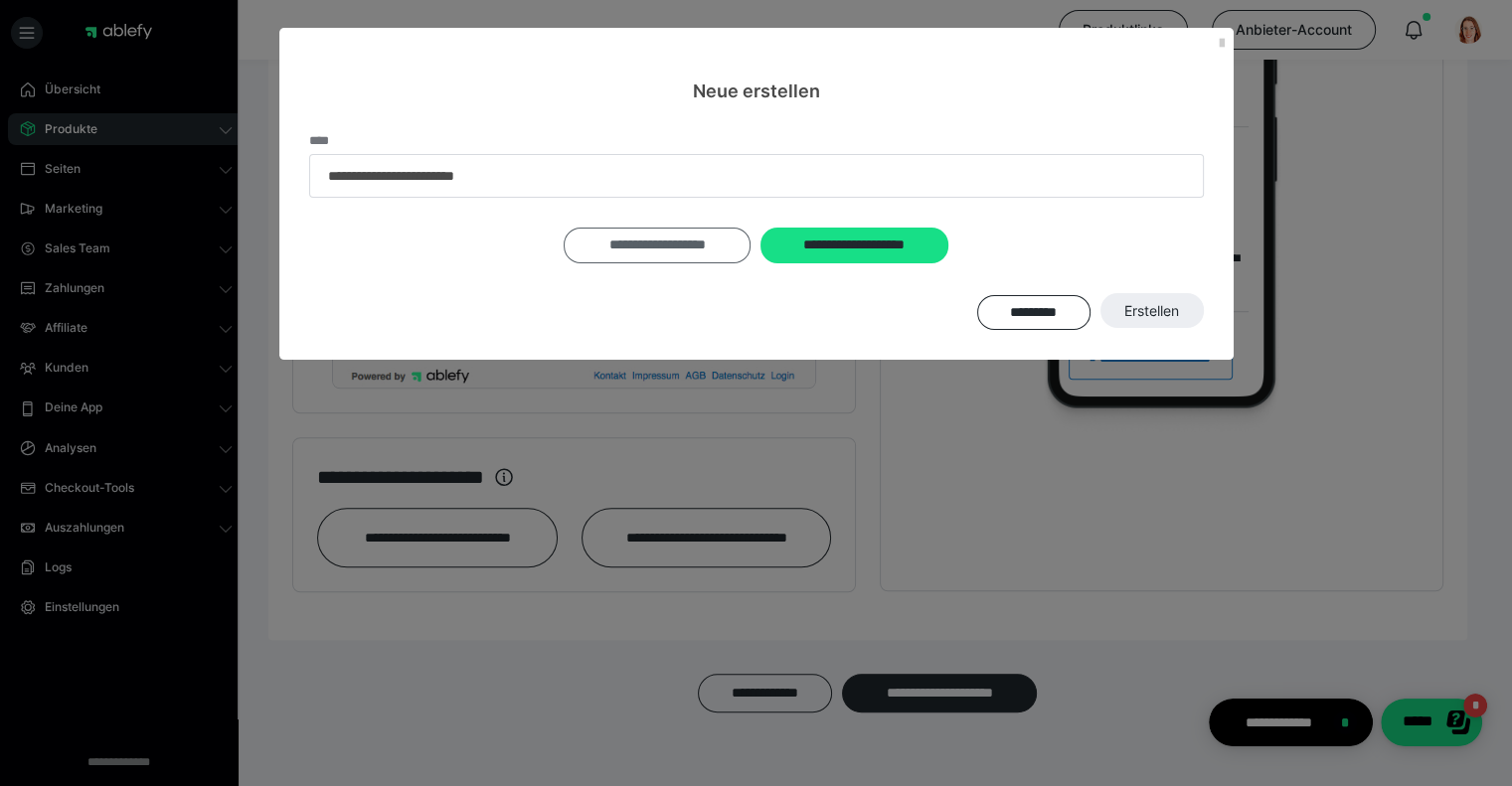 click on "**********" at bounding box center (657, 245) 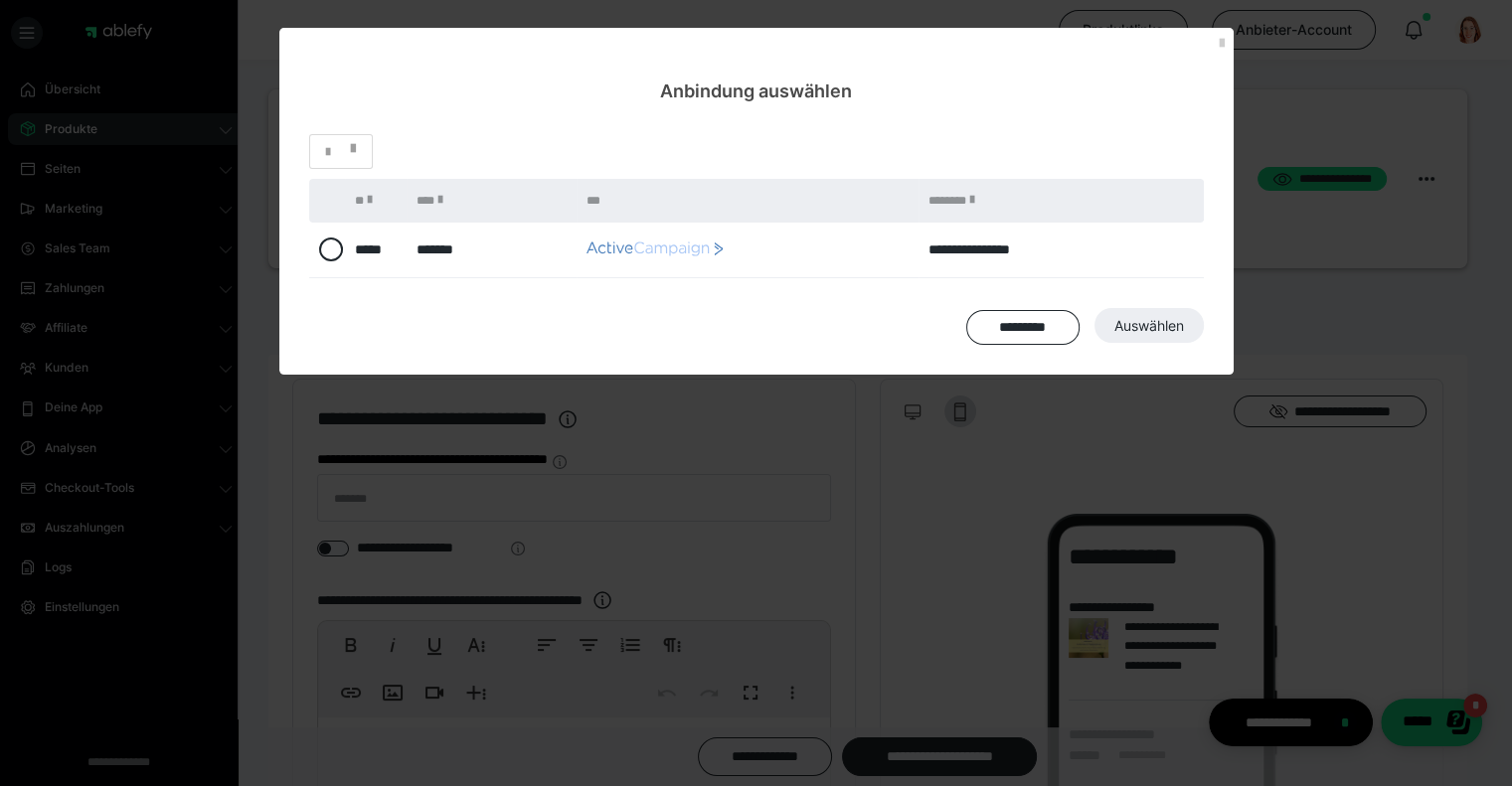 click at bounding box center [327, 249] 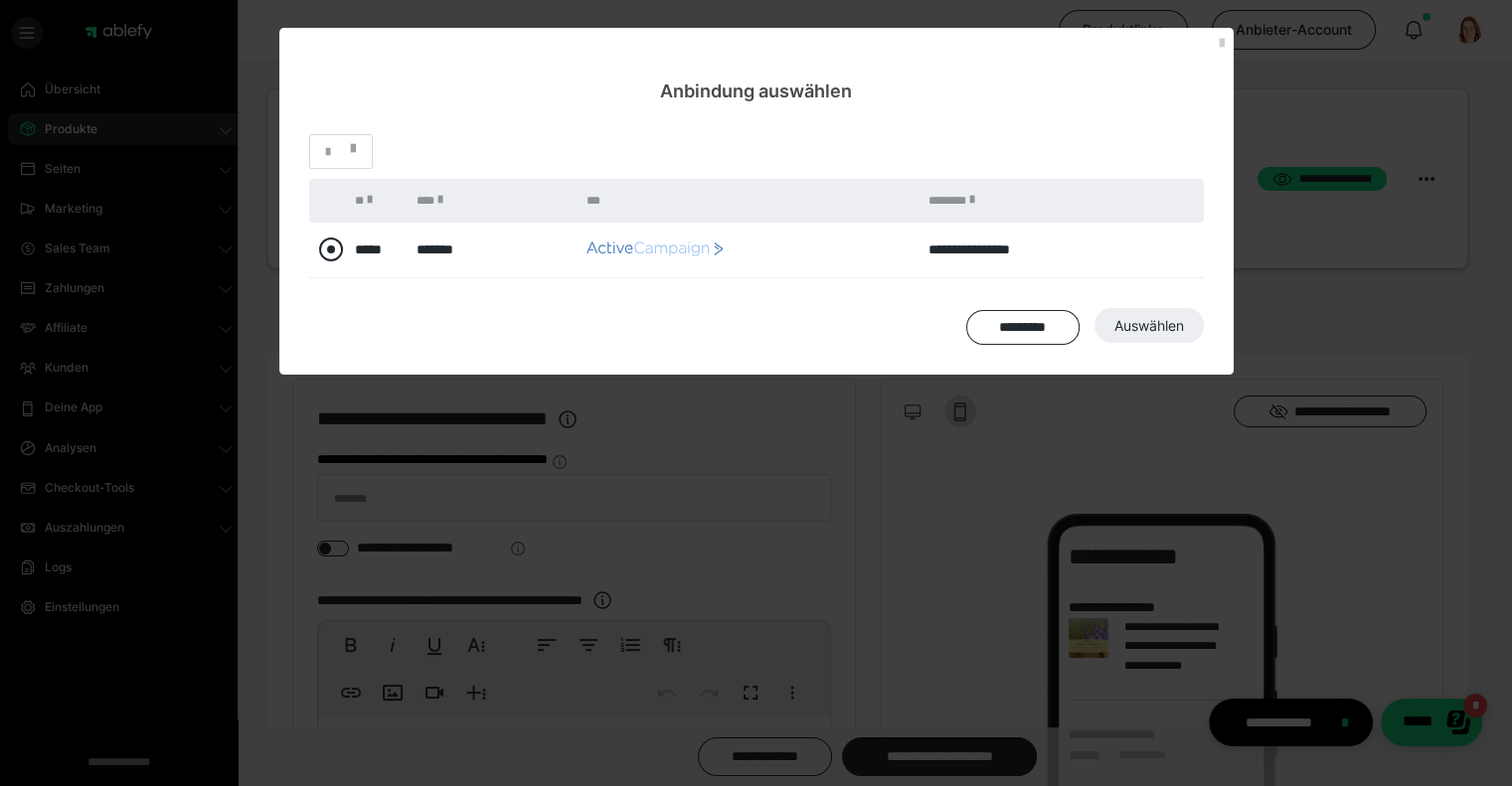 click at bounding box center [331, 249] 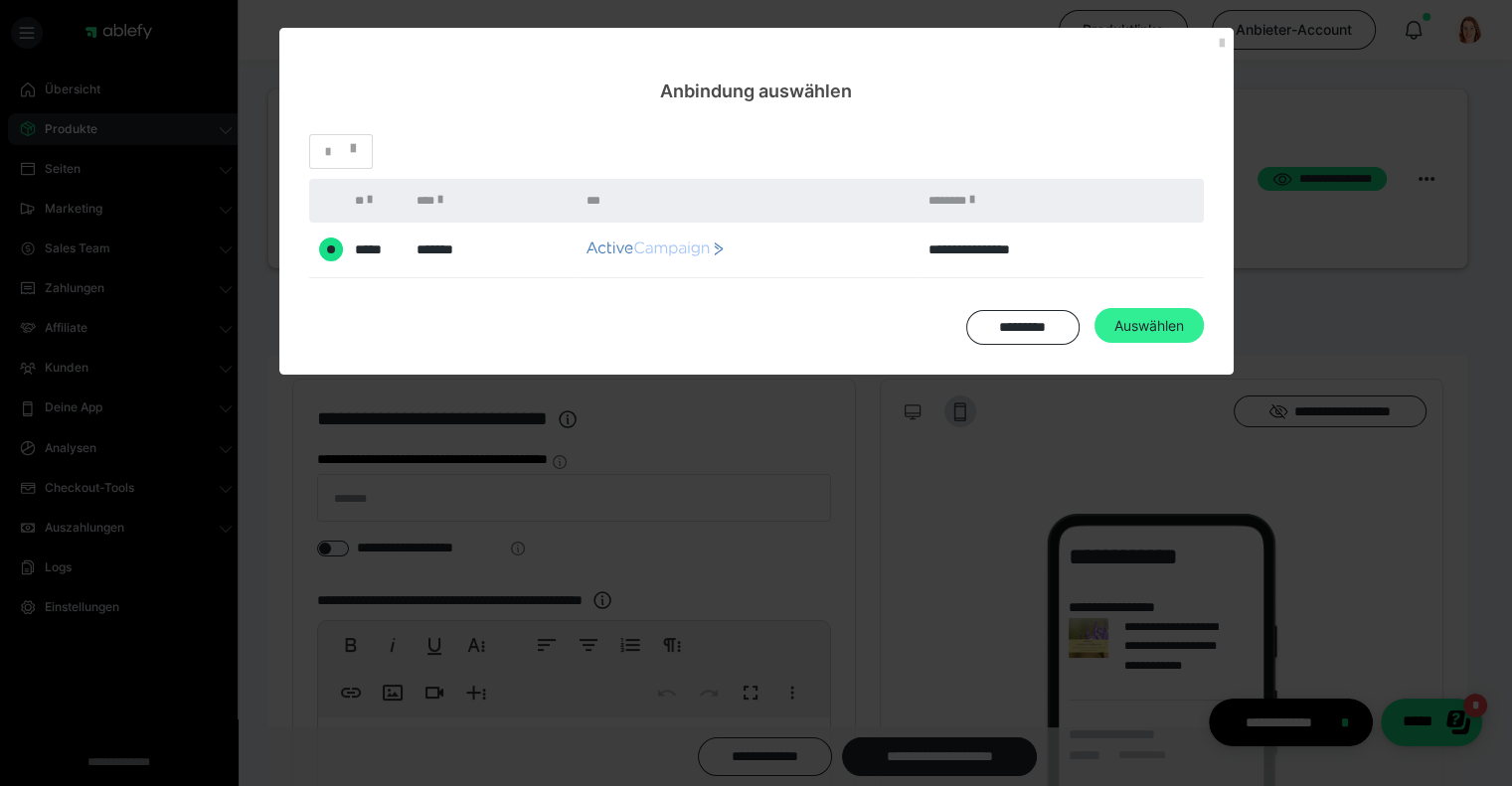click on "Auswählen" at bounding box center [1149, 326] 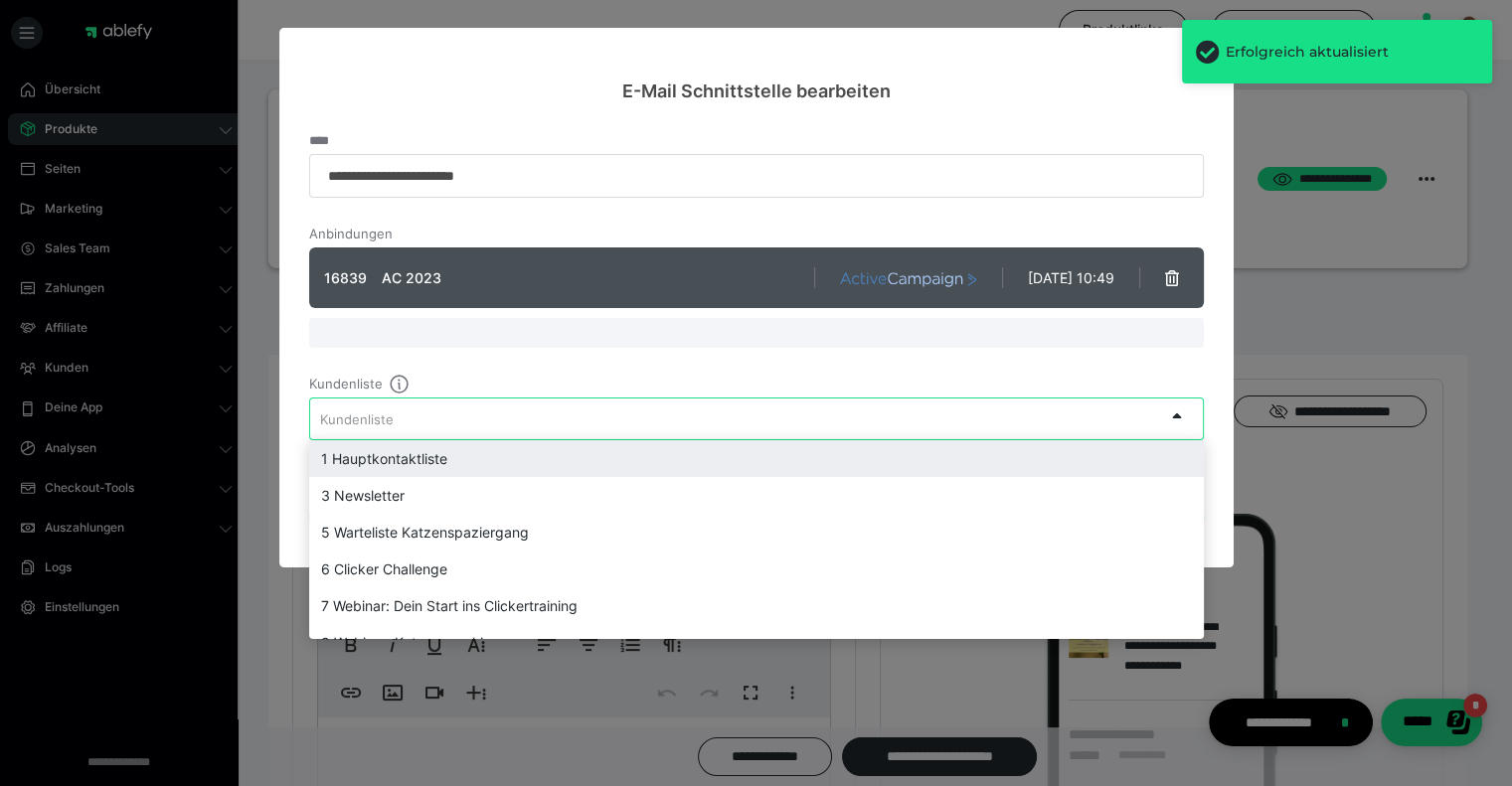 click on "Kundenliste" at bounding box center (737, 418) 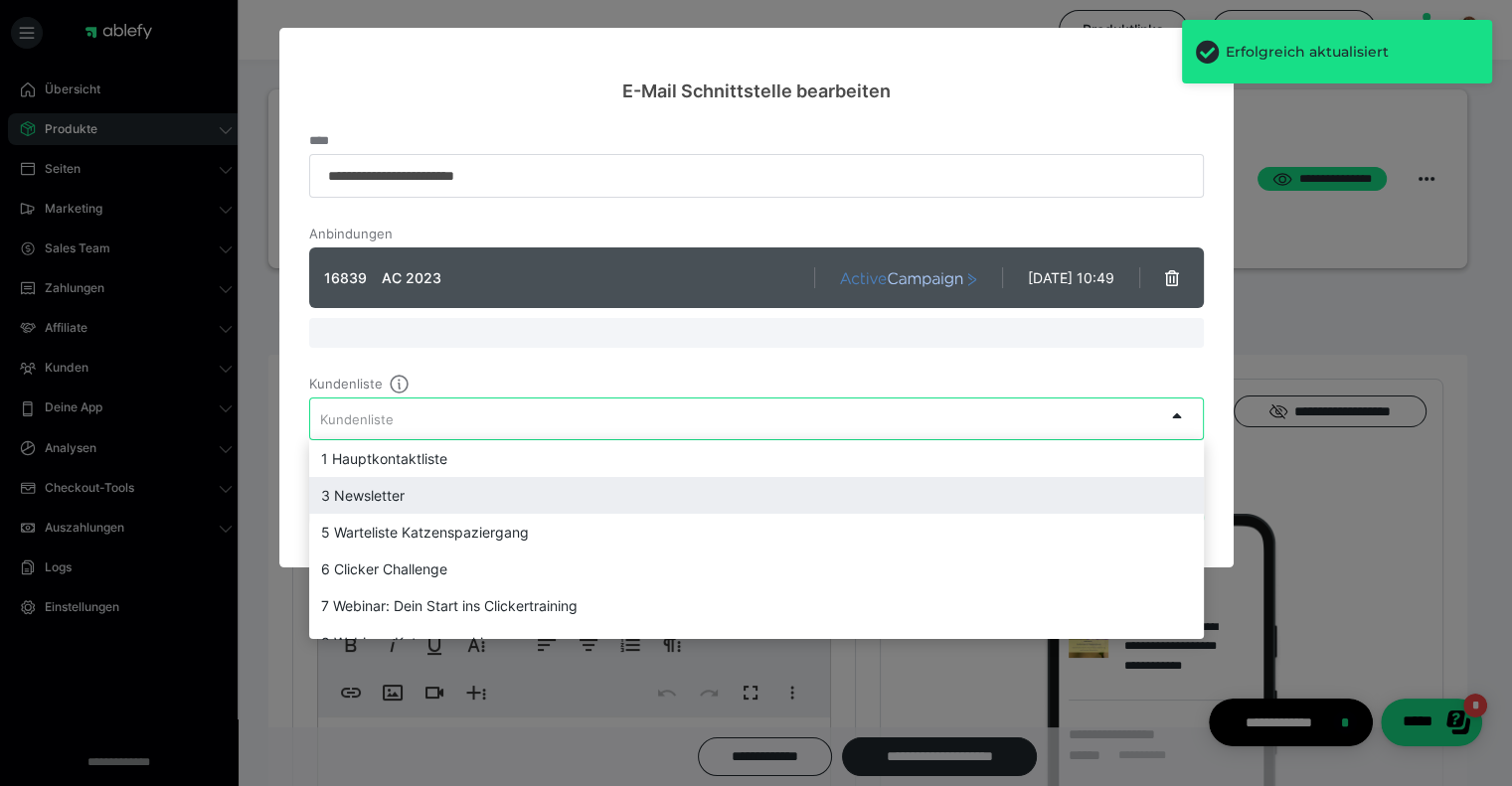 click on "3 Newsletter" at bounding box center [756, 495] 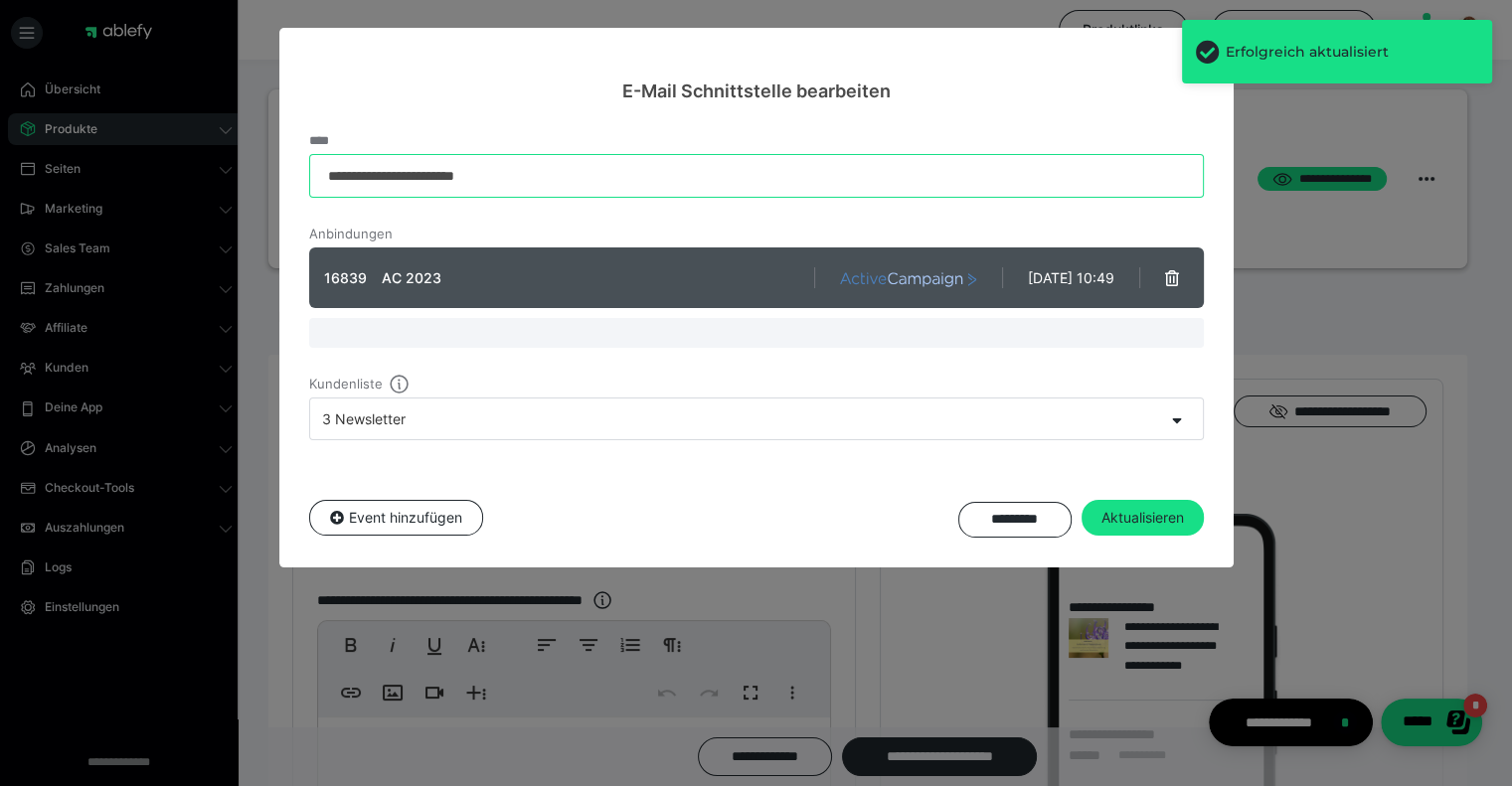 drag, startPoint x: 531, startPoint y: 174, endPoint x: 252, endPoint y: 179, distance: 279.0448 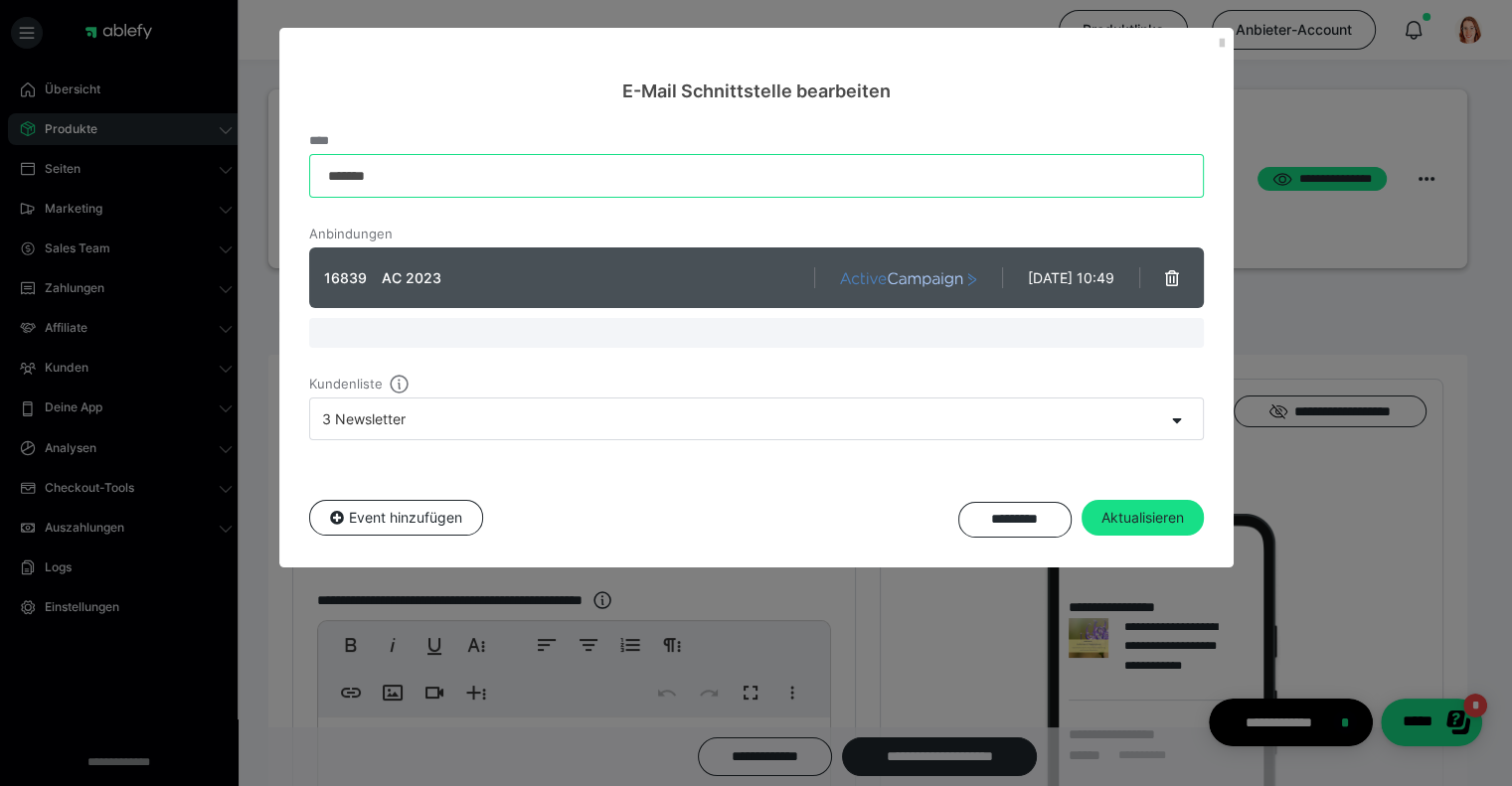 type on "*******" 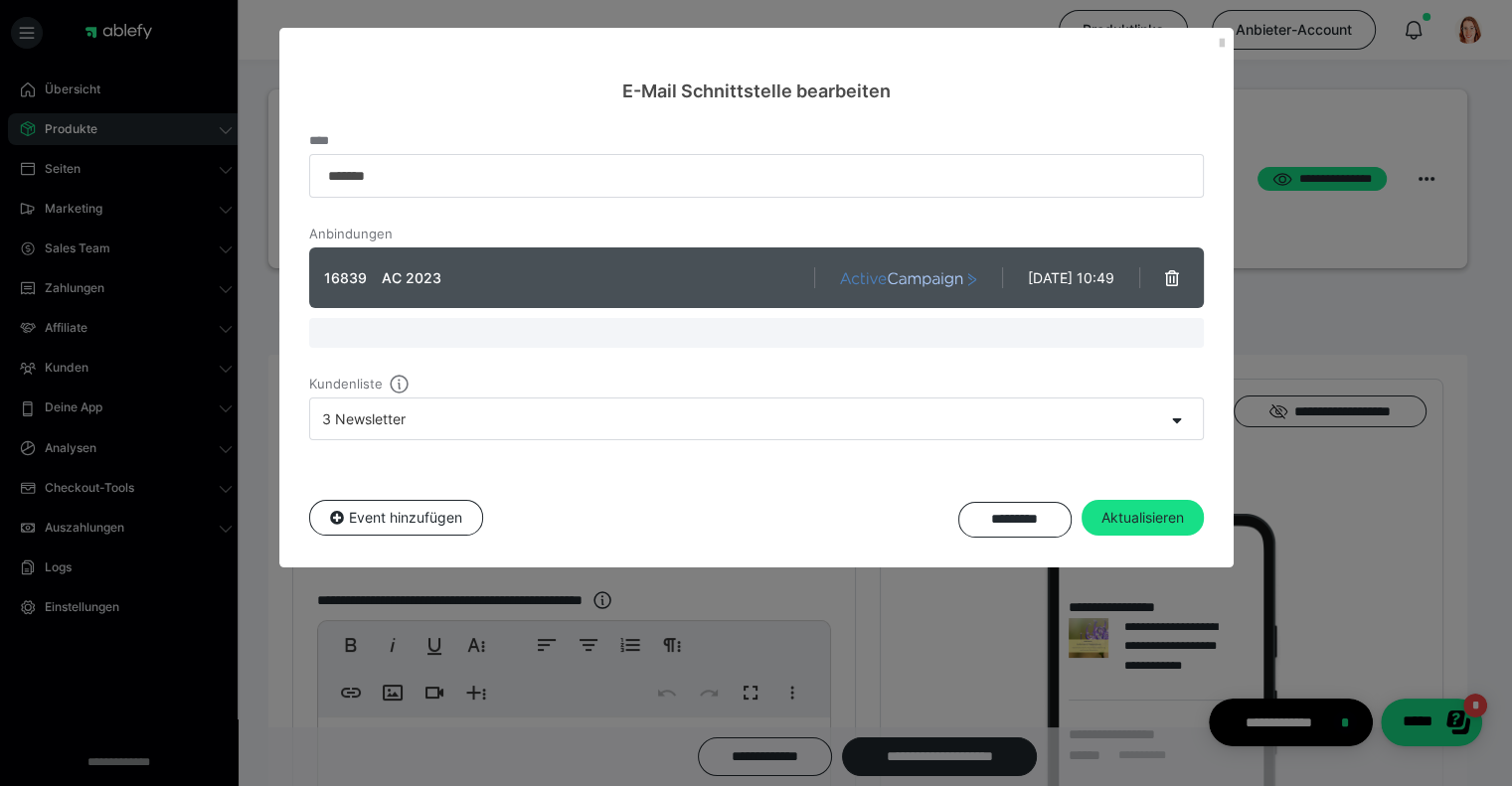 click on "**** ******* Anbindungen 16839 AC 2023 [DATE] 10:49 Kundenliste 3 Newsletter Event hinzufügen ********* Aktualisieren" at bounding box center [756, 336] 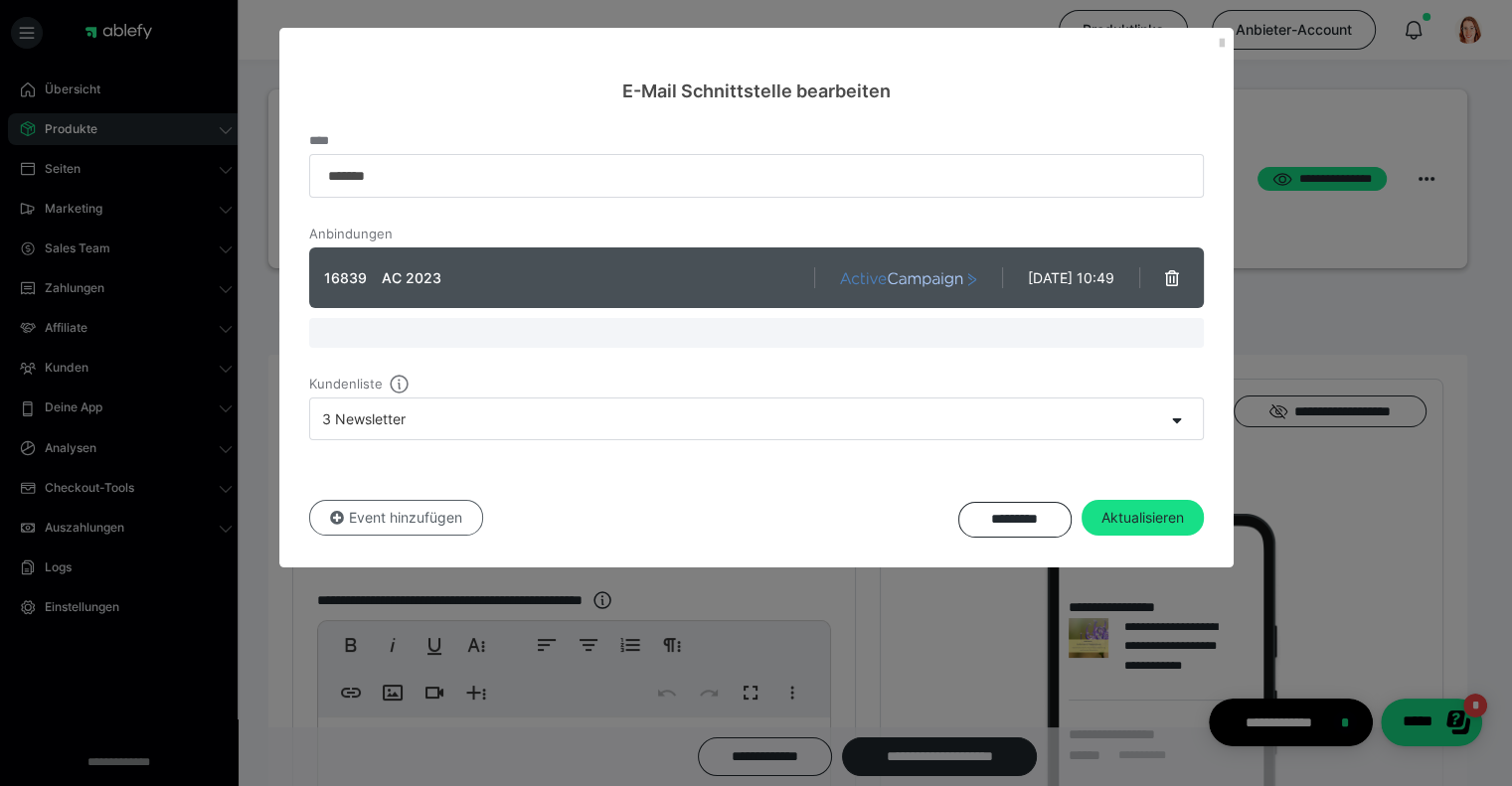 click on "Event hinzufügen" at bounding box center [396, 518] 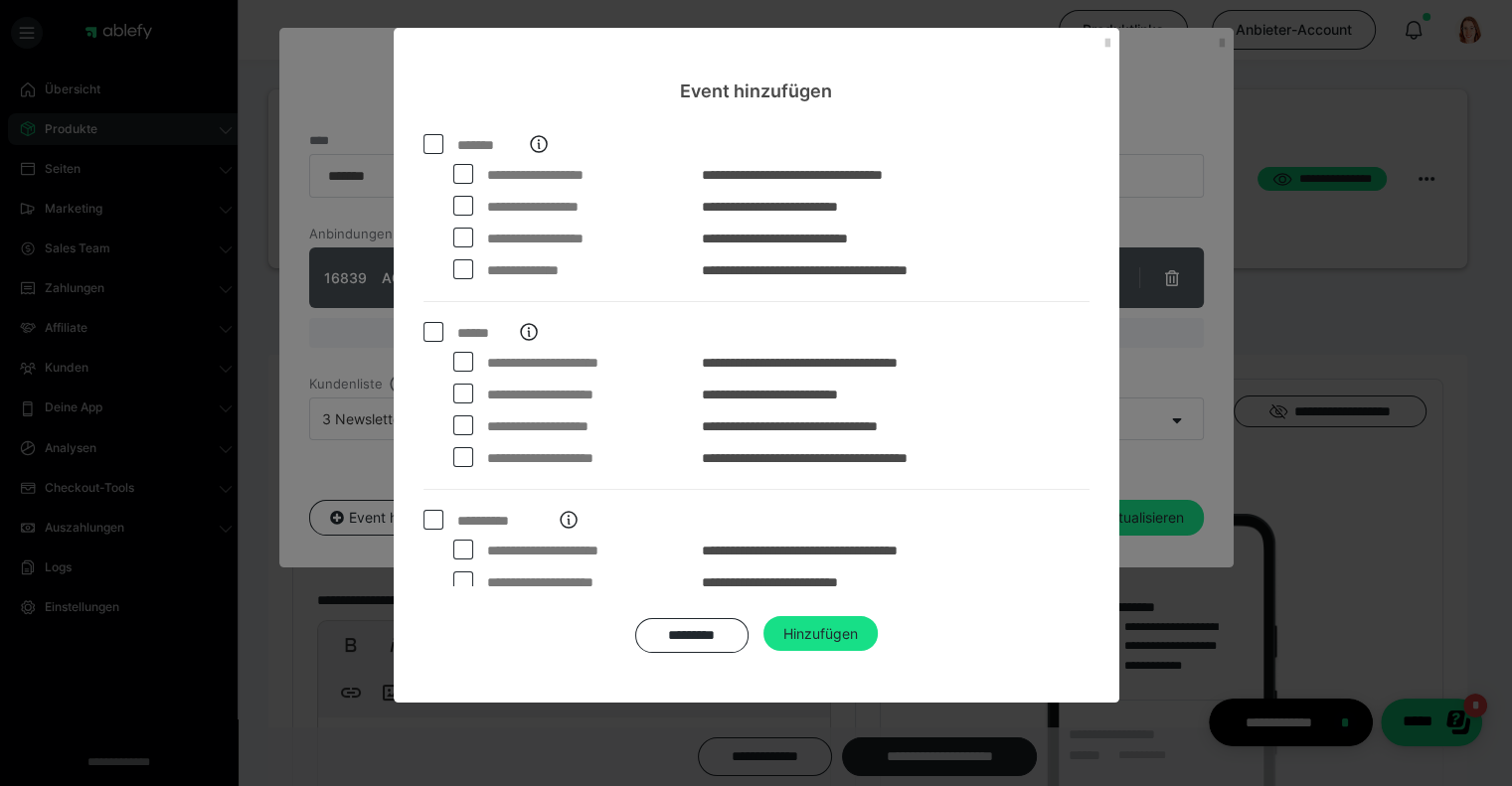 click on "*******" at bounding box center [473, 149] 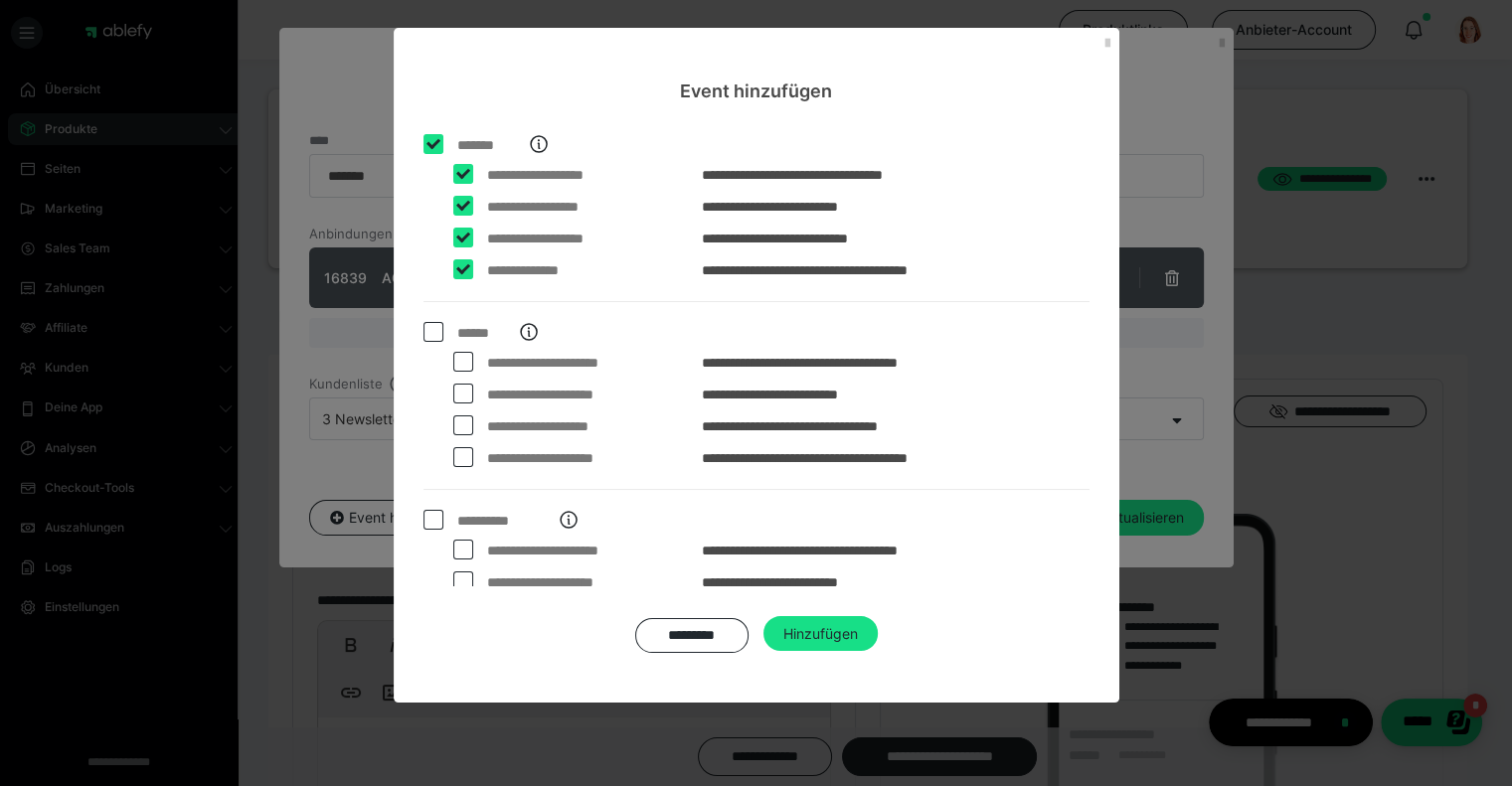checkbox on "****" 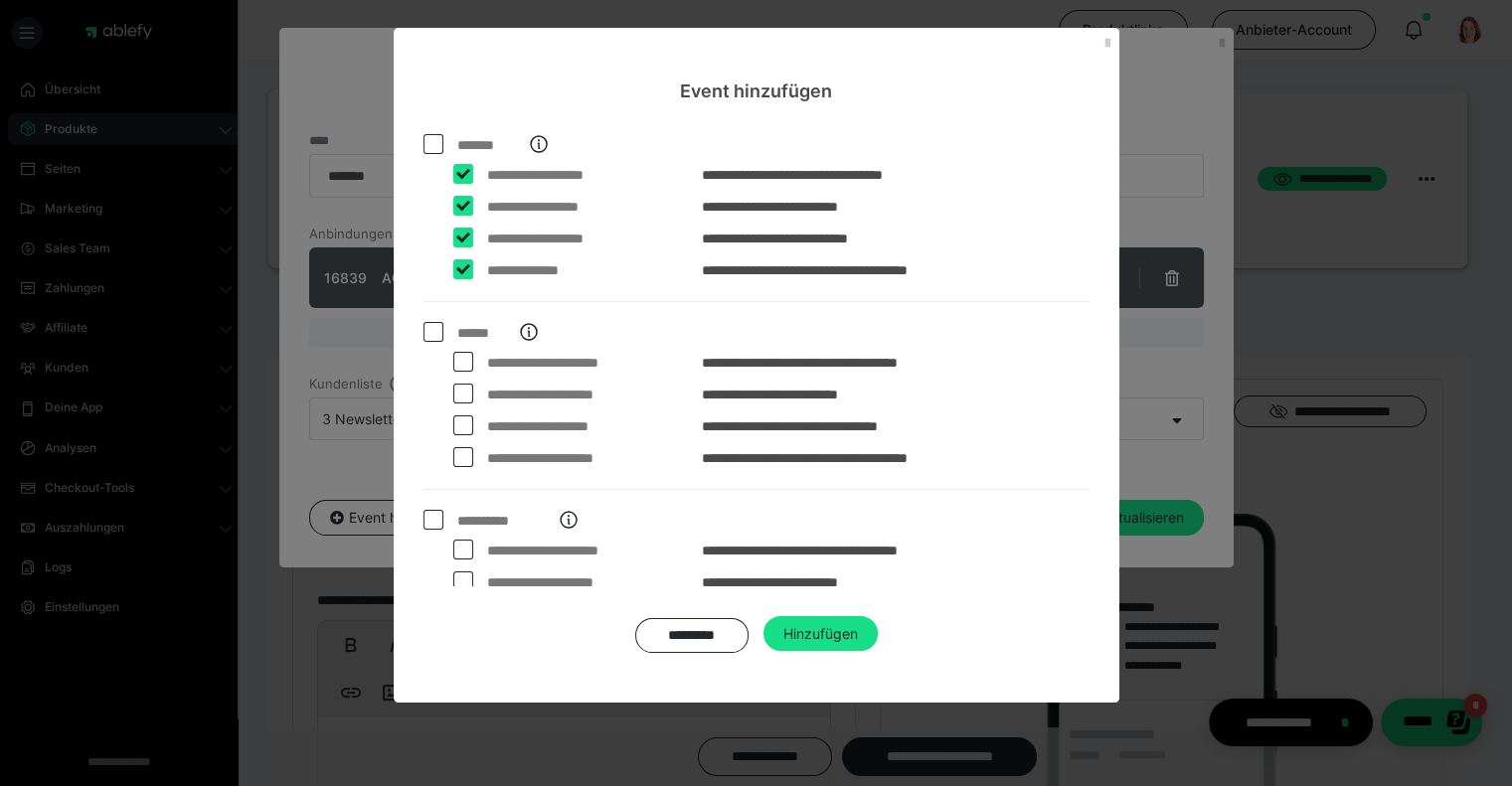 checkbox on "****" 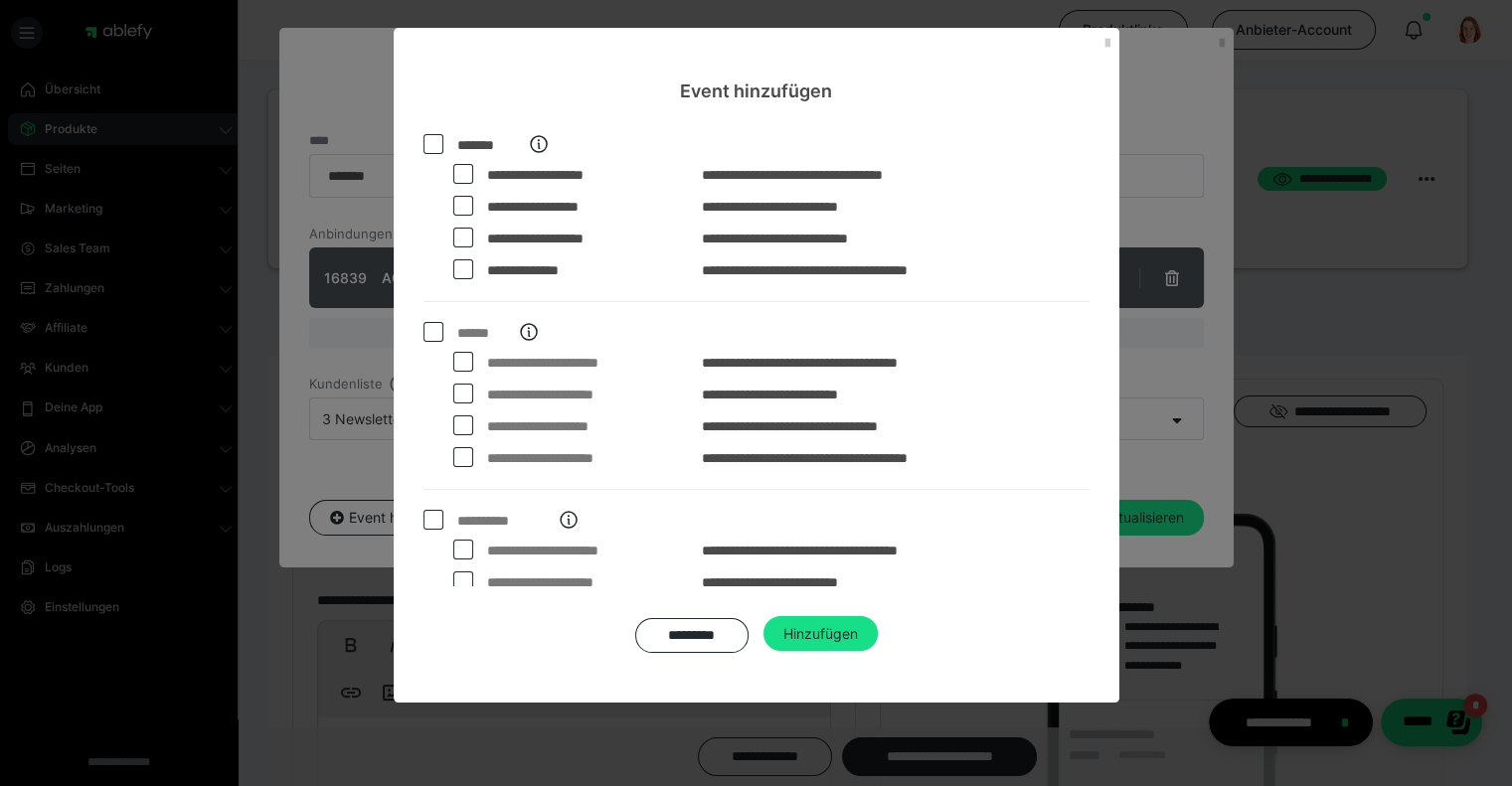click at bounding box center [463, 206] 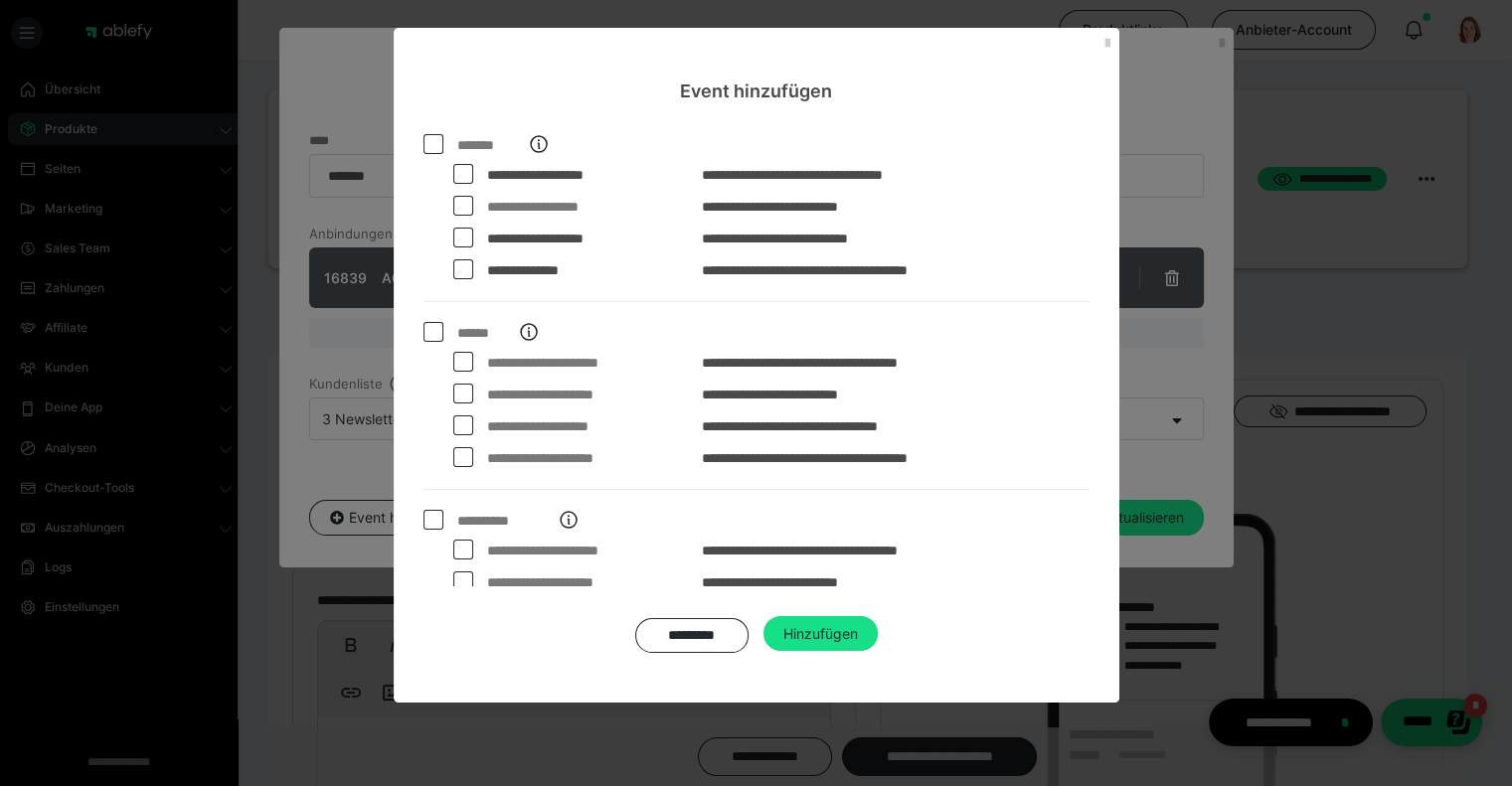 drag, startPoint x: 465, startPoint y: 225, endPoint x: 466, endPoint y: 246, distance: 21.023796 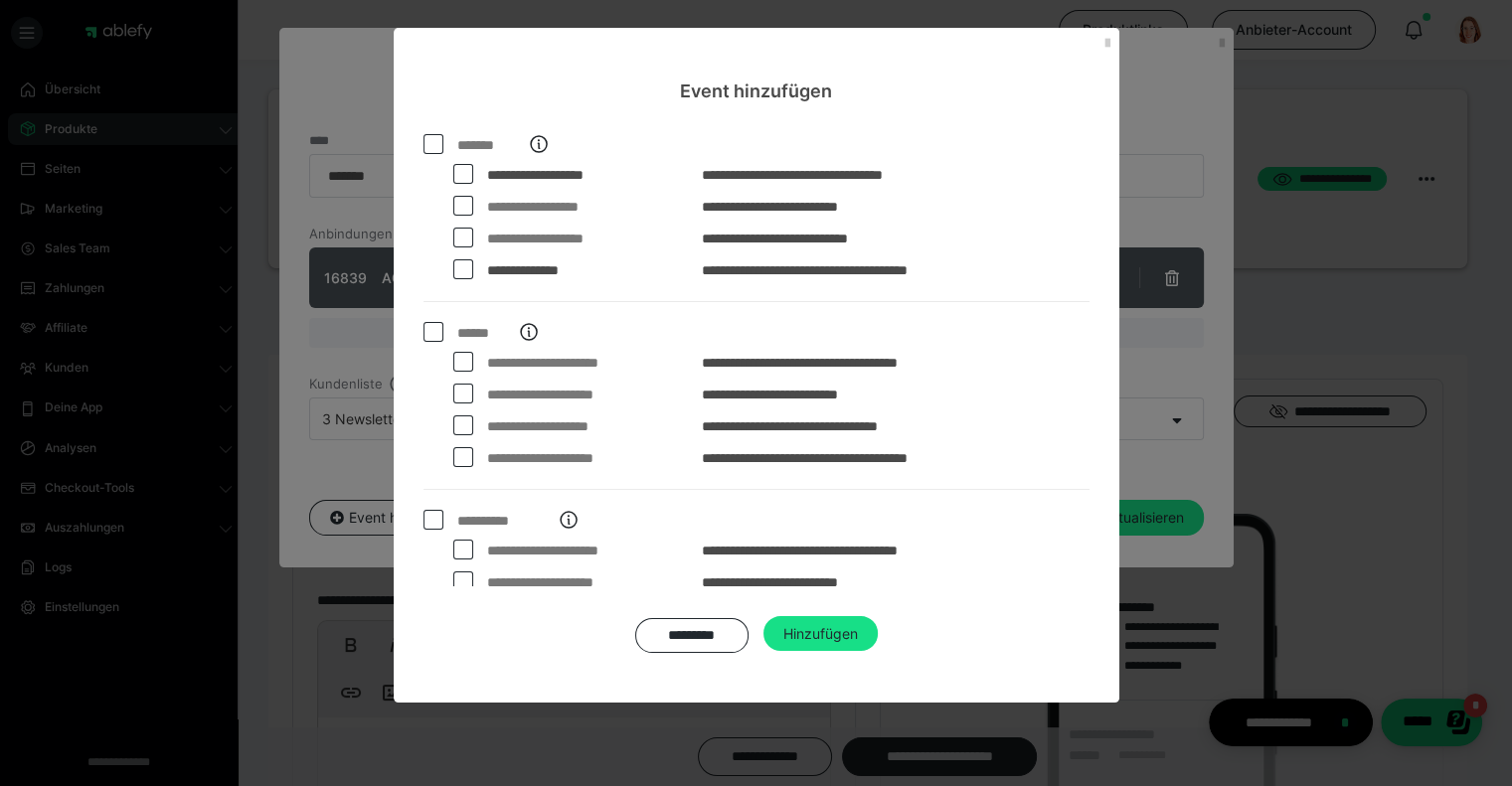 click at bounding box center [463, 269] 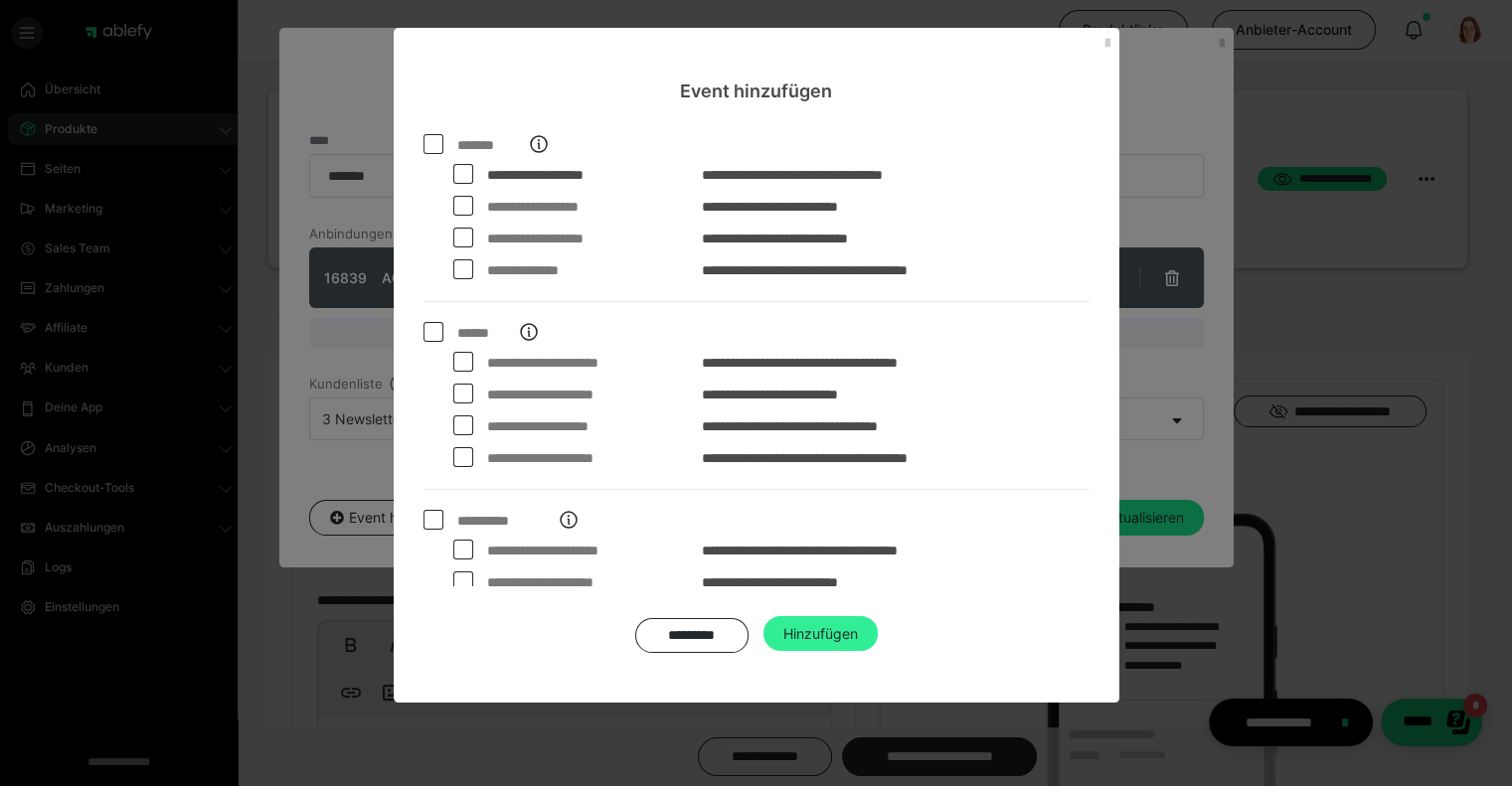 click on "Hinzufügen" at bounding box center (820, 634) 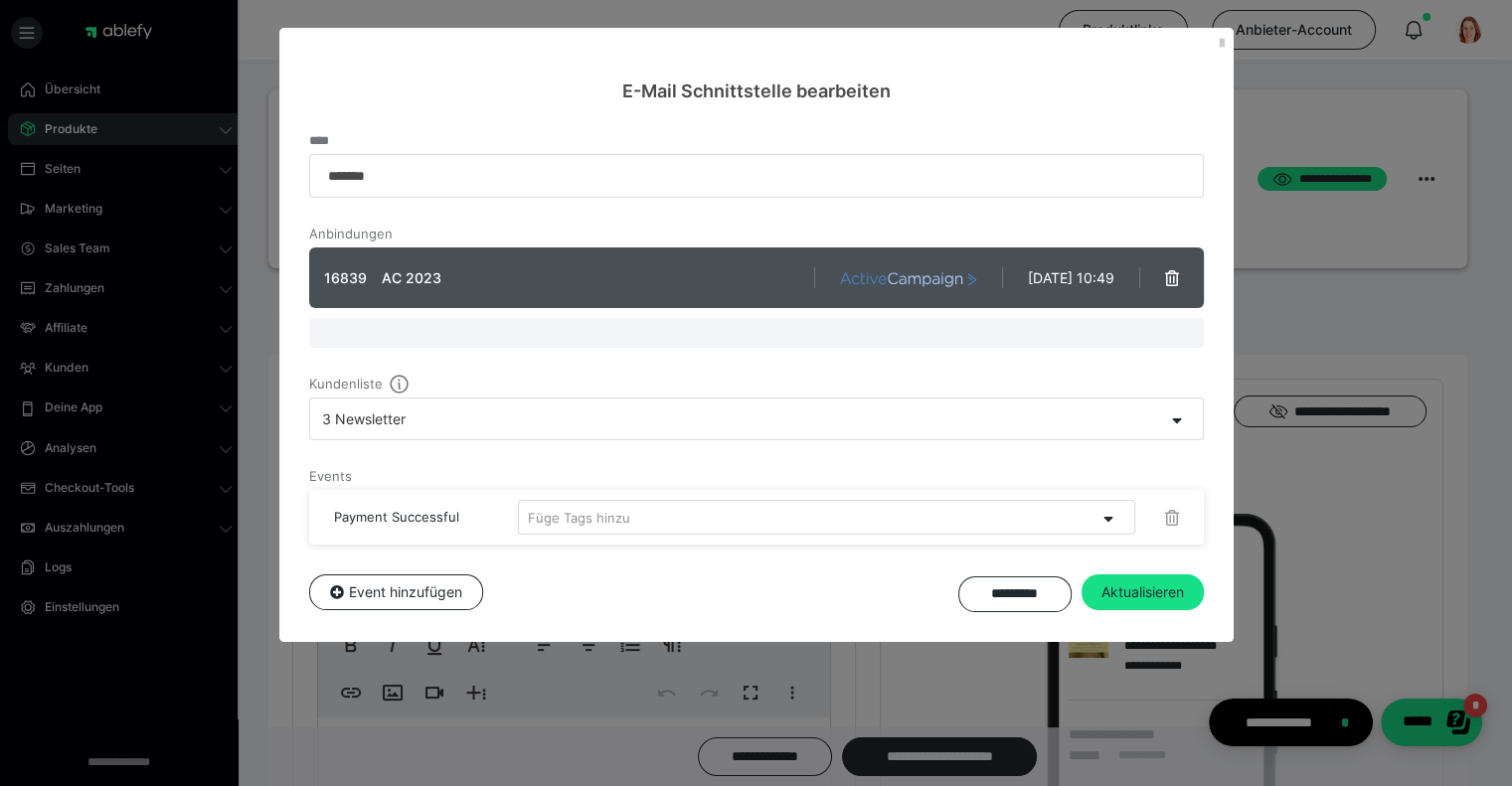 click on "Füge Tags hinzu" at bounding box center [579, 517] 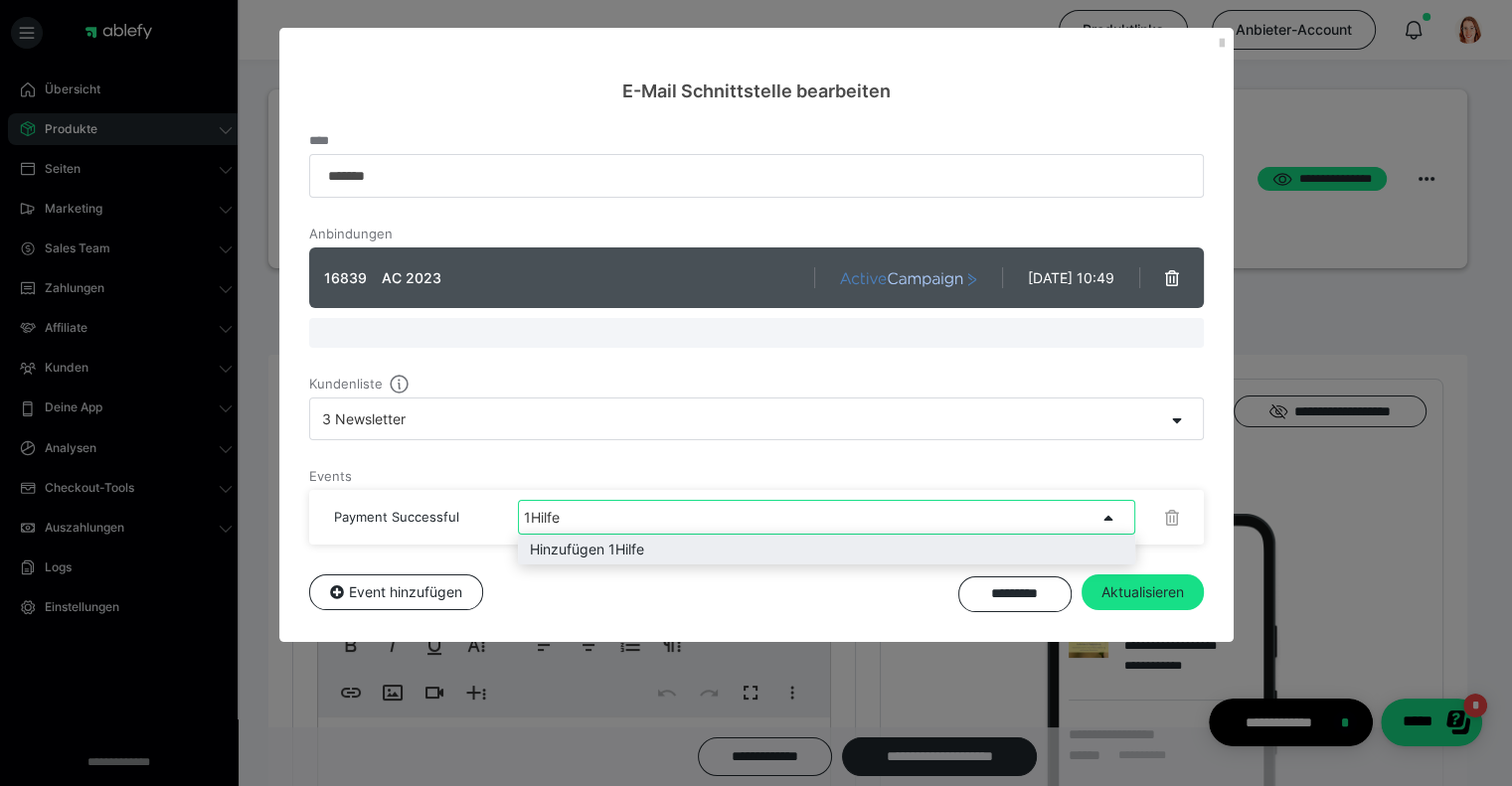 type on "1.Hilfe" 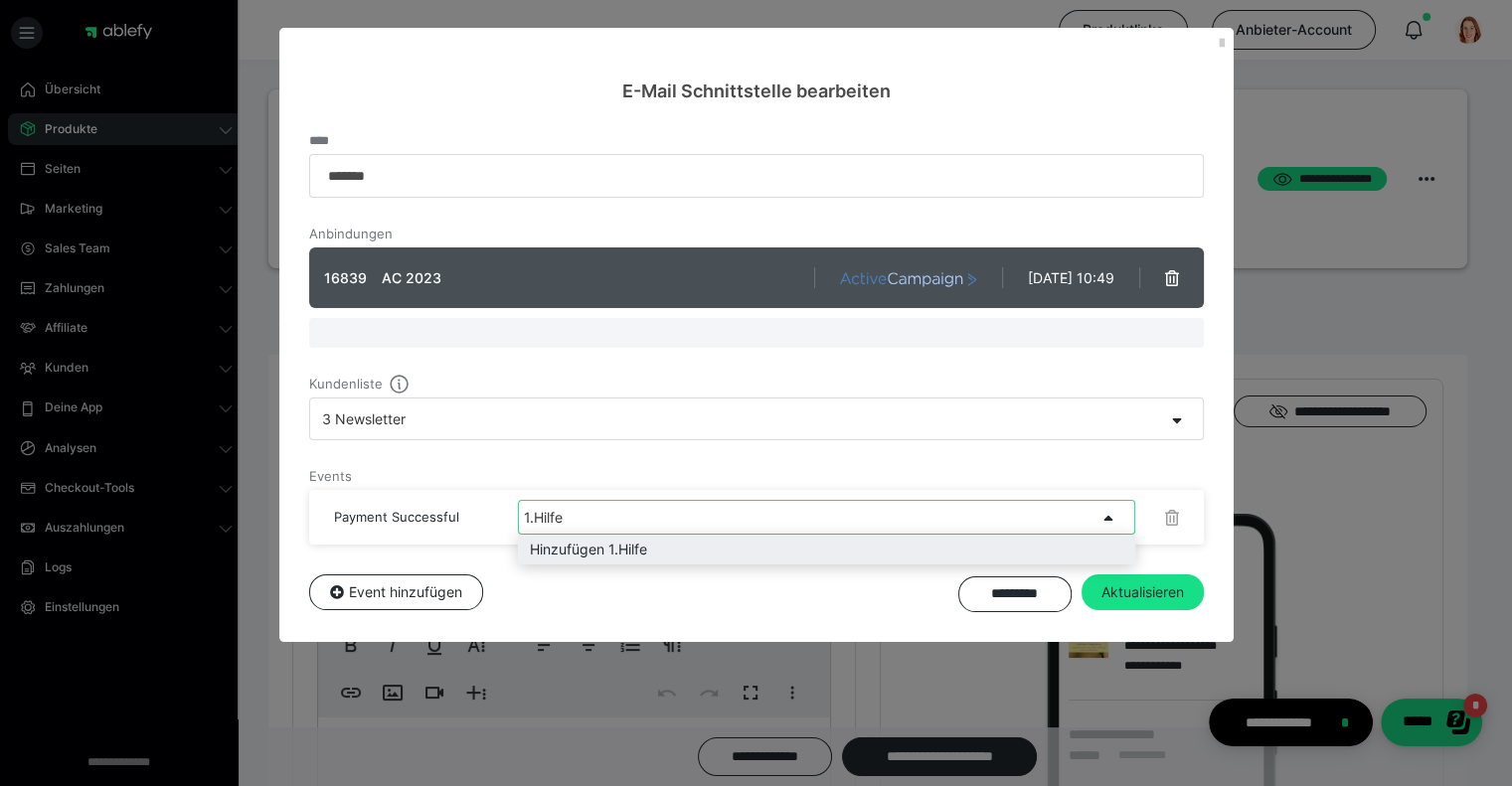 type 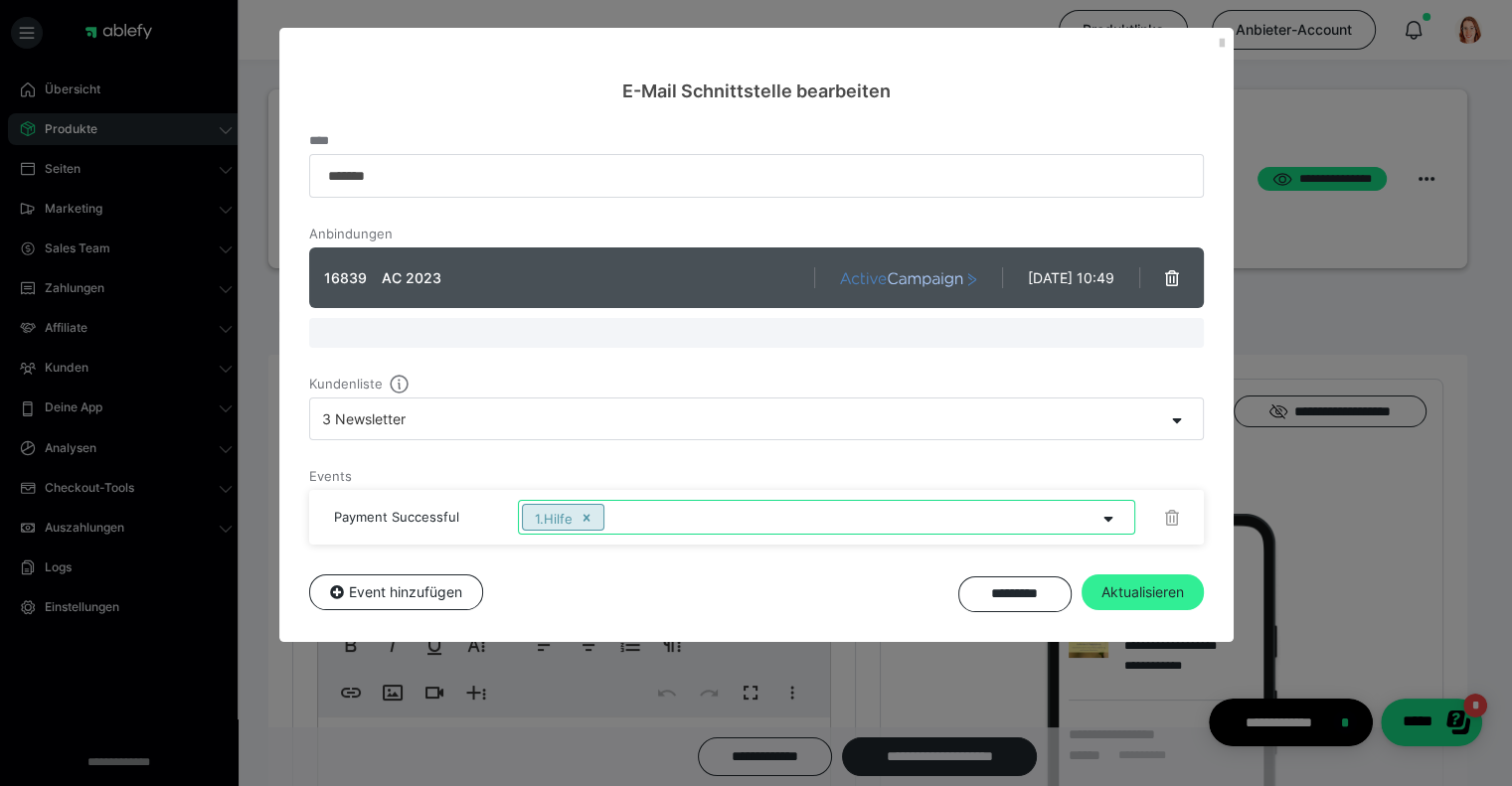 click on "Aktualisieren" at bounding box center [1142, 592] 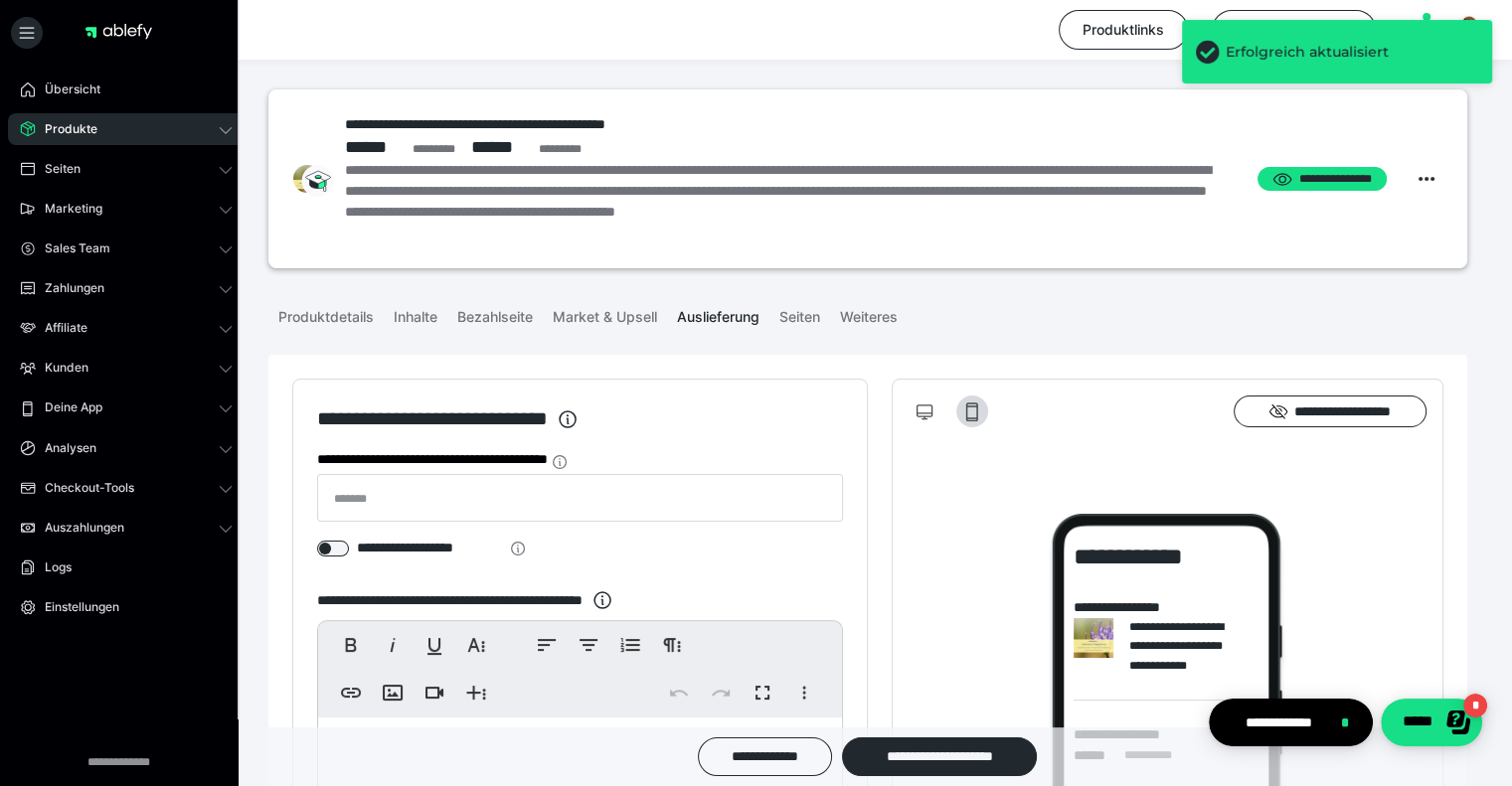 scroll, scrollTop: 1501, scrollLeft: 0, axis: vertical 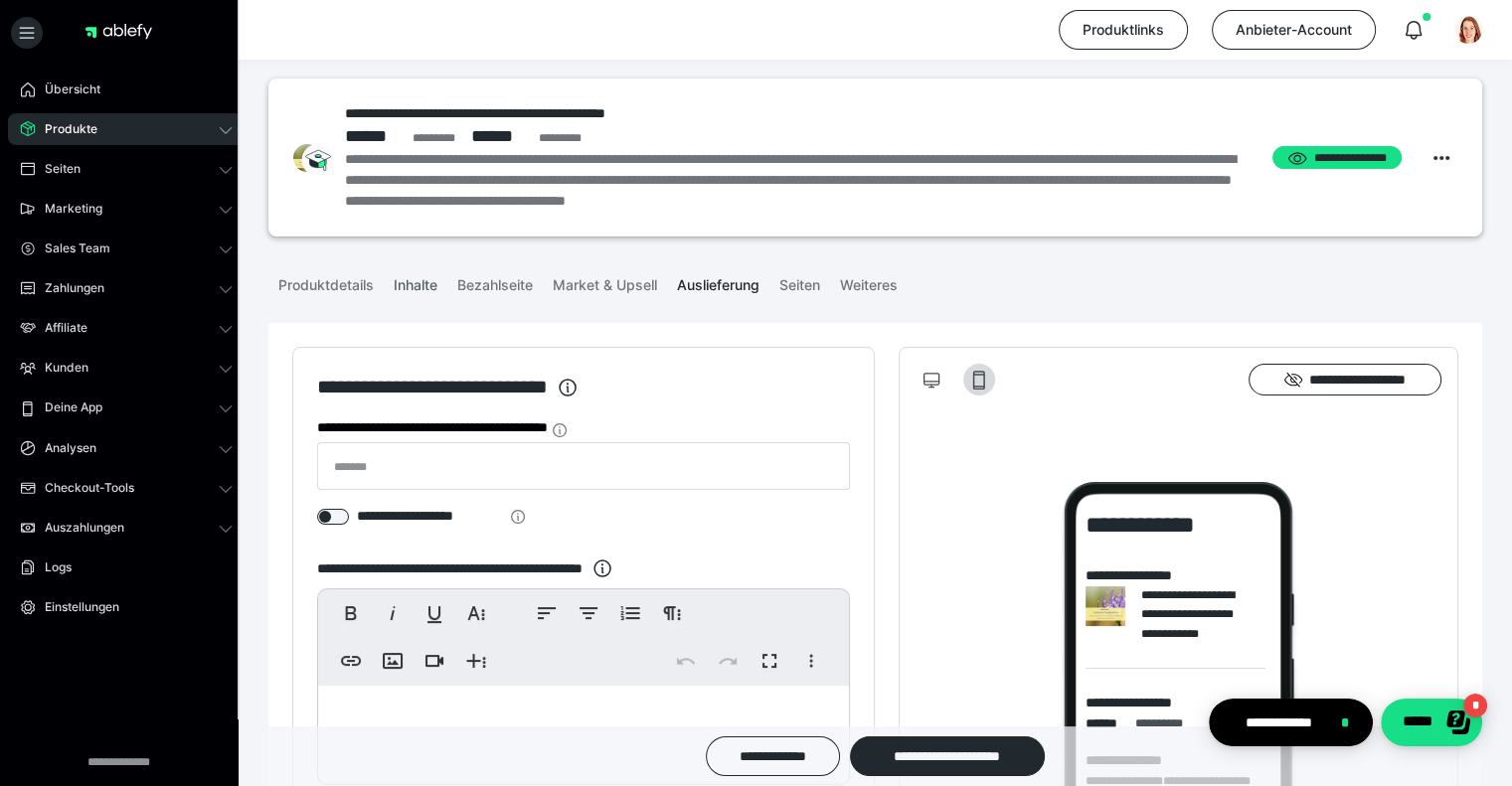 click on "Inhalte" at bounding box center (416, 281) 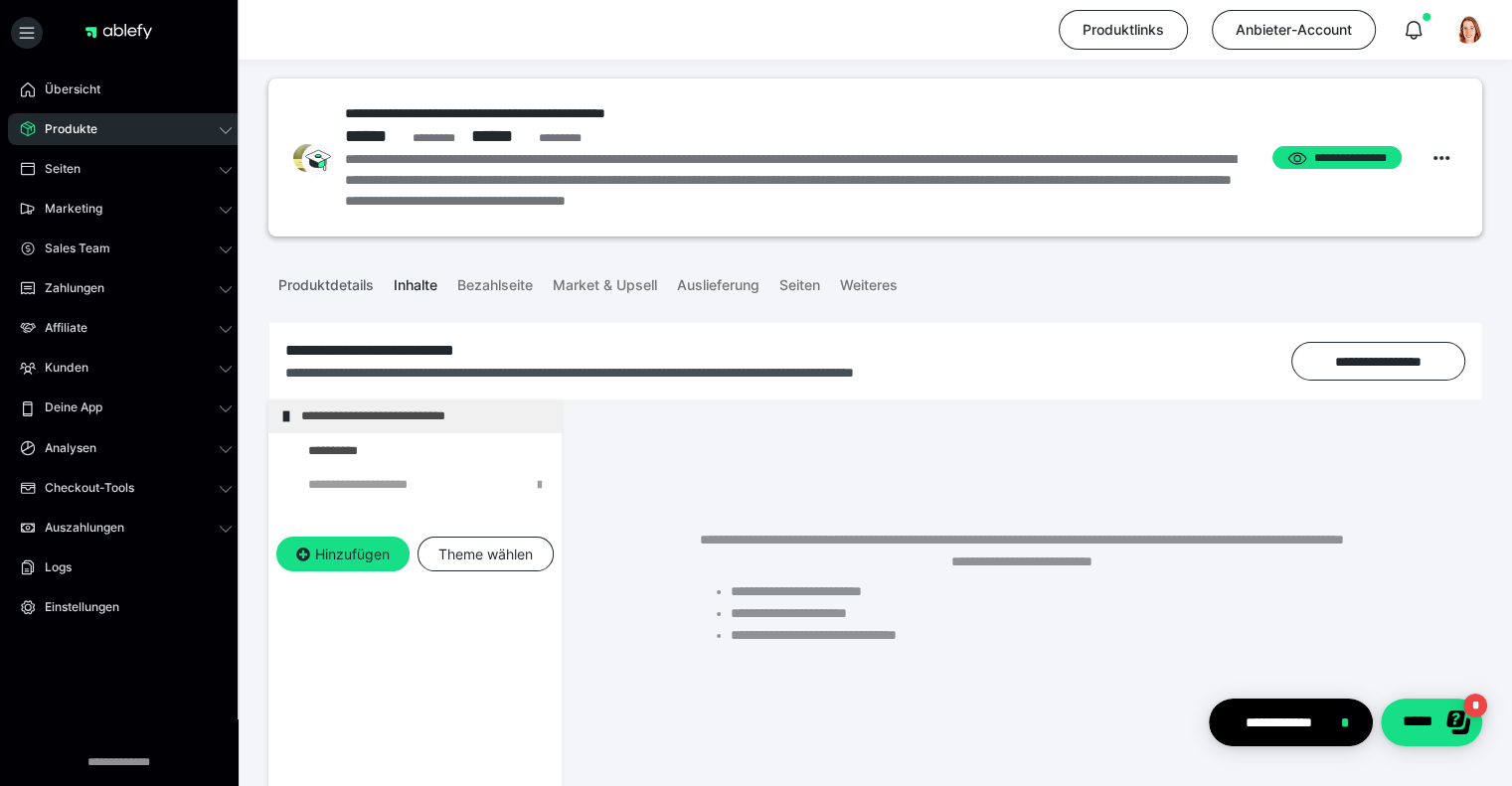click on "Produktdetails" at bounding box center [326, 281] 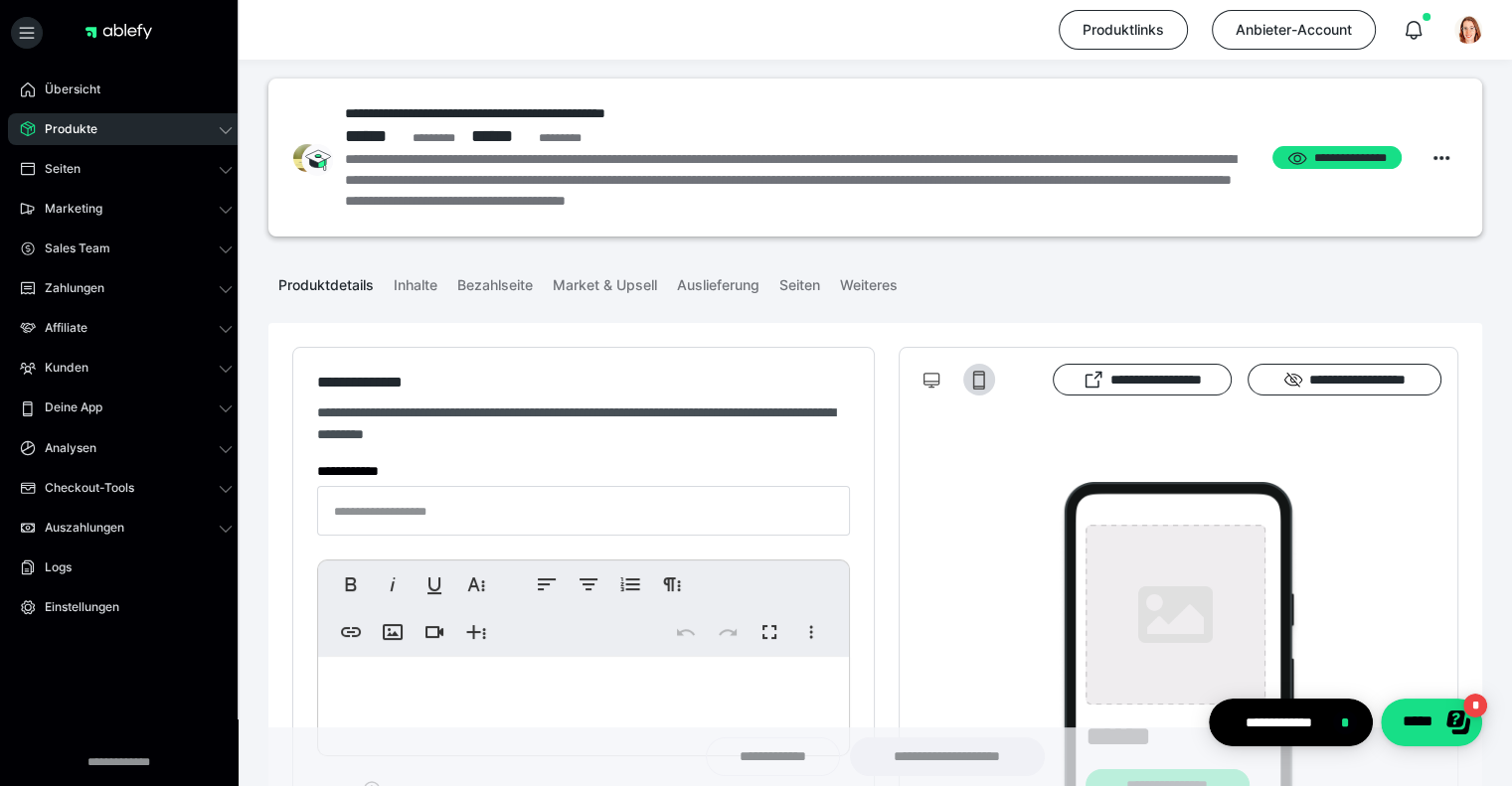type on "**********" 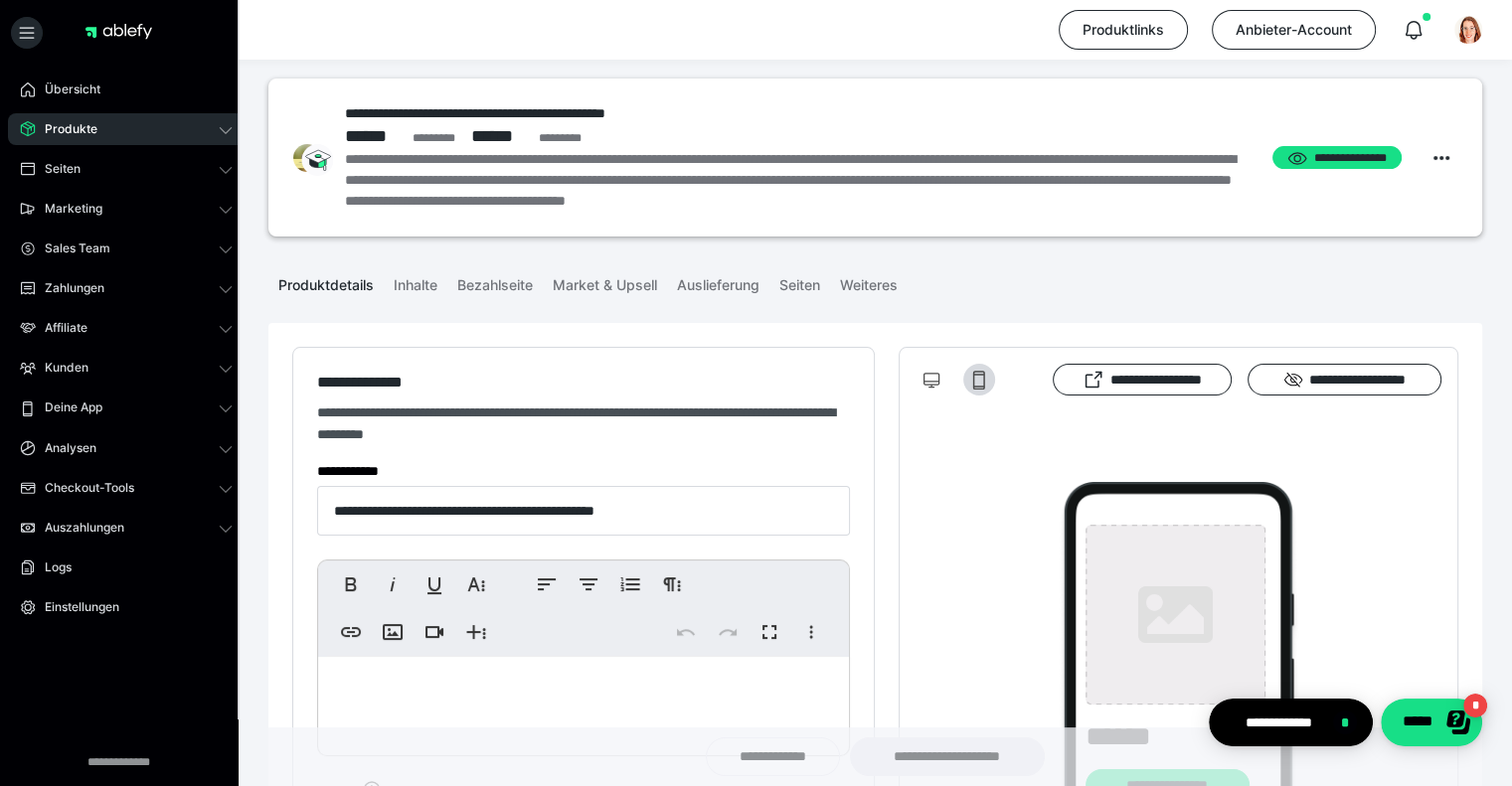 type on "**********" 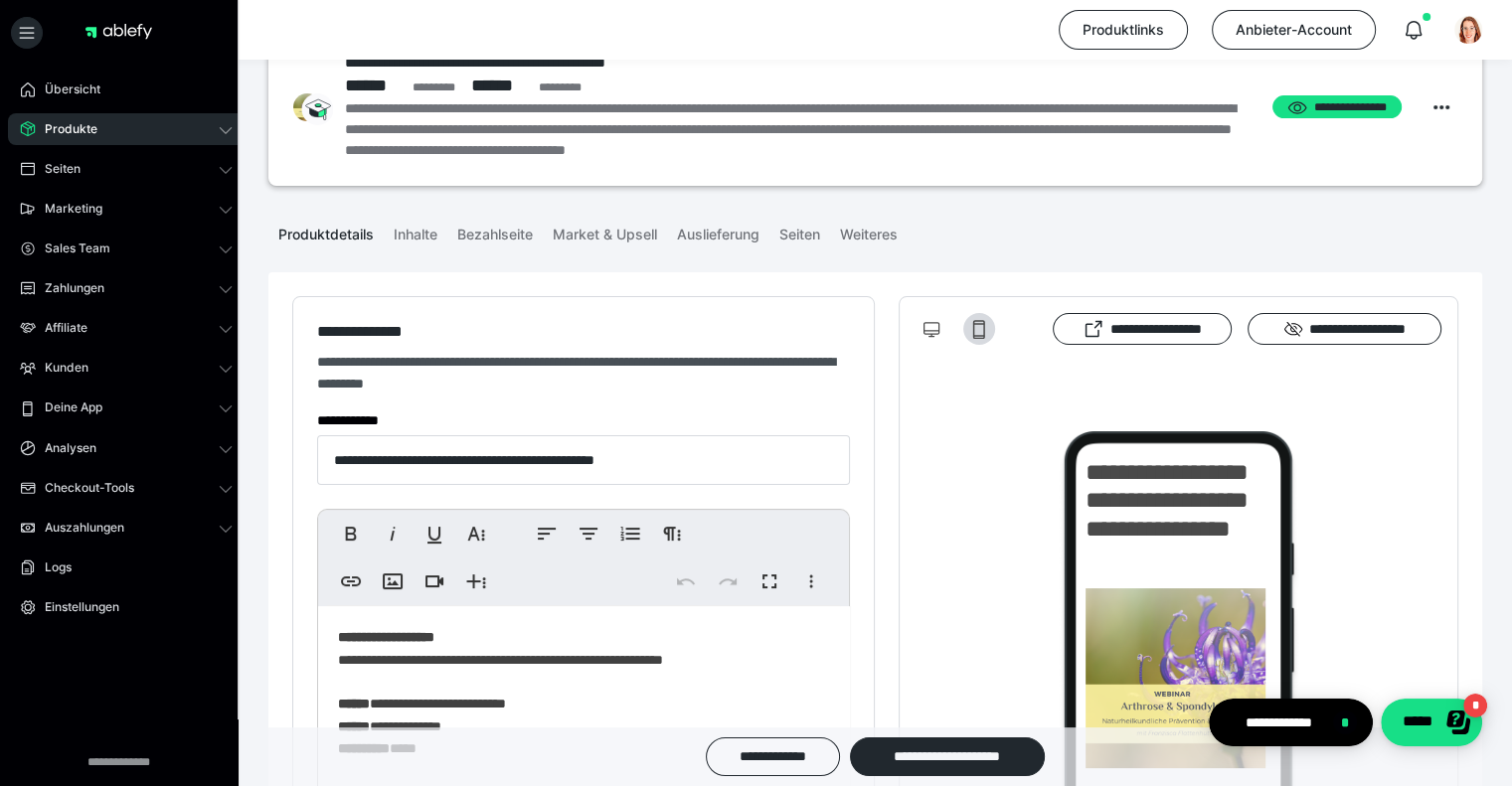 scroll, scrollTop: 110, scrollLeft: 0, axis: vertical 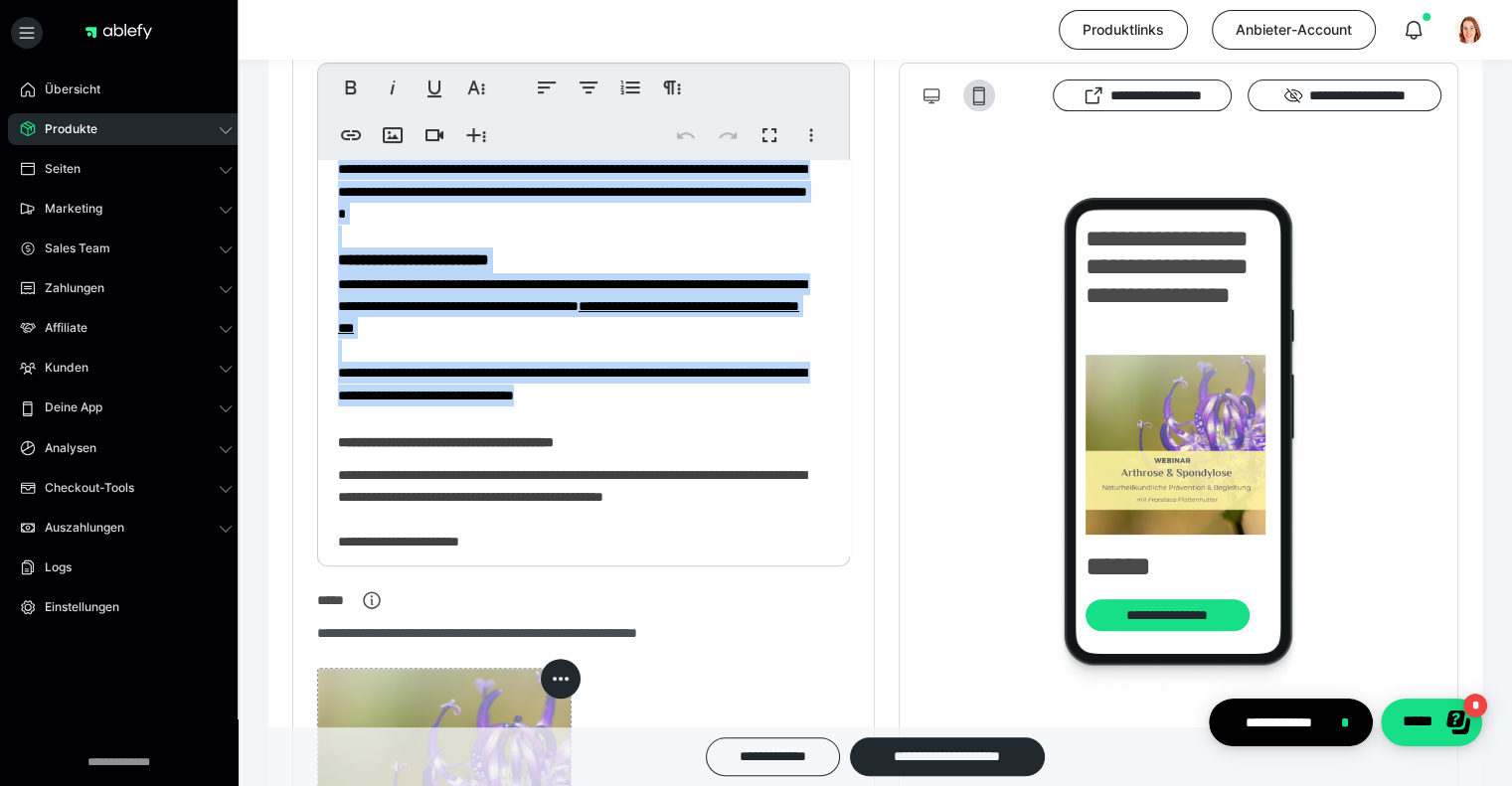 drag, startPoint x: 337, startPoint y: 238, endPoint x: 792, endPoint y: 448, distance: 501.12374 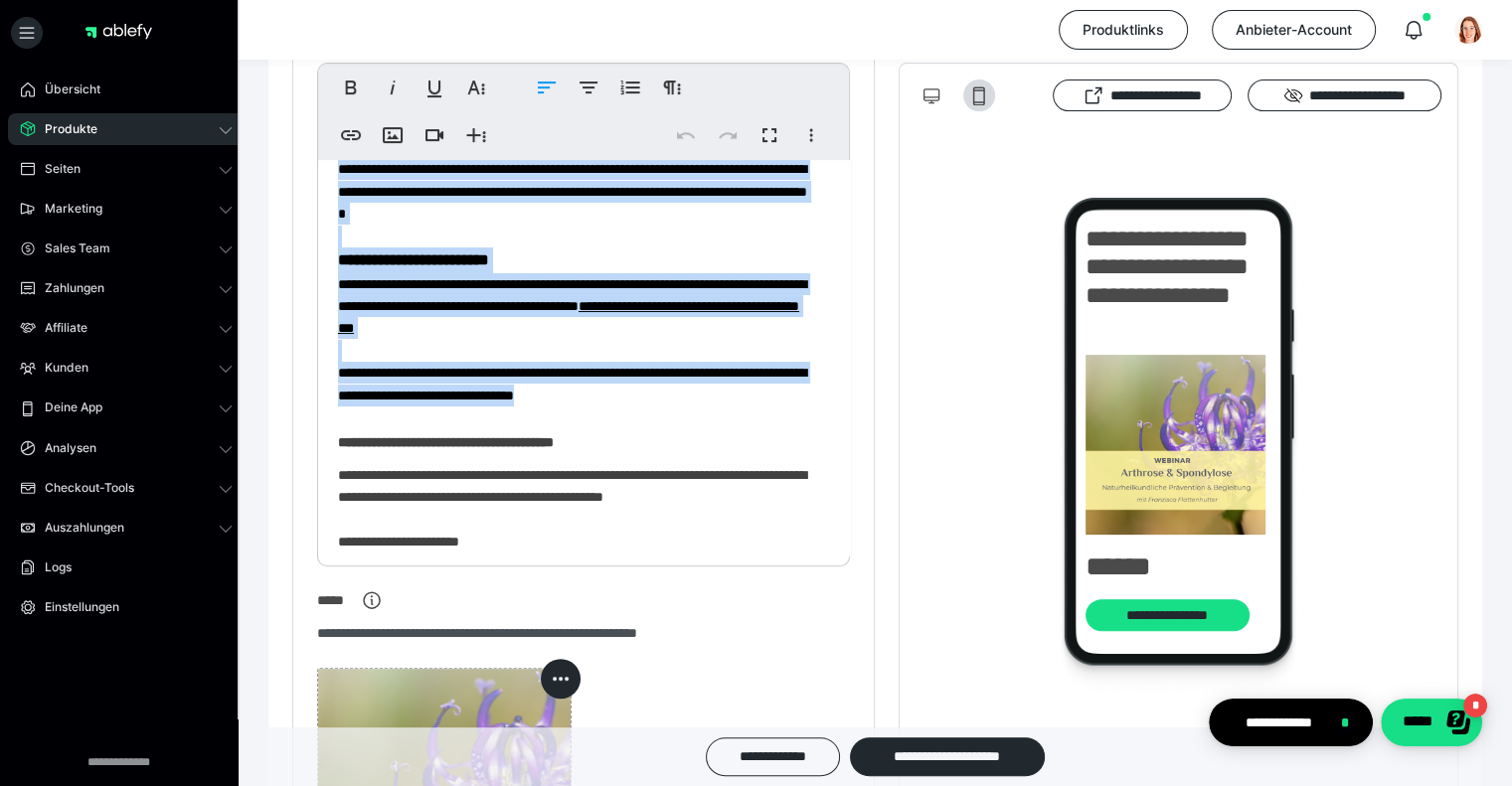 copy on "**********" 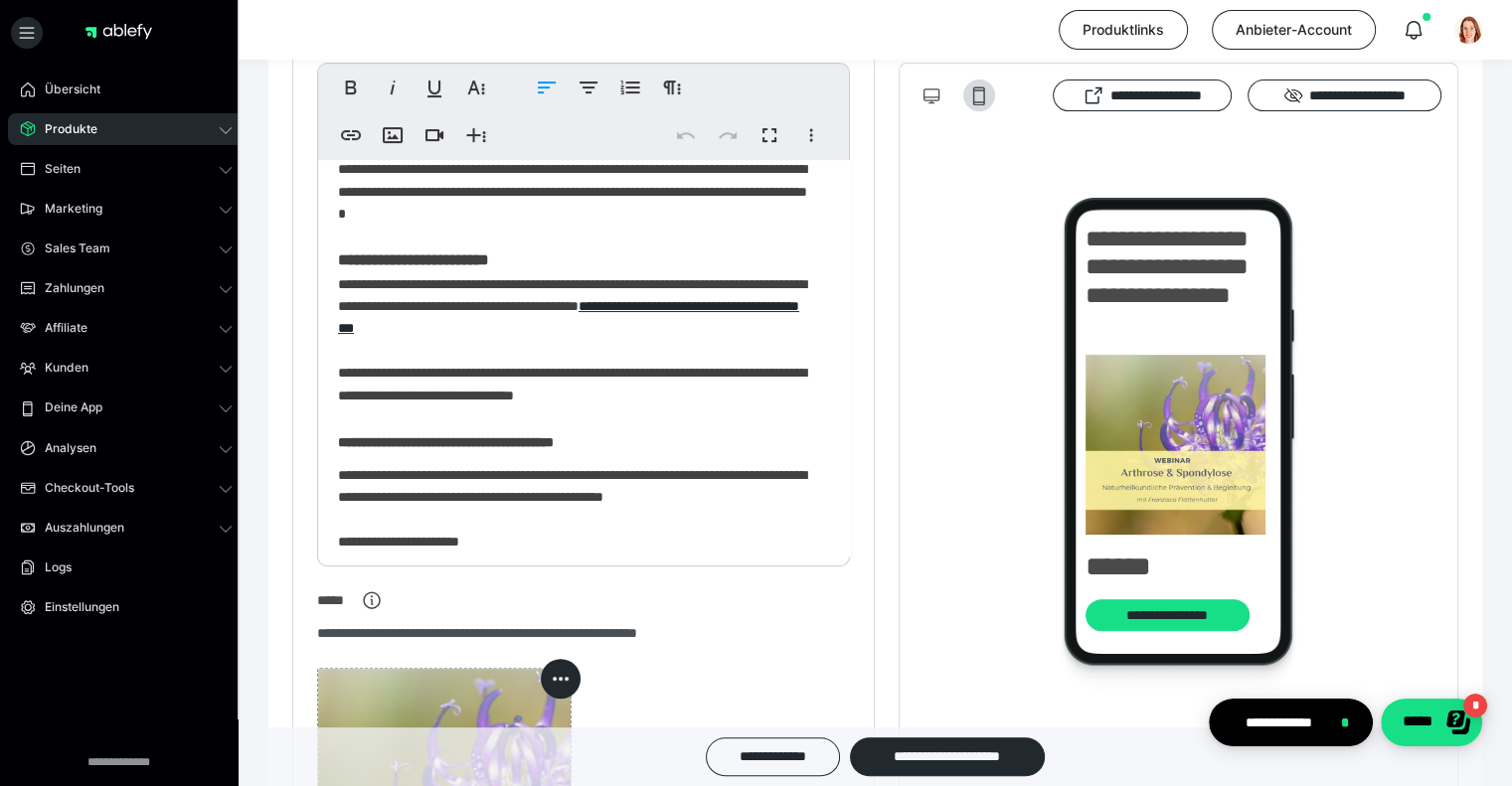 click on "**********" at bounding box center (445, 442) 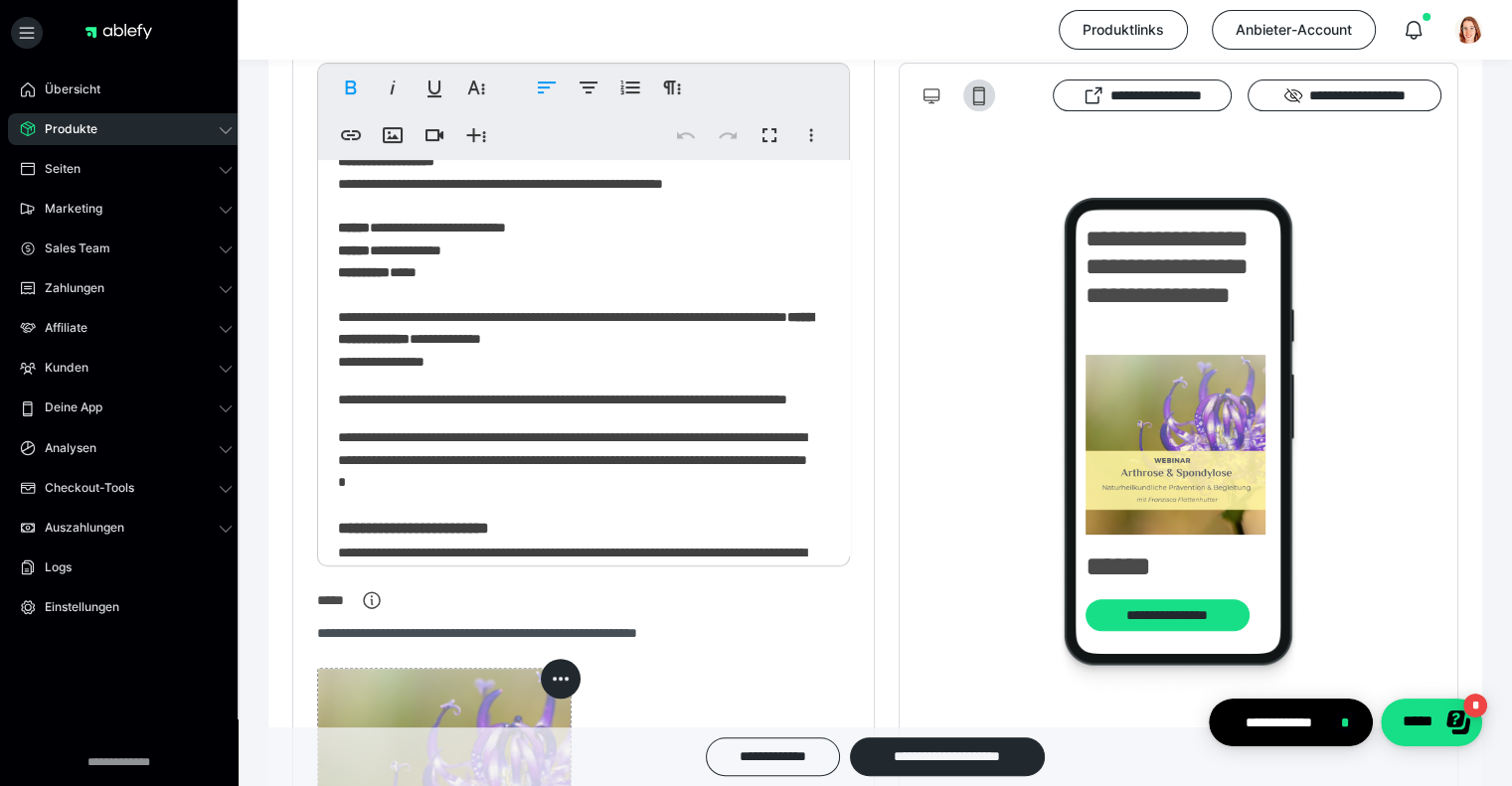 scroll, scrollTop: 0, scrollLeft: 0, axis: both 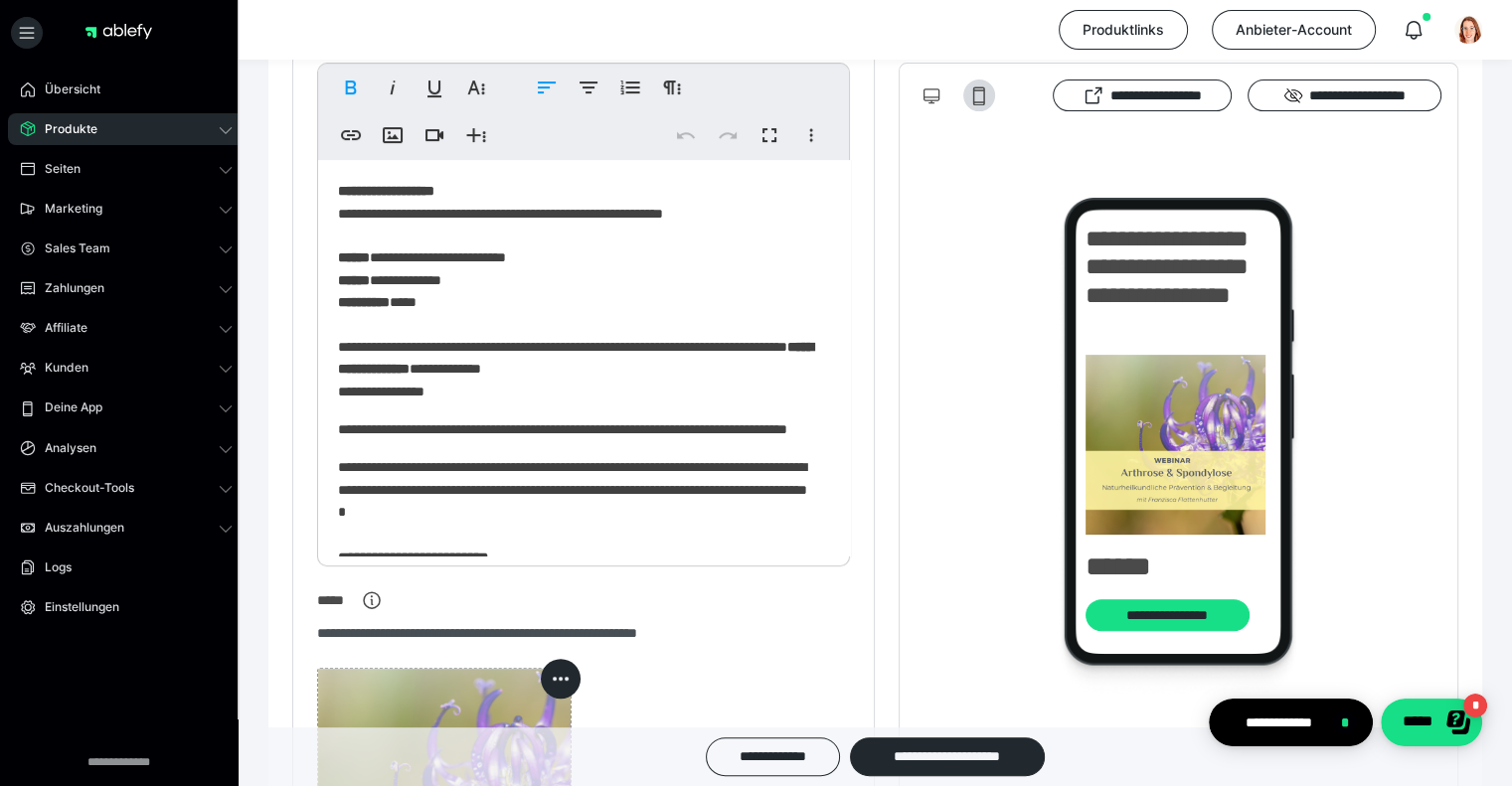 click on "**********" at bounding box center [576, 279] 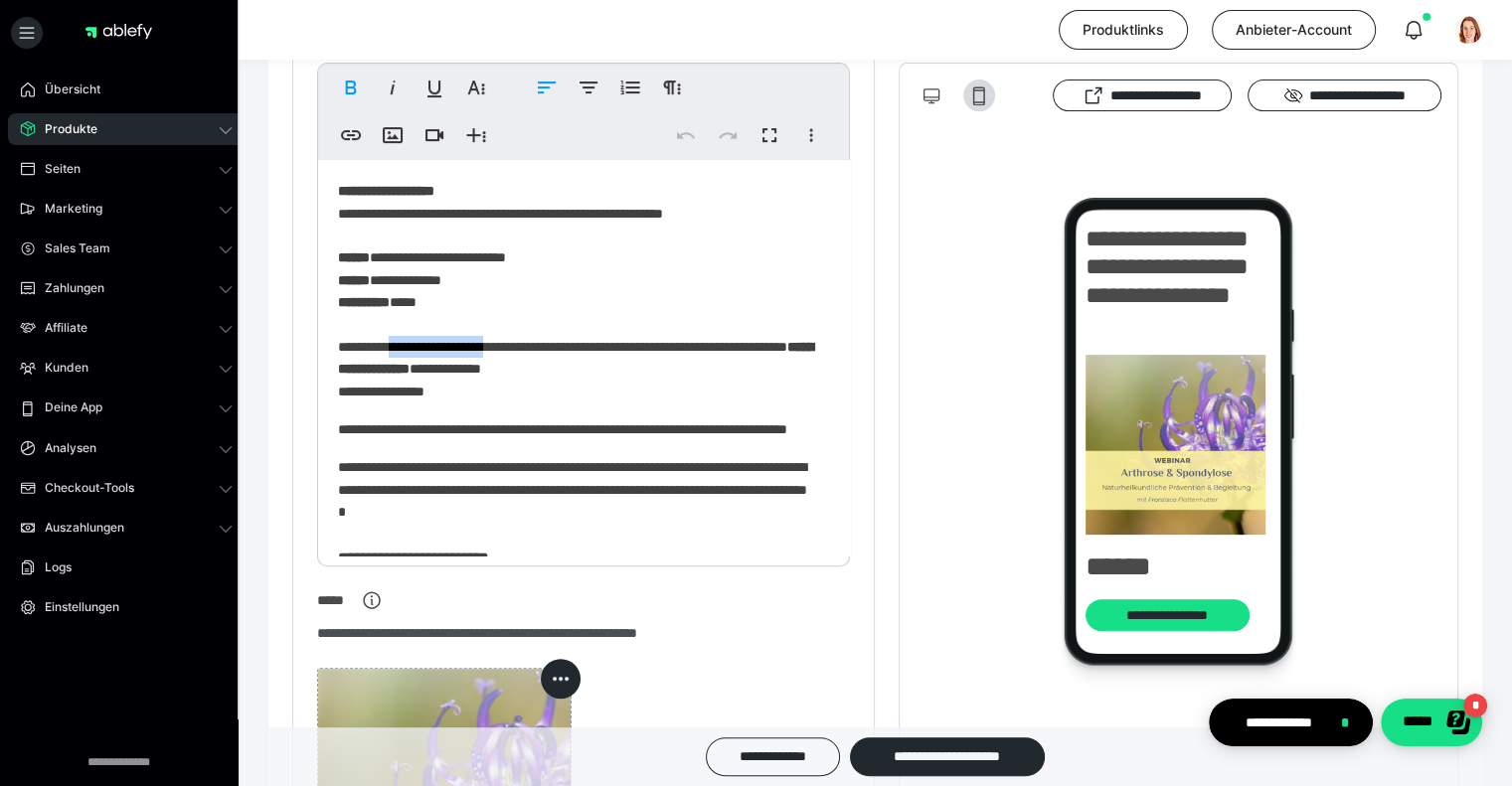 click on "**********" at bounding box center [576, 279] 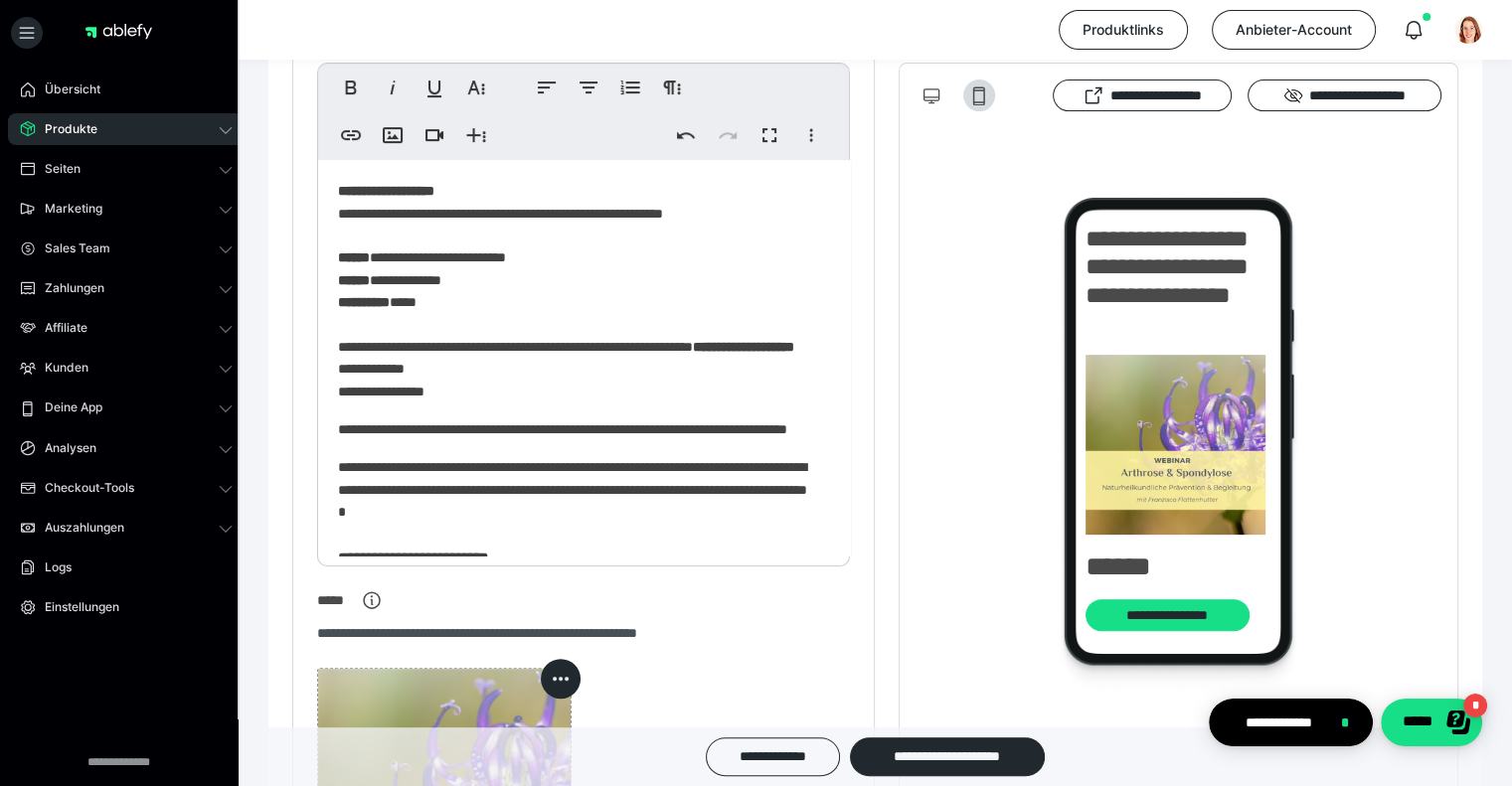scroll, scrollTop: 309, scrollLeft: 0, axis: vertical 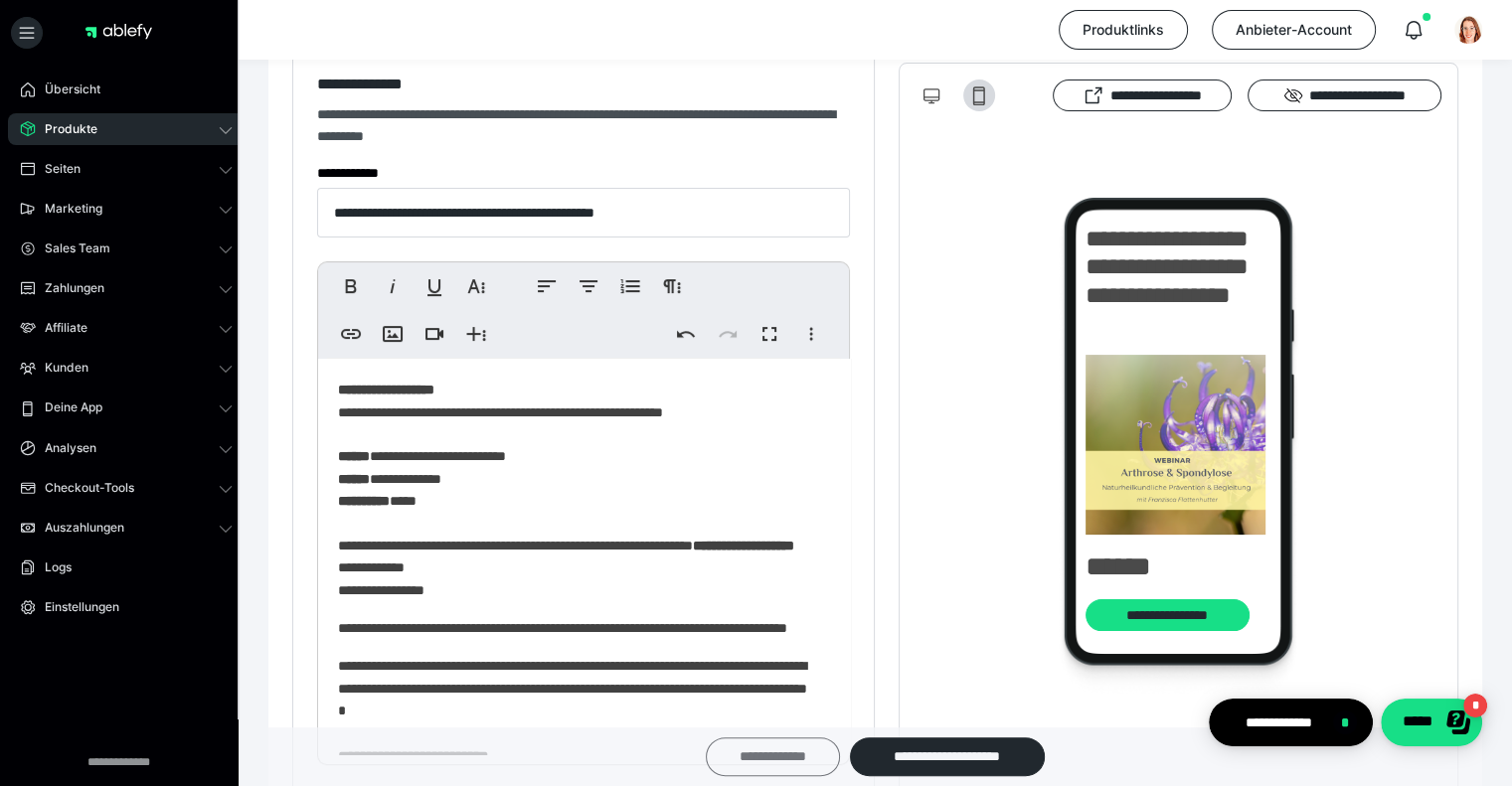 click on "**********" at bounding box center [772, 756] 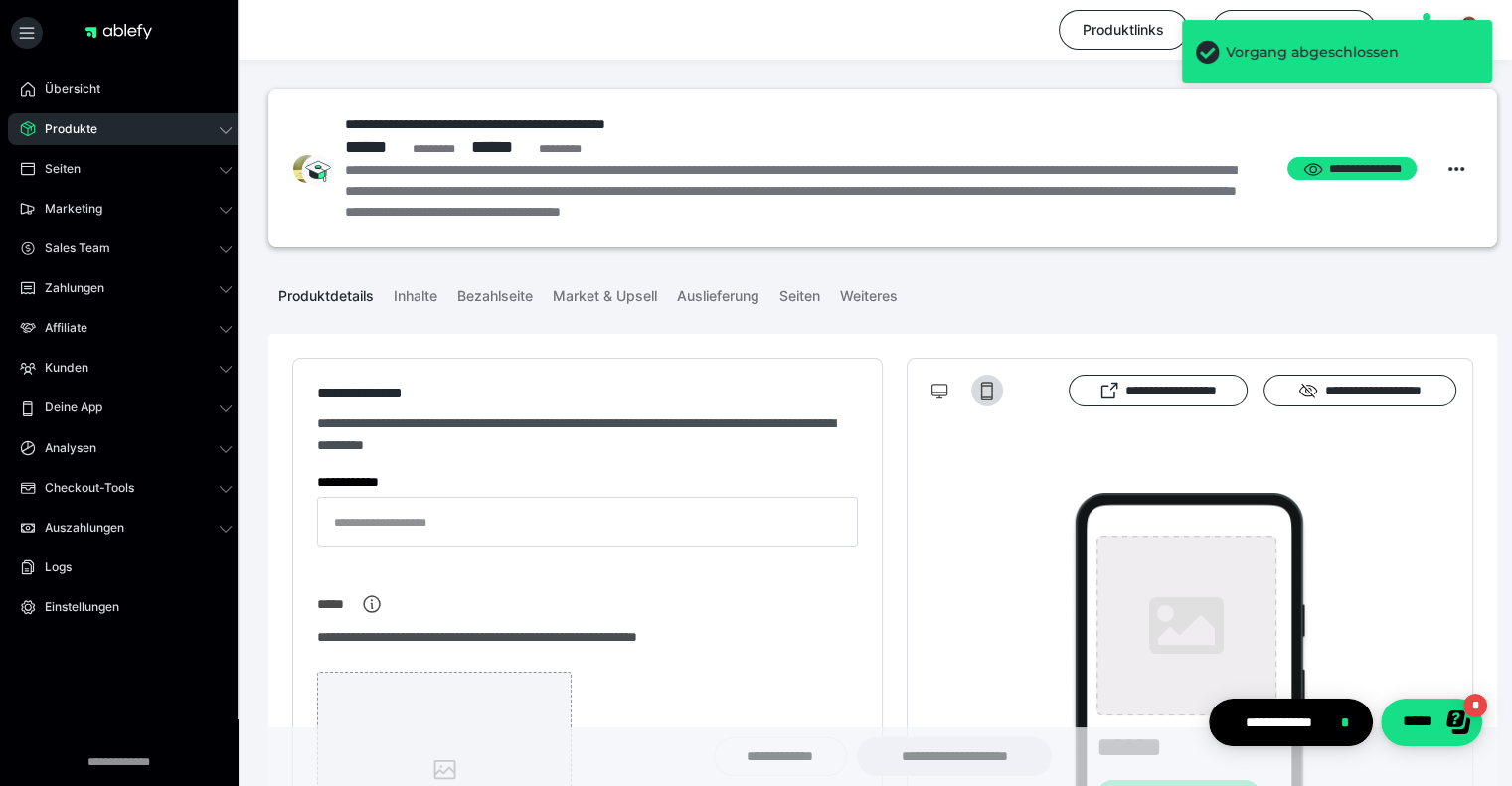type on "**********" 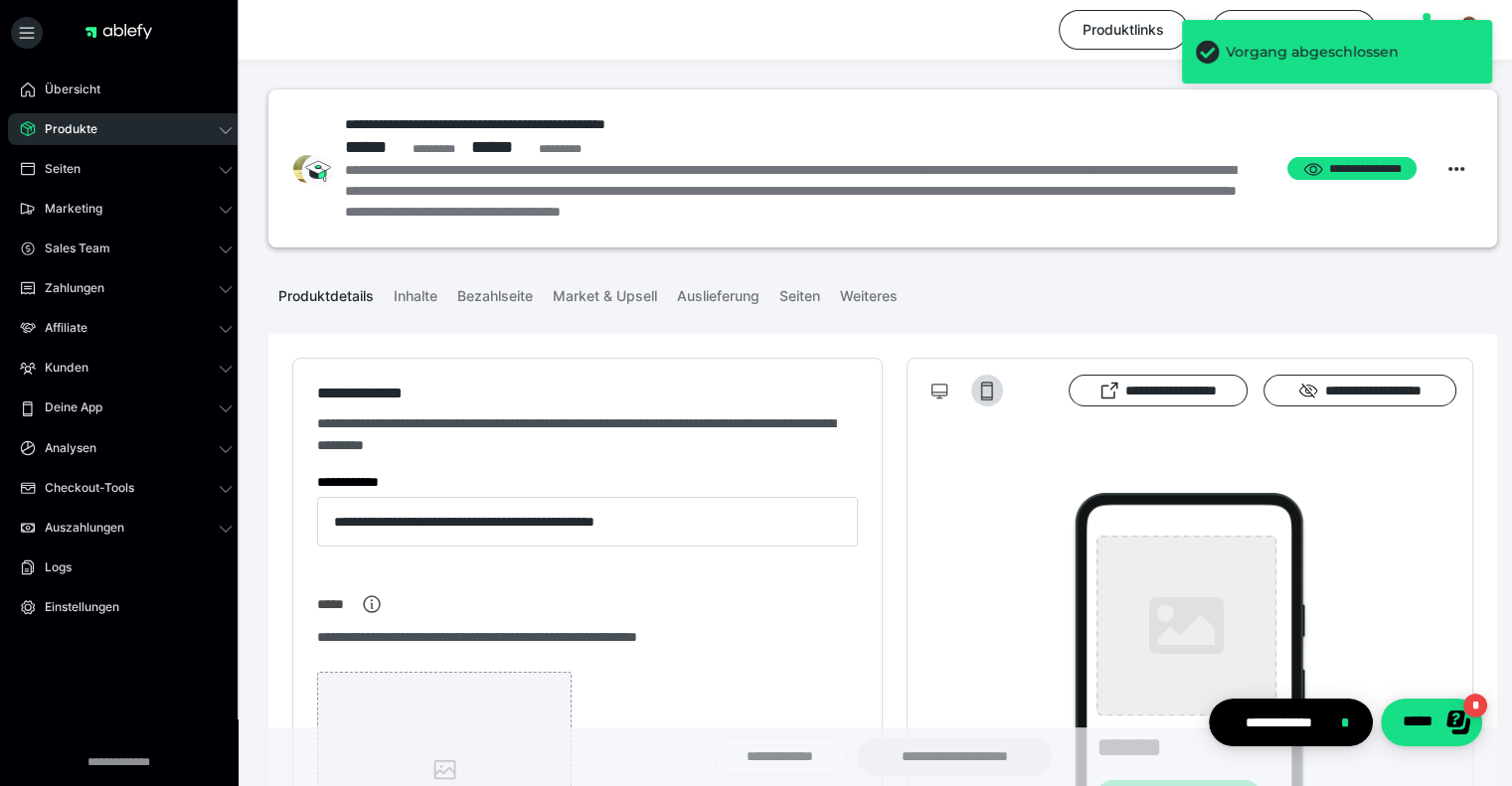 type on "**********" 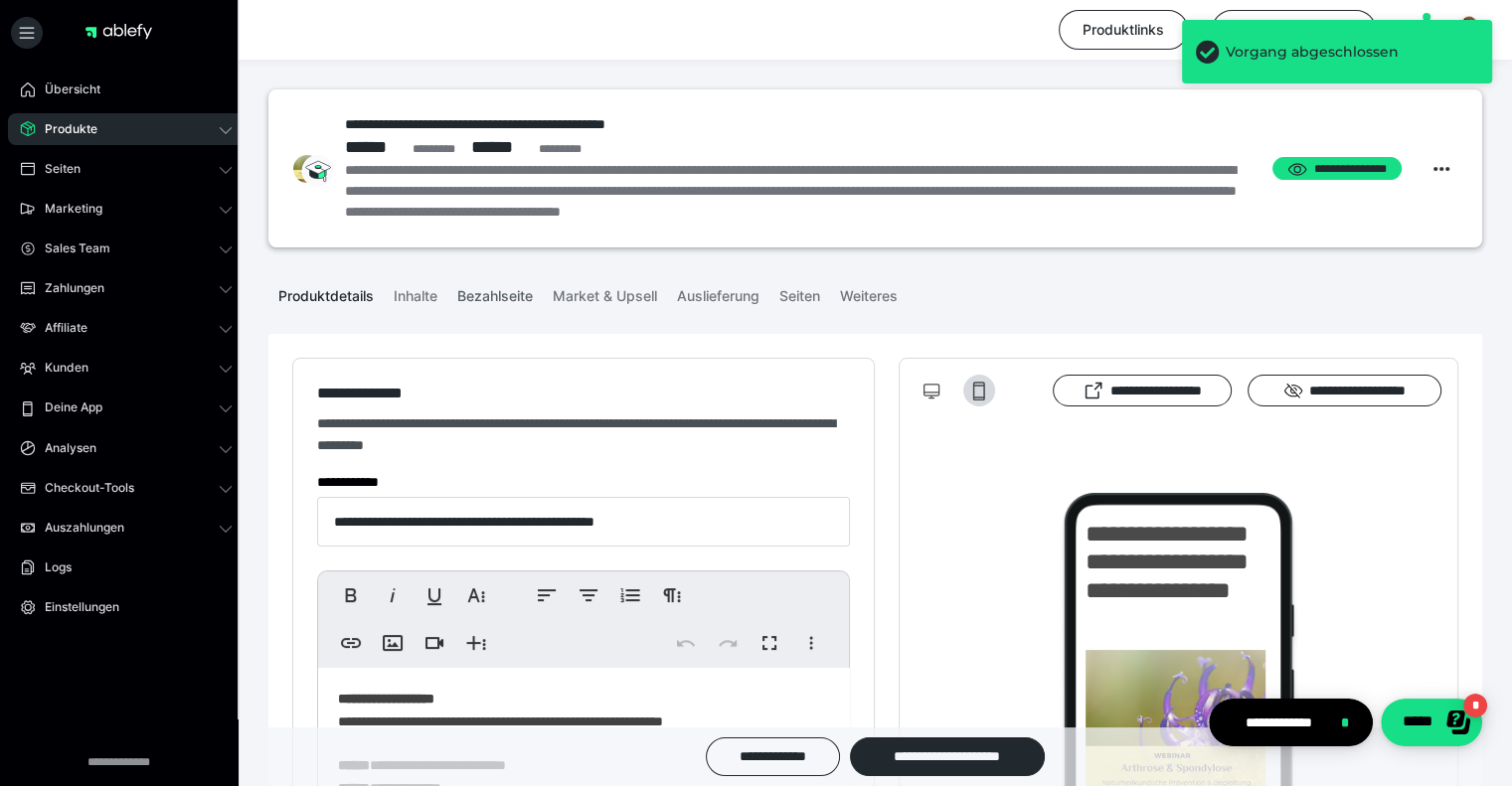 click on "Bezahlseite" at bounding box center [495, 292] 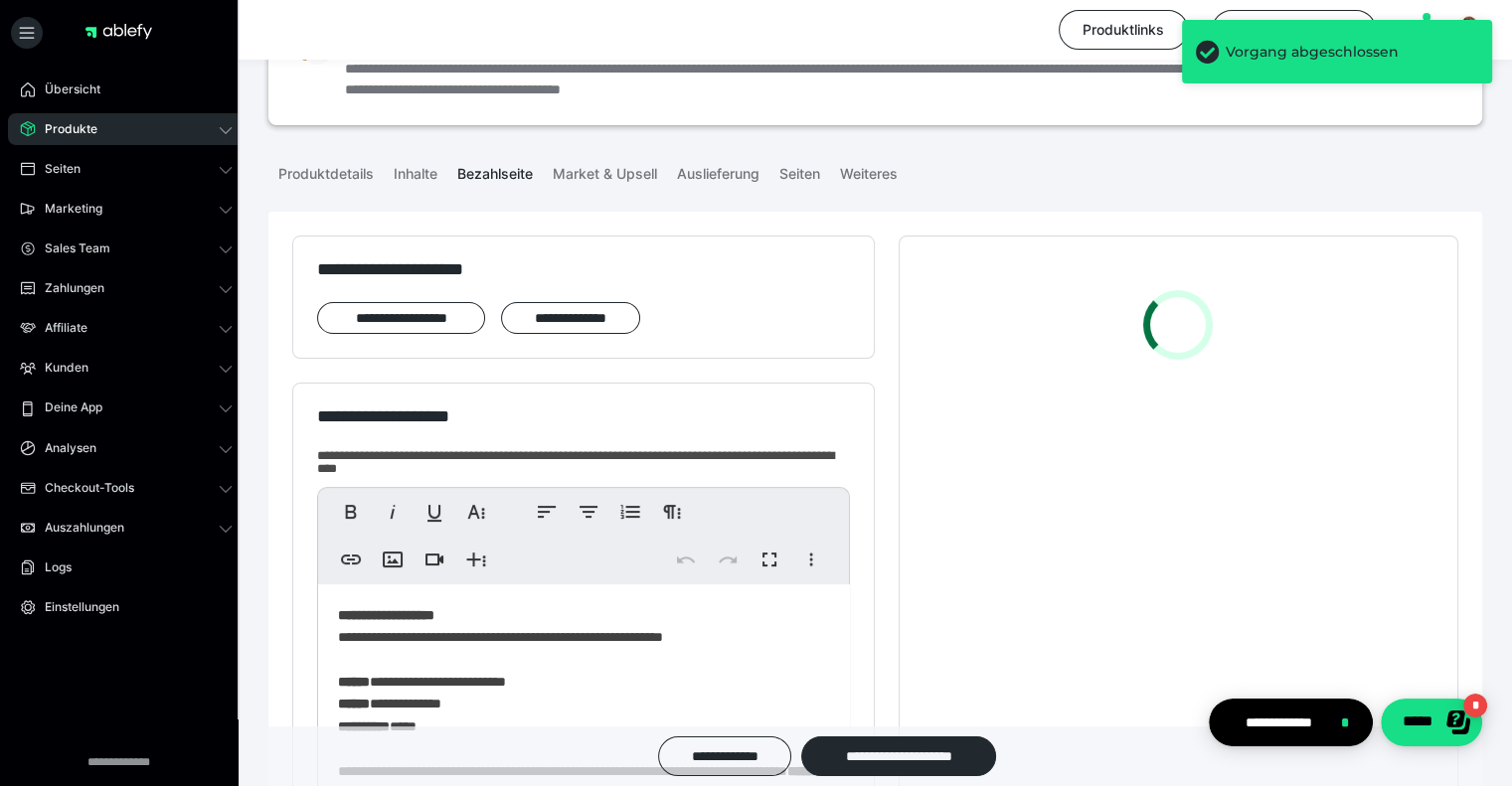scroll, scrollTop: 298, scrollLeft: 0, axis: vertical 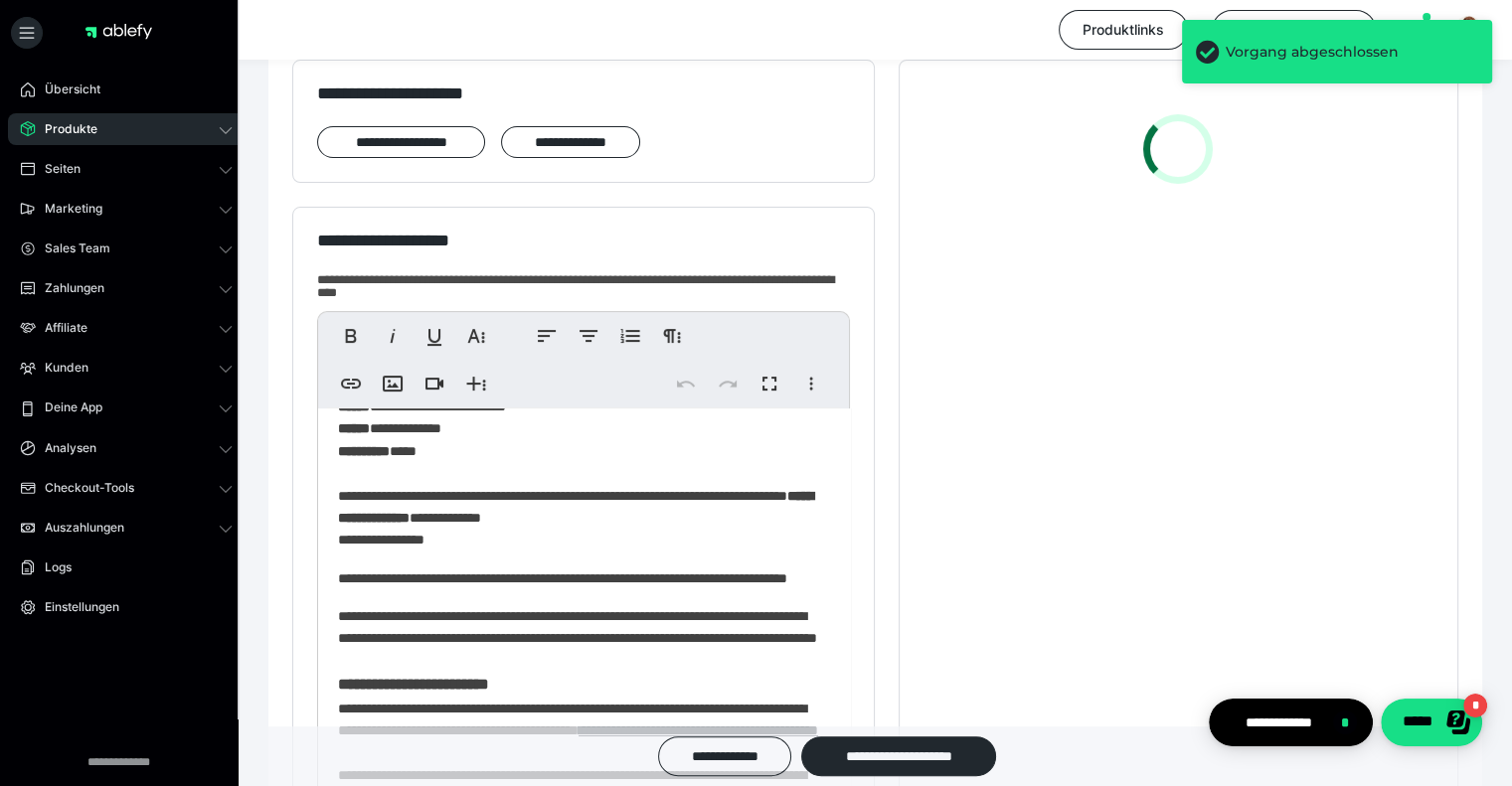 click on "**********" at bounding box center (576, 428) 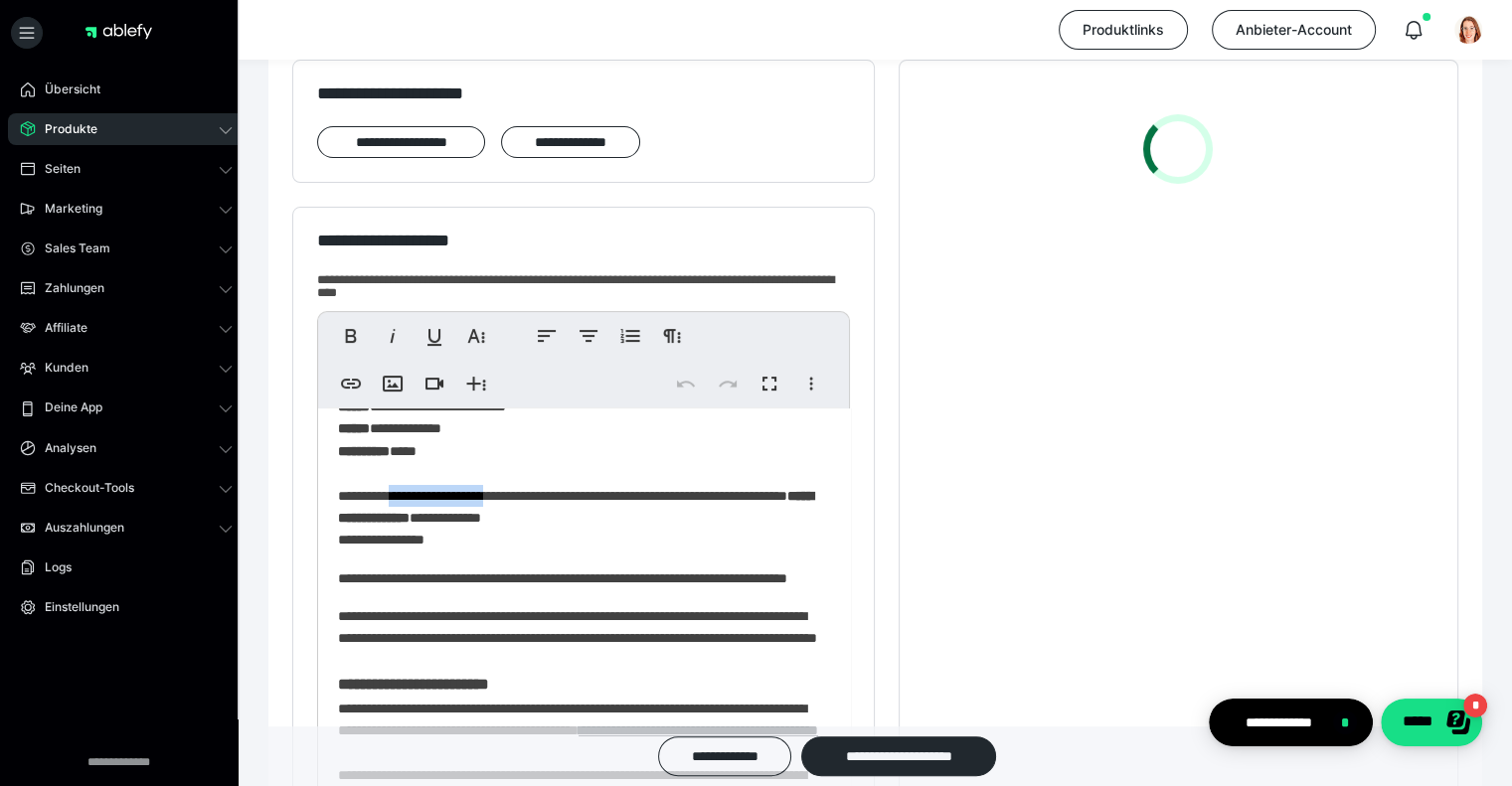 click on "**********" at bounding box center [576, 428] 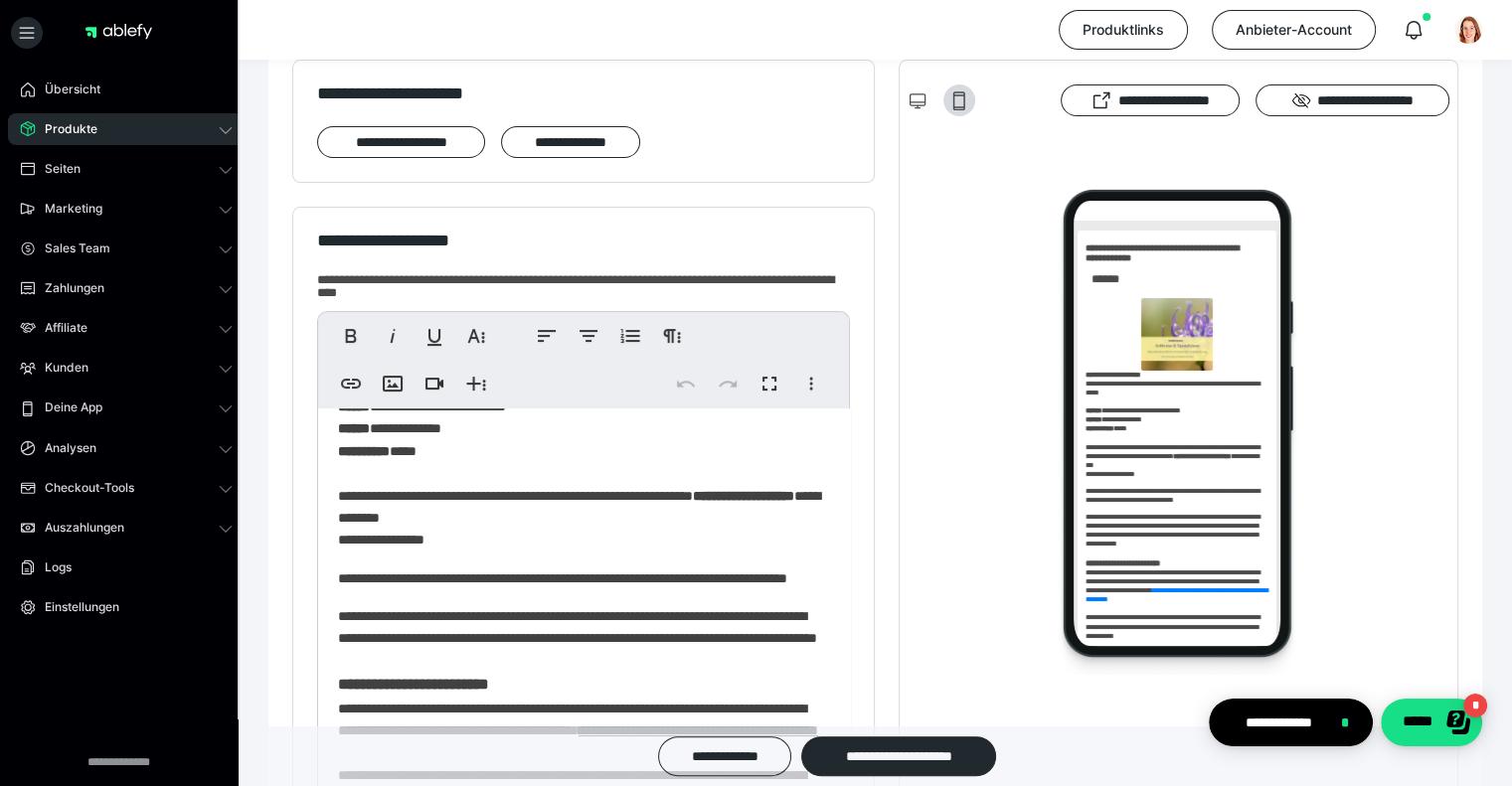 scroll, scrollTop: 0, scrollLeft: 0, axis: both 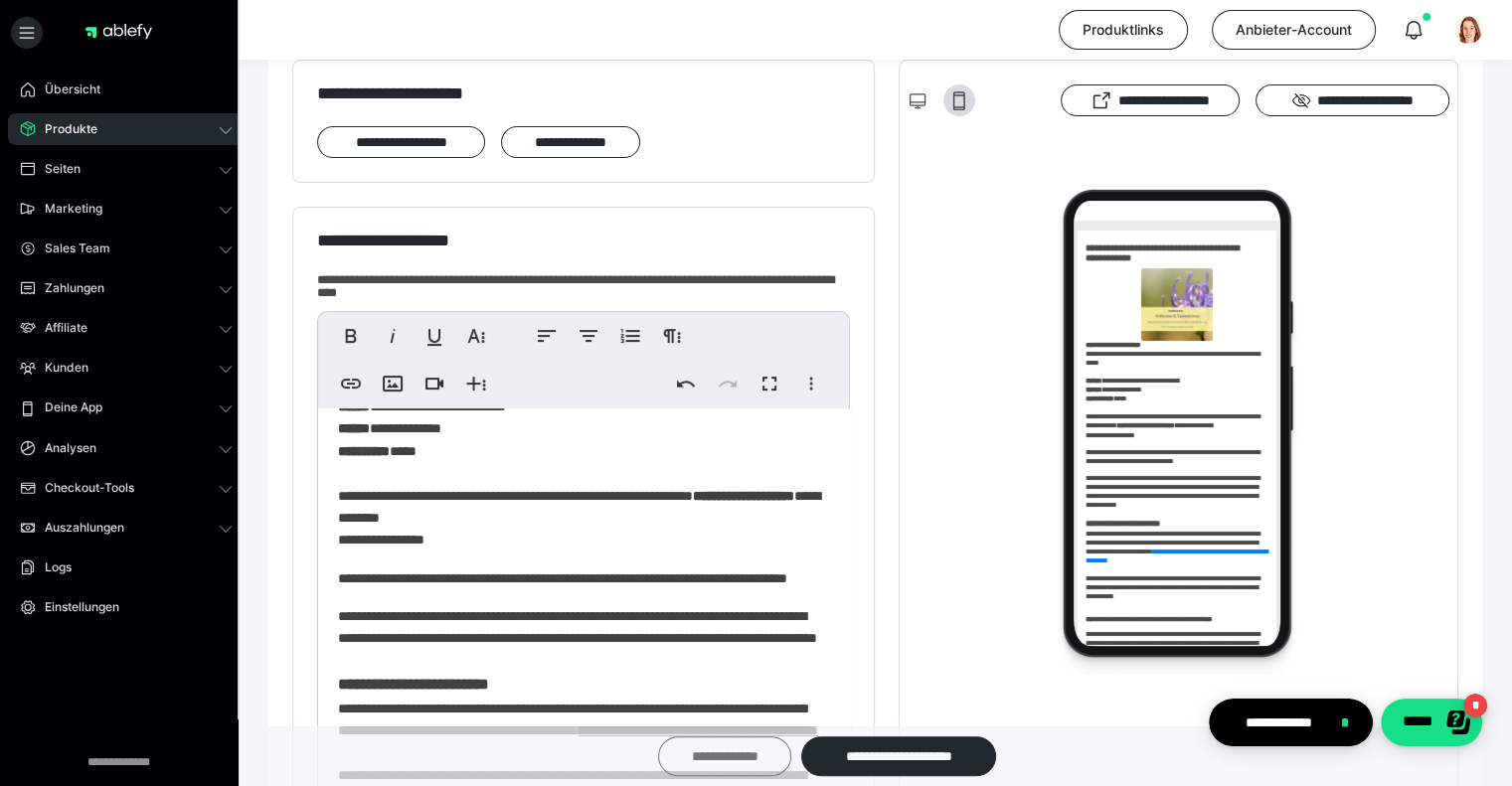 click on "**********" at bounding box center (725, 756) 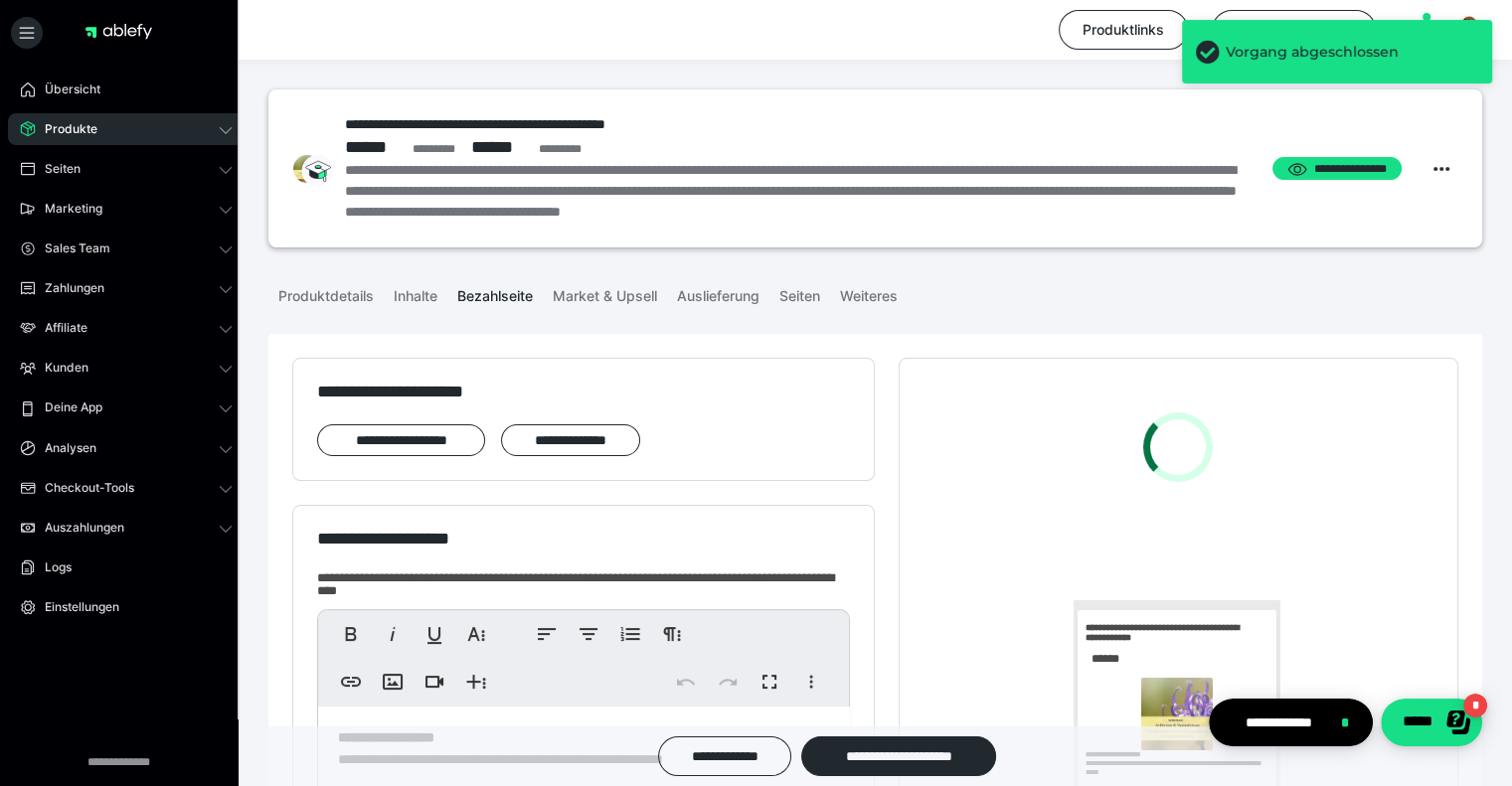 scroll, scrollTop: 0, scrollLeft: 0, axis: both 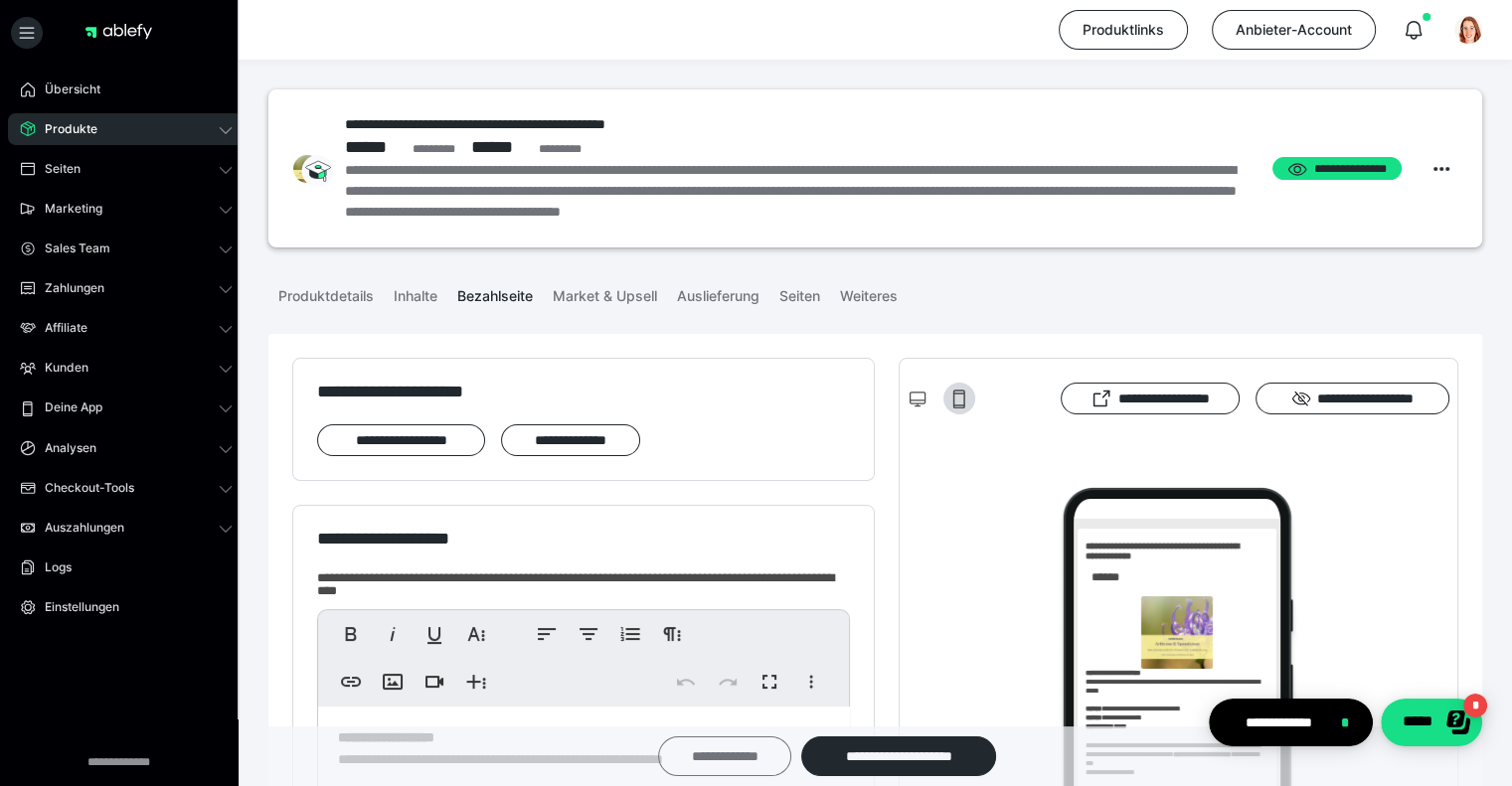 click on "**********" at bounding box center [725, 756] 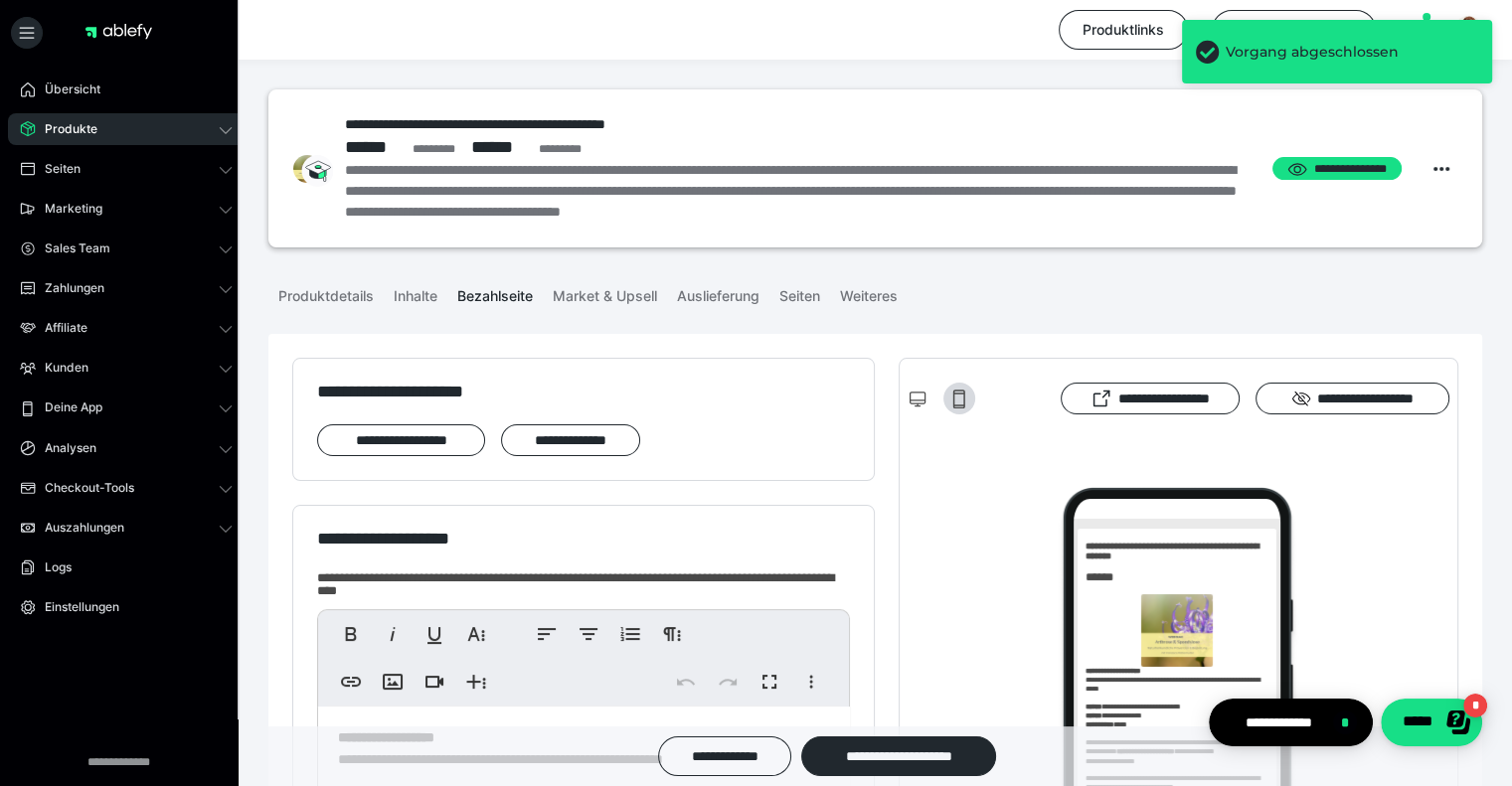 scroll, scrollTop: 0, scrollLeft: 0, axis: both 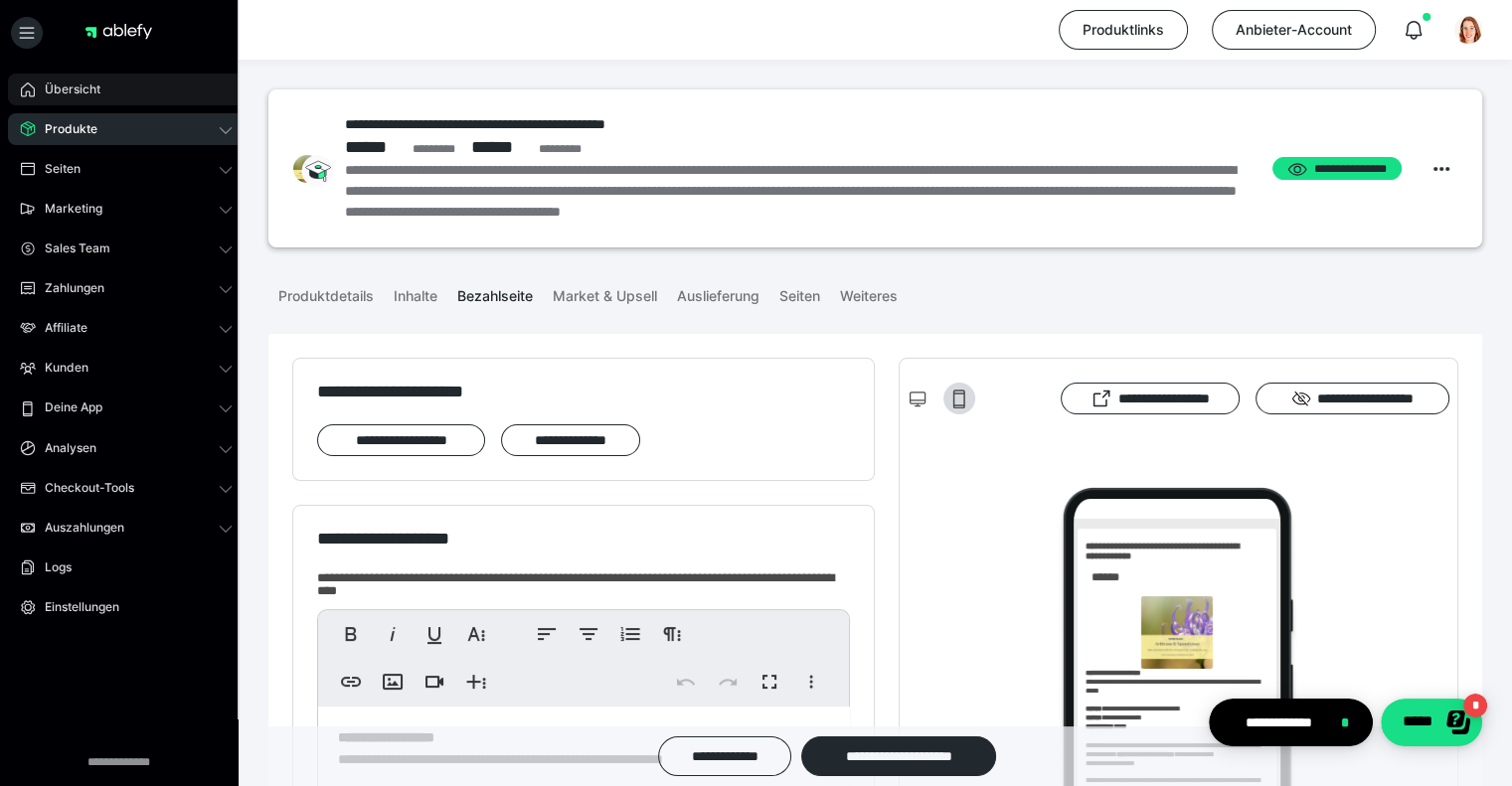 click on "Übersicht" at bounding box center (126, 89) 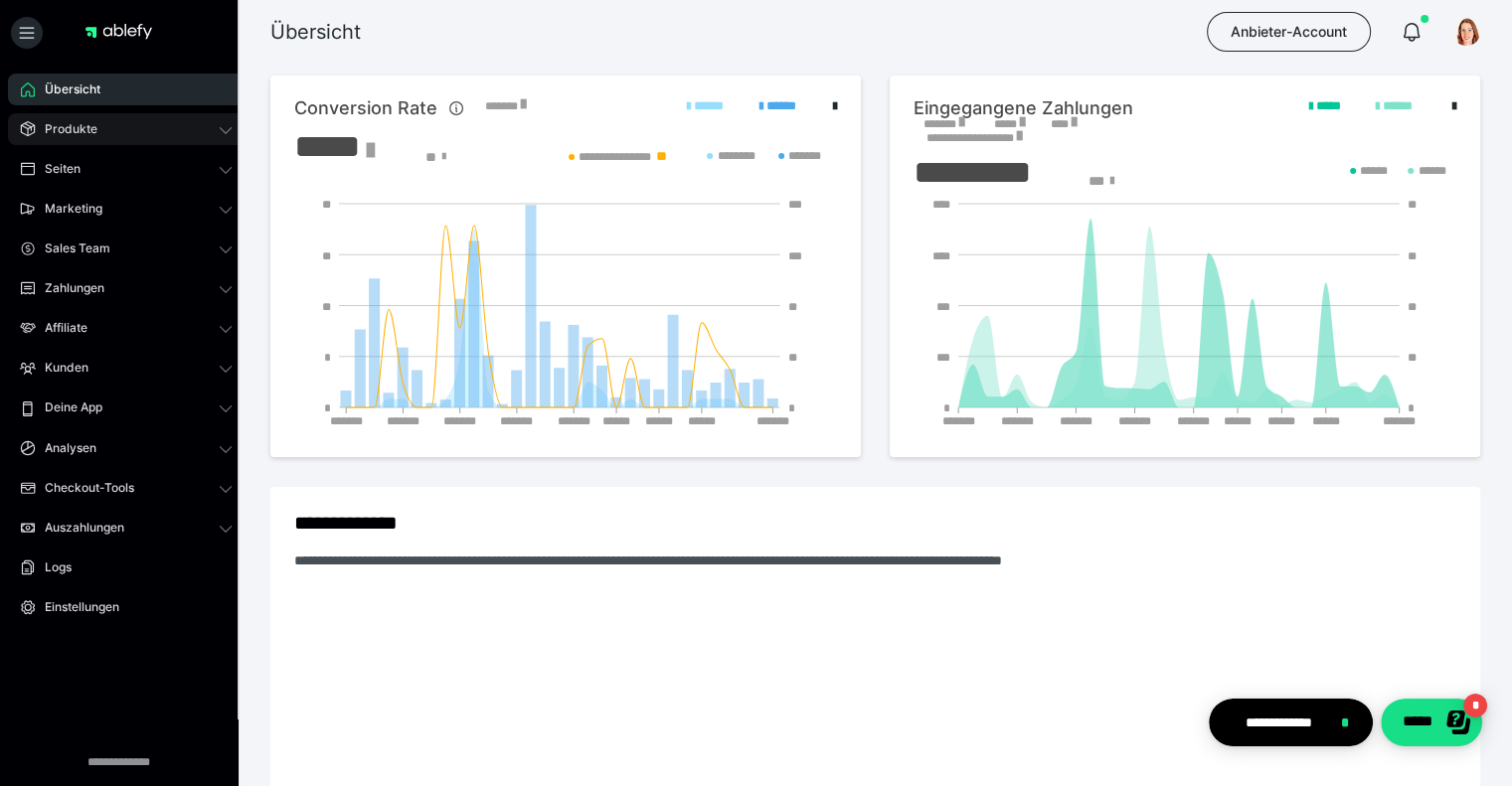 click on "Produkte" at bounding box center [126, 129] 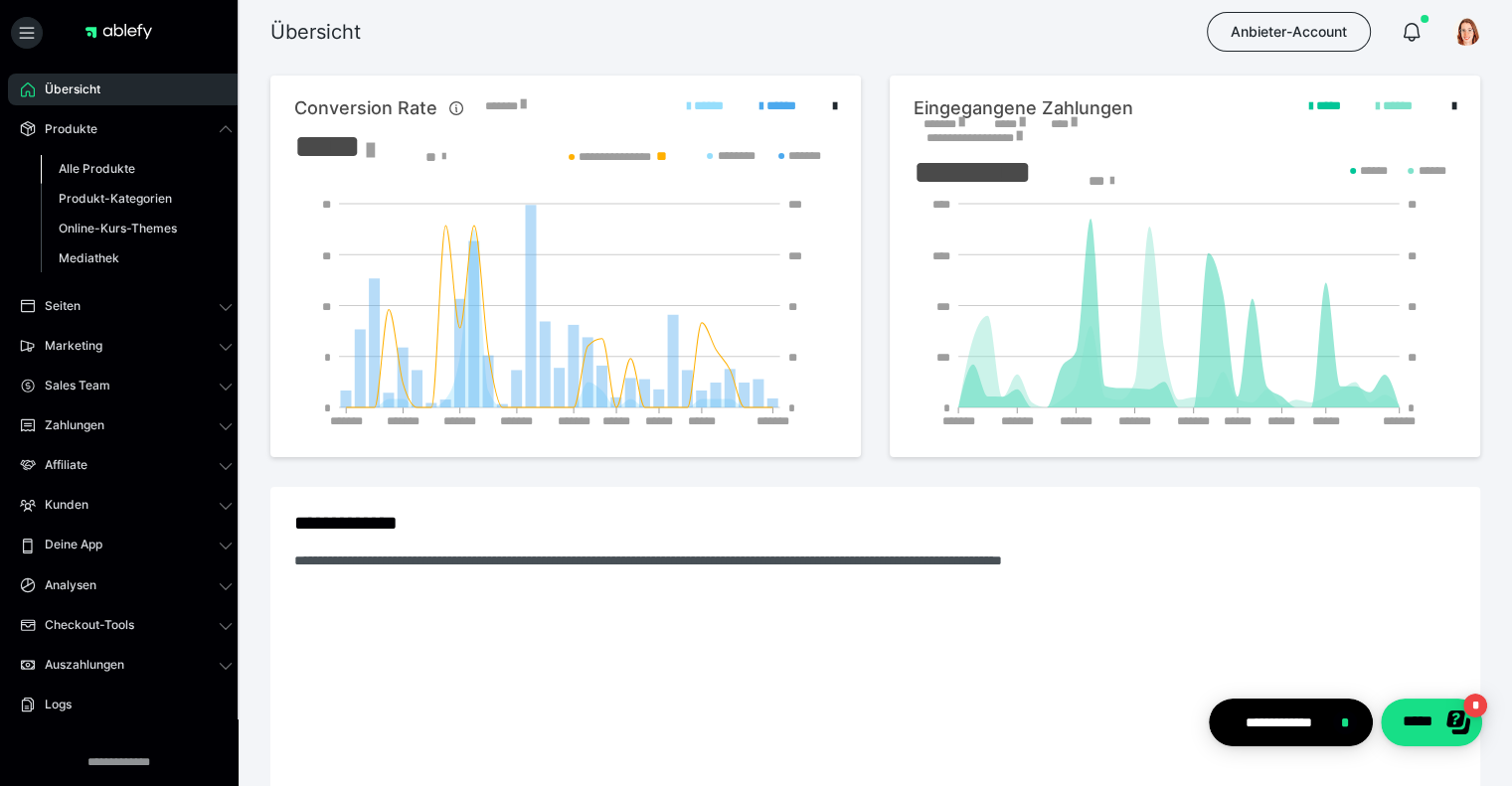 click on "Alle Produkte" at bounding box center [96, 168] 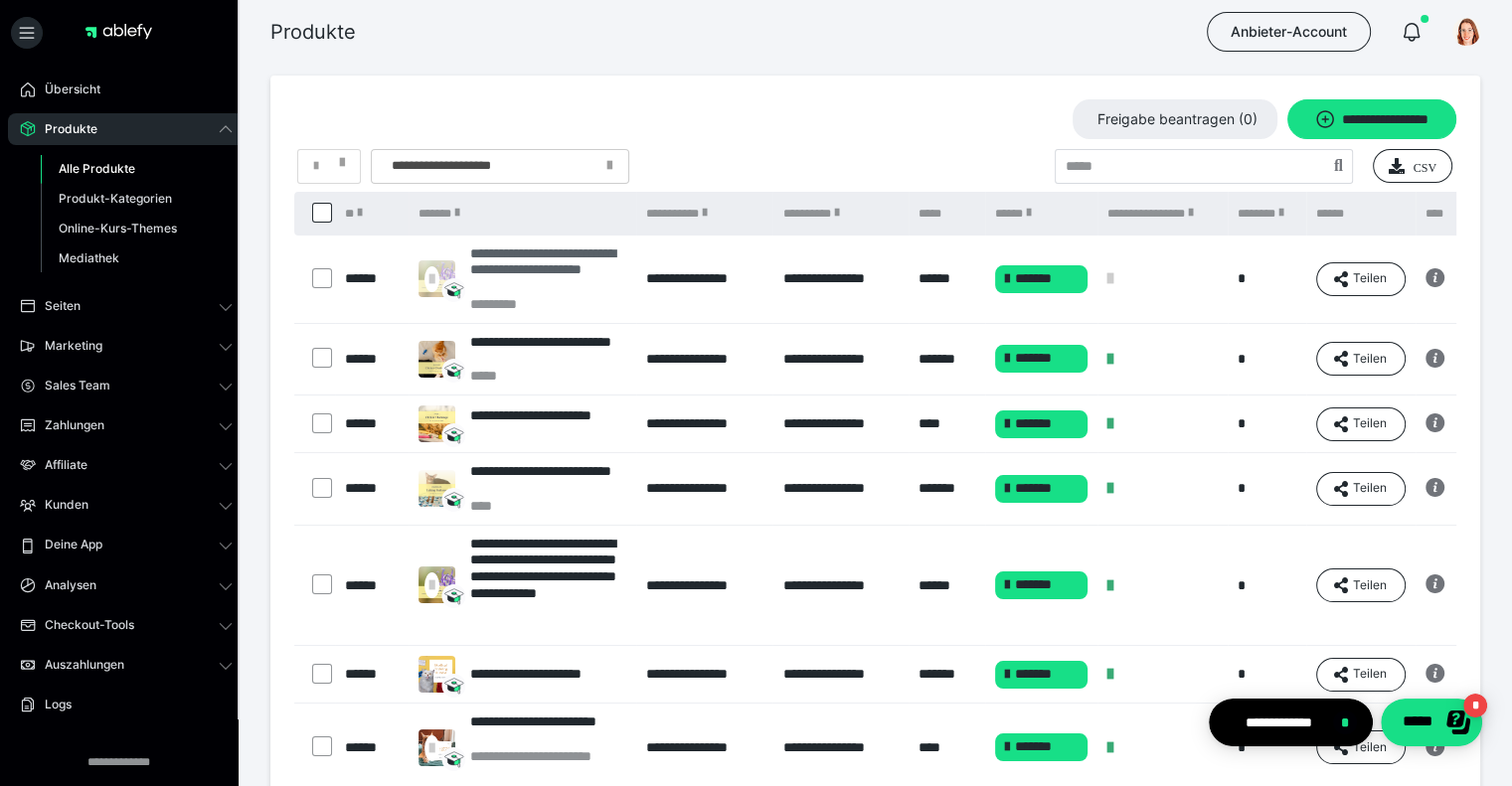 click on "**********" at bounding box center [548, 270] 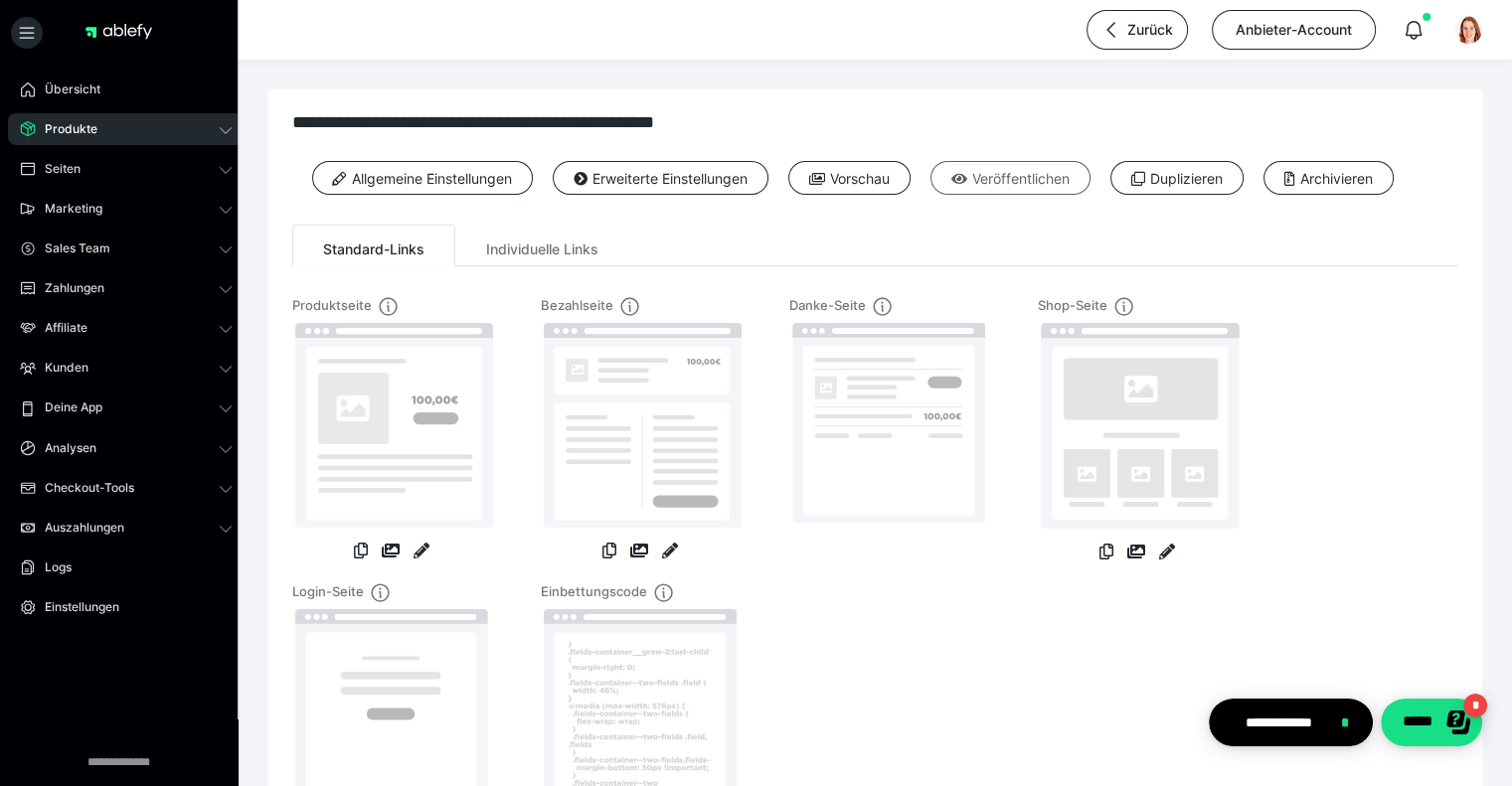 click on "Veröffentlichen" at bounding box center [1010, 178] 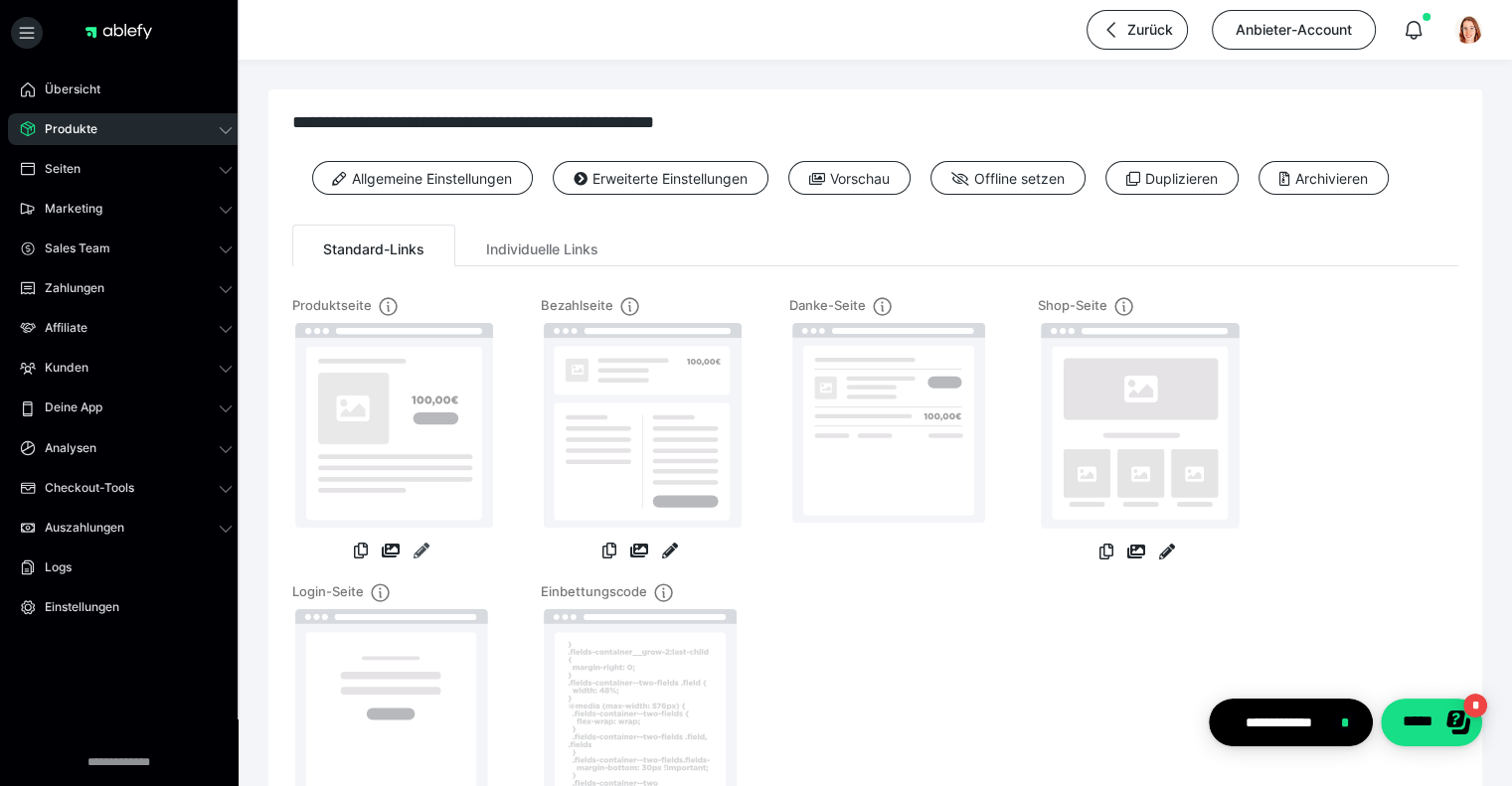 click at bounding box center [421, 550] 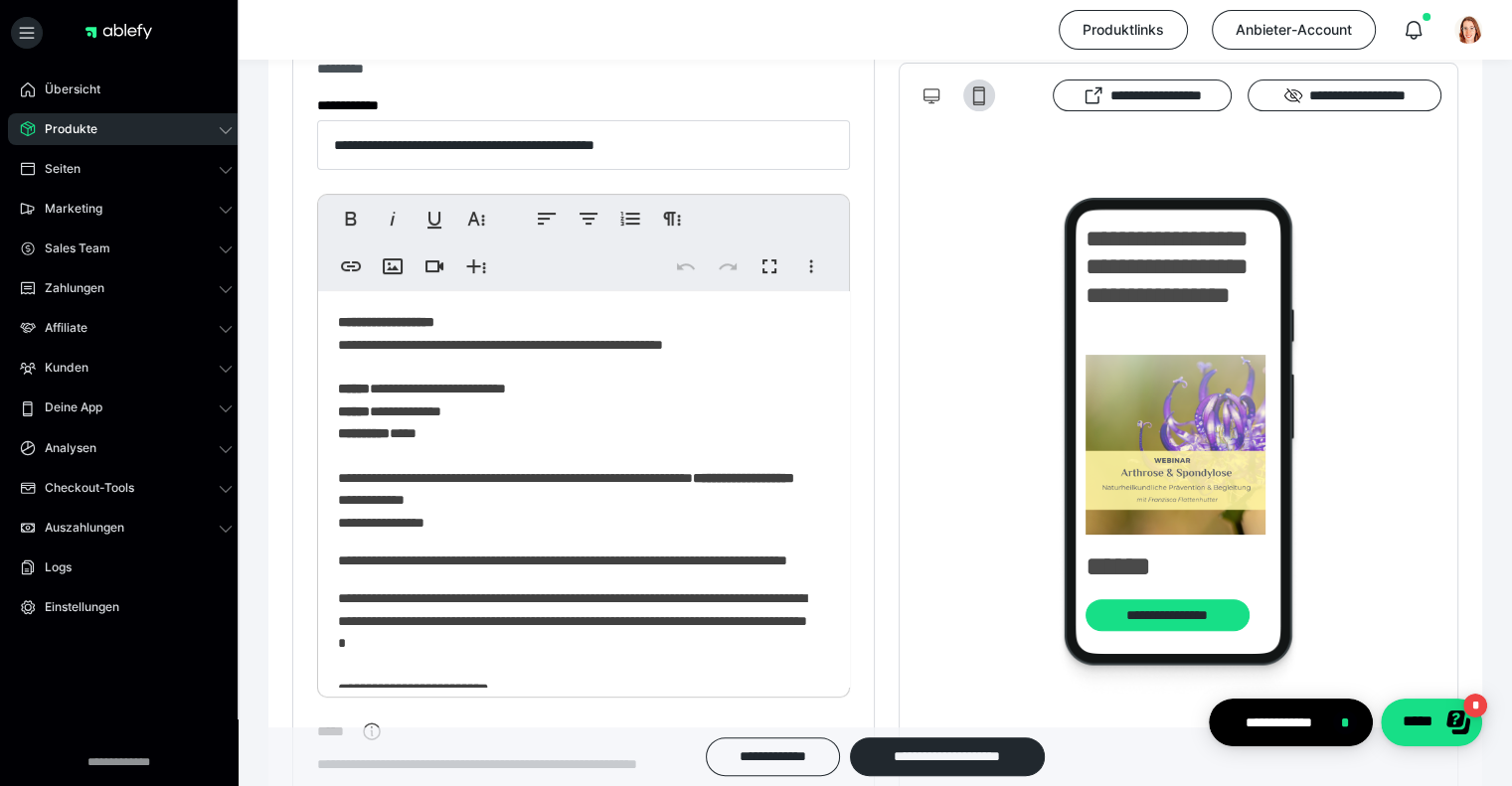 scroll, scrollTop: 795, scrollLeft: 0, axis: vertical 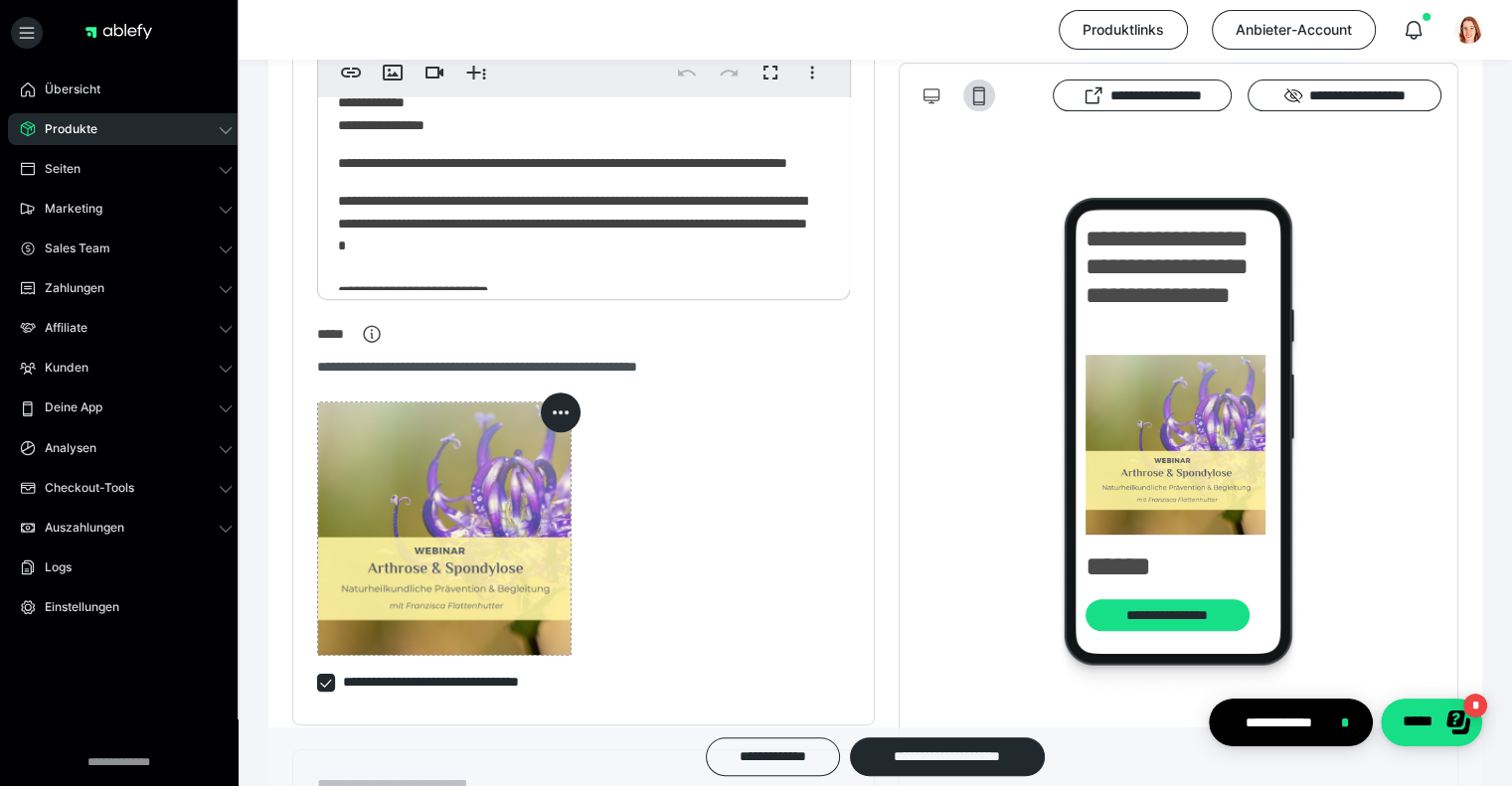 click 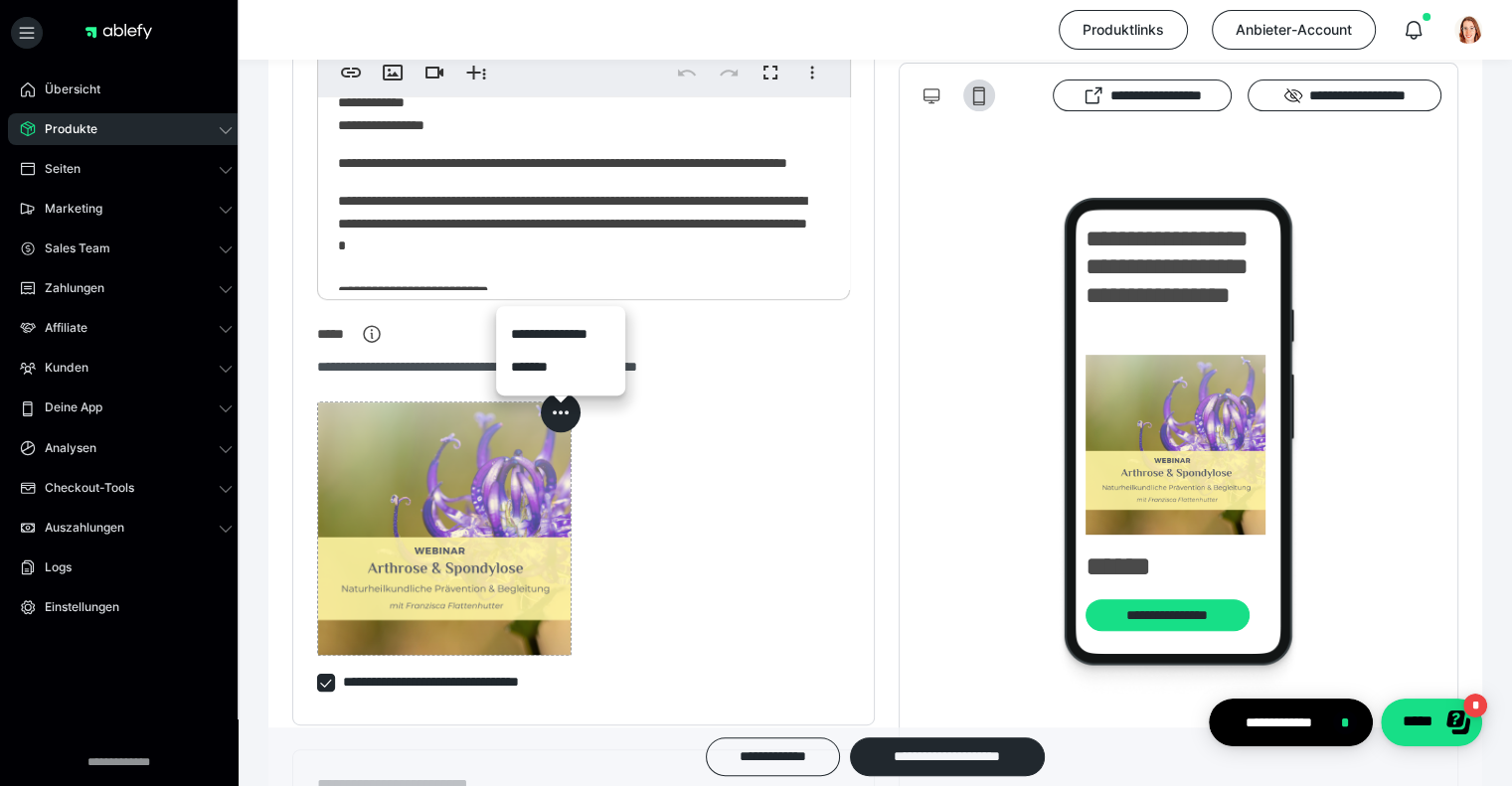 click on "*******" at bounding box center (561, 367) 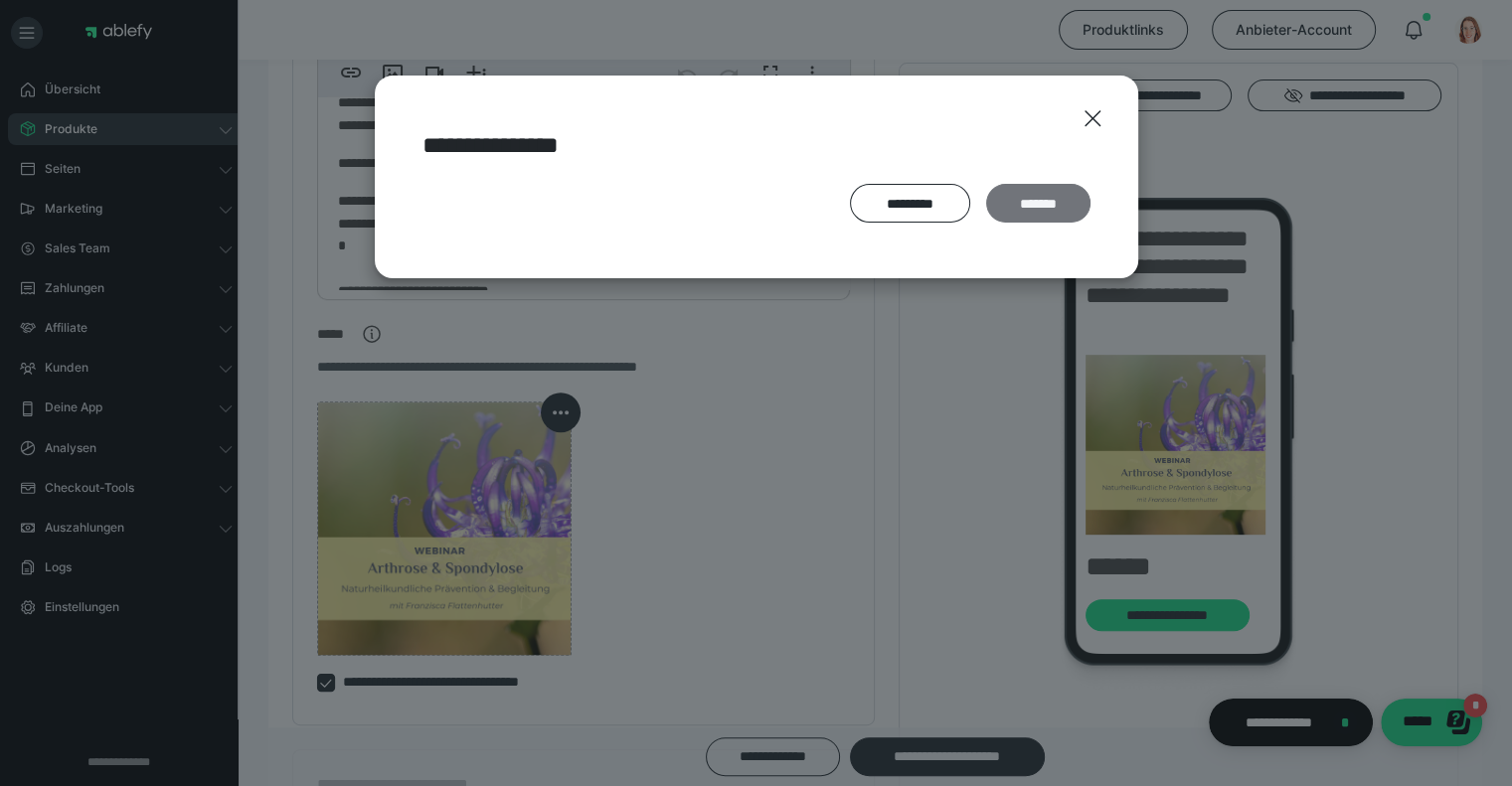 click on "*******" at bounding box center (1038, 204) 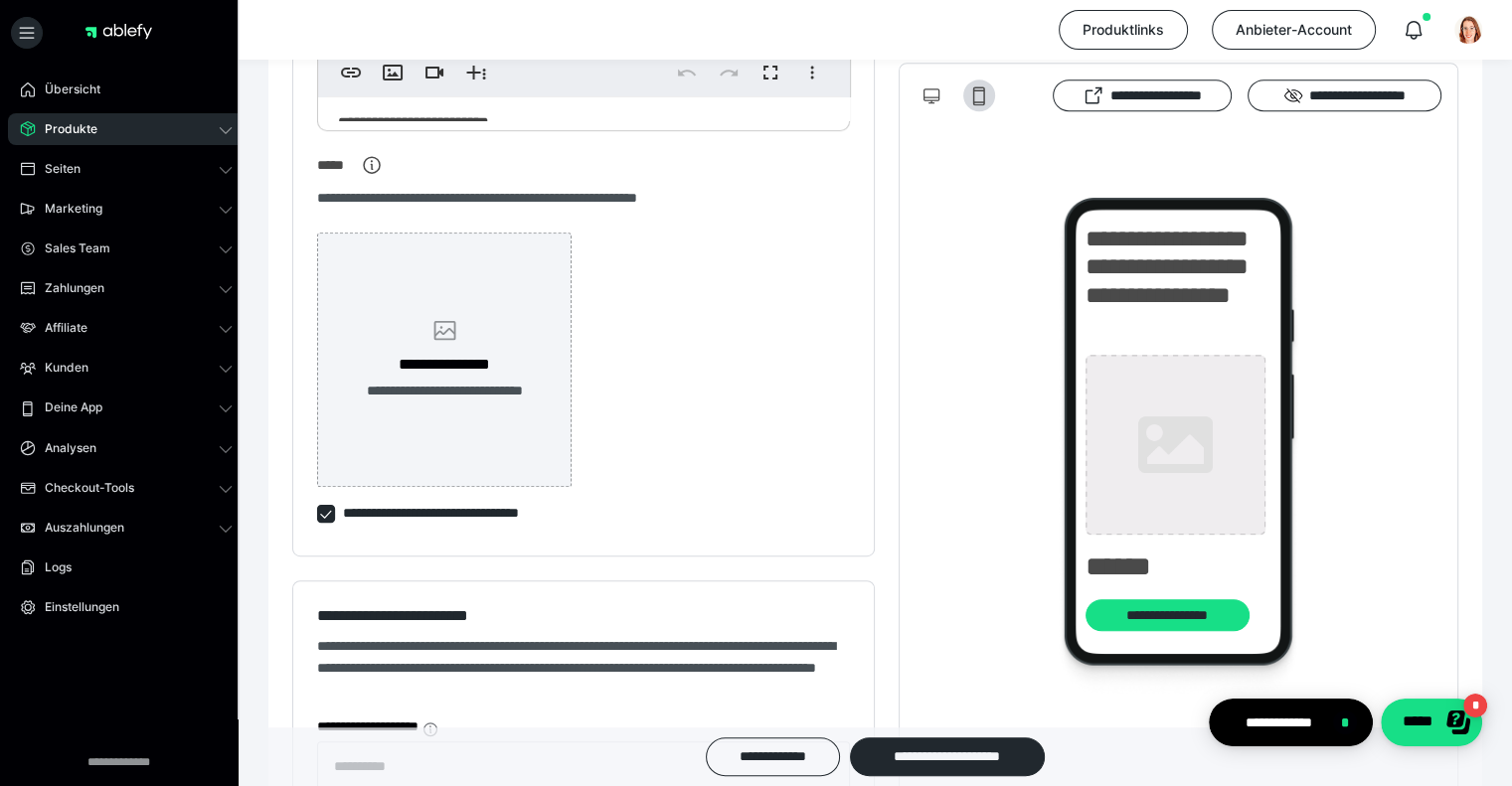 scroll, scrollTop: 994, scrollLeft: 0, axis: vertical 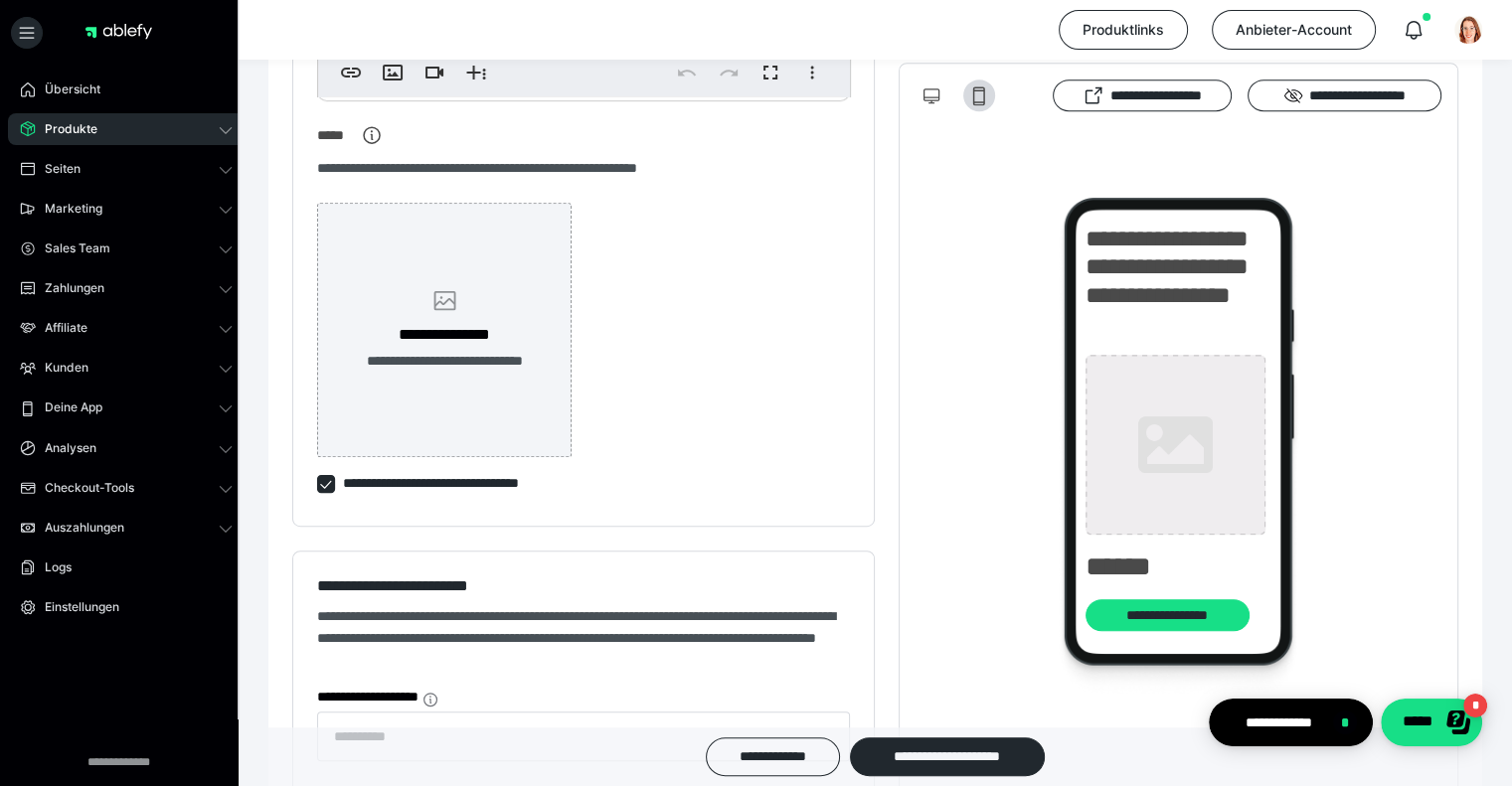 click on "**********" at bounding box center (444, 330) 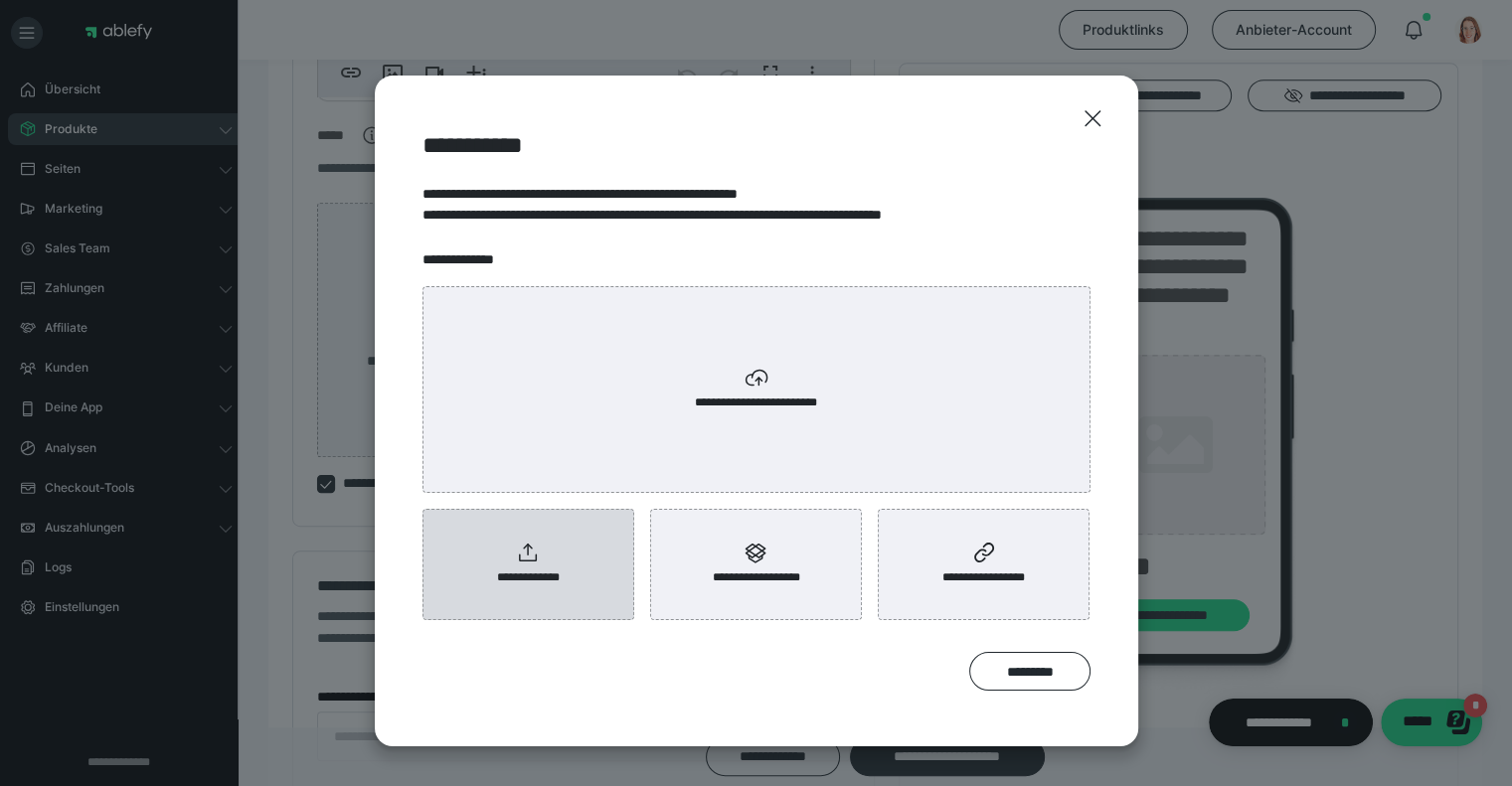 click on "**********" at bounding box center [528, 577] 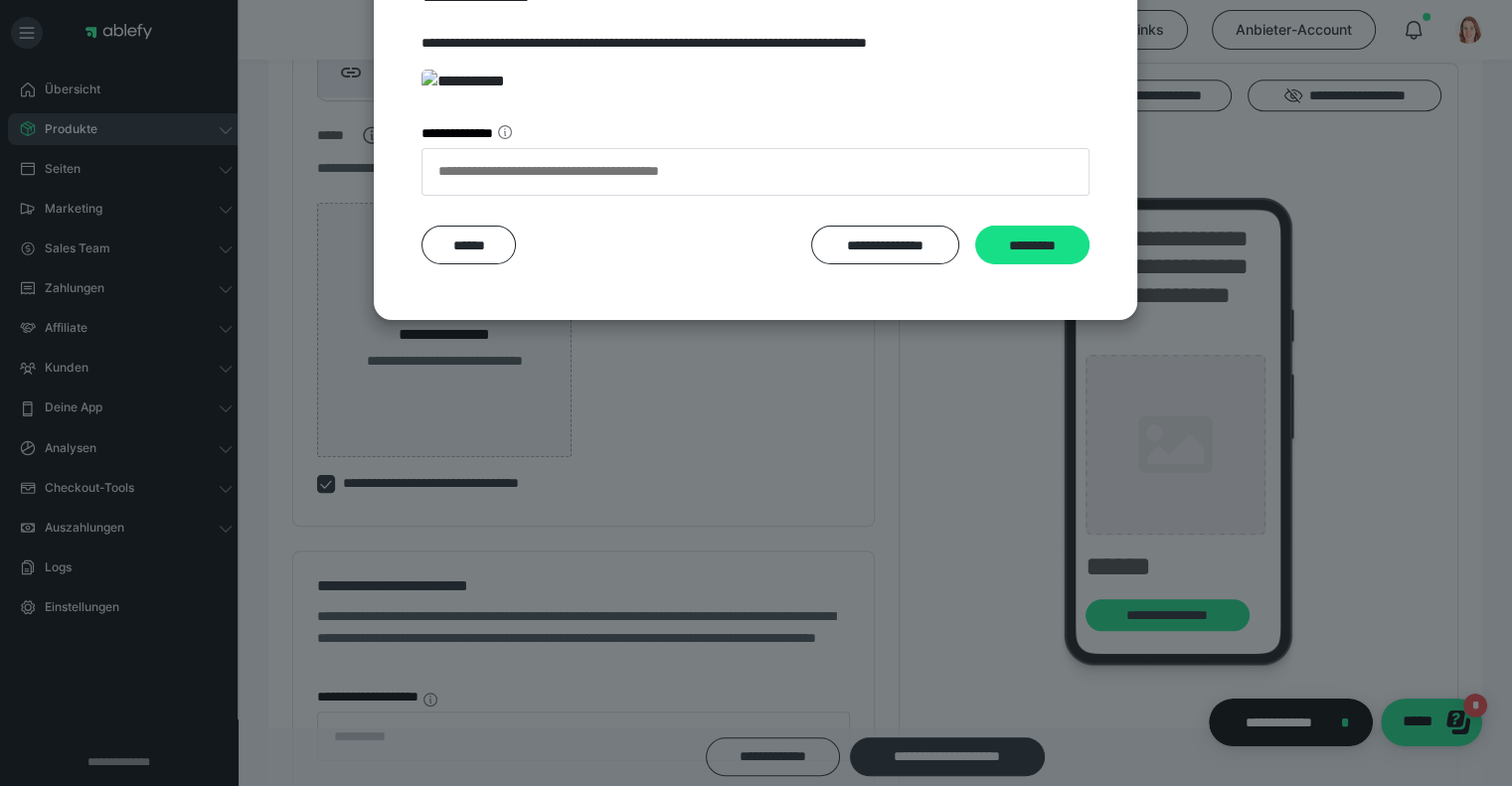 scroll, scrollTop: 328, scrollLeft: 0, axis: vertical 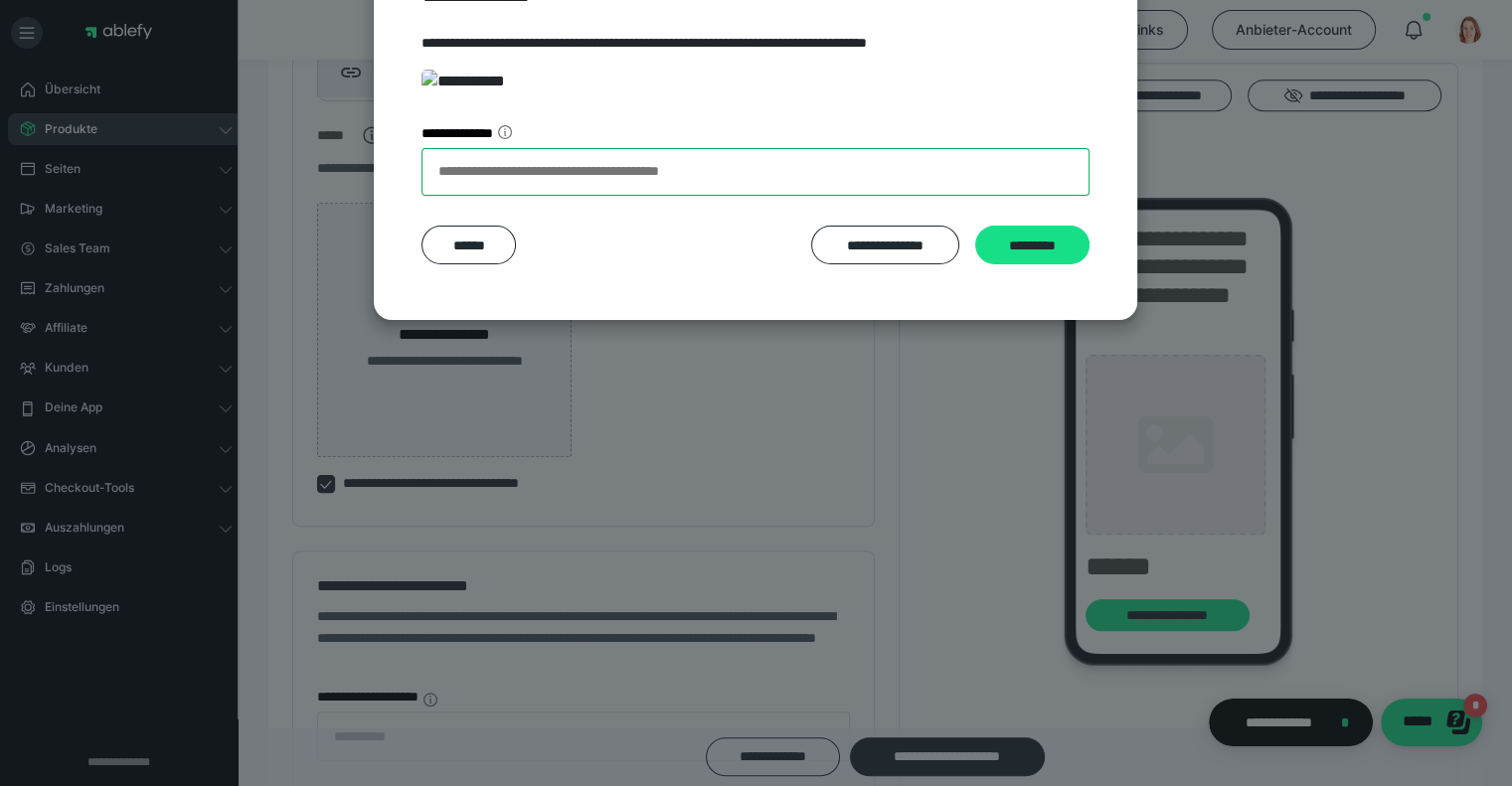 click on "**********" at bounding box center [756, 172] 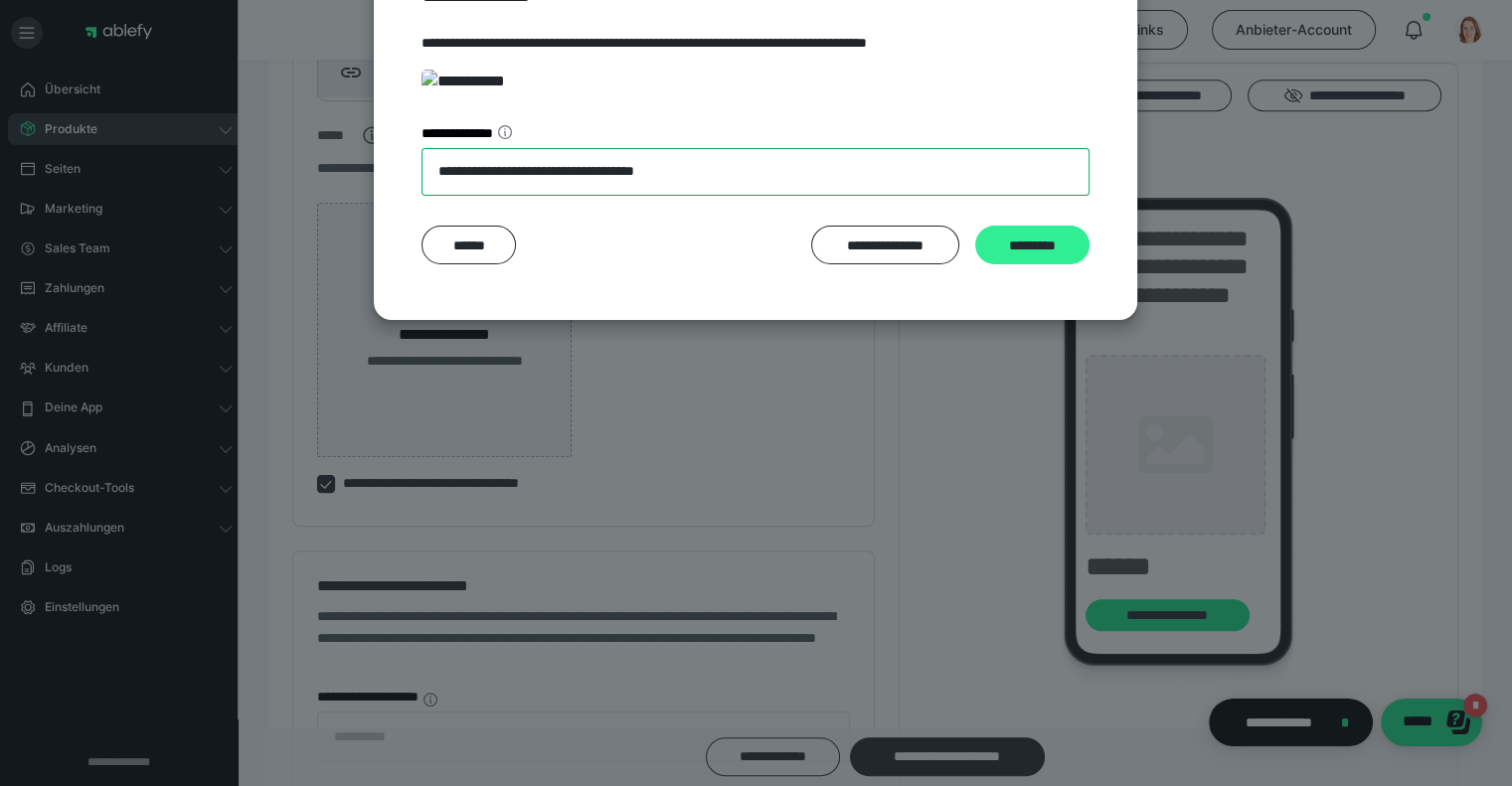type on "**********" 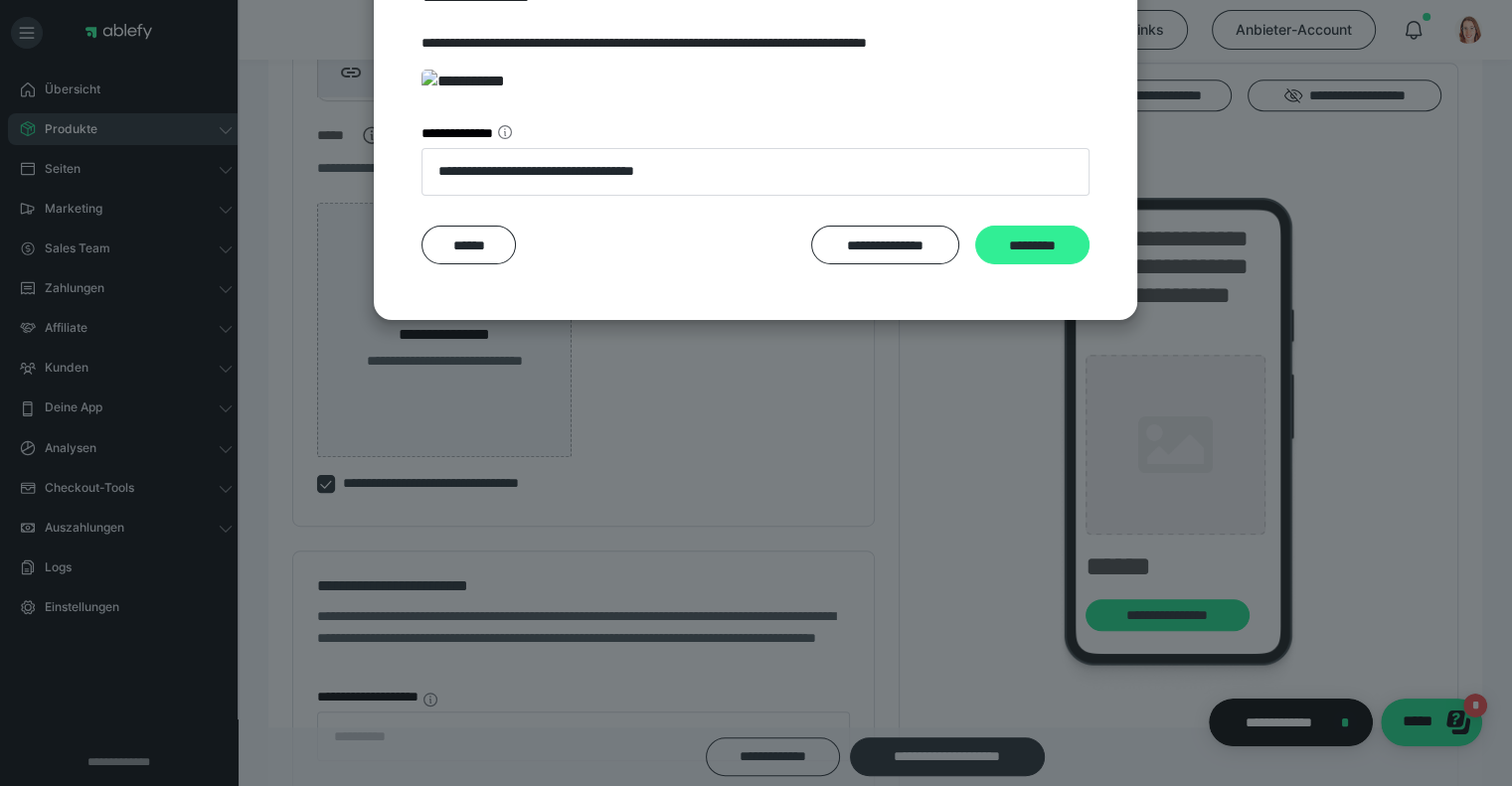 click on "*********" at bounding box center [1032, 245] 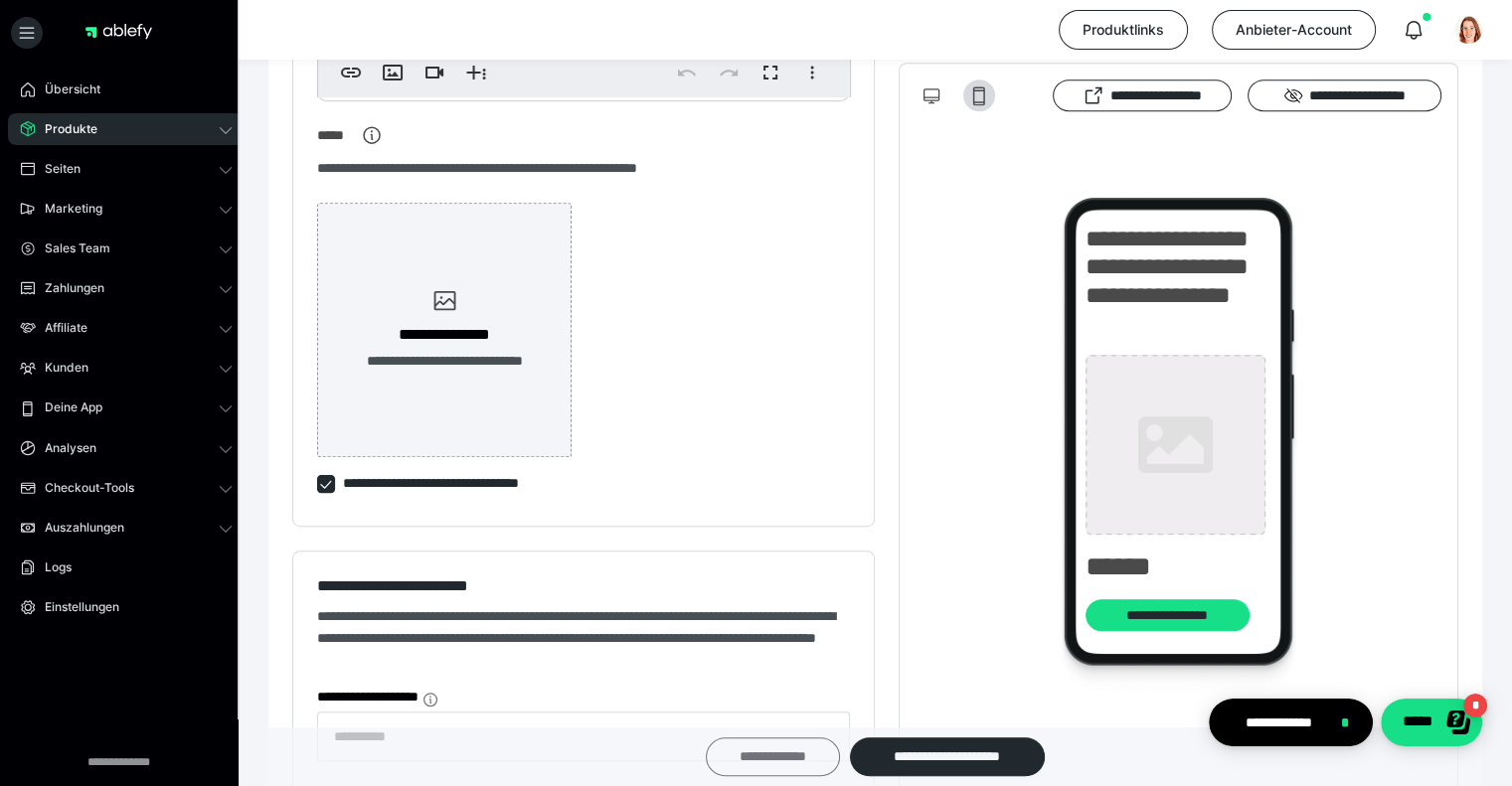 click on "**********" at bounding box center (772, 756) 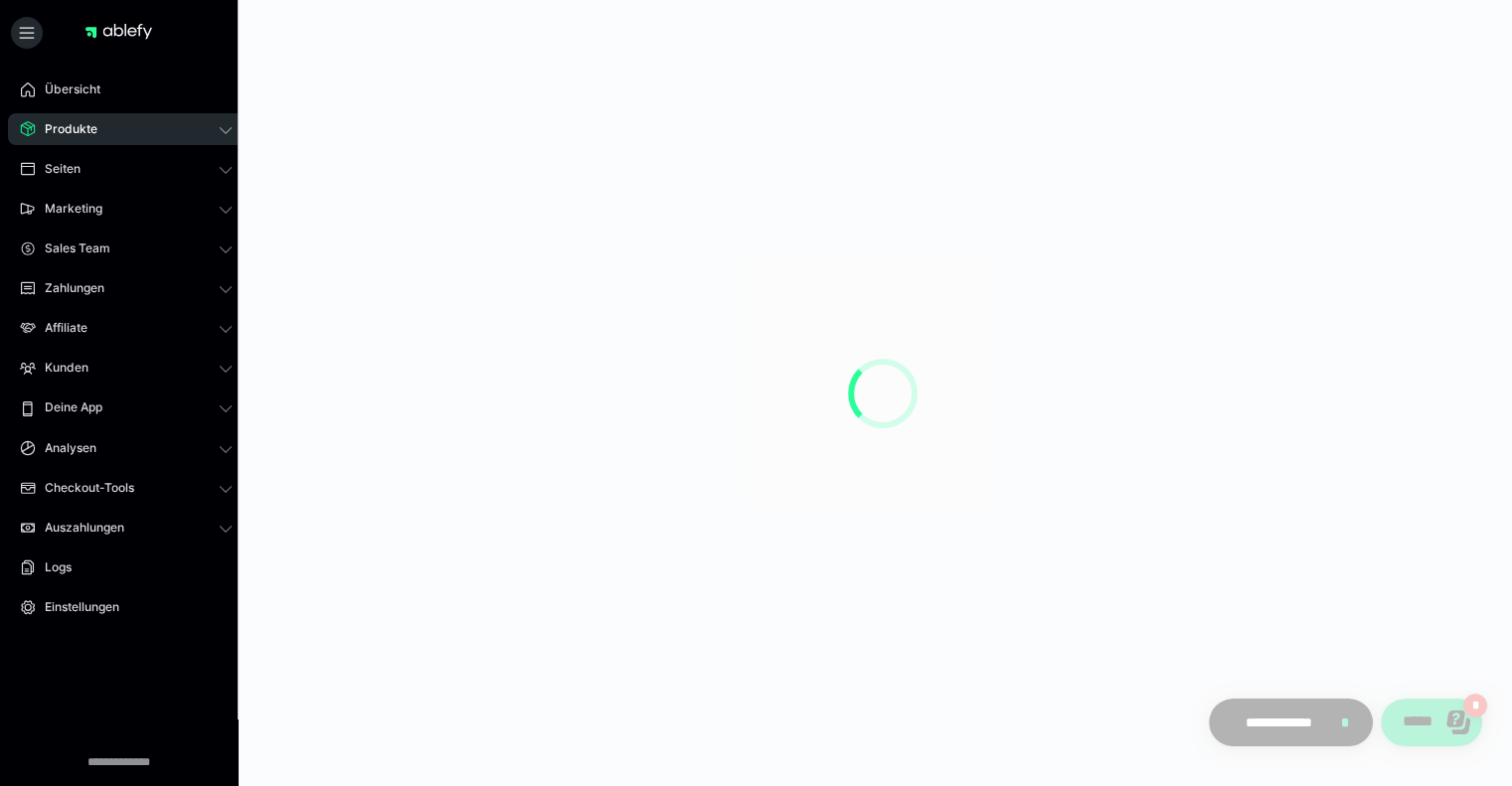 scroll, scrollTop: 0, scrollLeft: 0, axis: both 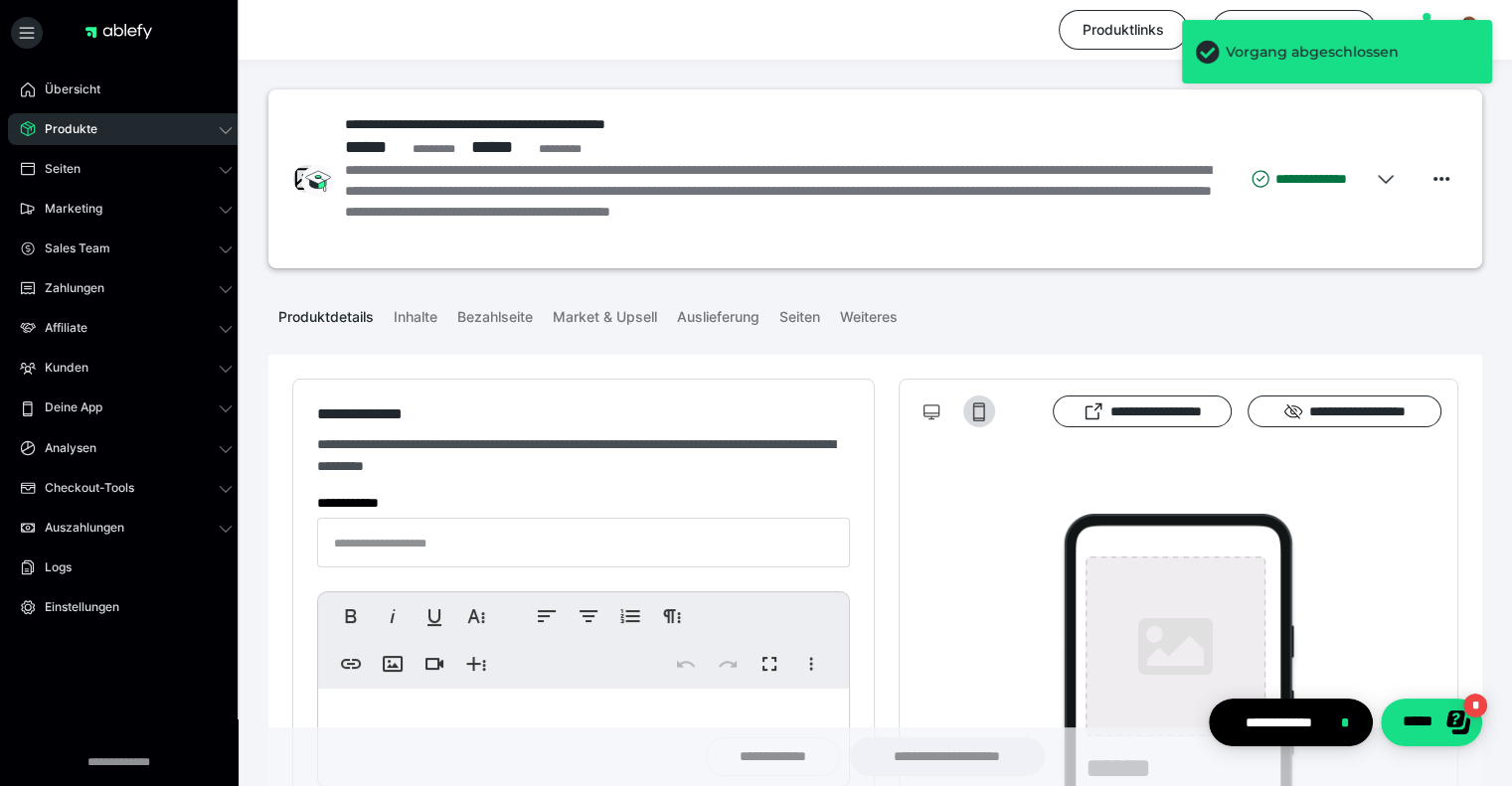 type on "**********" 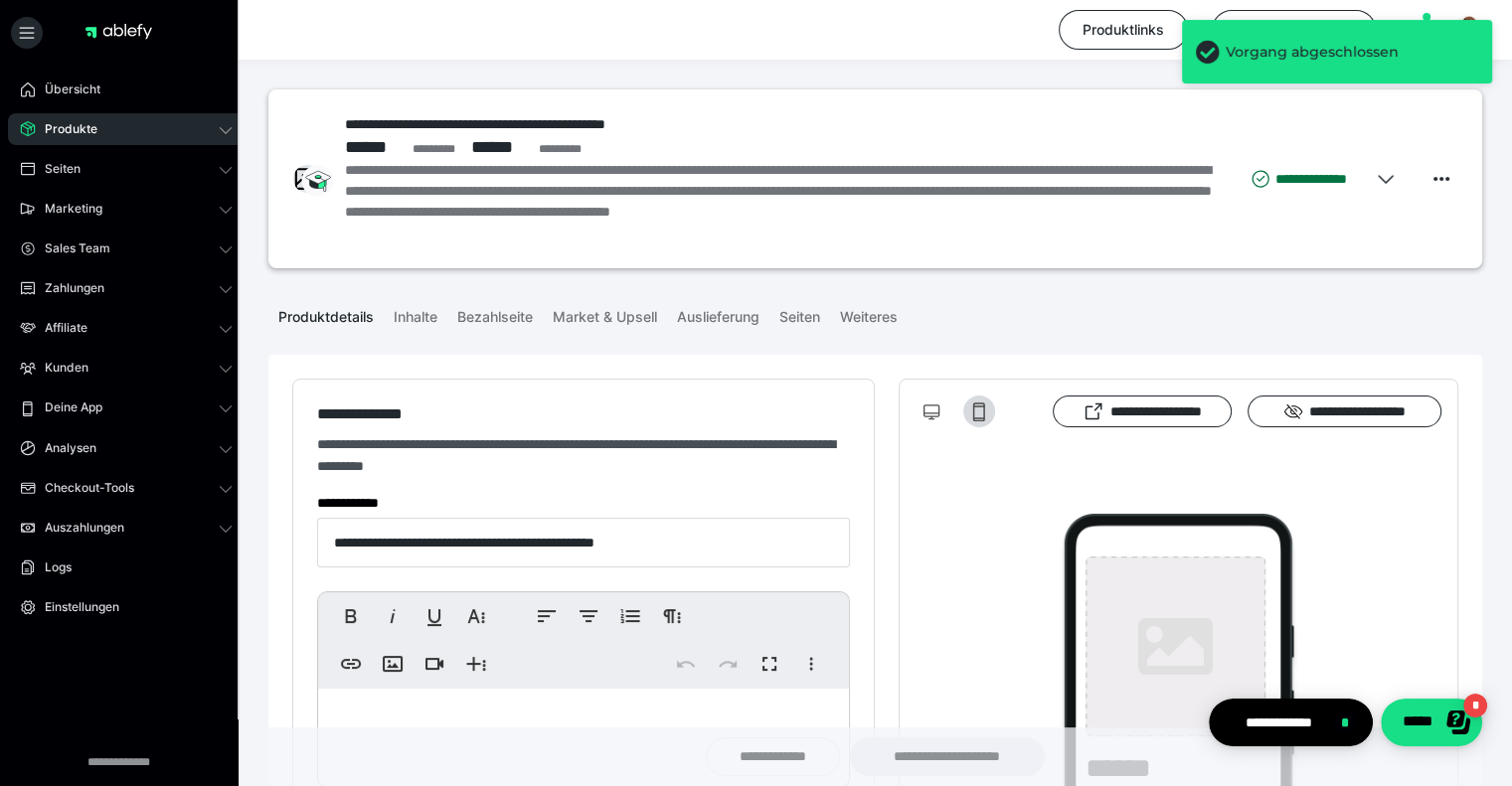 type on "**********" 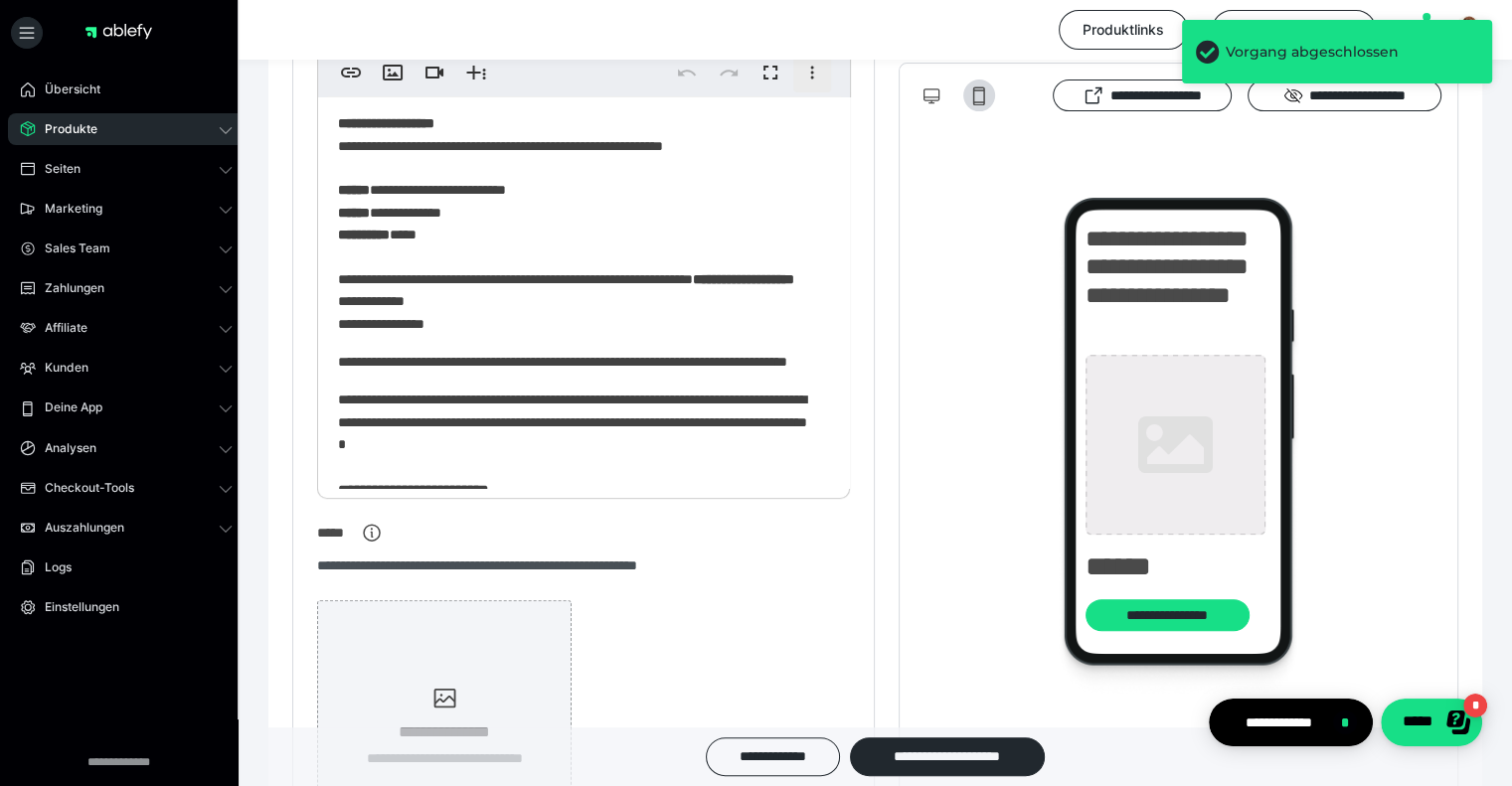 scroll, scrollTop: 1093, scrollLeft: 0, axis: vertical 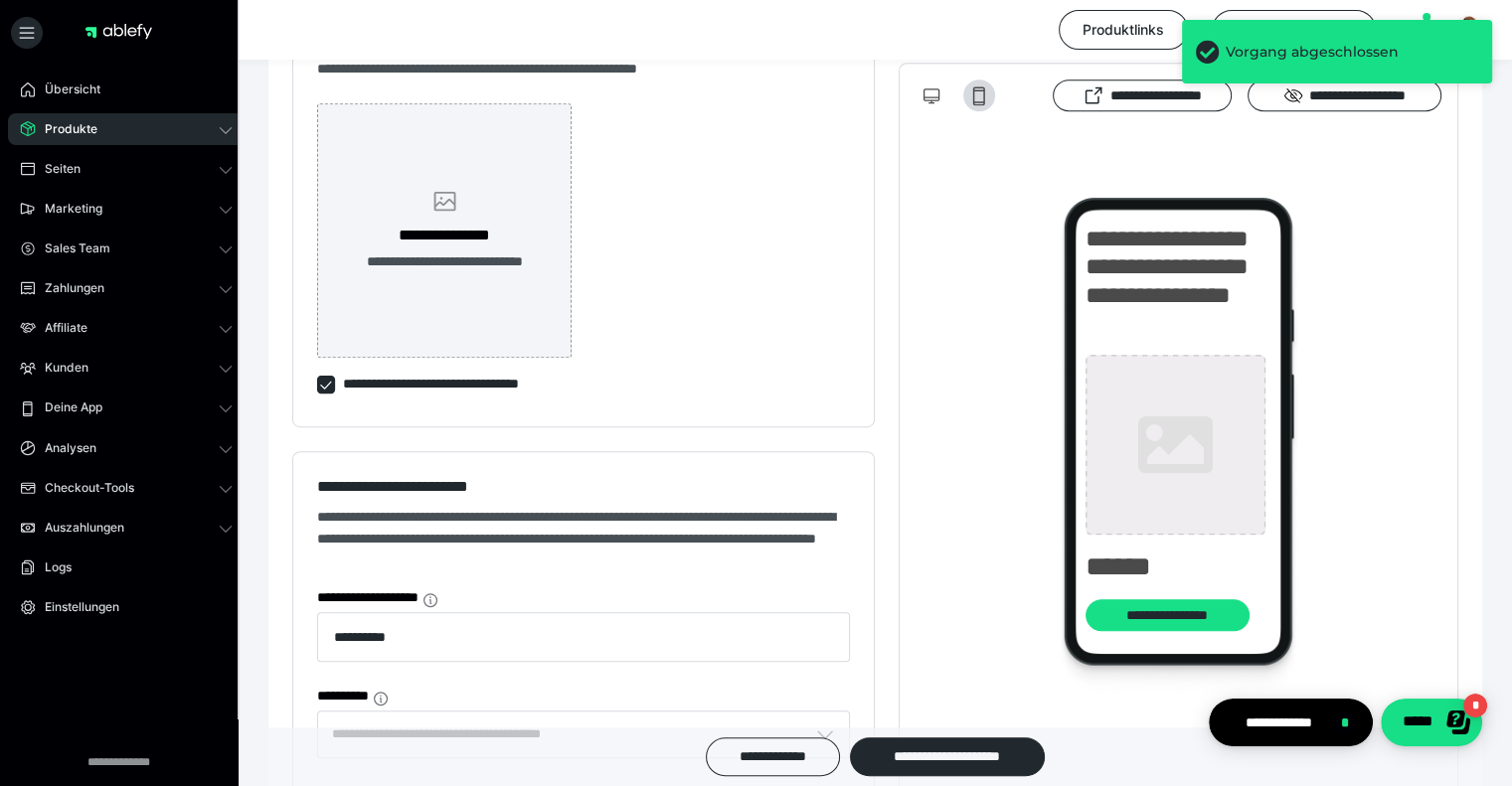 click on "**********" at bounding box center (444, 231) 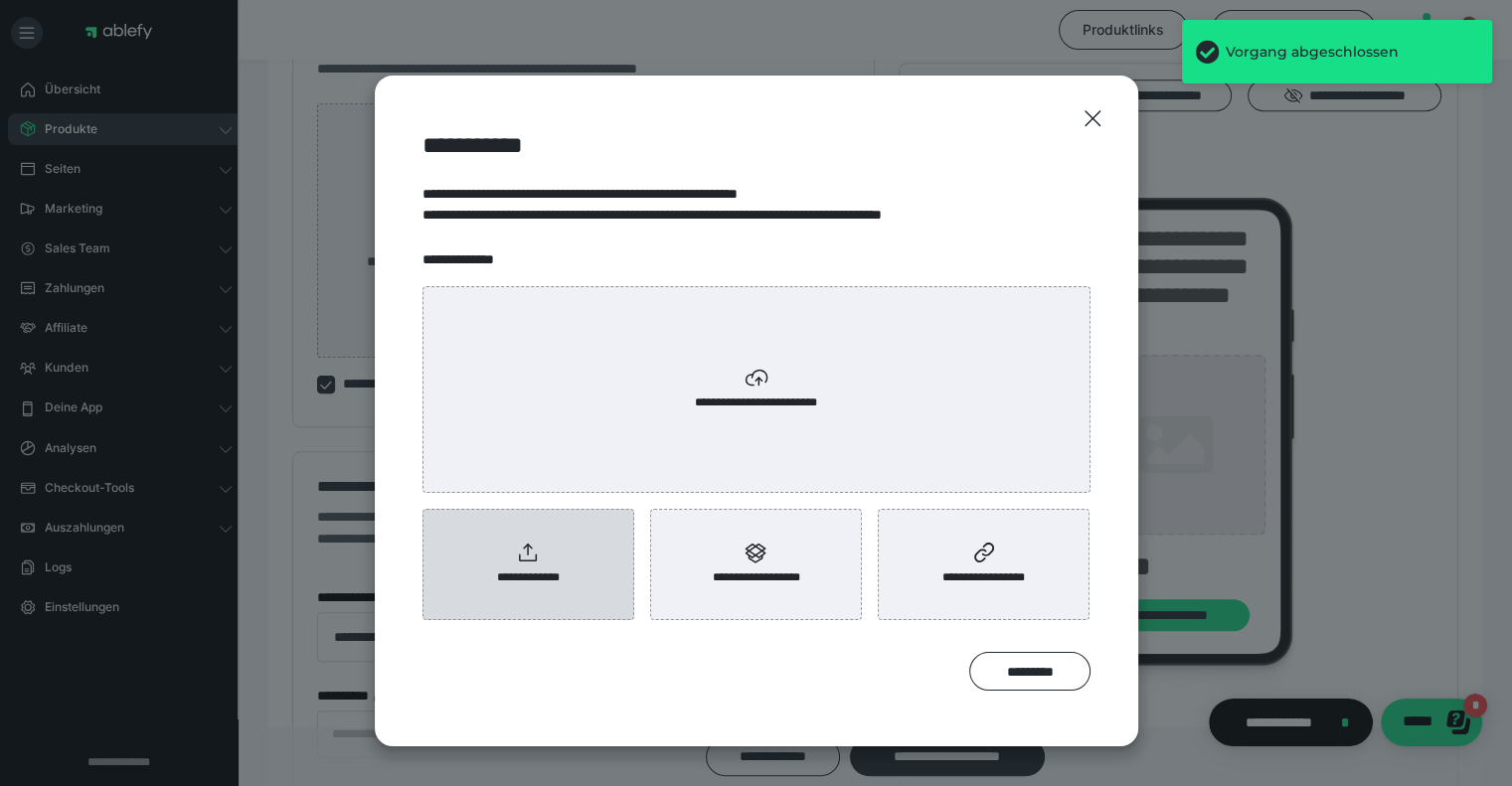 click on "**********" at bounding box center [528, 564] 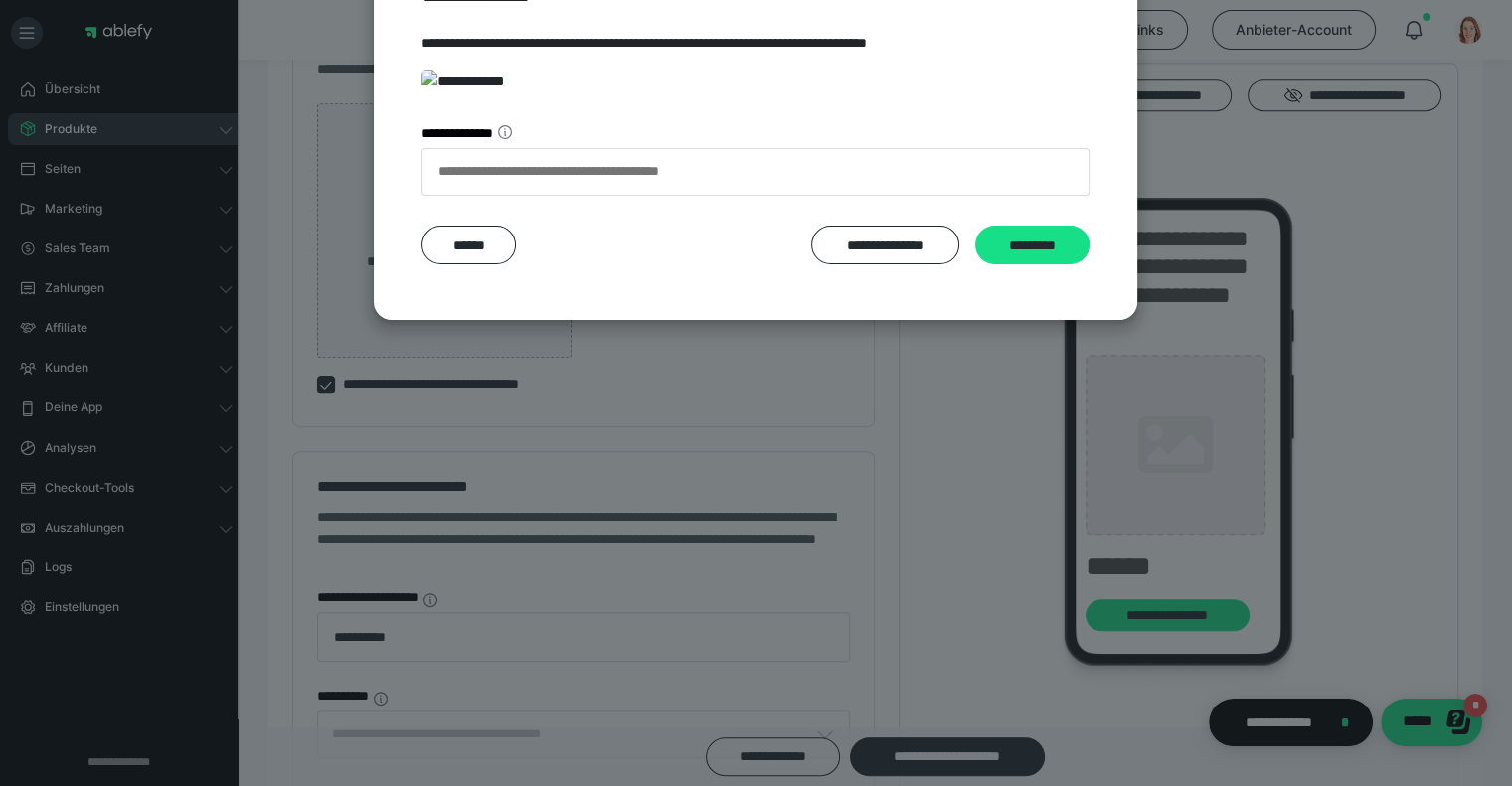 scroll, scrollTop: 328, scrollLeft: 0, axis: vertical 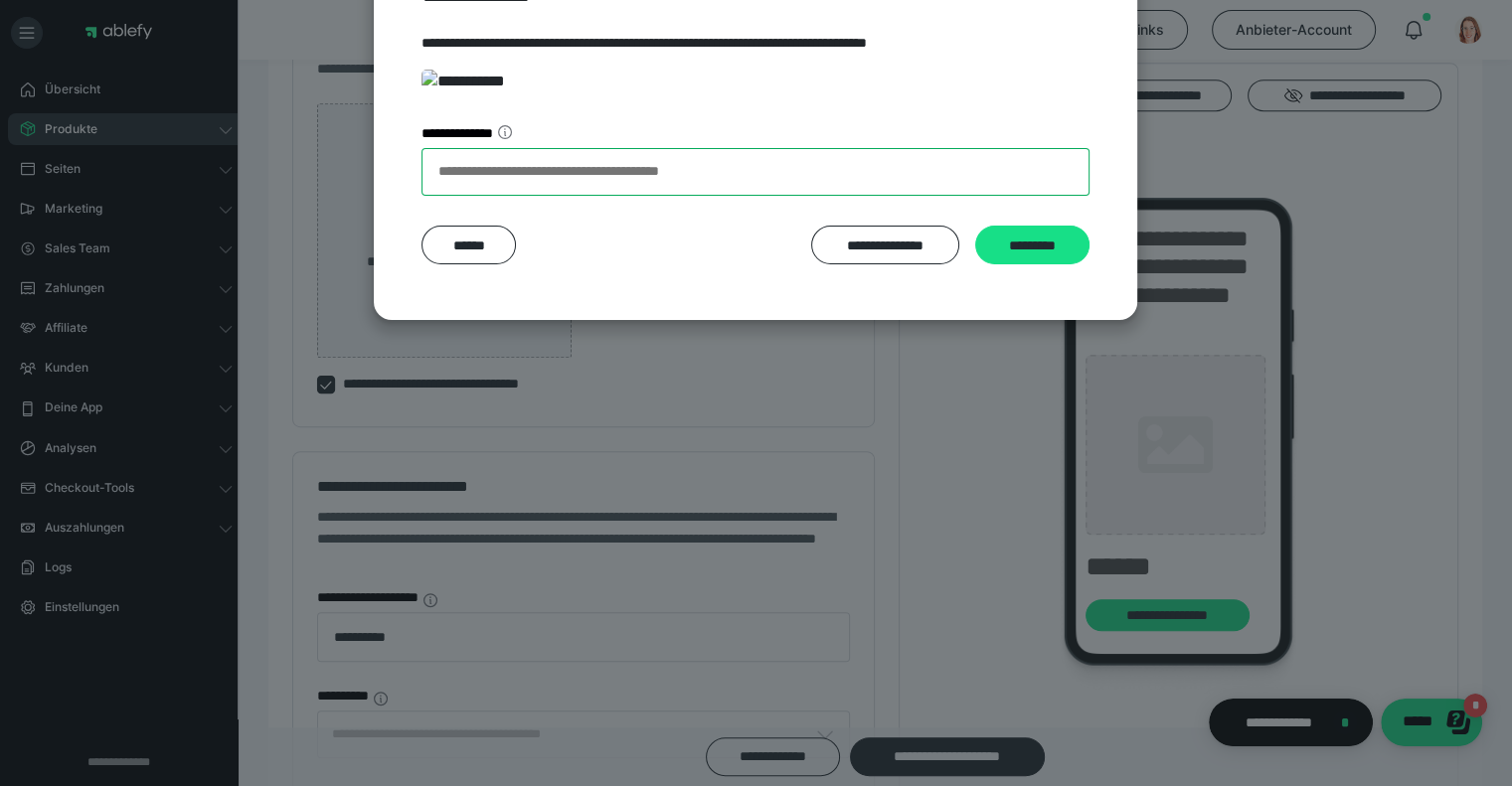 click on "**********" at bounding box center (756, 172) 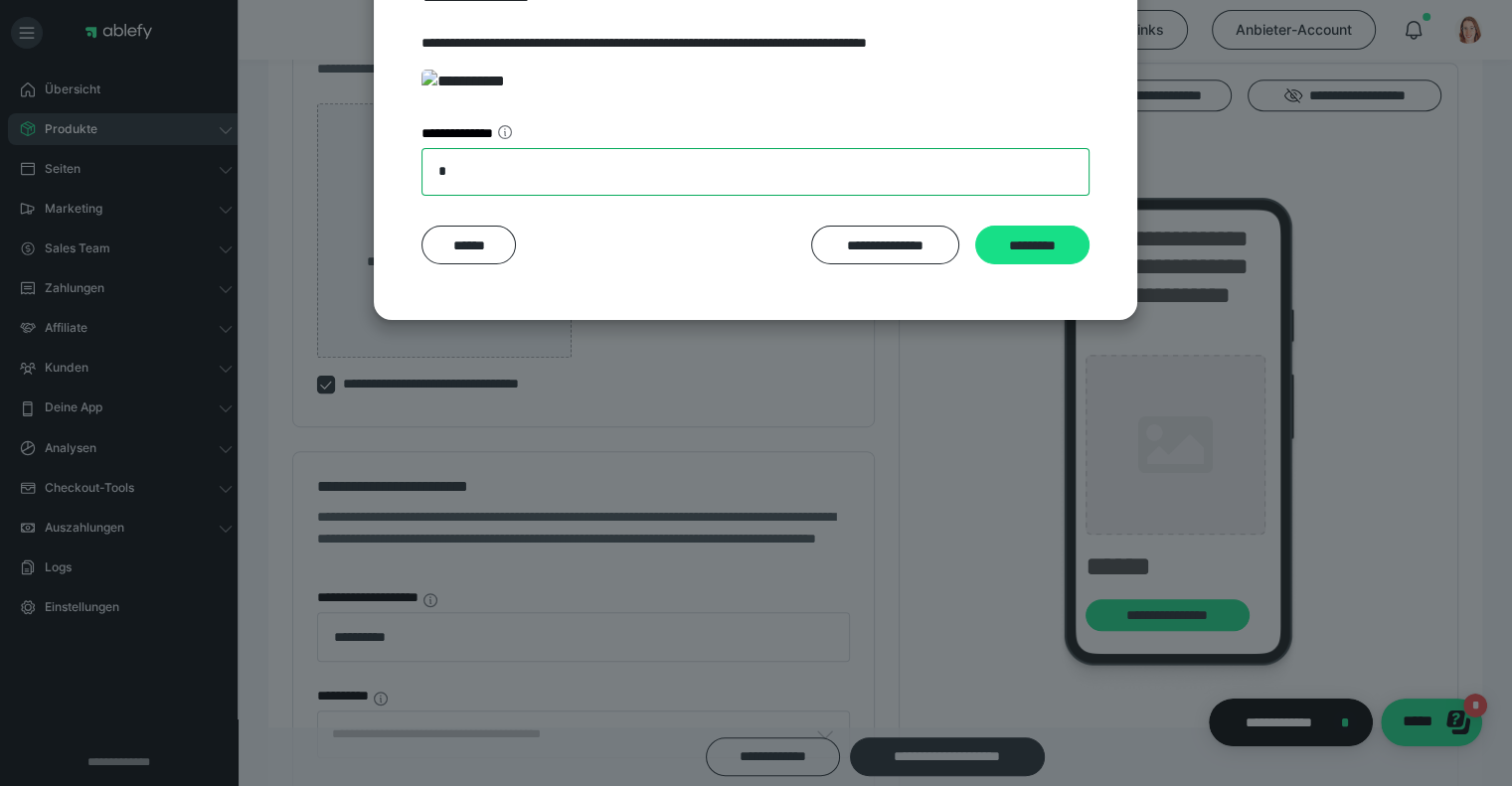 drag, startPoint x: 1526, startPoint y: 697, endPoint x: 633, endPoint y: 734, distance: 893.76619 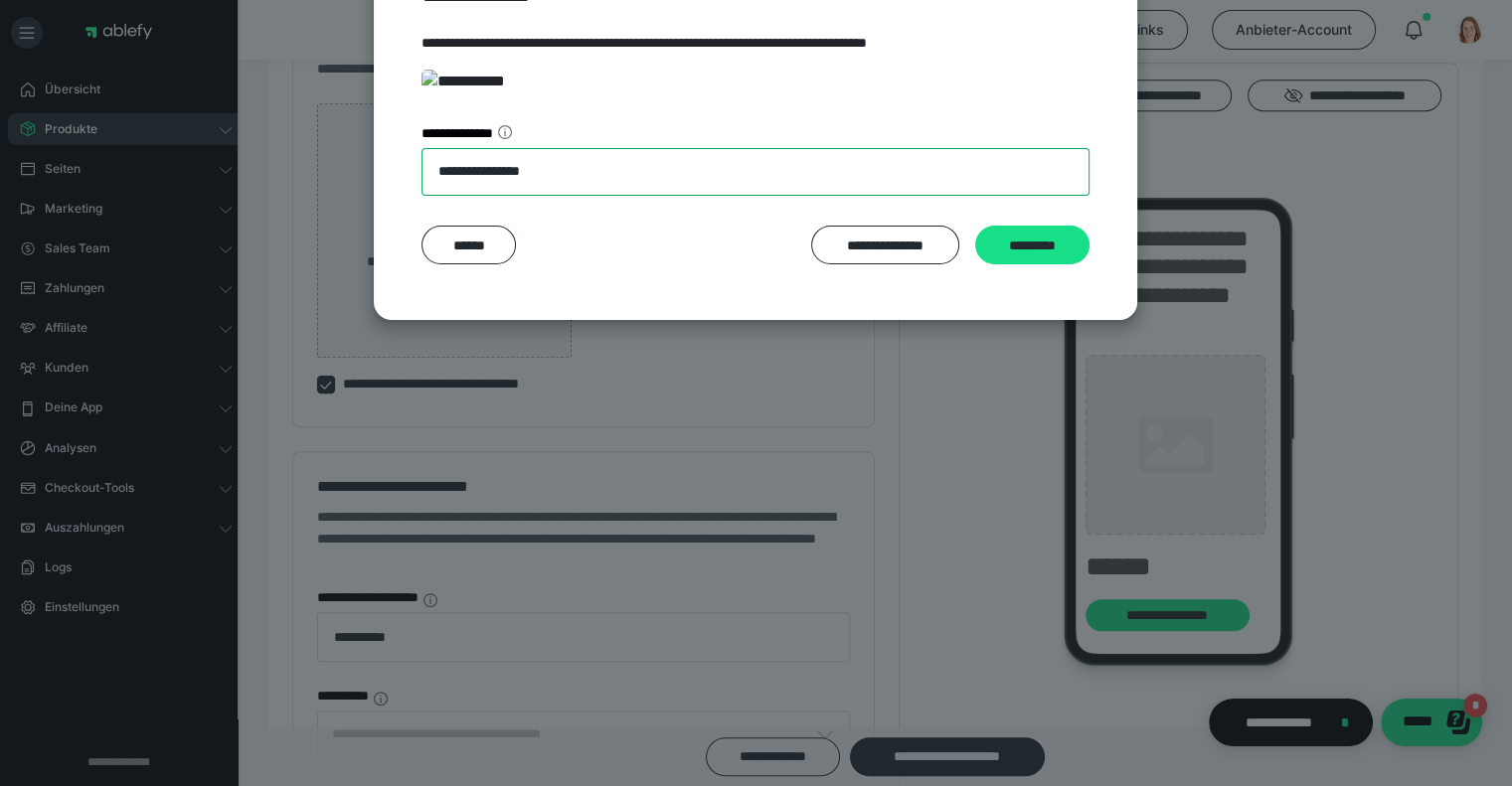 type on "**********" 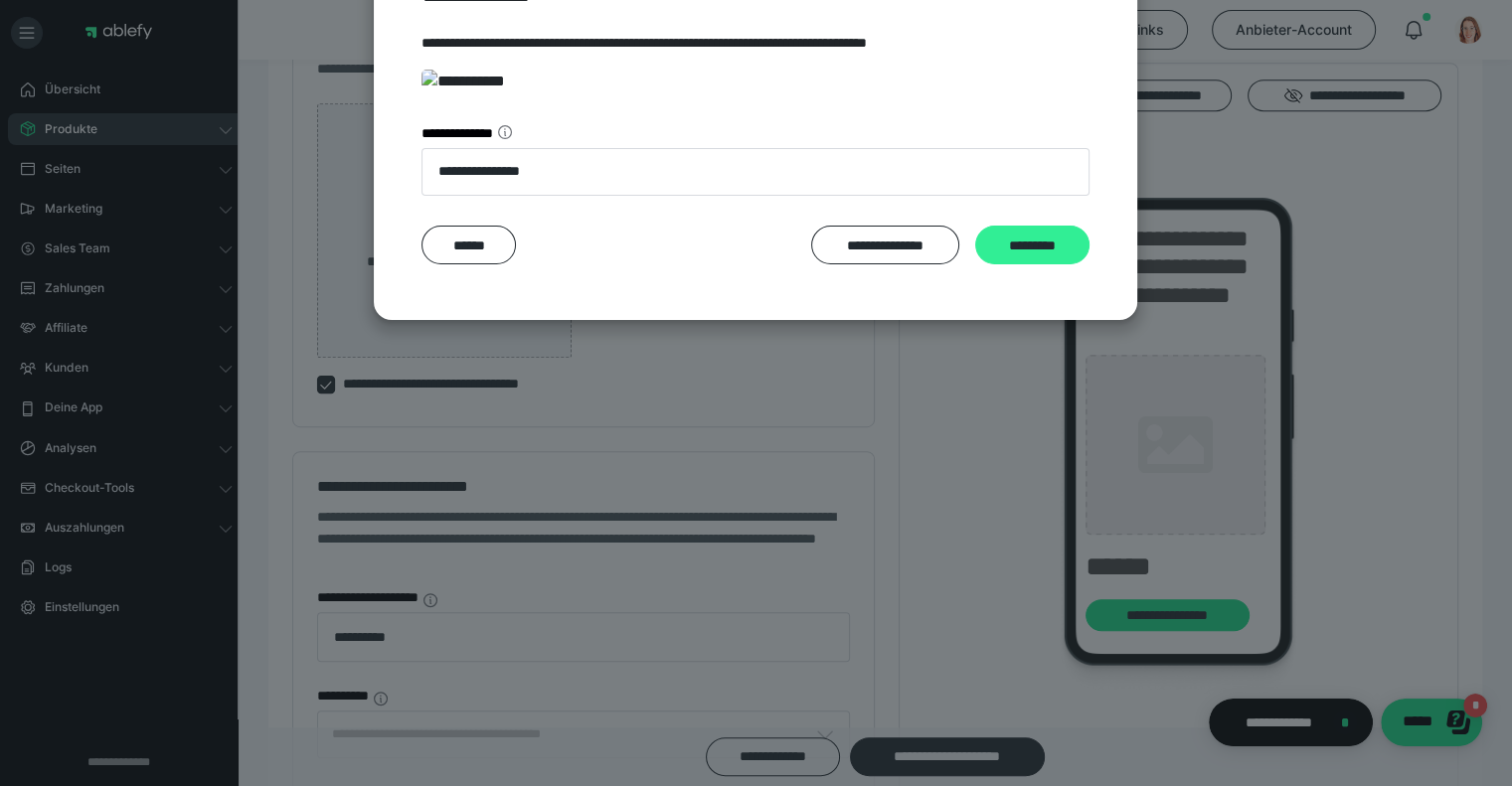 click on "*********" at bounding box center (1032, 245) 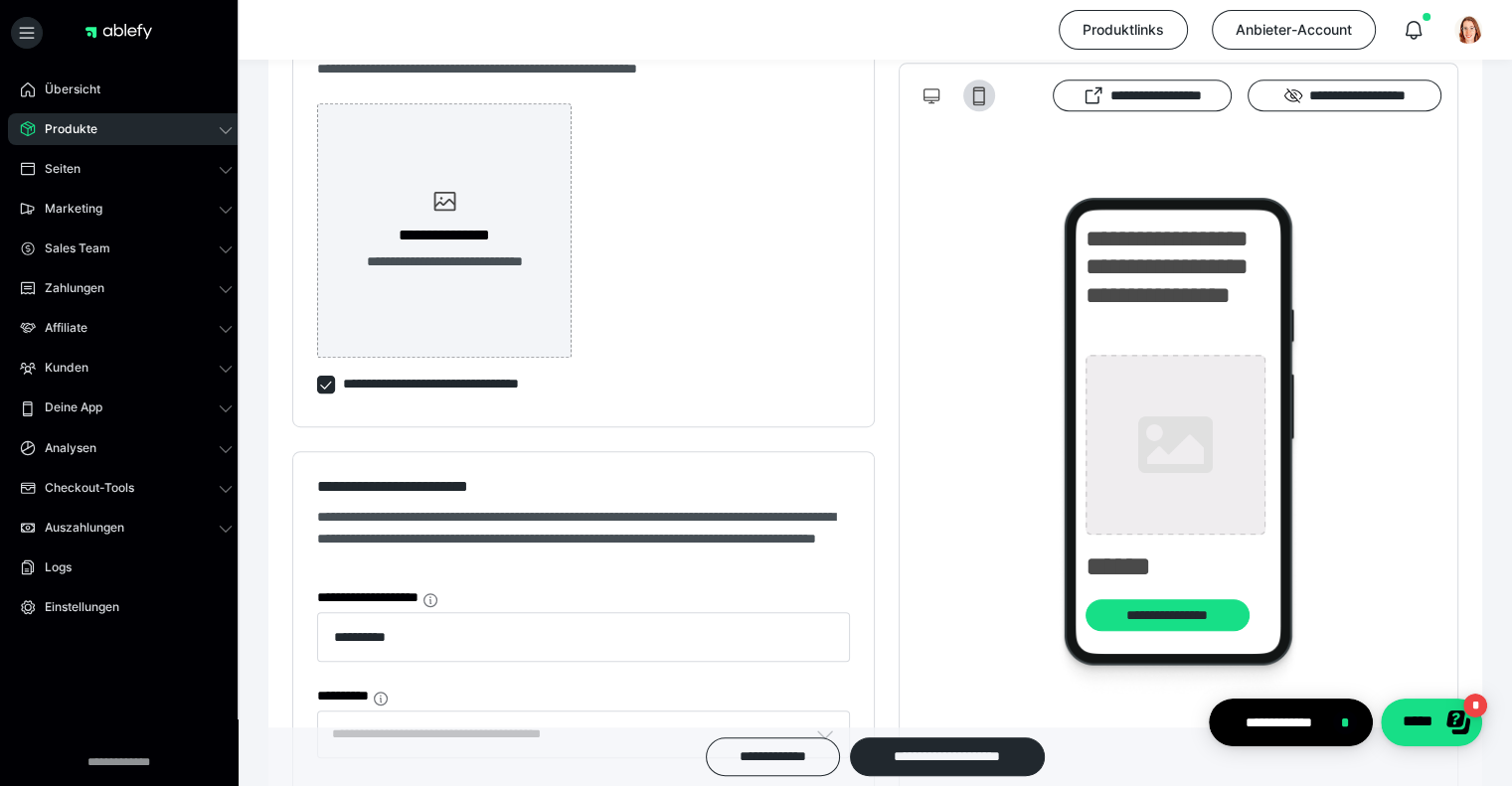 click on "**********" at bounding box center (875, 756) 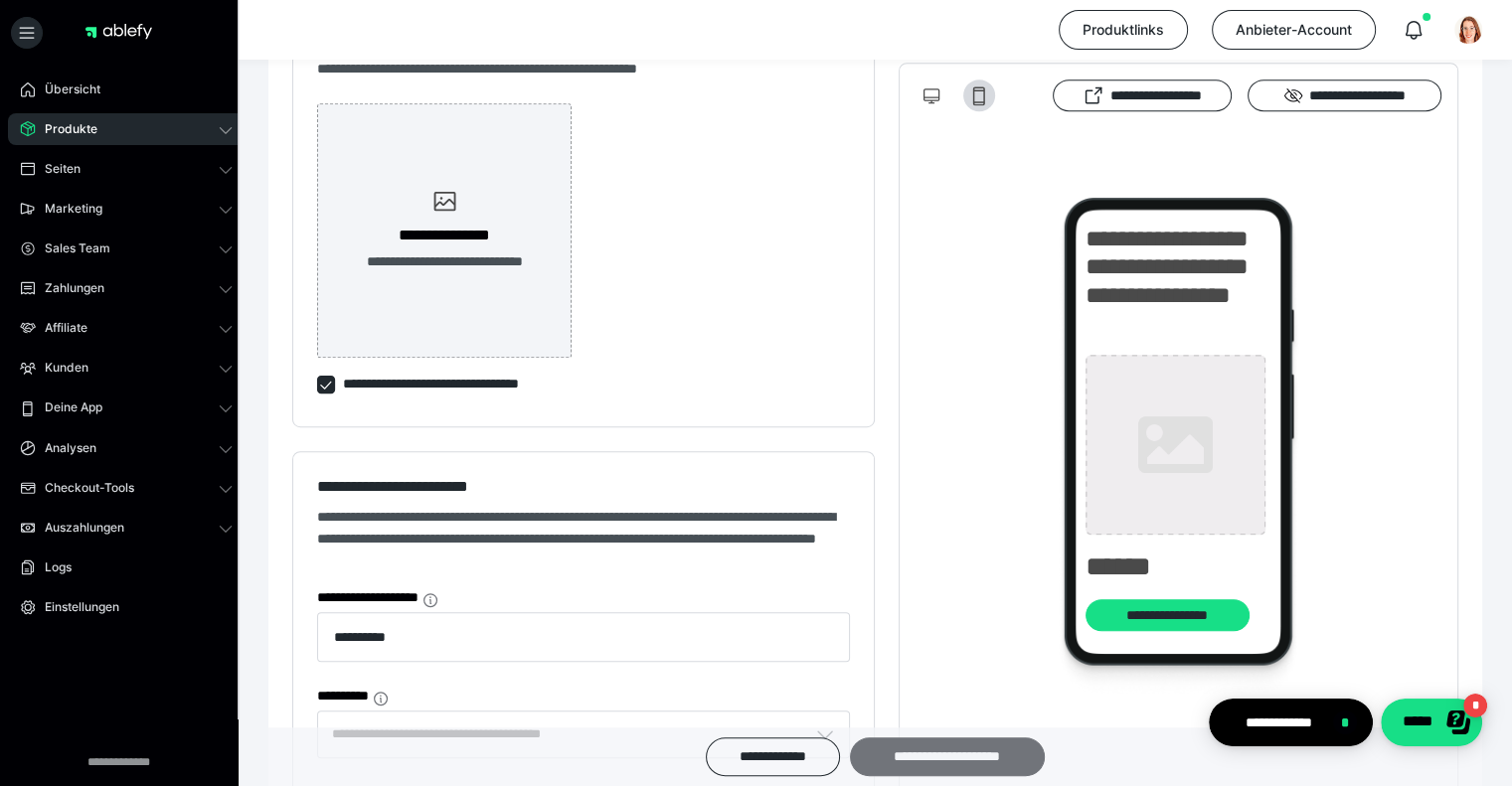 click on "**********" at bounding box center [947, 756] 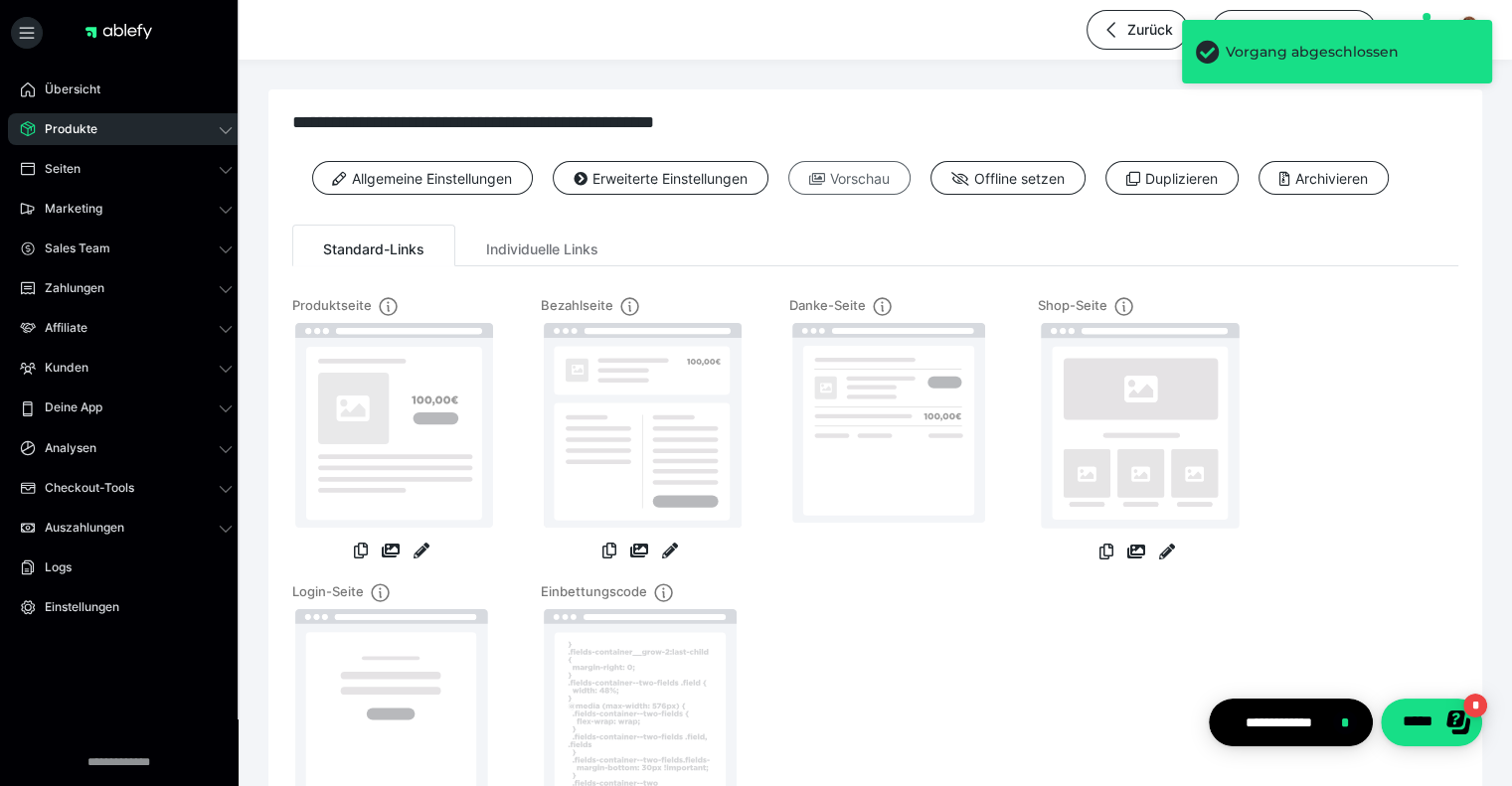click at bounding box center (817, 179) 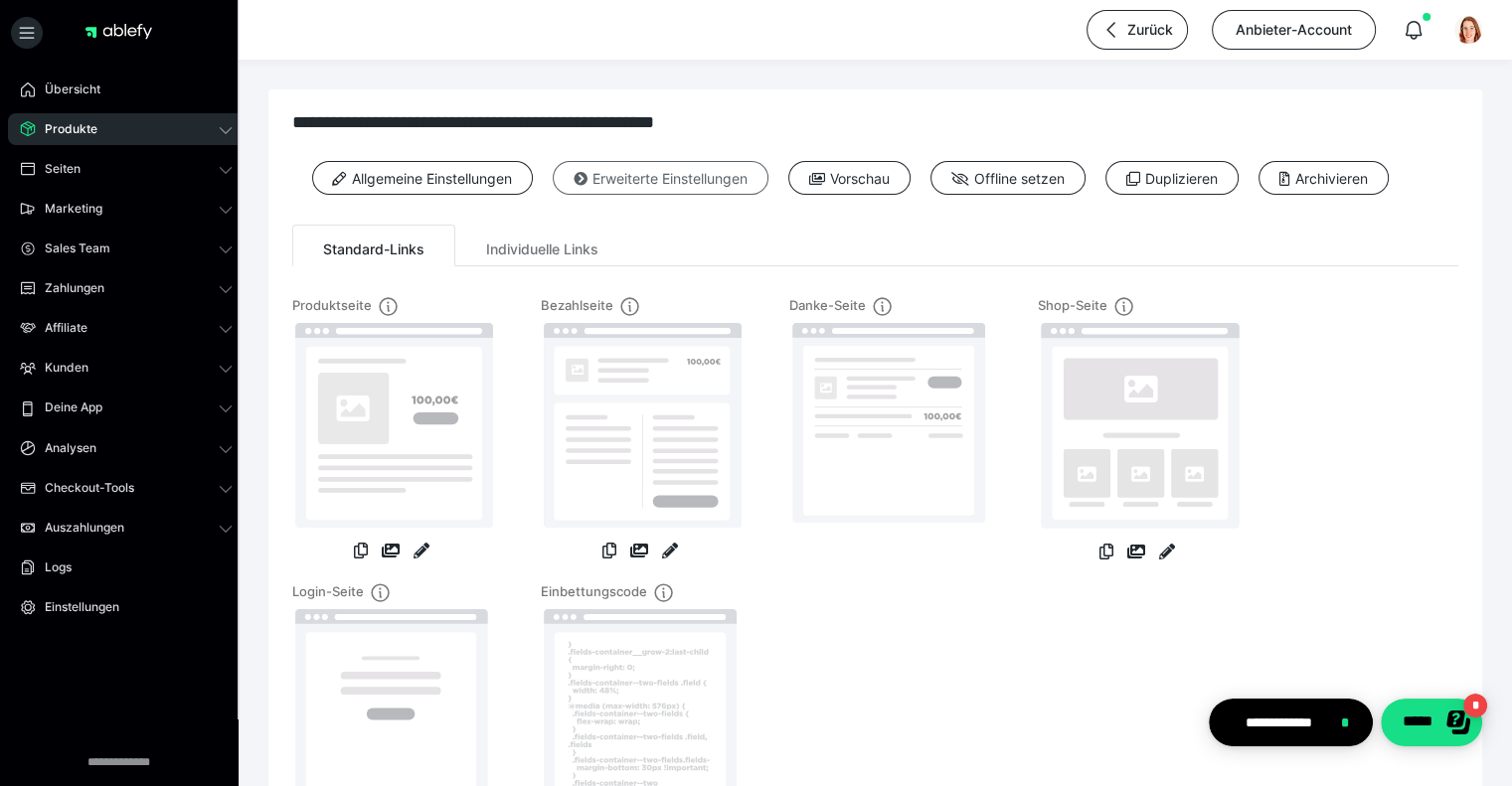 click on "Erweiterte Einstellungen" at bounding box center (660, 178) 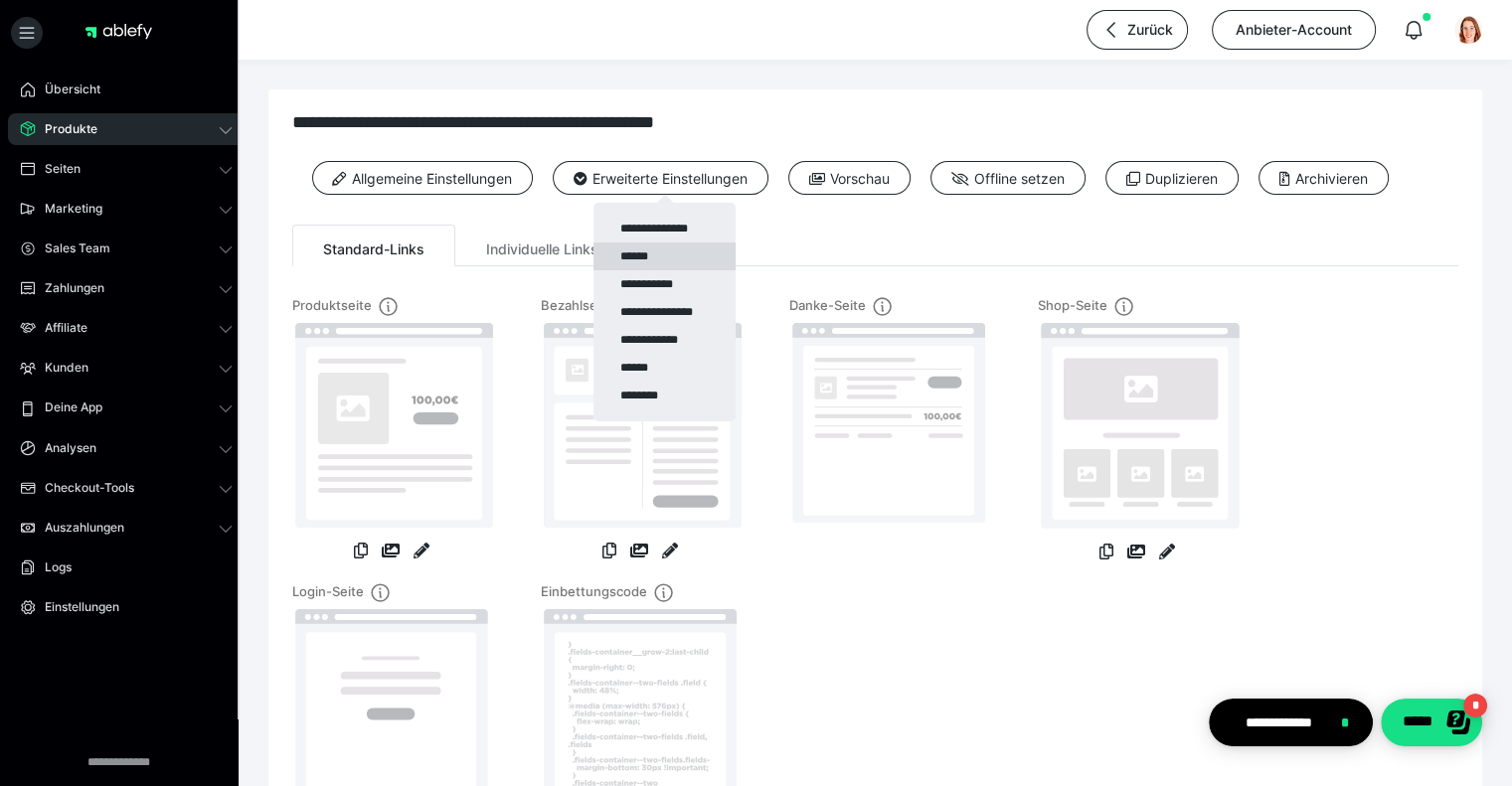 click on "******" at bounding box center (664, 256) 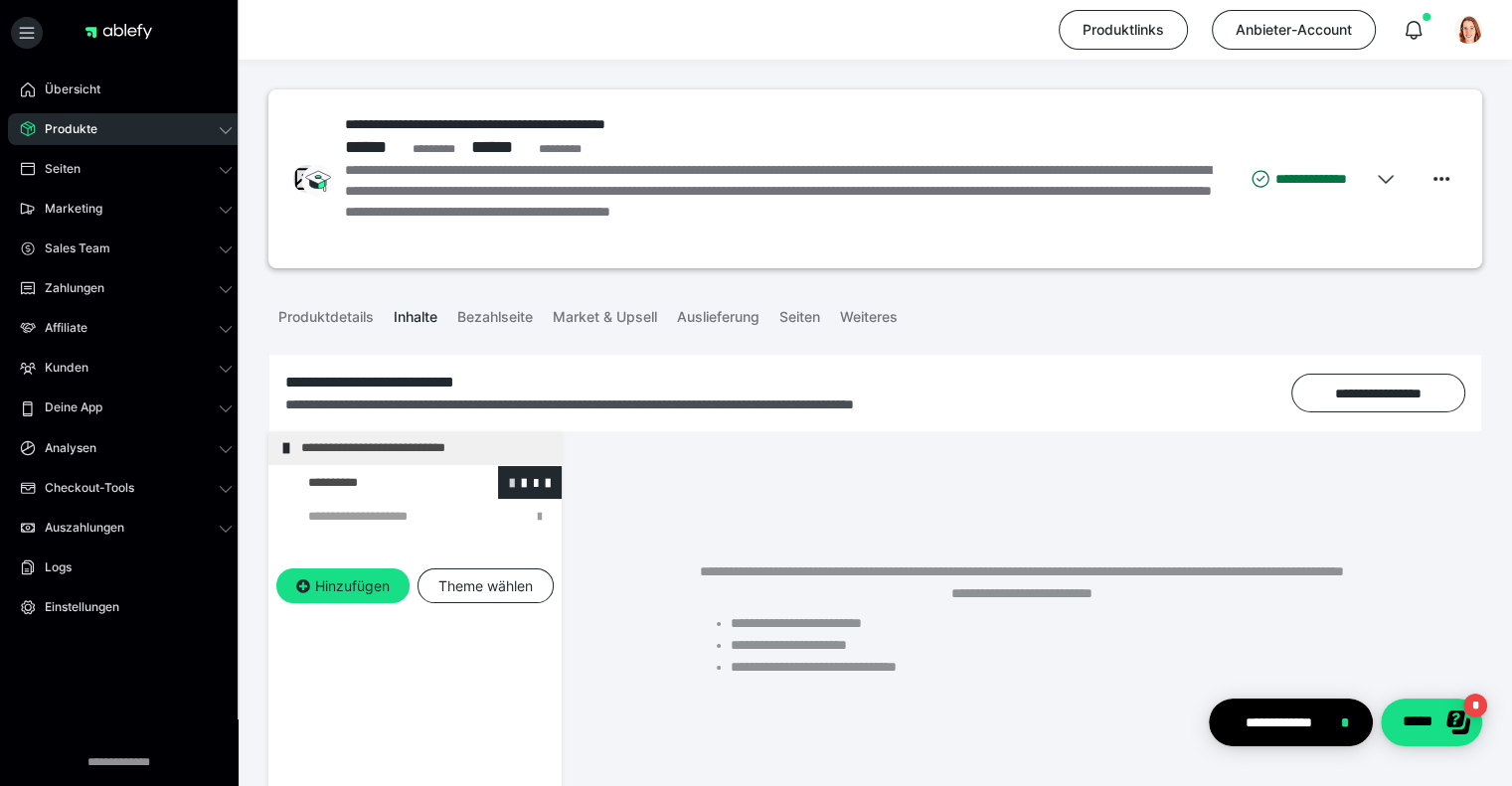 click at bounding box center (512, 482) 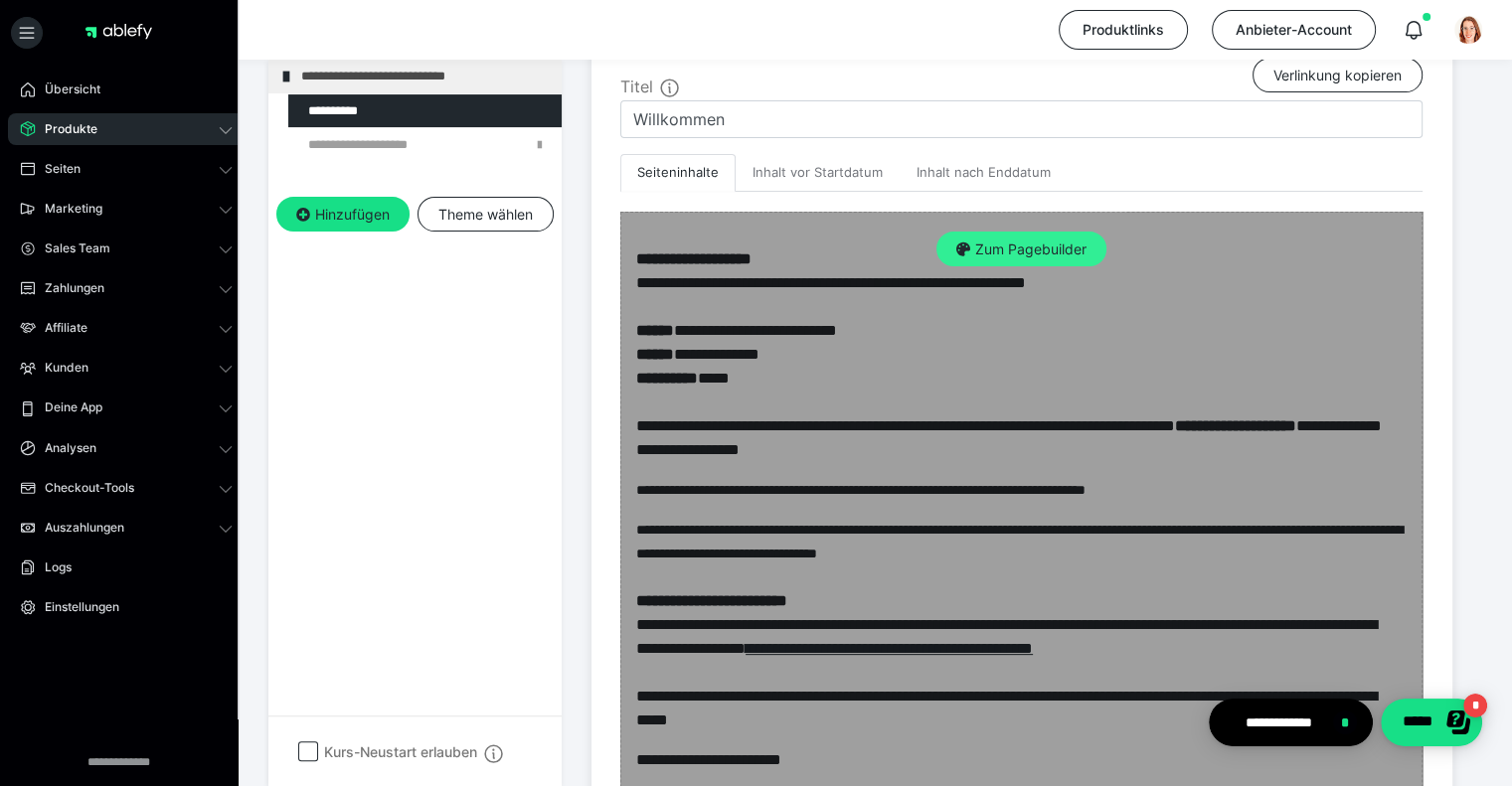 click on "Zum Pagebuilder" at bounding box center [1021, 249] 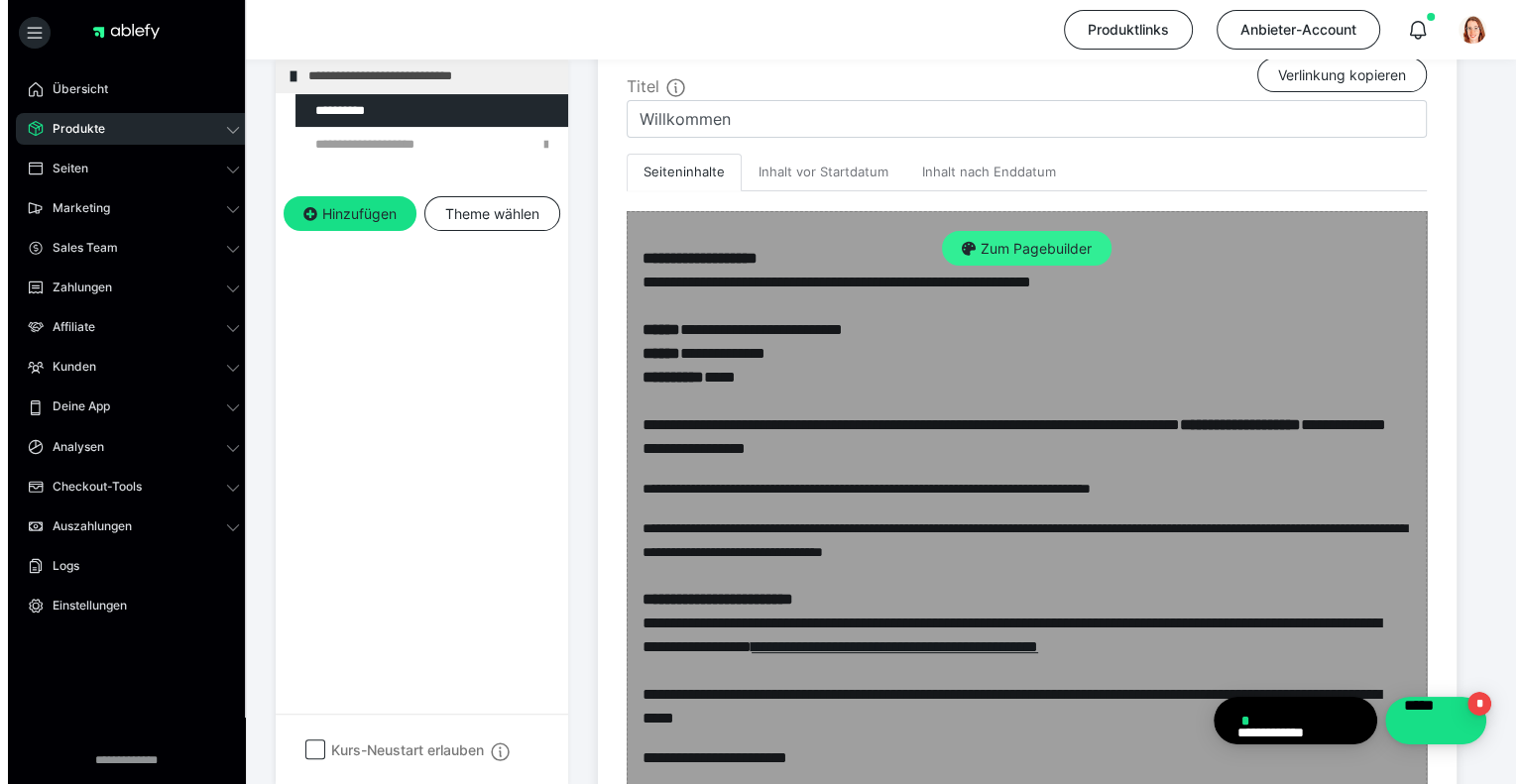 scroll, scrollTop: 370, scrollLeft: 0, axis: vertical 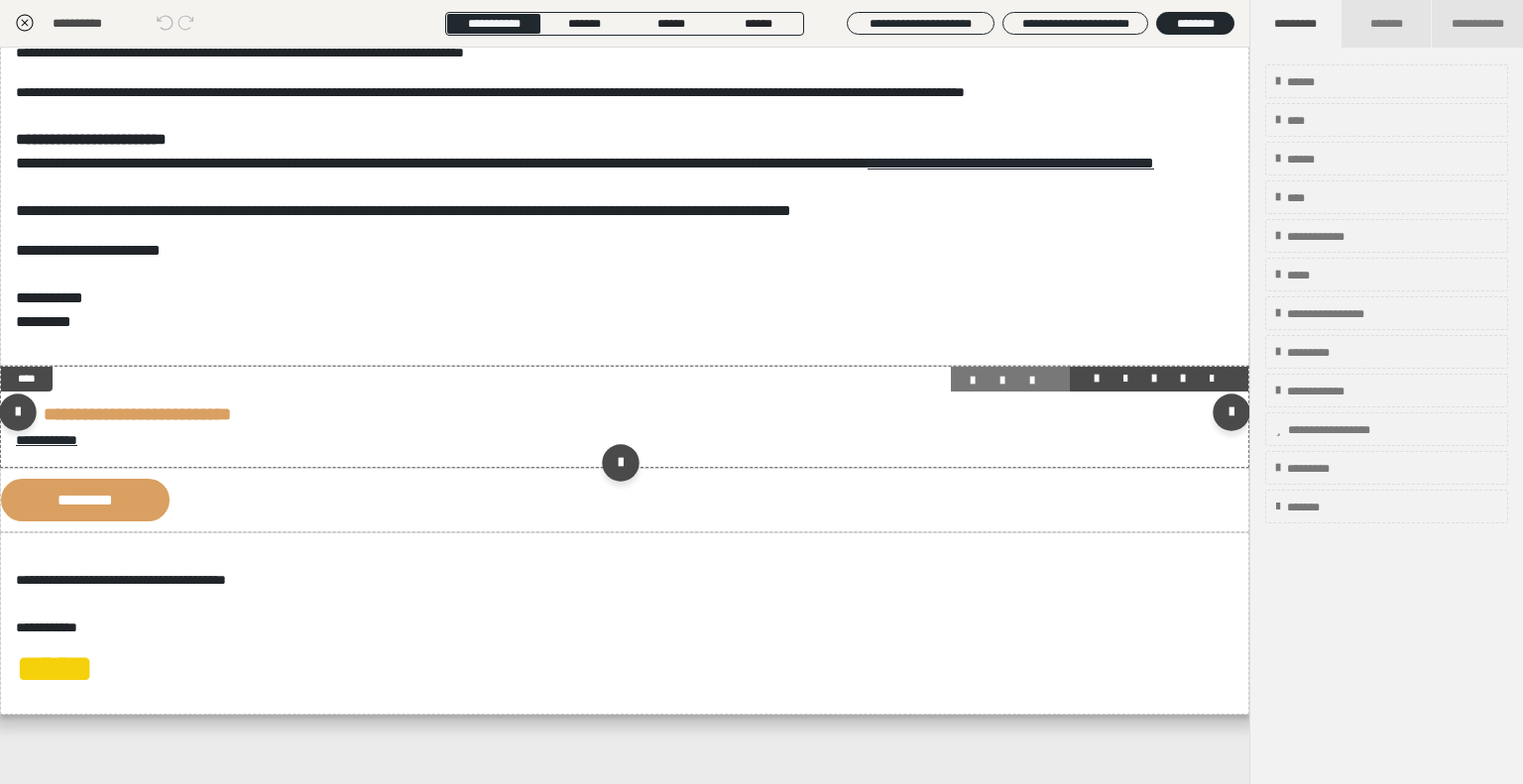 click at bounding box center [1010, 379] 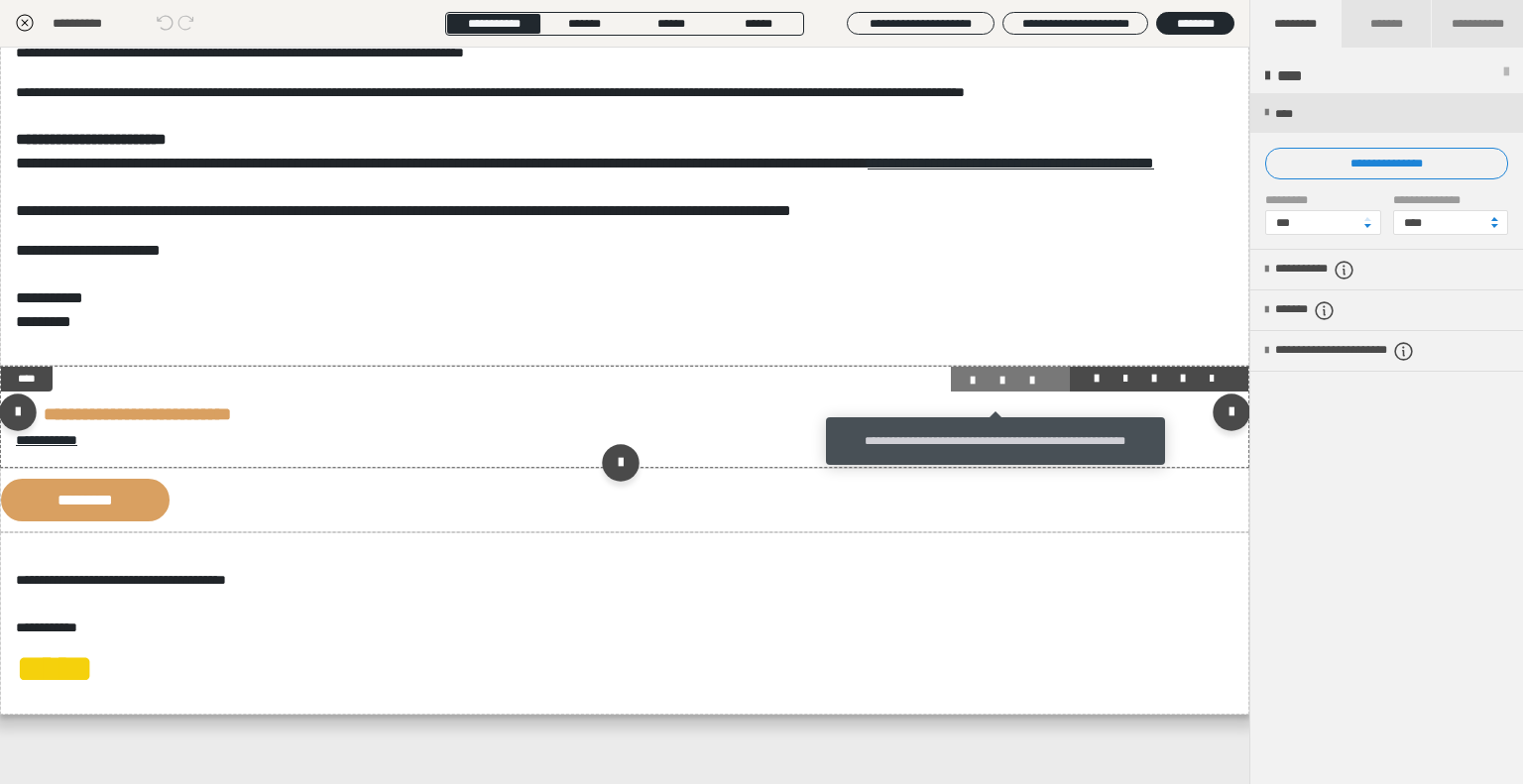 click at bounding box center [1010, 381] 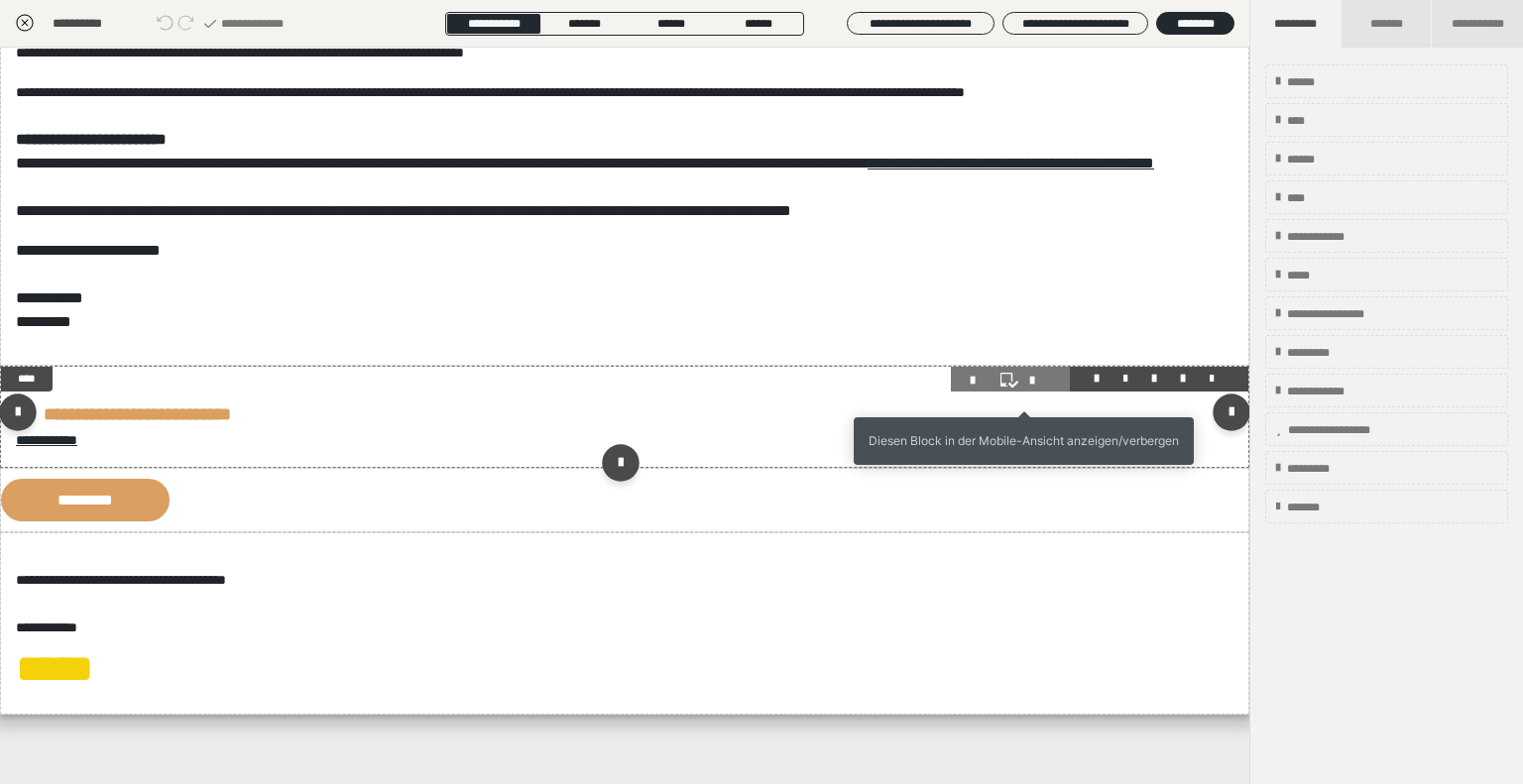 click at bounding box center [1040, 381] 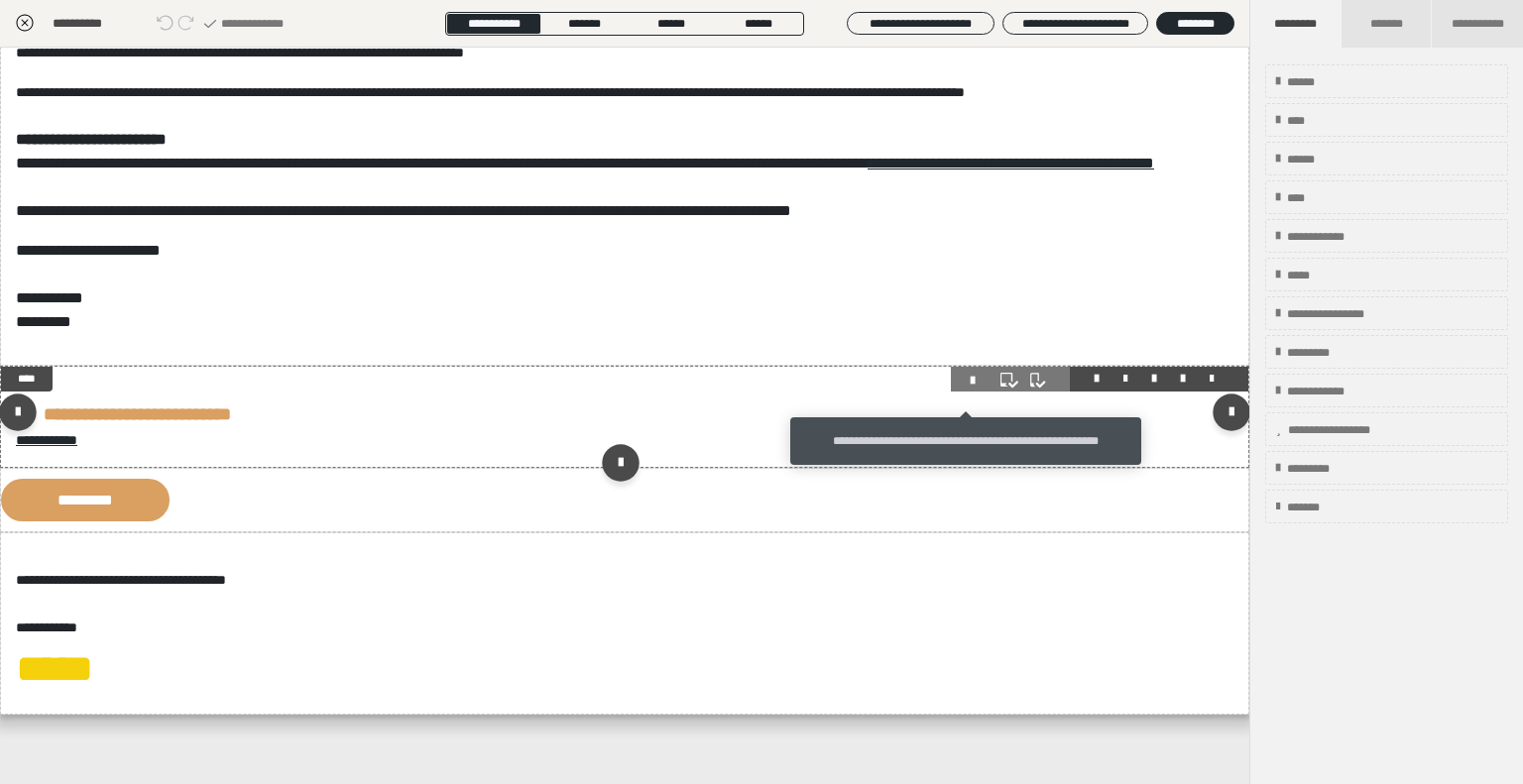 click at bounding box center [981, 381] 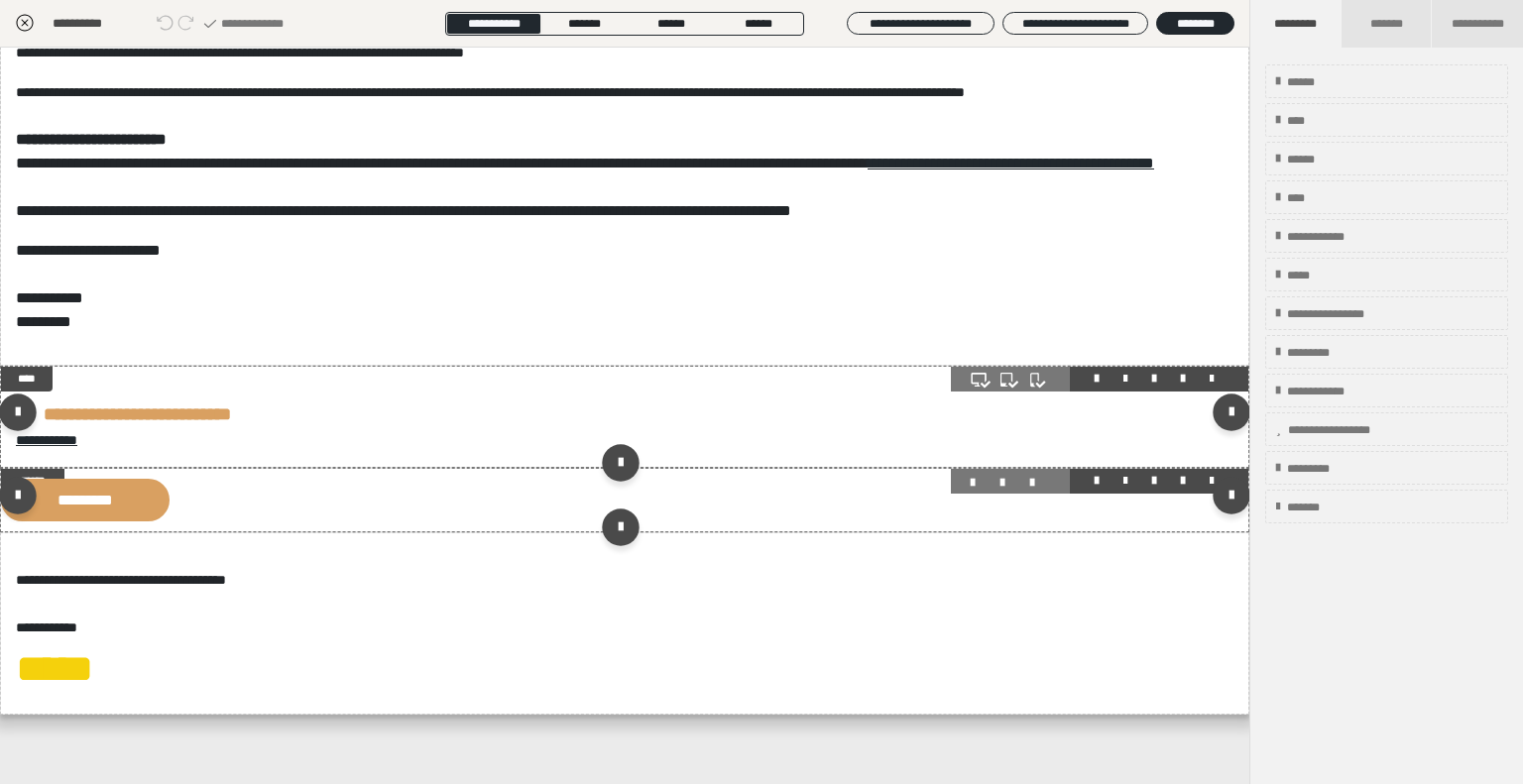click at bounding box center (981, 483) 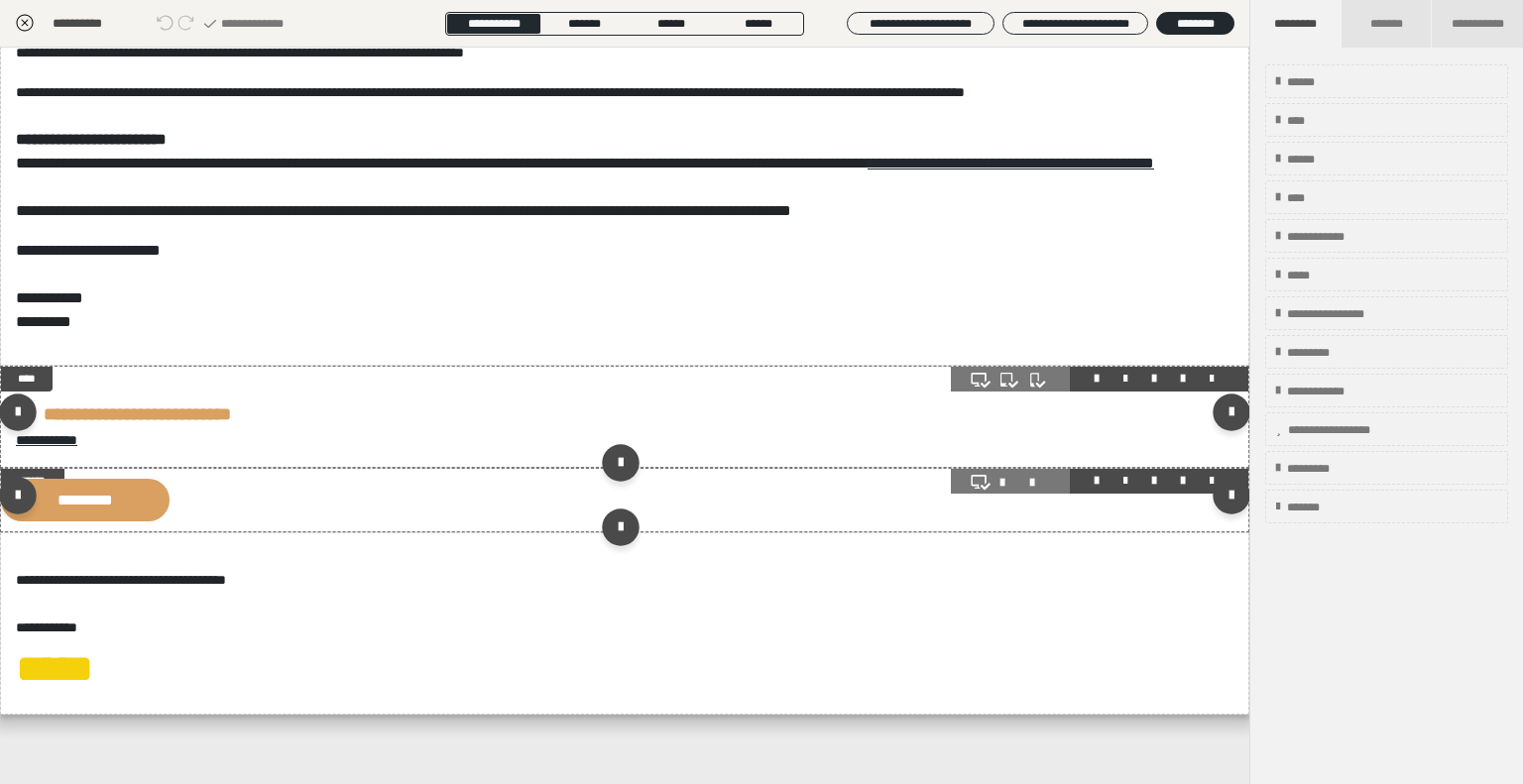 click at bounding box center (1010, 483) 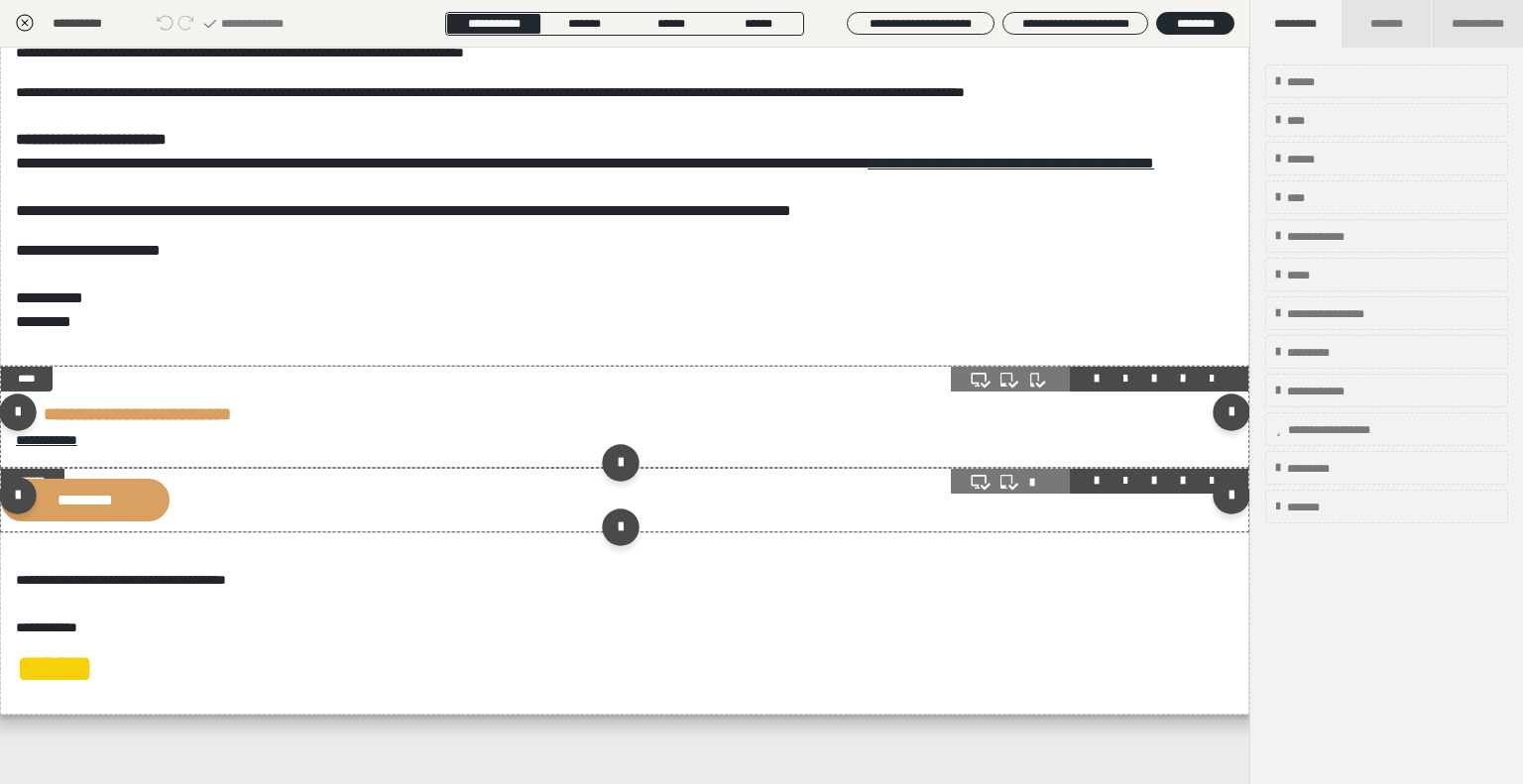 click at bounding box center [1010, 481] 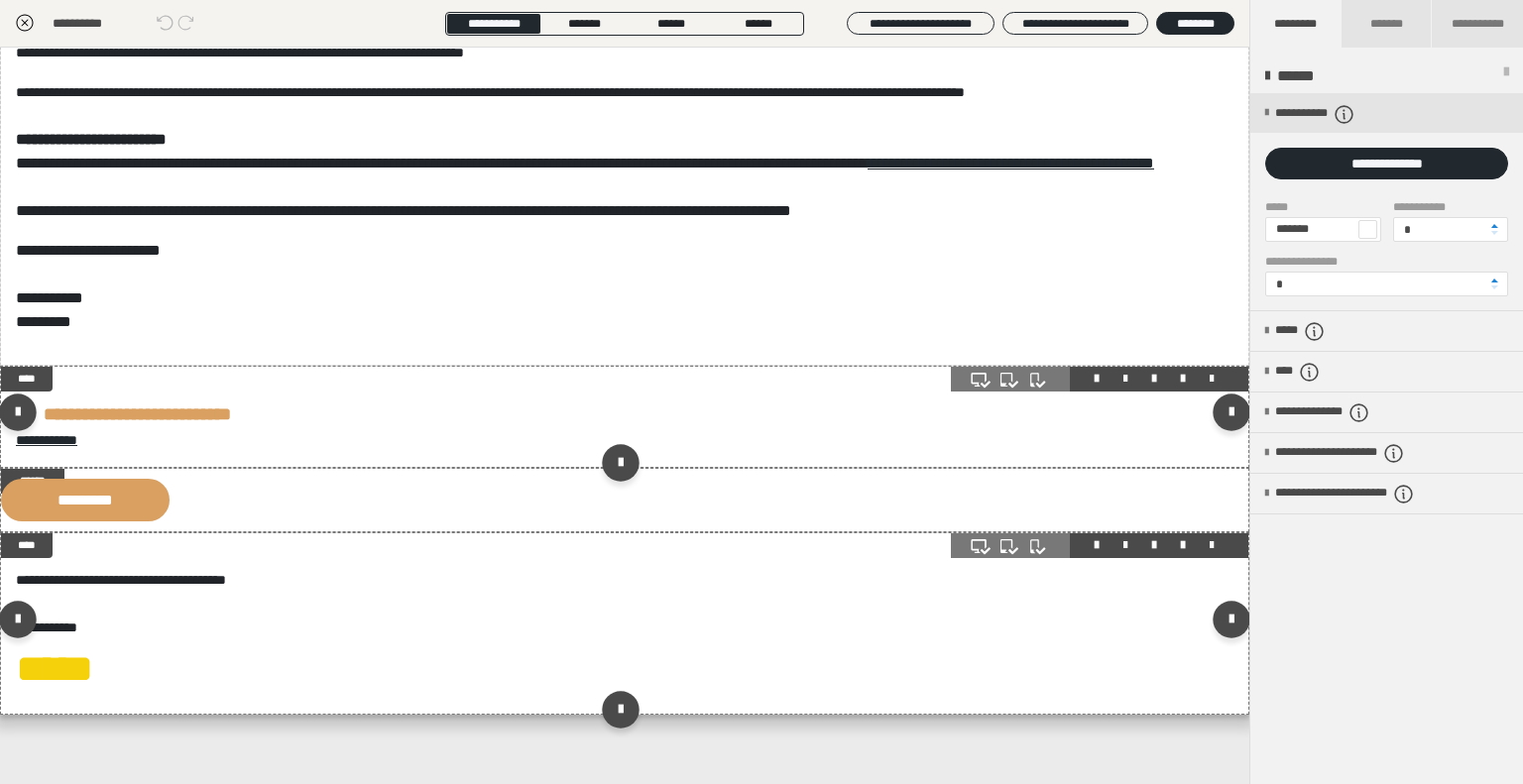 click 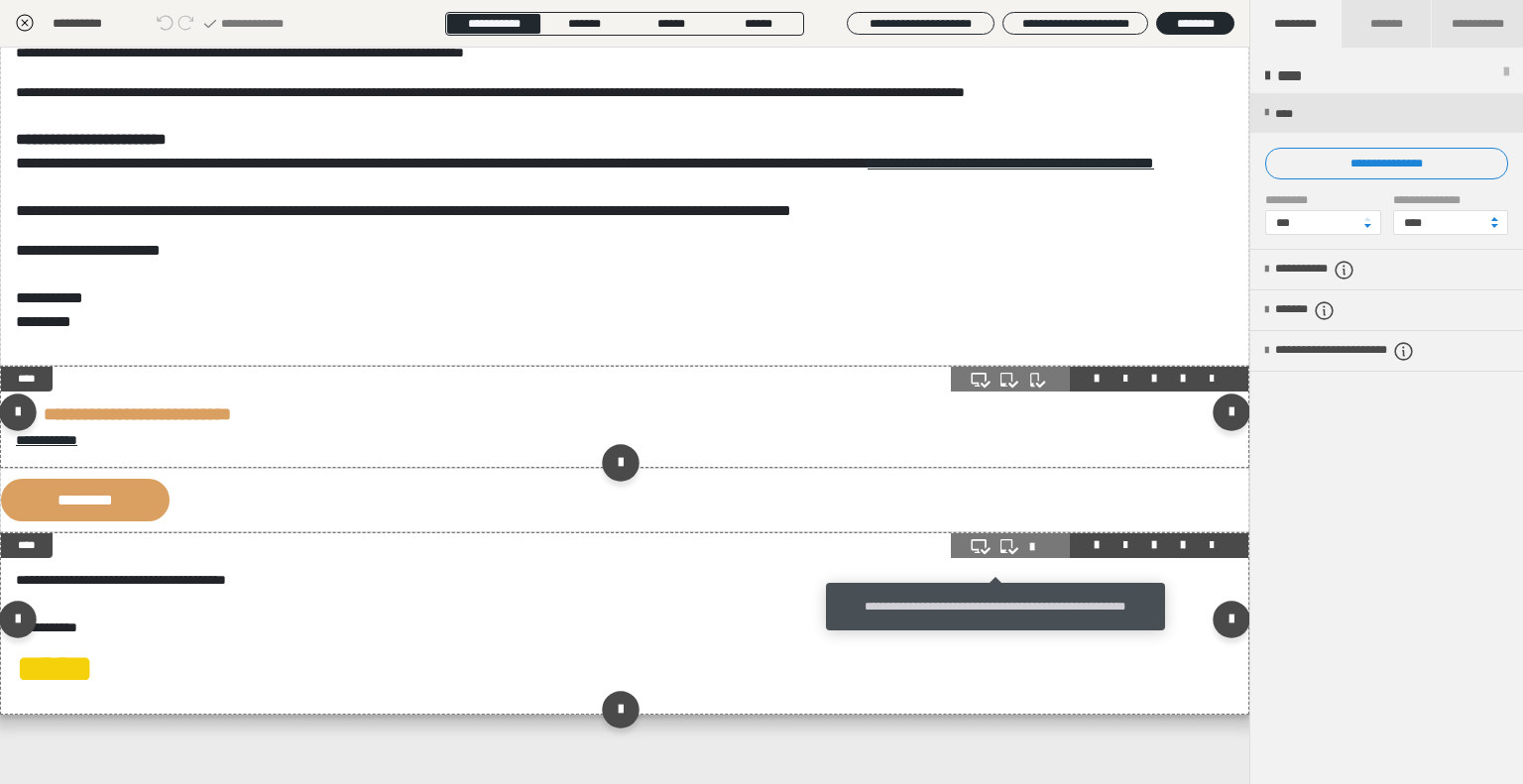 click 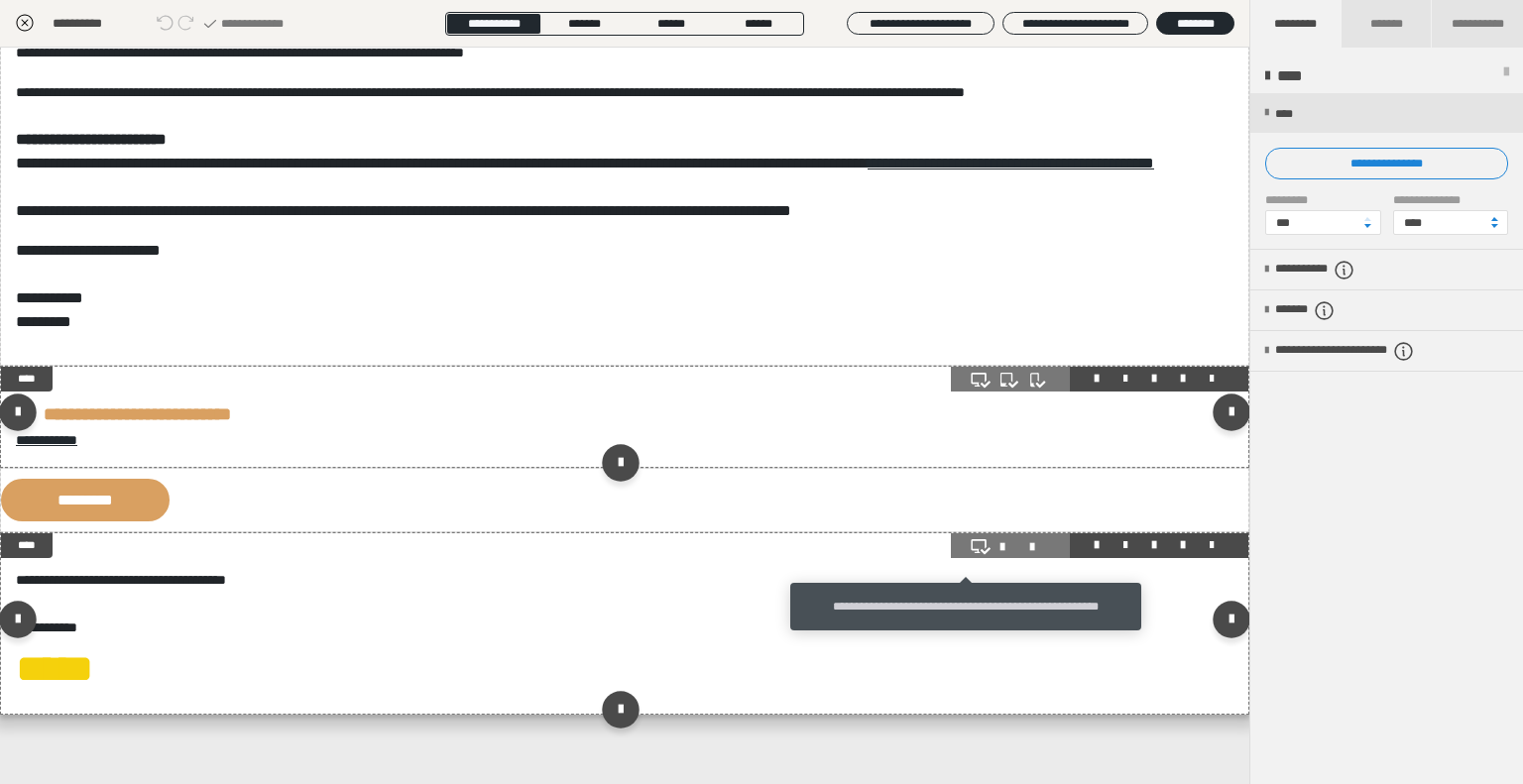click 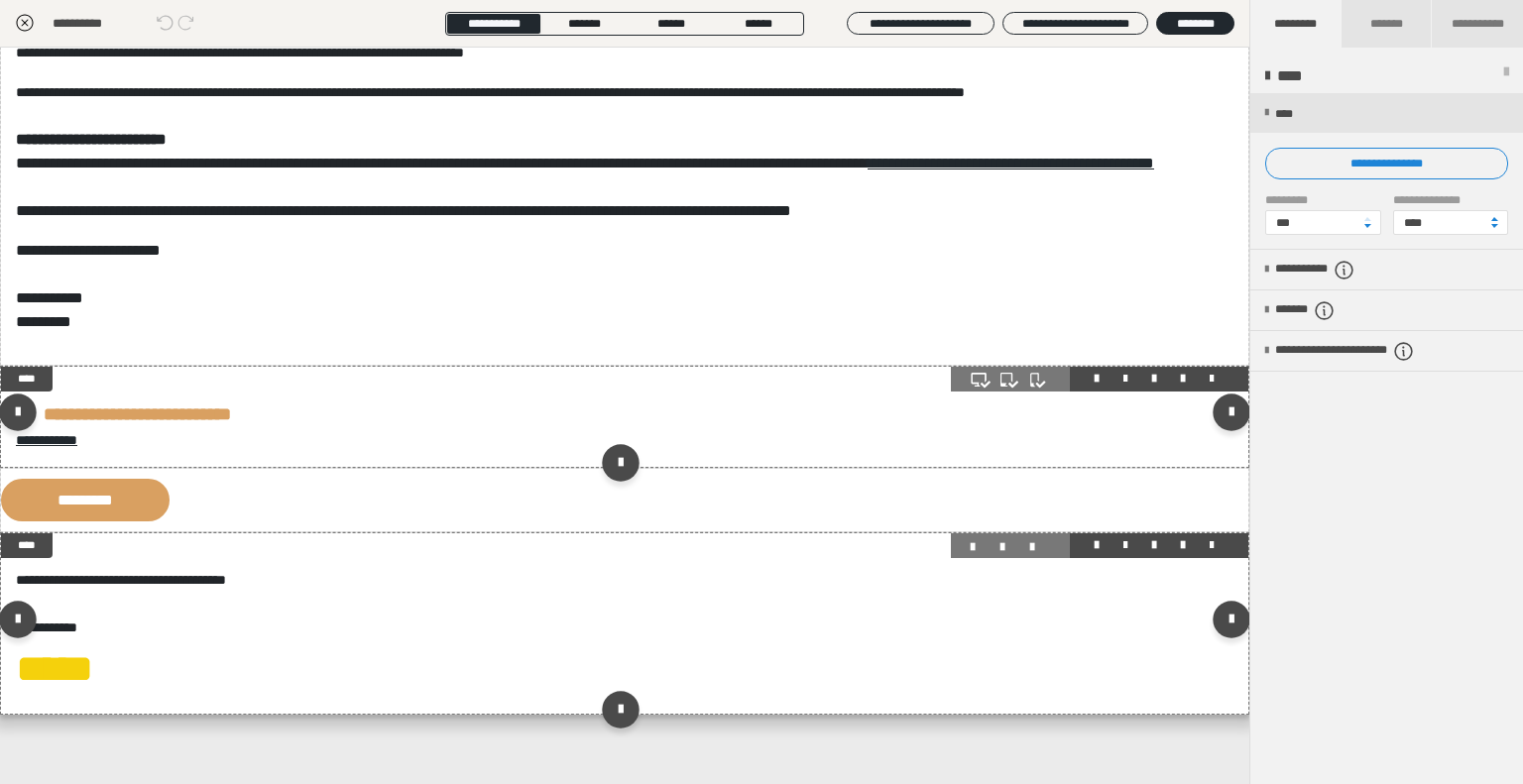 click 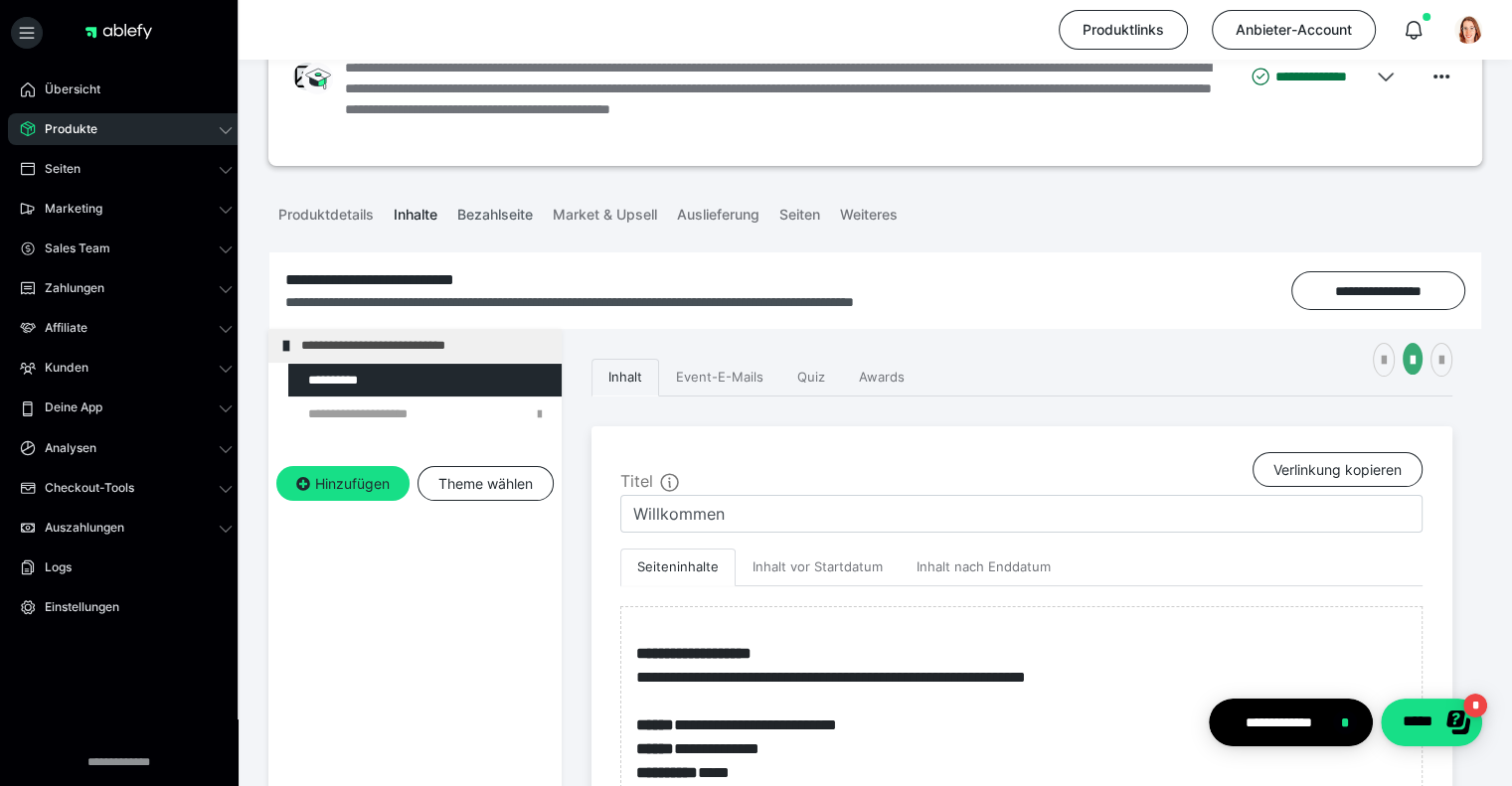 scroll, scrollTop: 73, scrollLeft: 0, axis: vertical 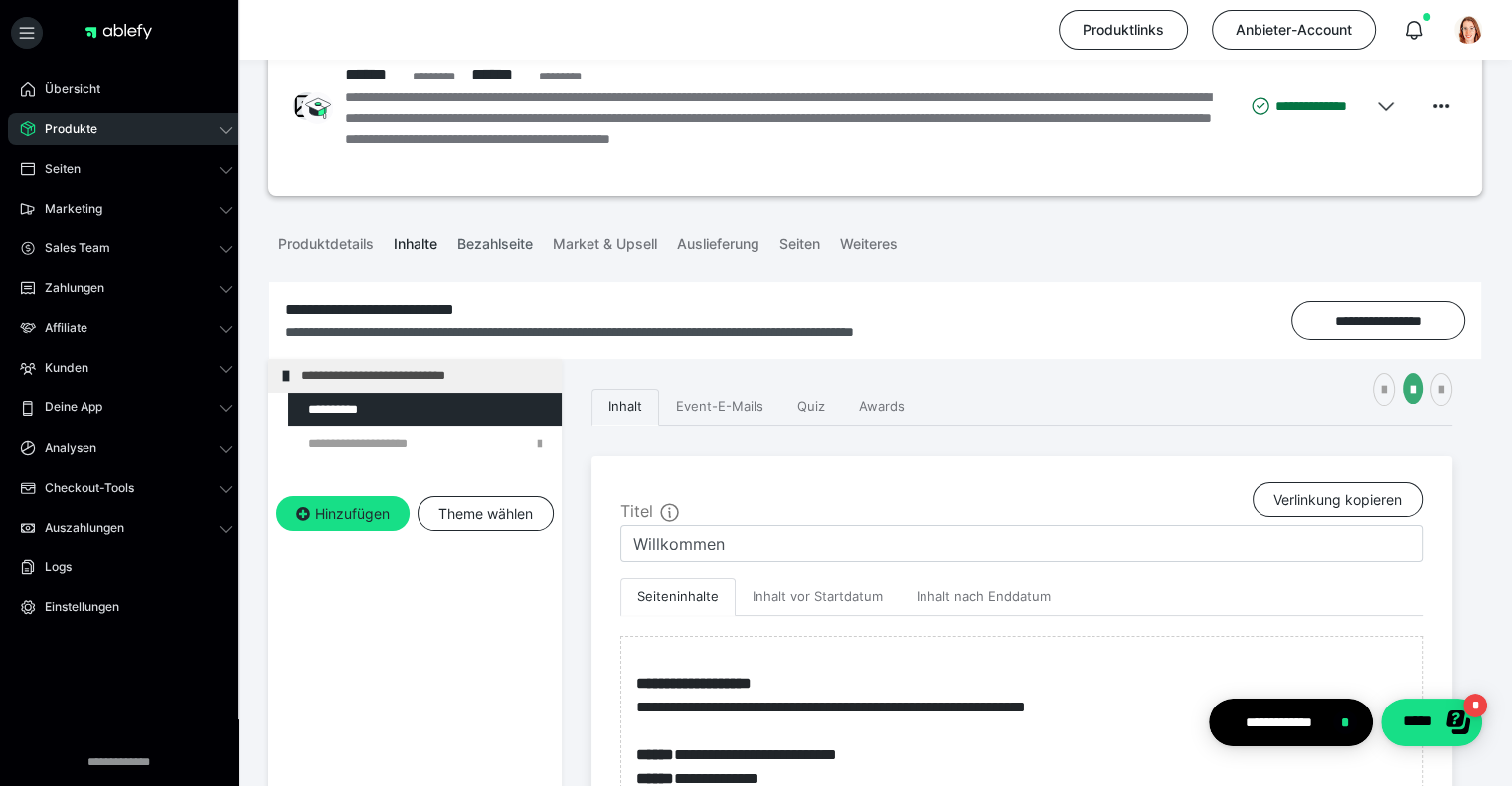 click on "Bezahlseite" at bounding box center (495, 240) 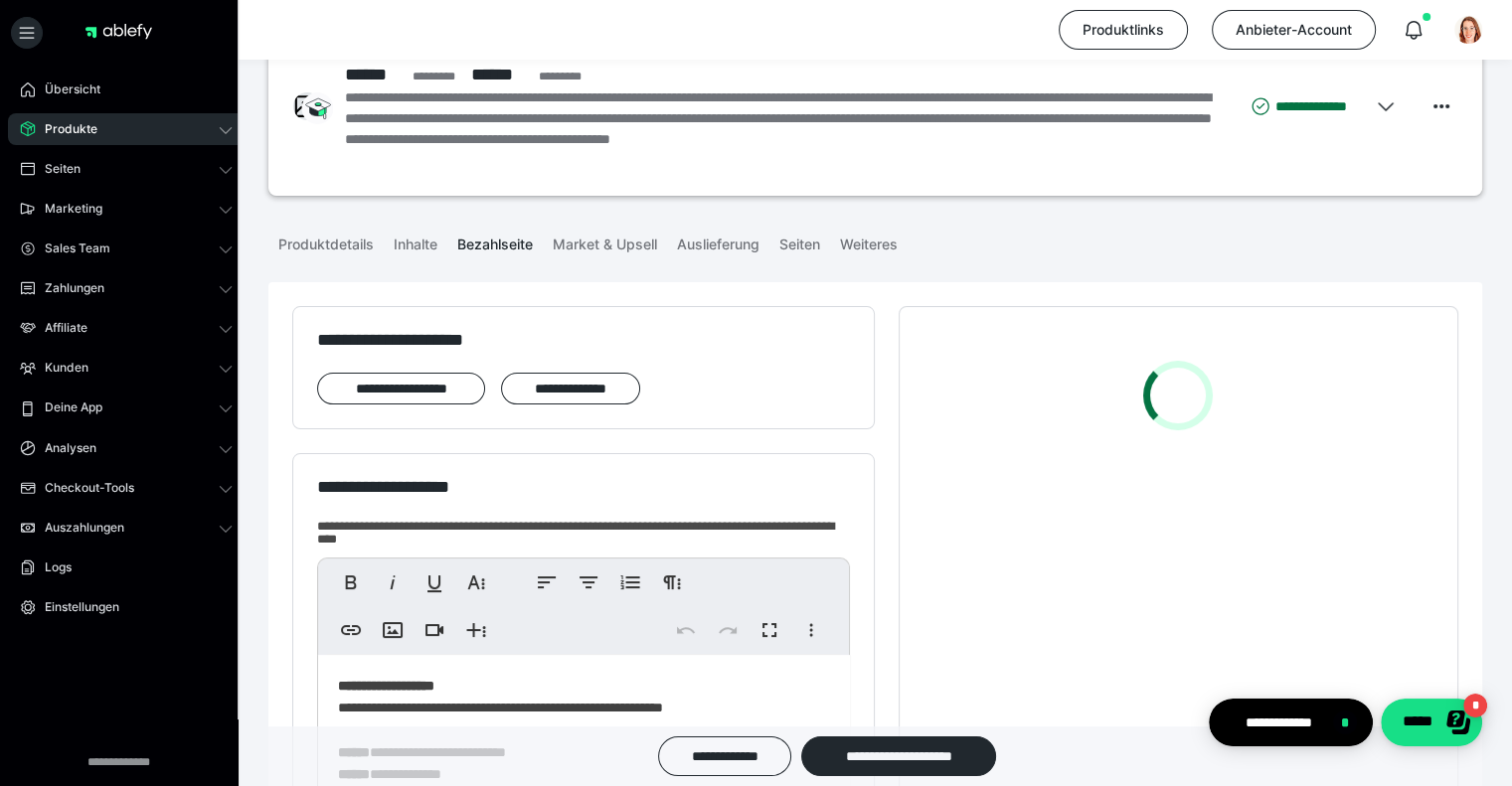 scroll, scrollTop: 470, scrollLeft: 0, axis: vertical 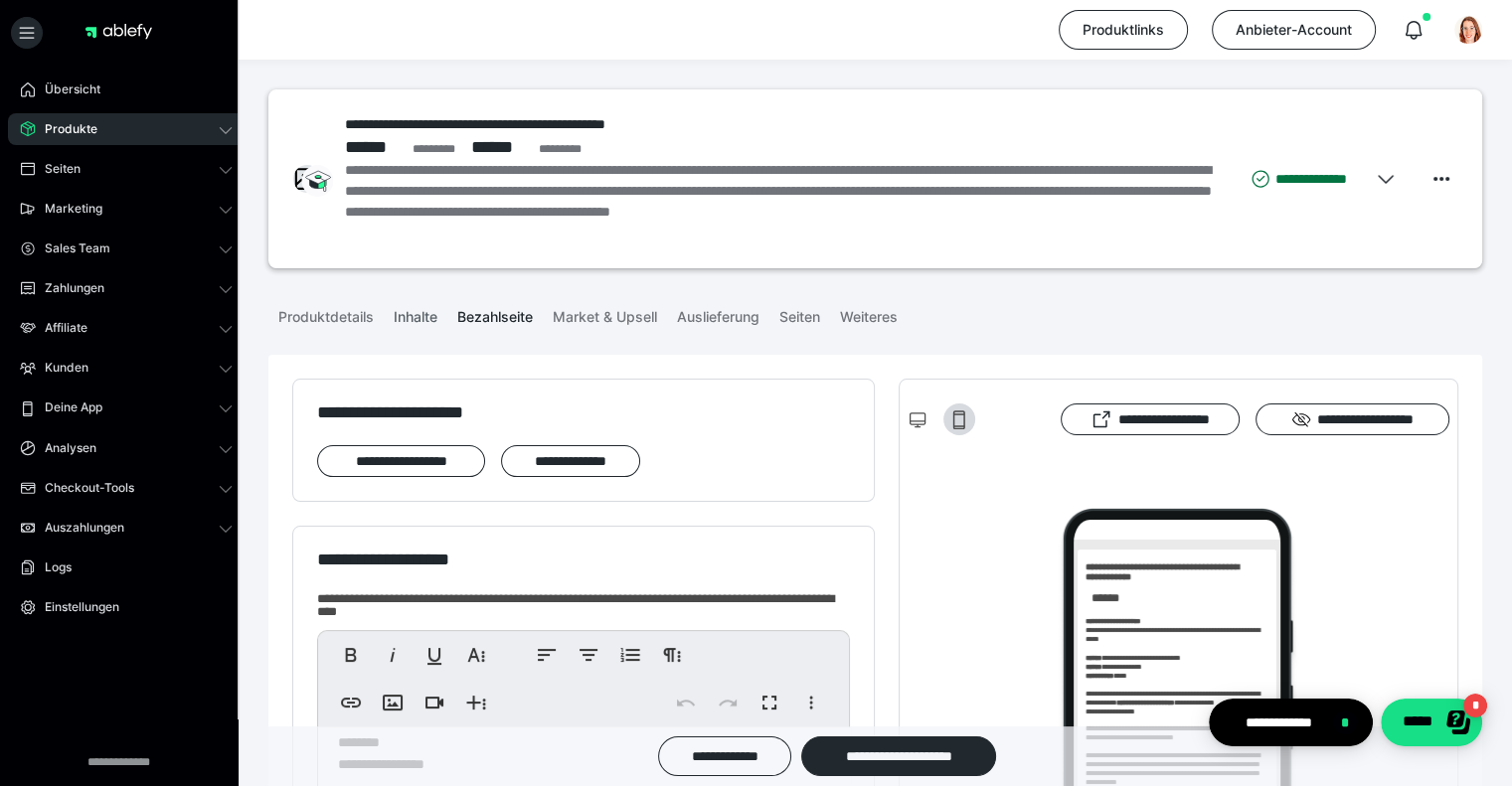 click on "Inhalte" at bounding box center [416, 313] 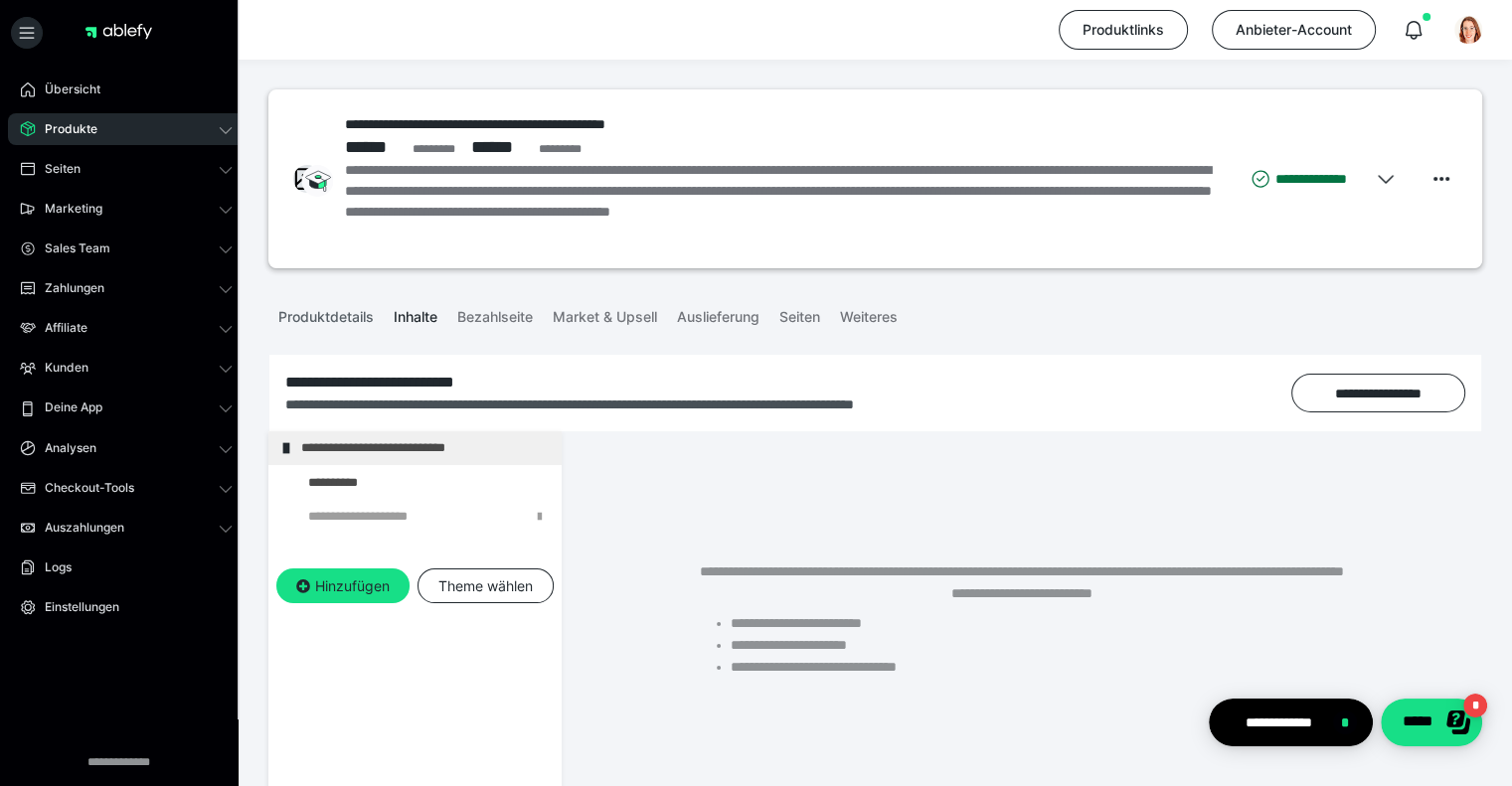 click on "Produktdetails" at bounding box center [326, 313] 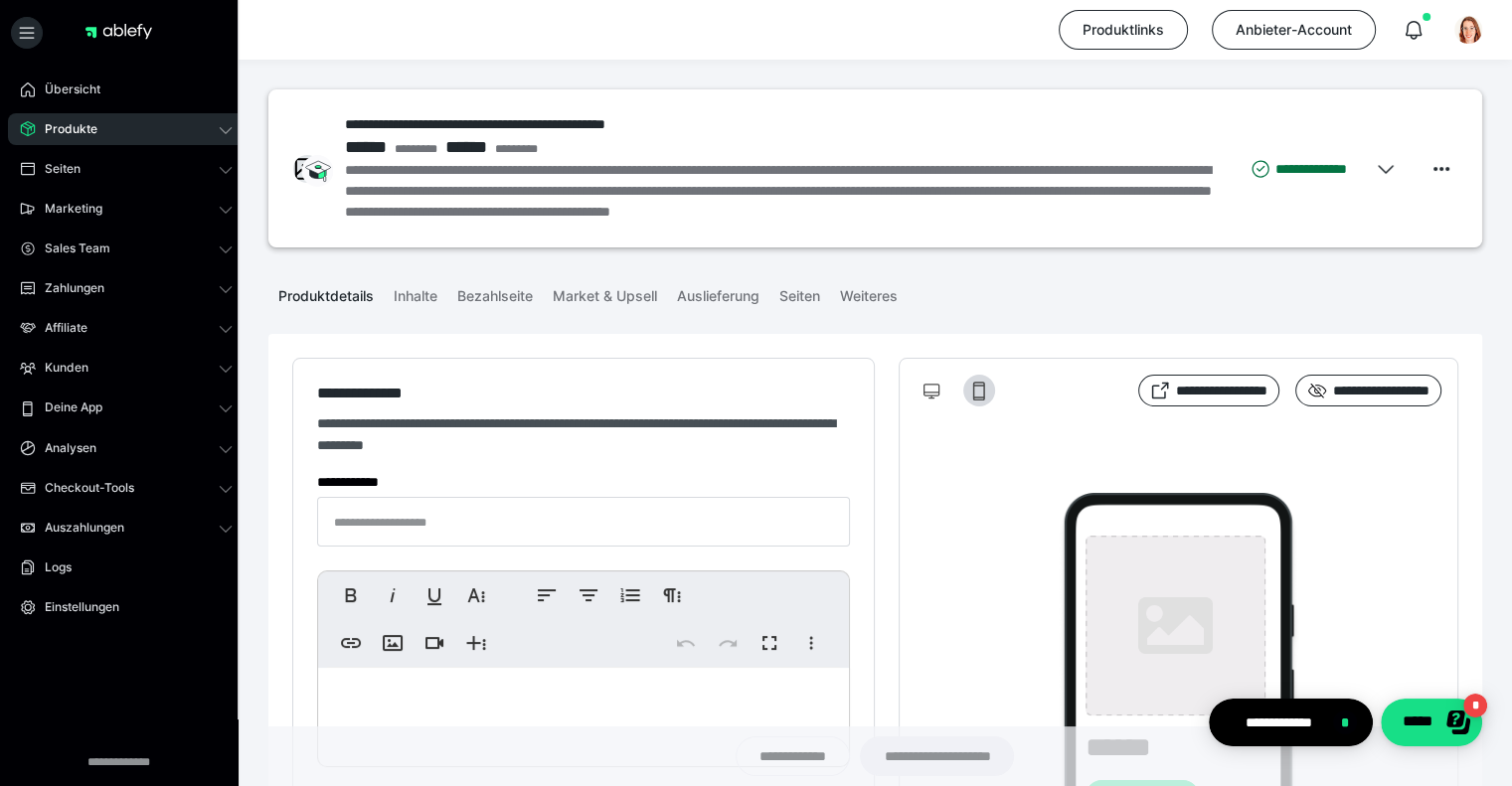 type on "**********" 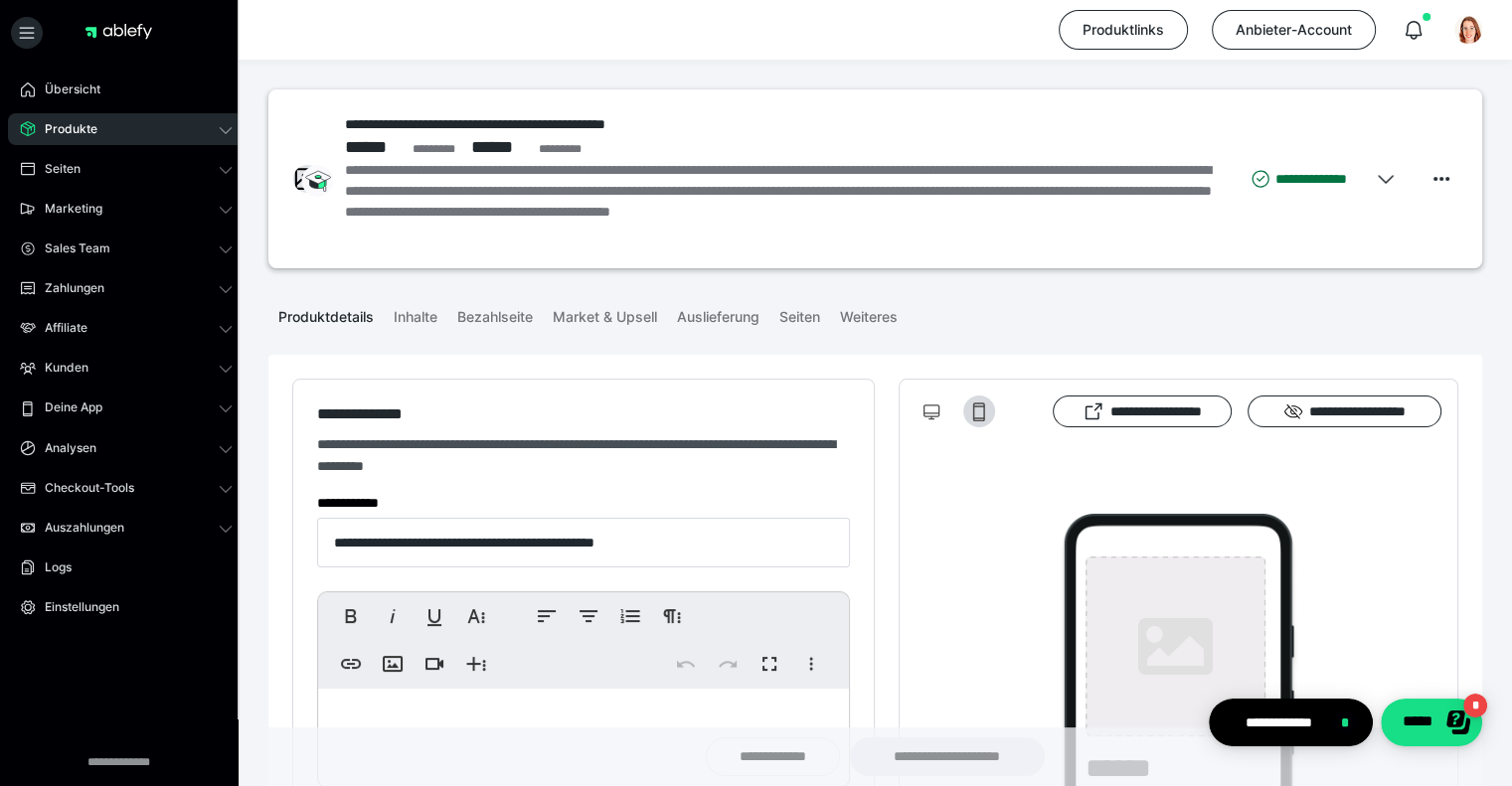 type on "**********" 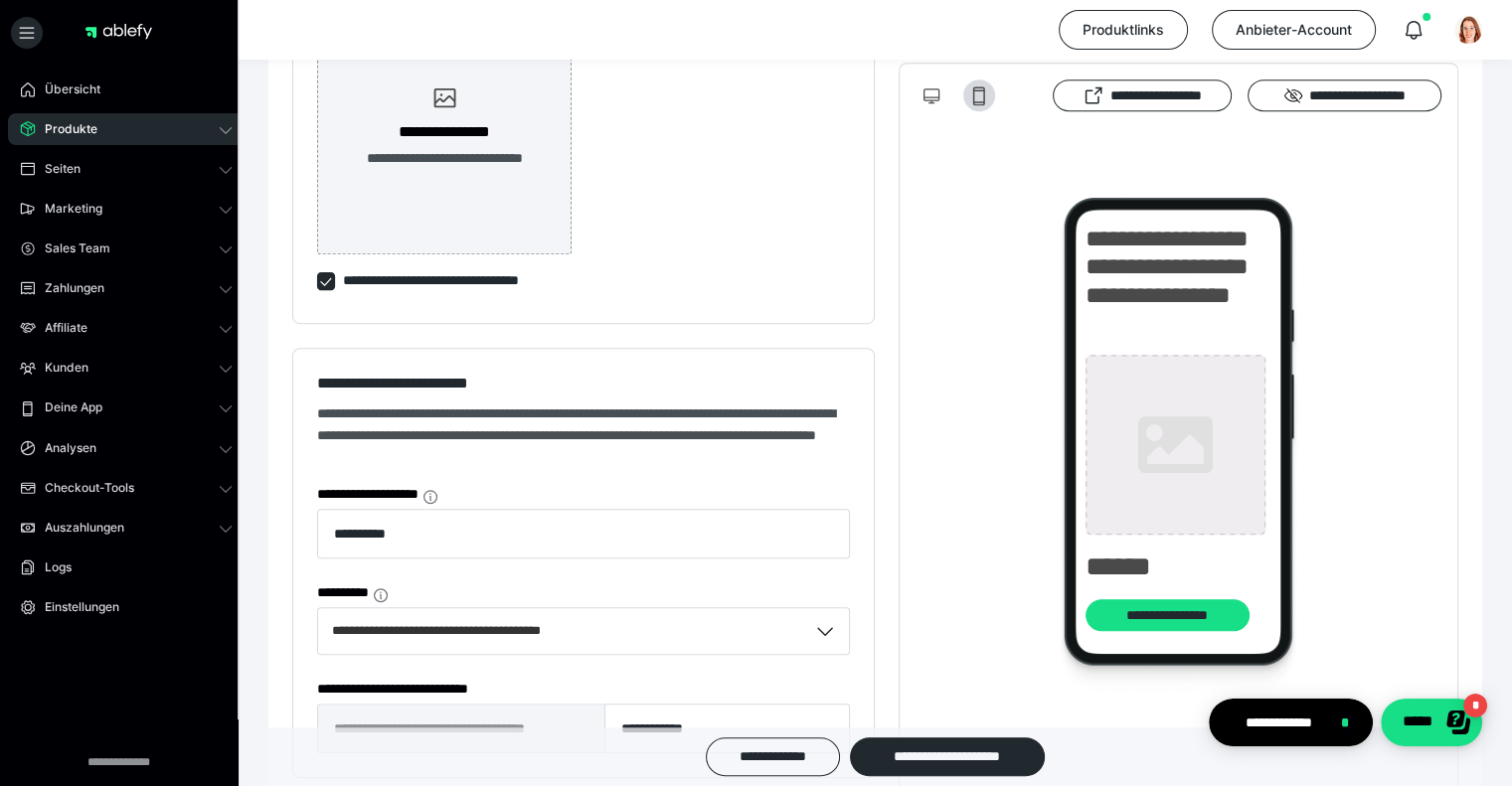 scroll, scrollTop: 1192, scrollLeft: 0, axis: vertical 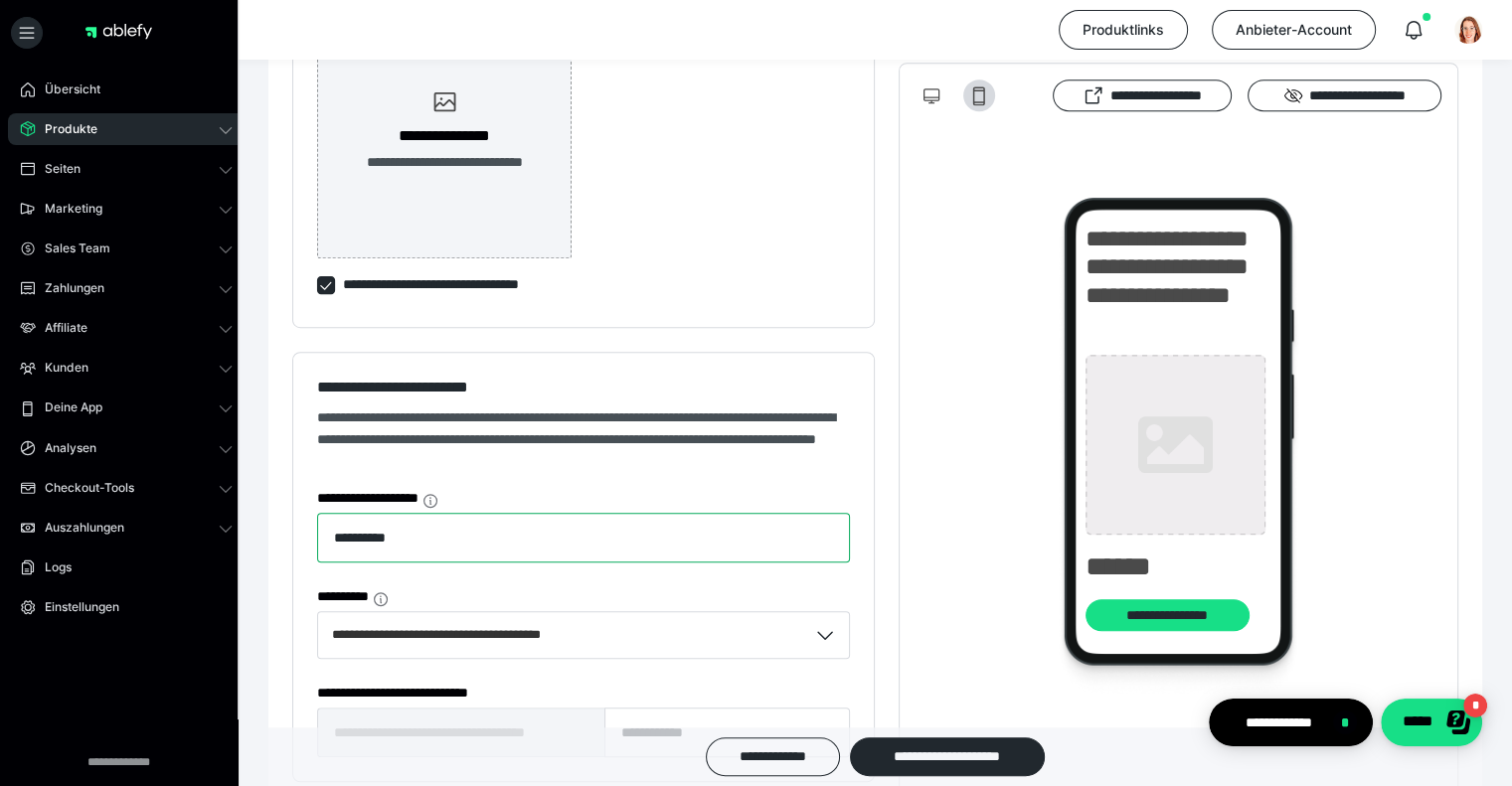 drag, startPoint x: 388, startPoint y: 536, endPoint x: 254, endPoint y: 536, distance: 134 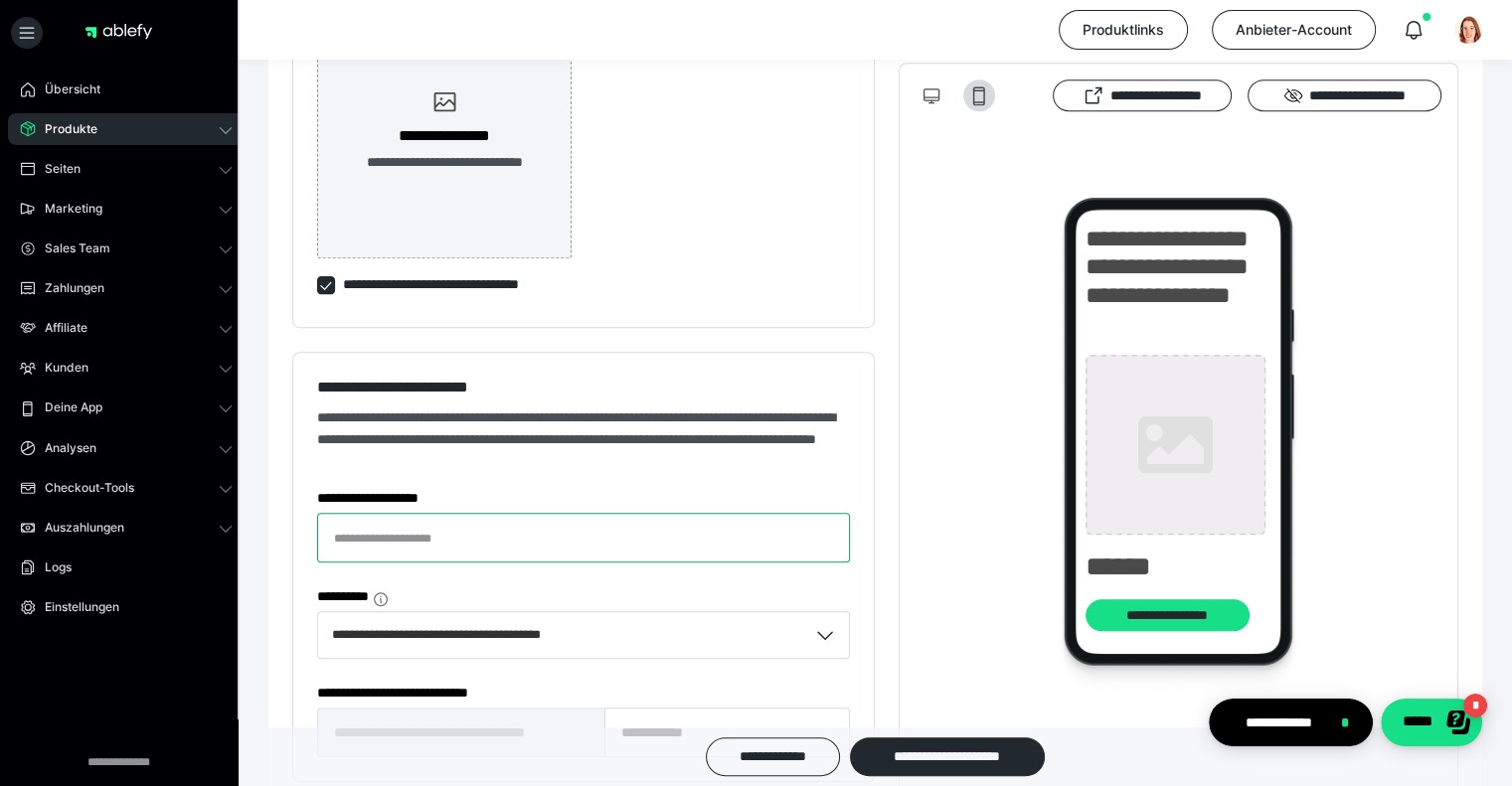 scroll, scrollTop: 1391, scrollLeft: 0, axis: vertical 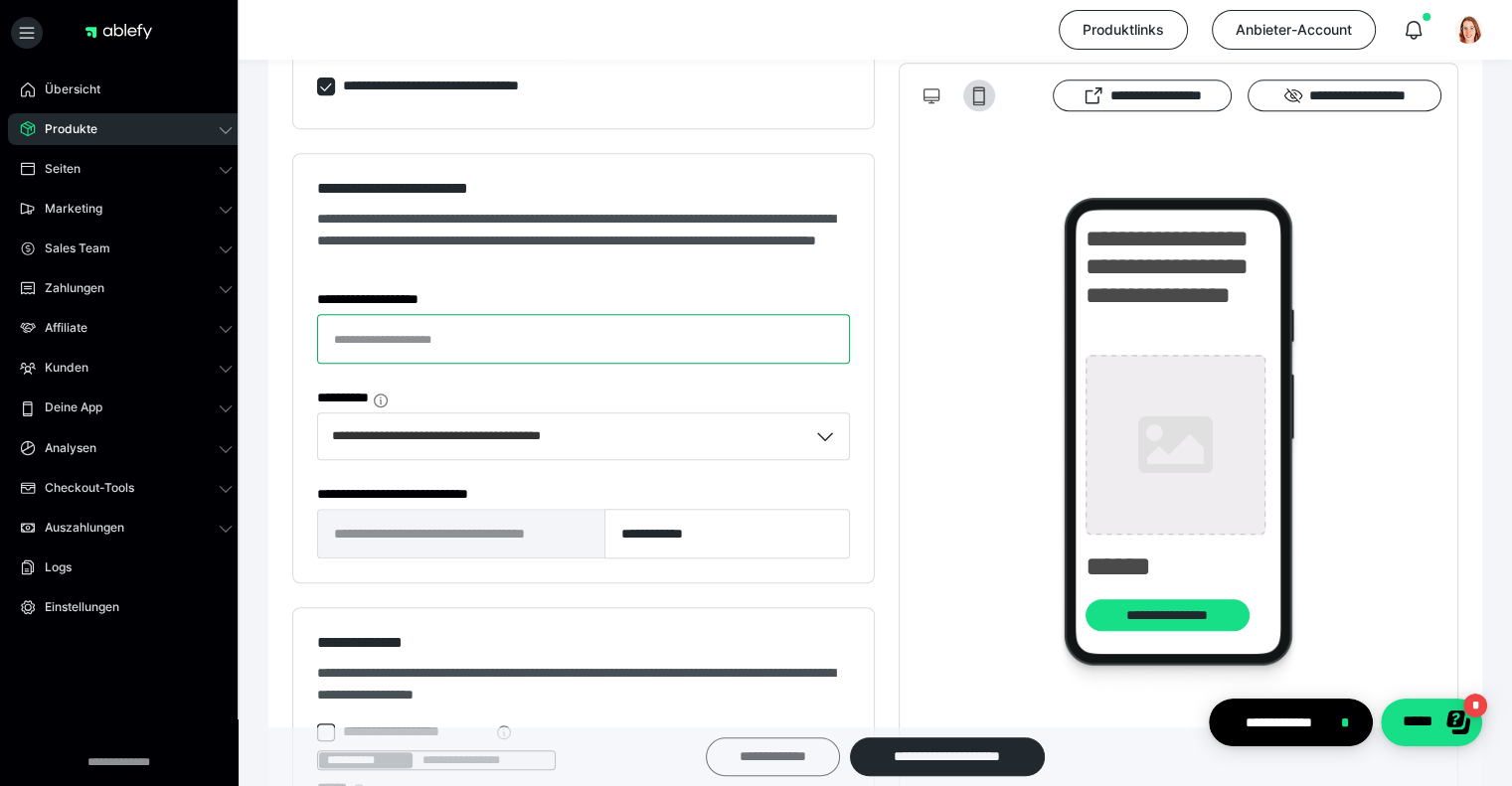type 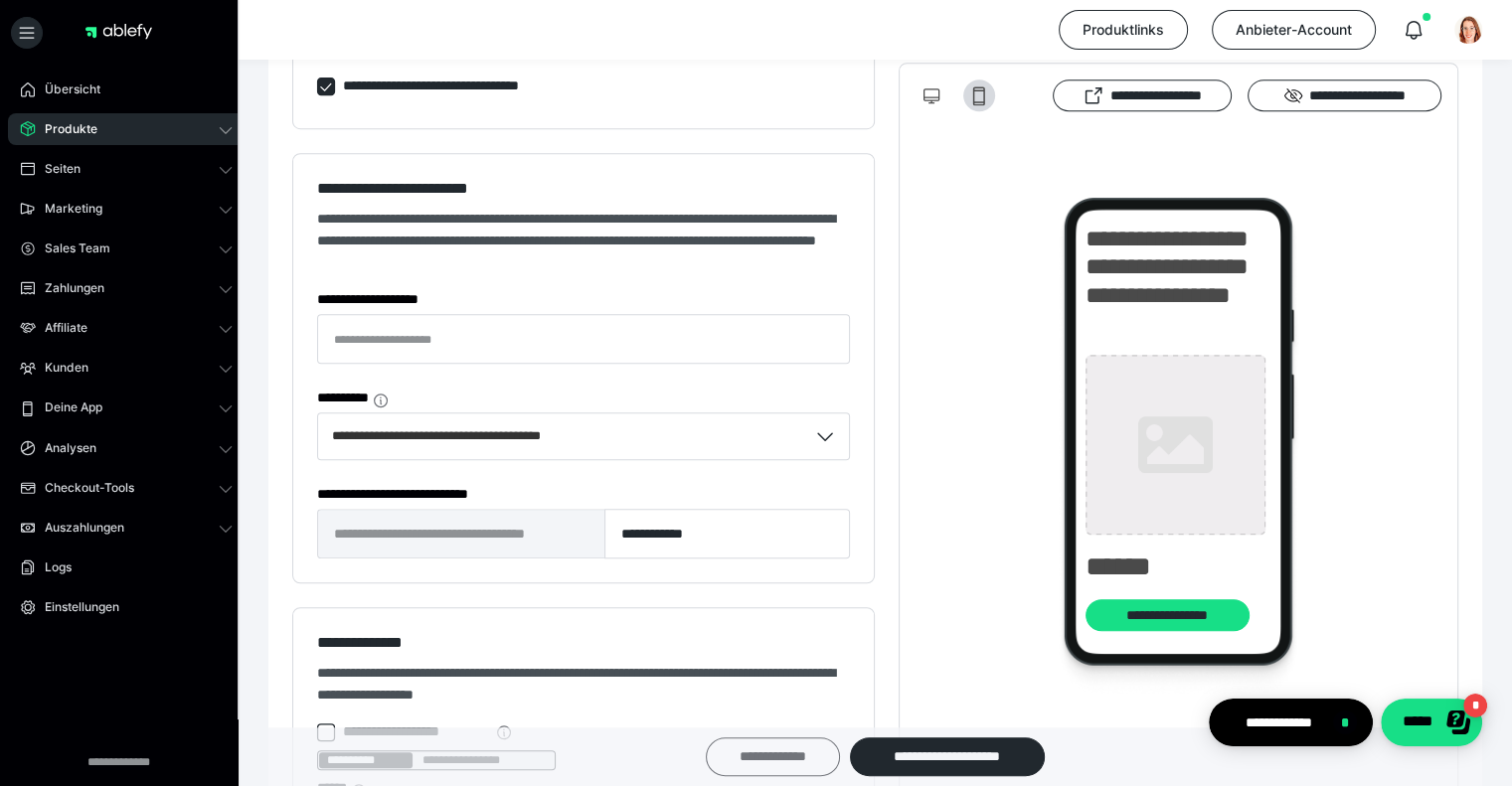 click on "**********" at bounding box center (772, 756) 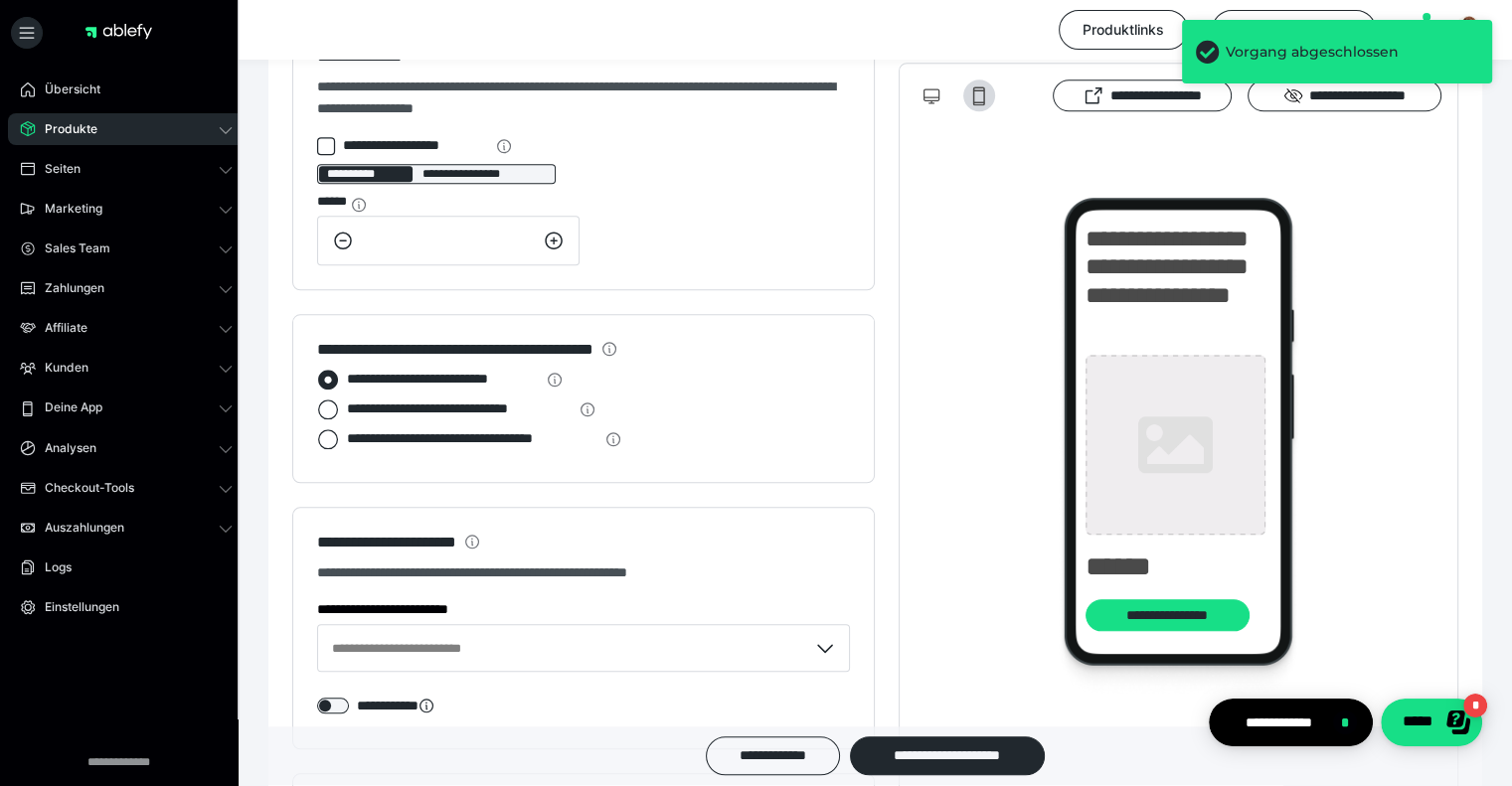 scroll, scrollTop: 1789, scrollLeft: 0, axis: vertical 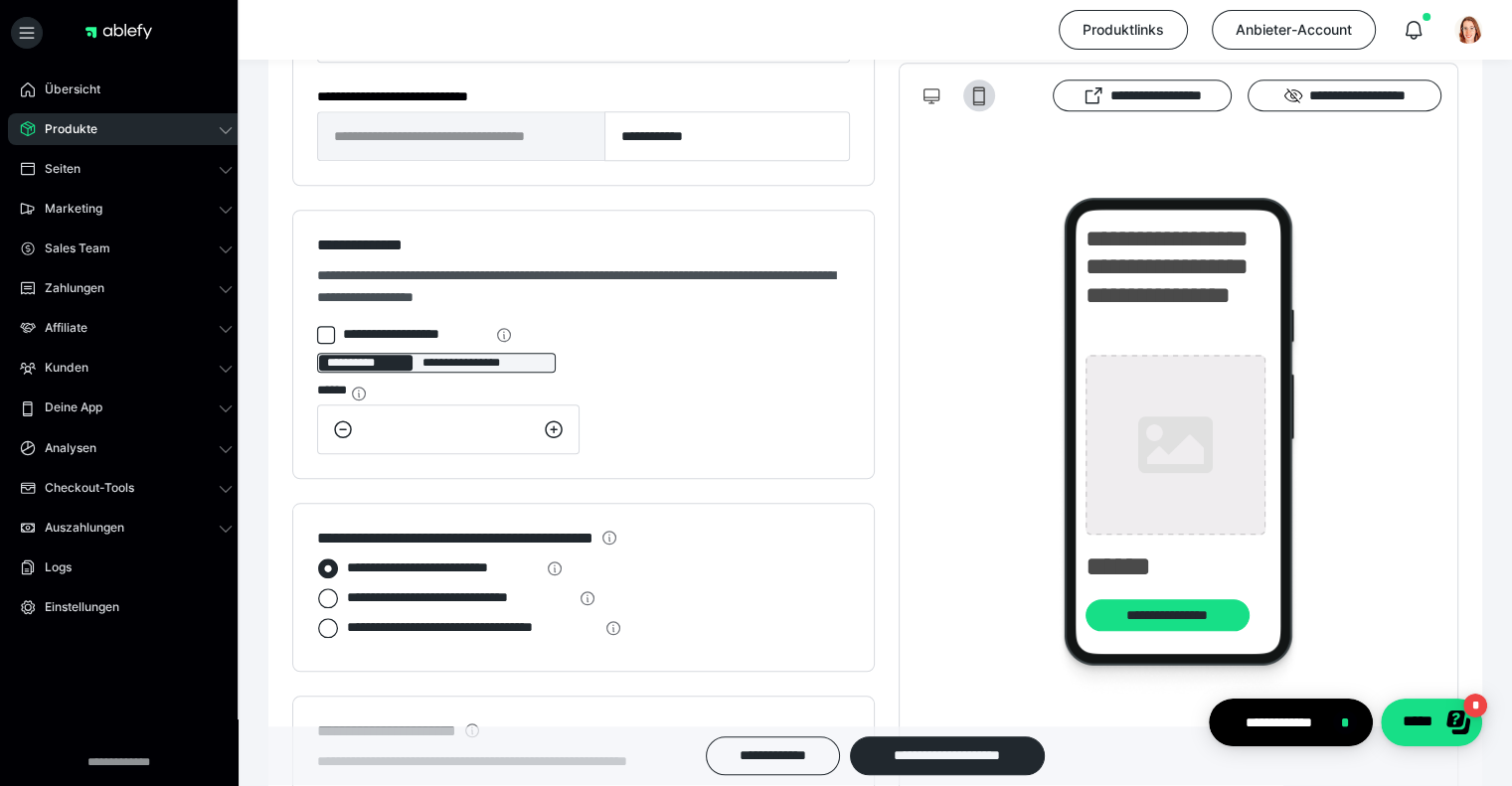 click 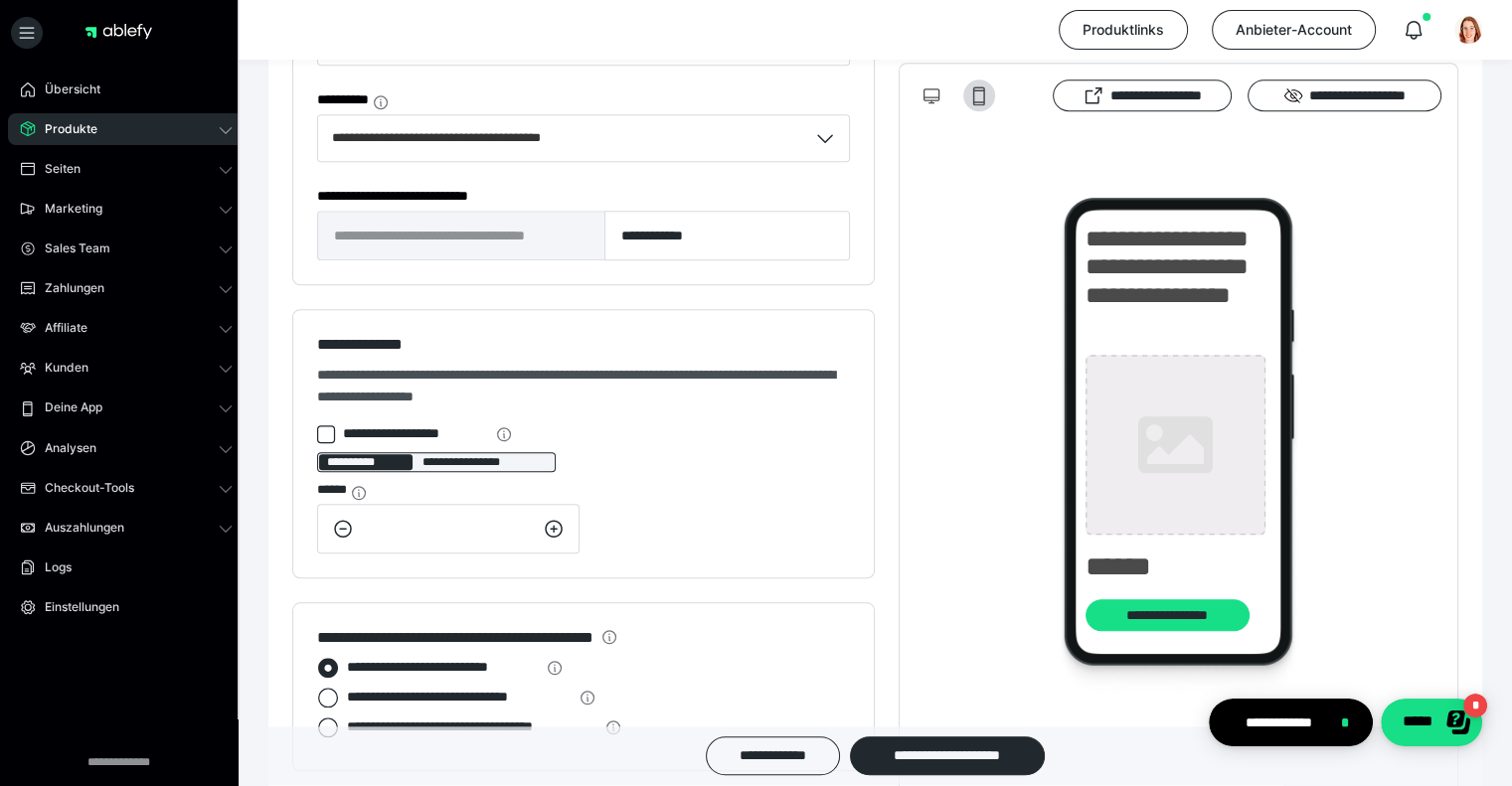 scroll, scrollTop: 1391, scrollLeft: 0, axis: vertical 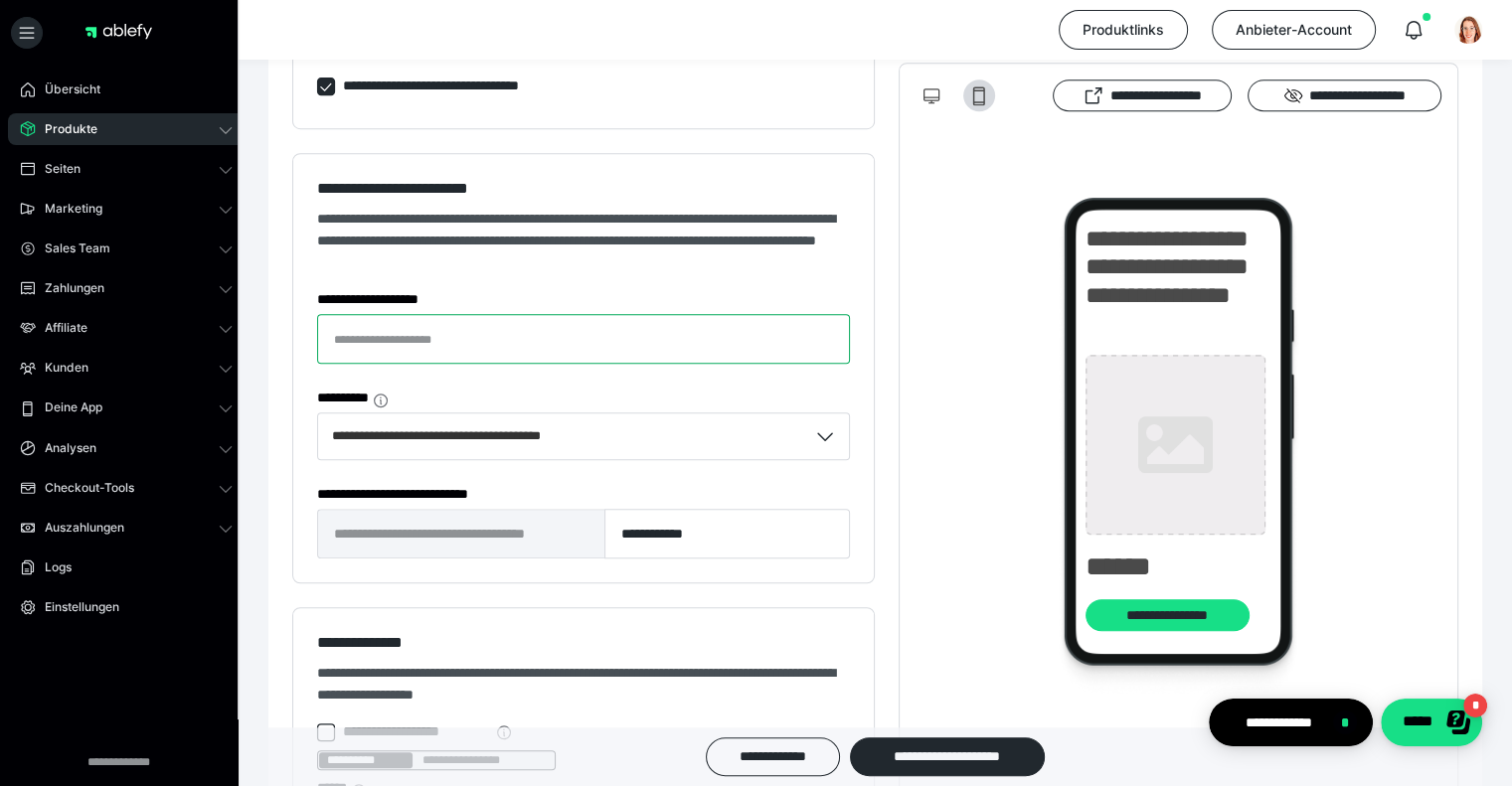 click on "**********" at bounding box center [584, 339] 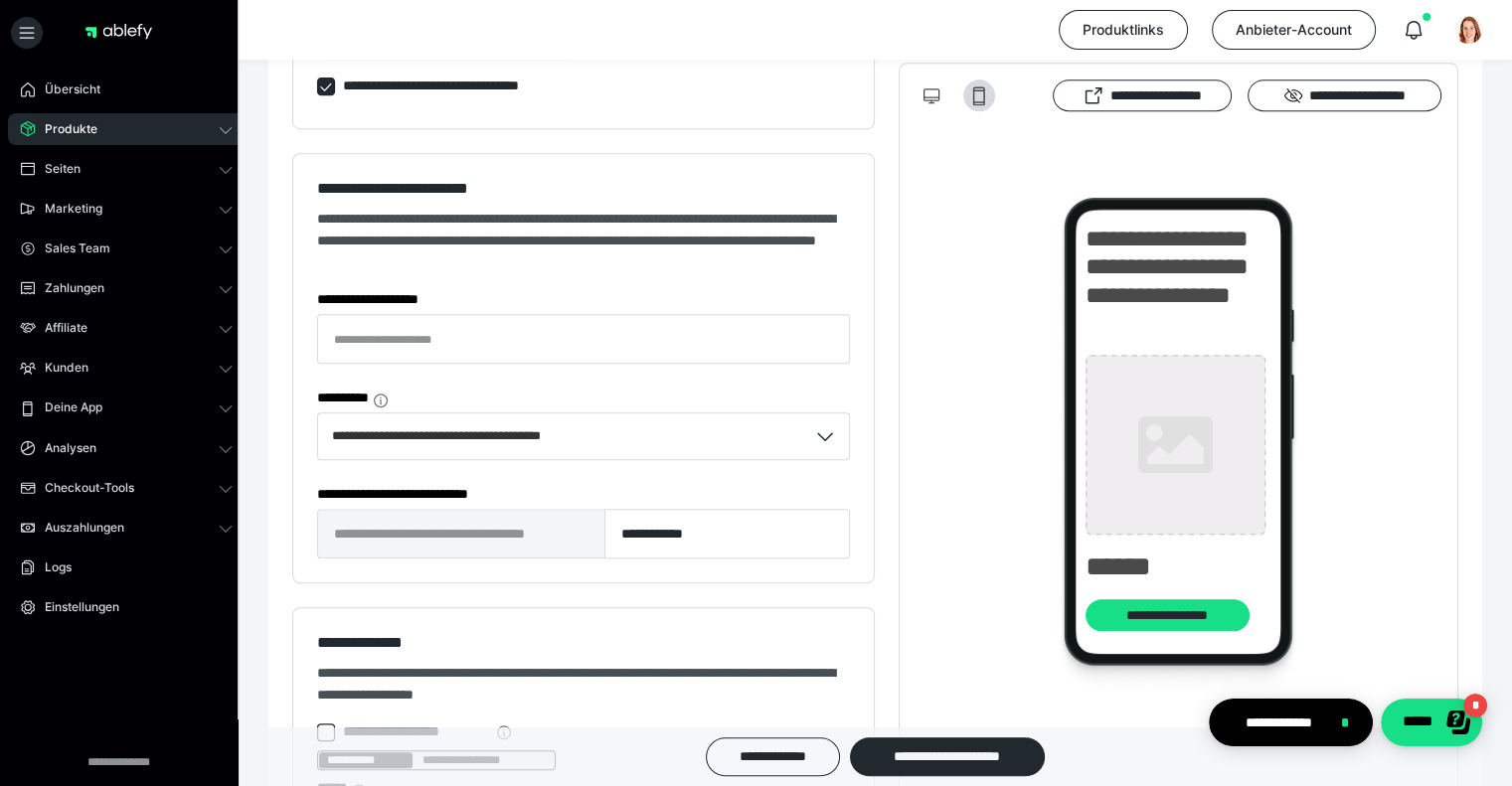 click on "**********" at bounding box center [584, 368] 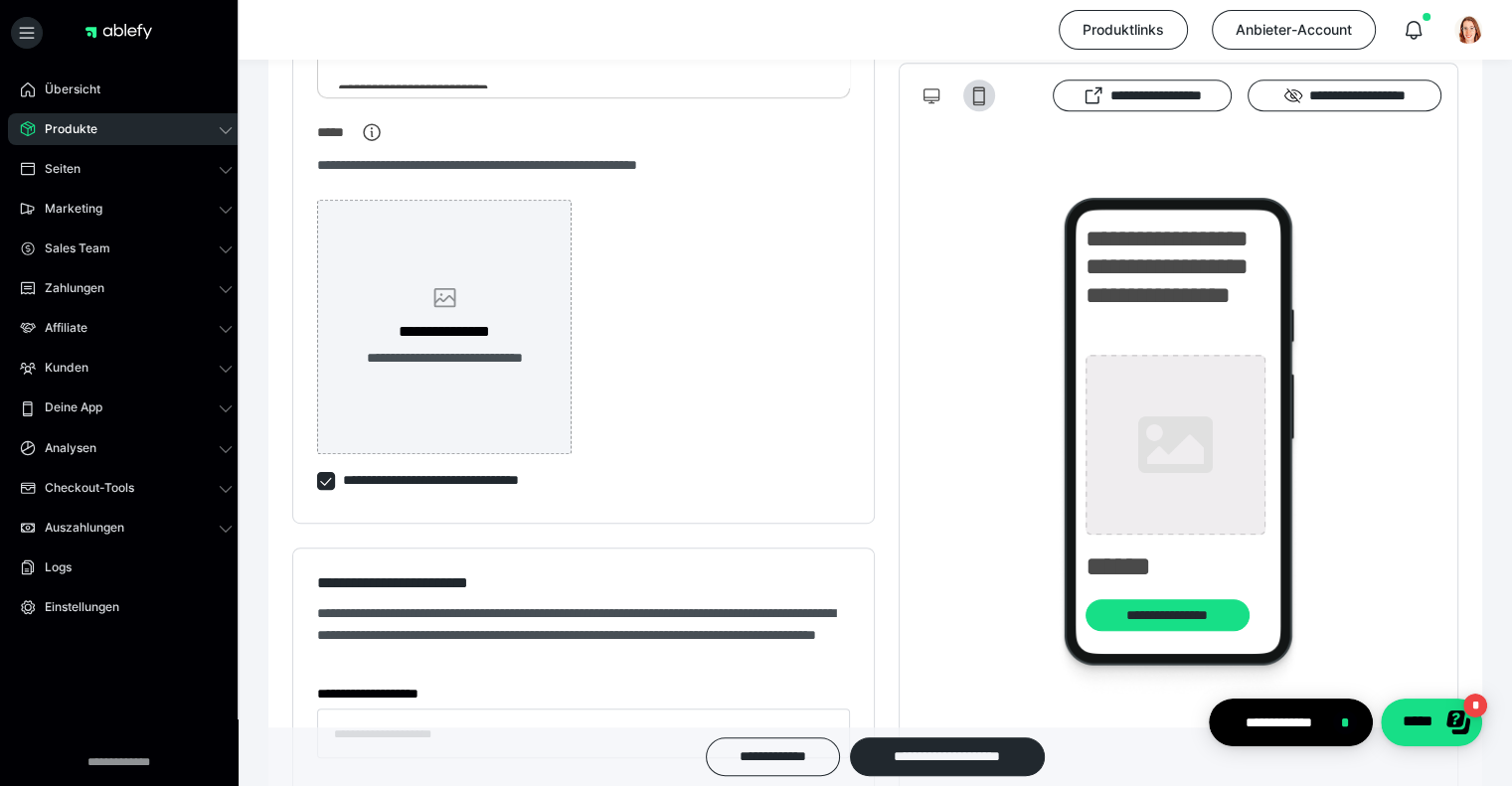 scroll, scrollTop: 994, scrollLeft: 0, axis: vertical 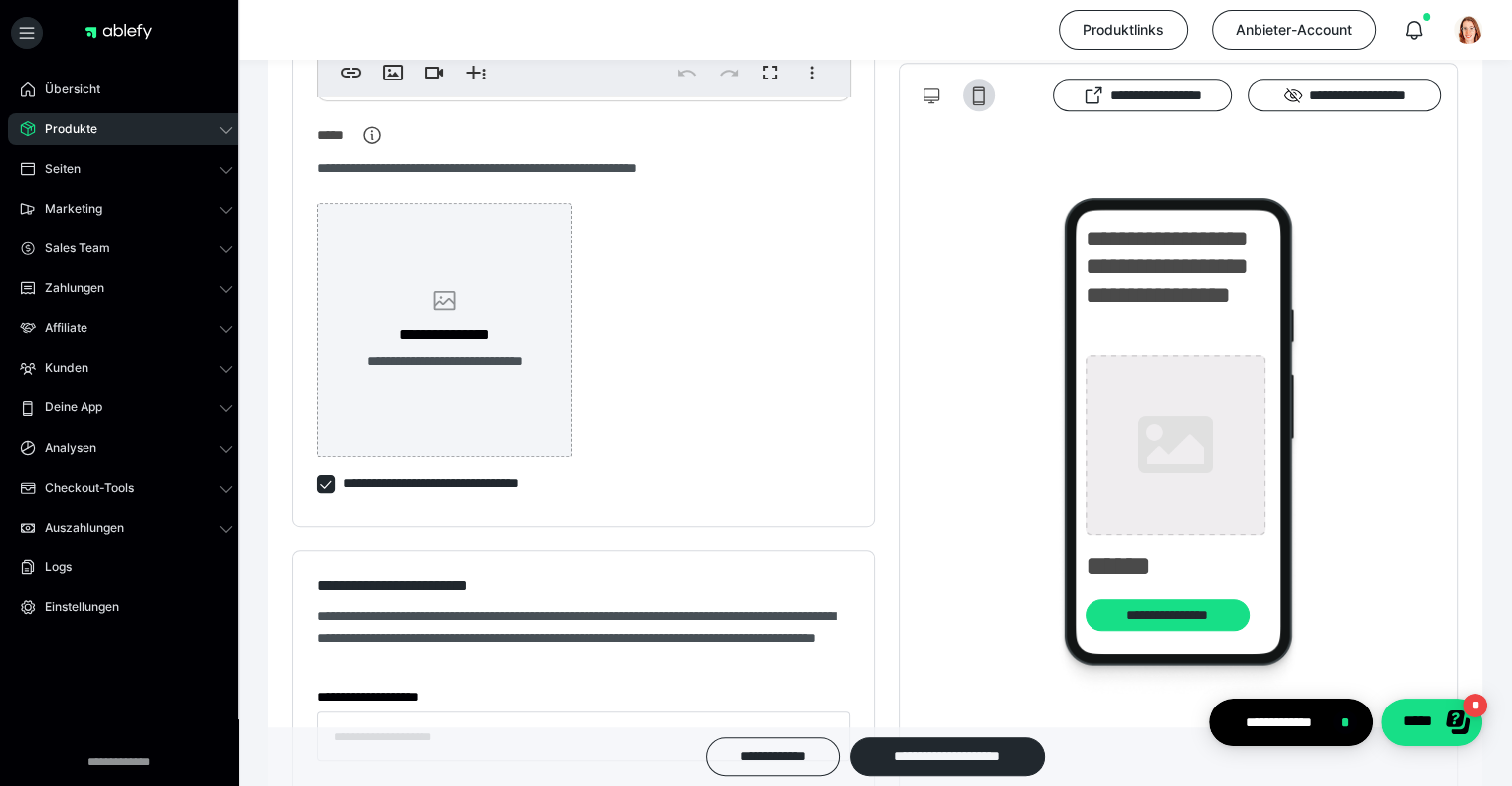 click on "**********" at bounding box center (444, 330) 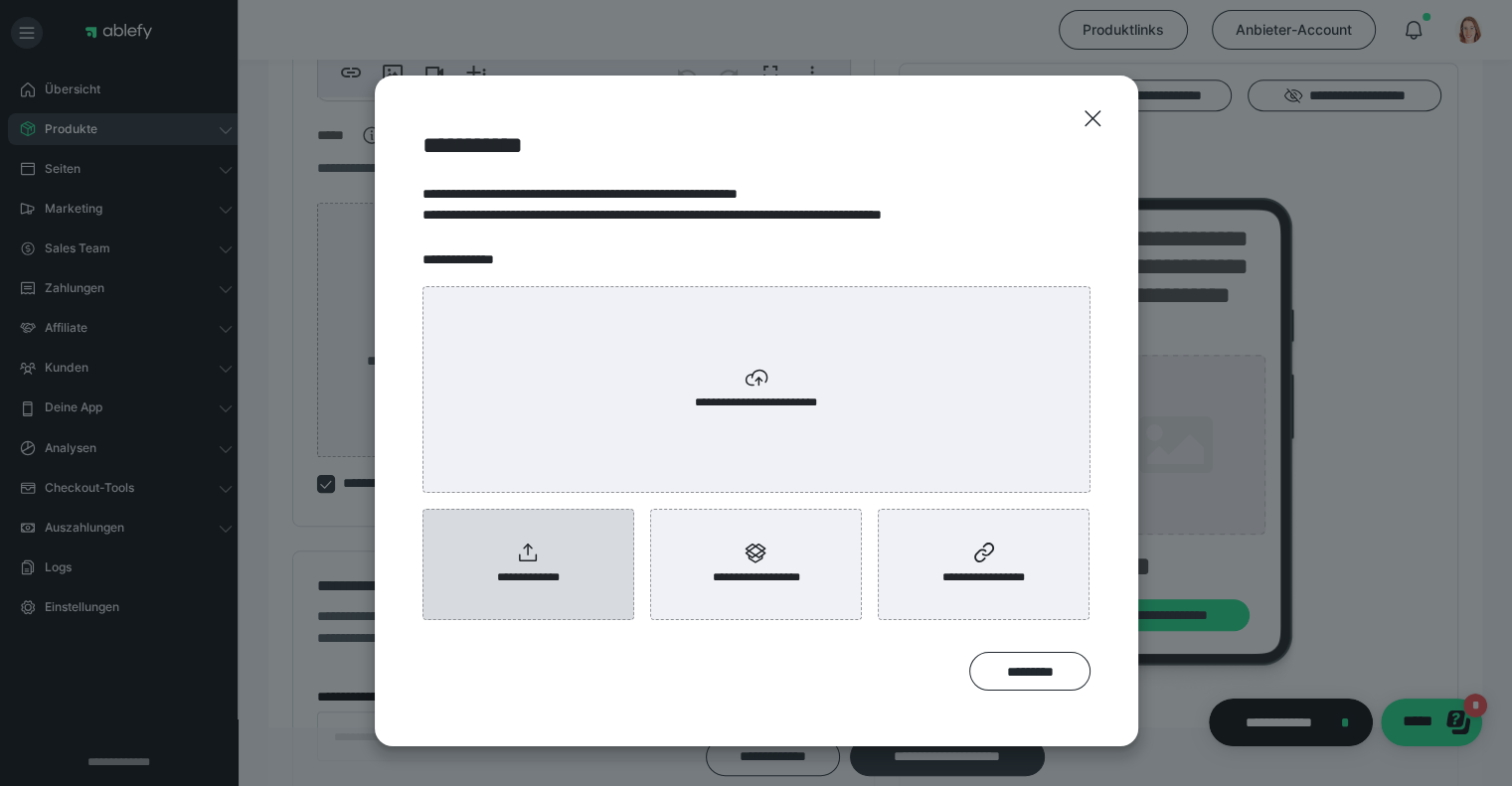 click on "**********" at bounding box center (528, 564) 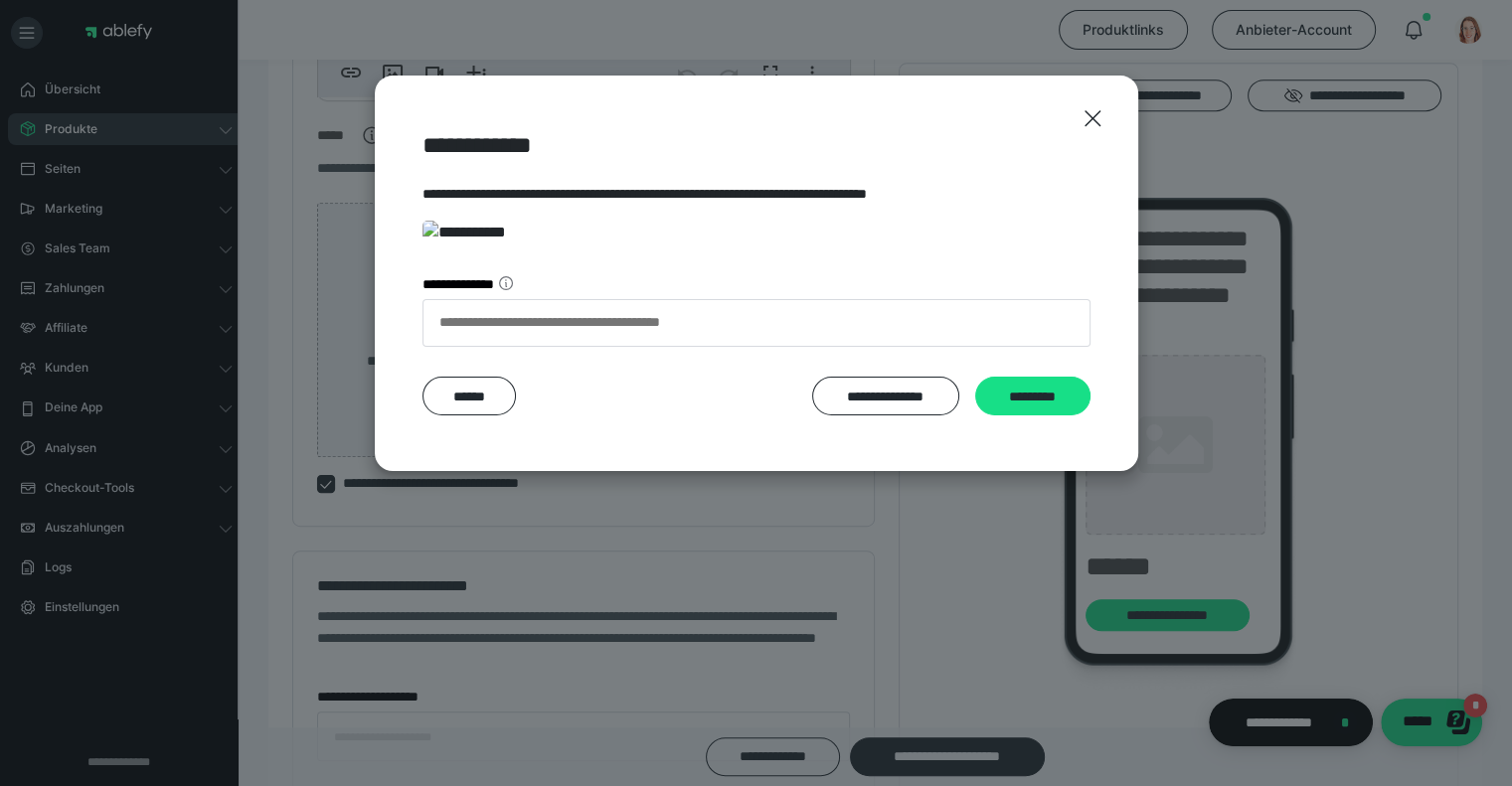 click at bounding box center (756, 233) 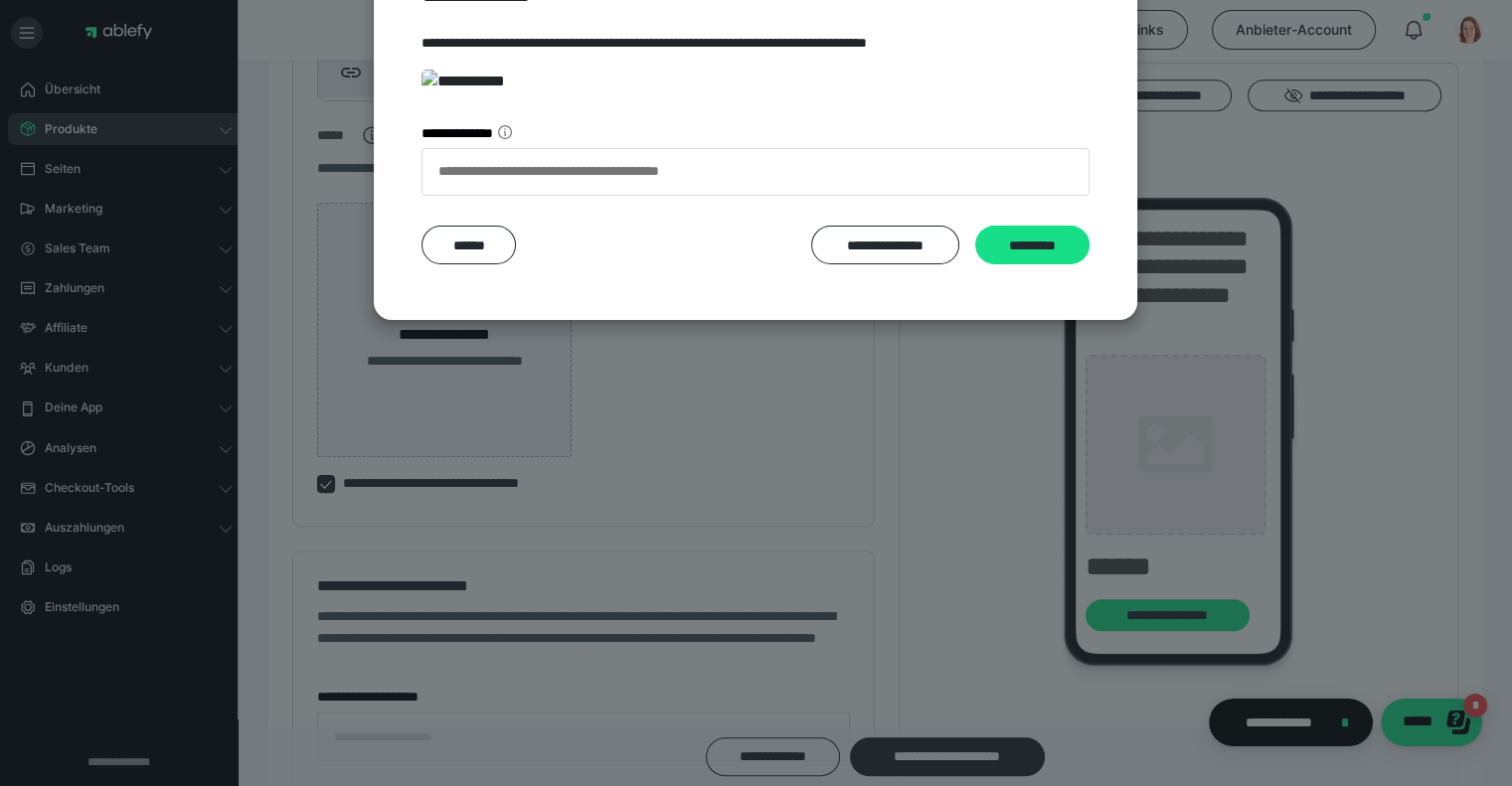 scroll, scrollTop: 328, scrollLeft: 0, axis: vertical 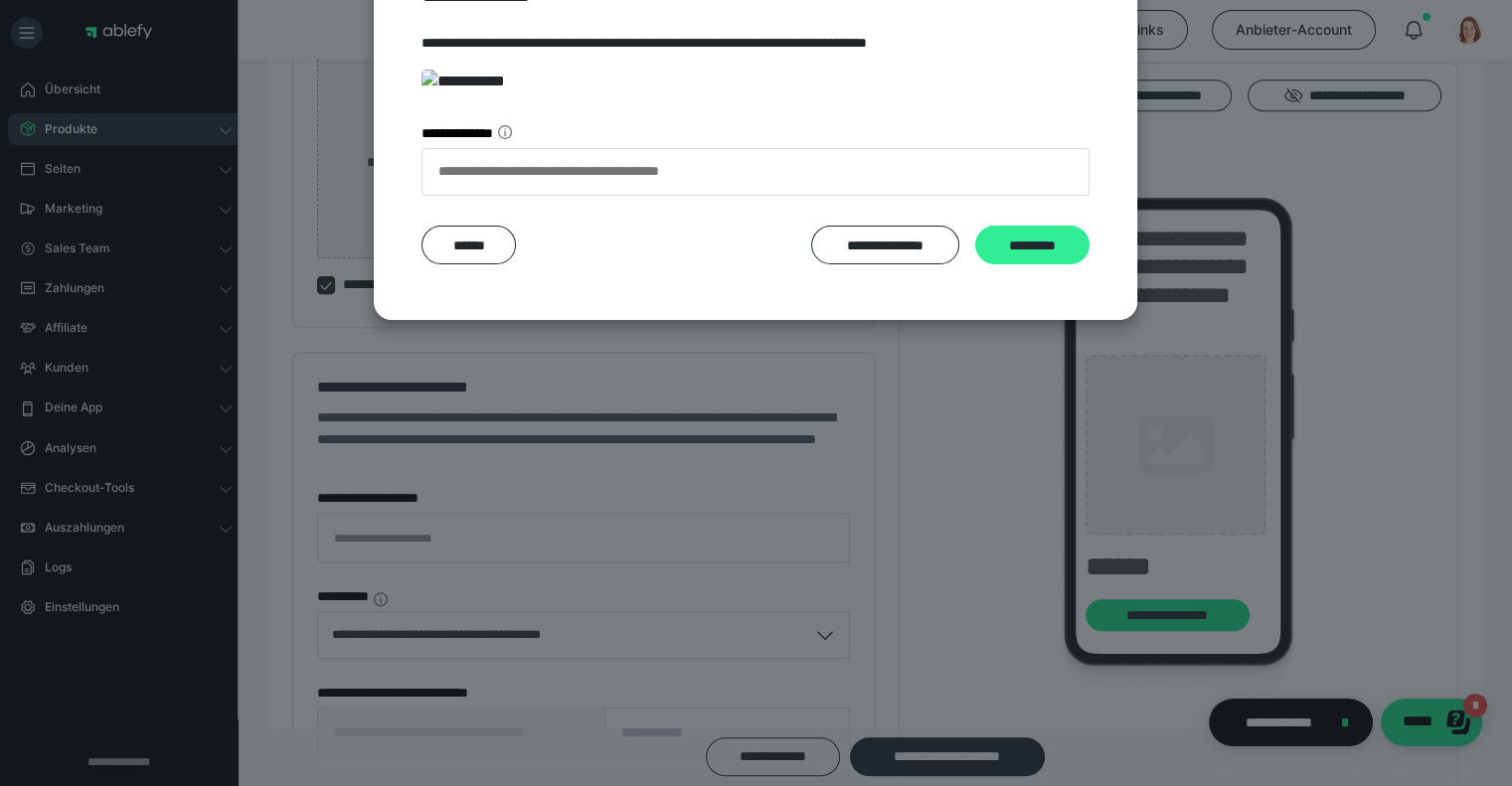 click on "*********" at bounding box center (1032, 245) 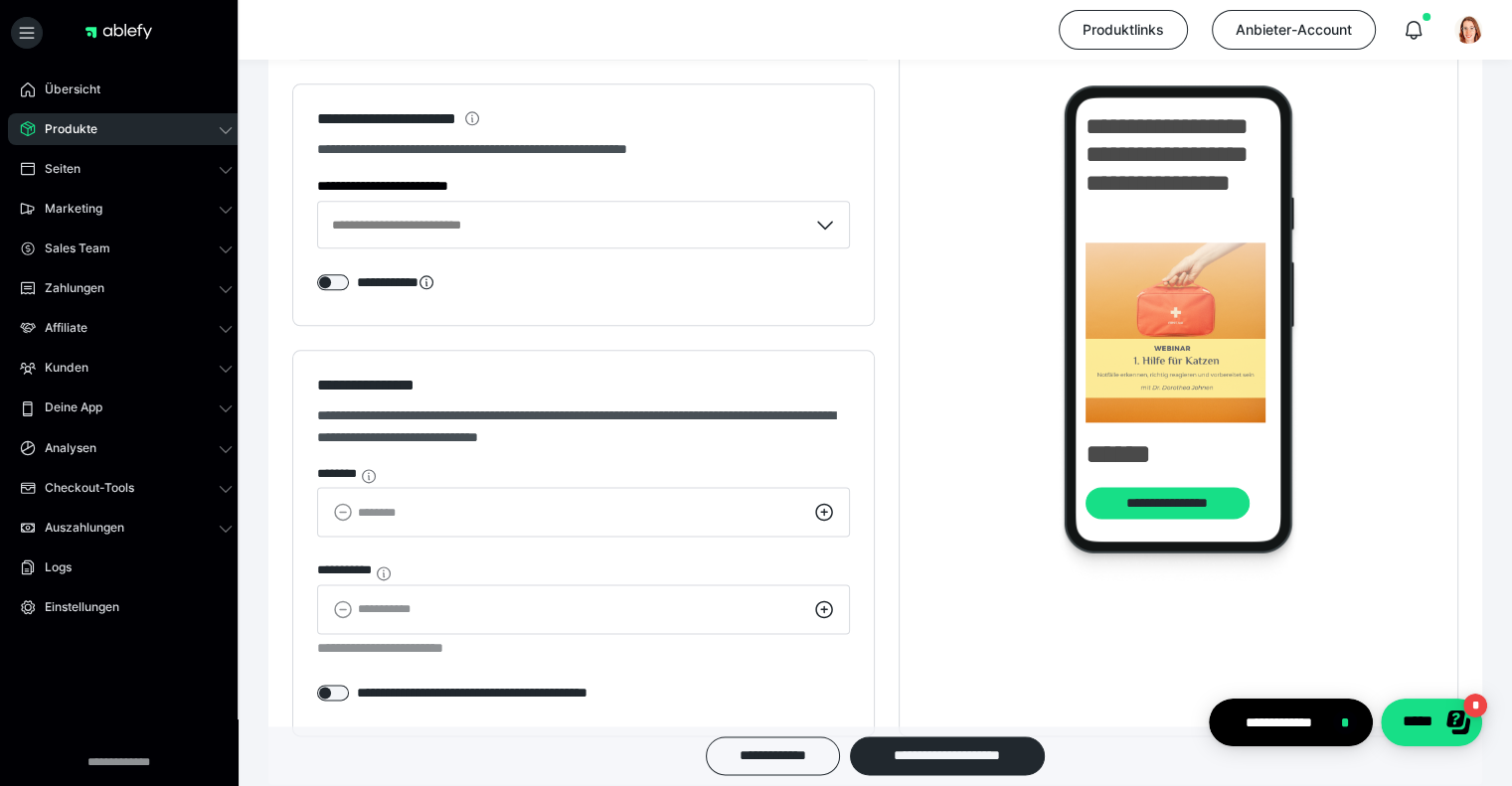 scroll, scrollTop: 2578, scrollLeft: 0, axis: vertical 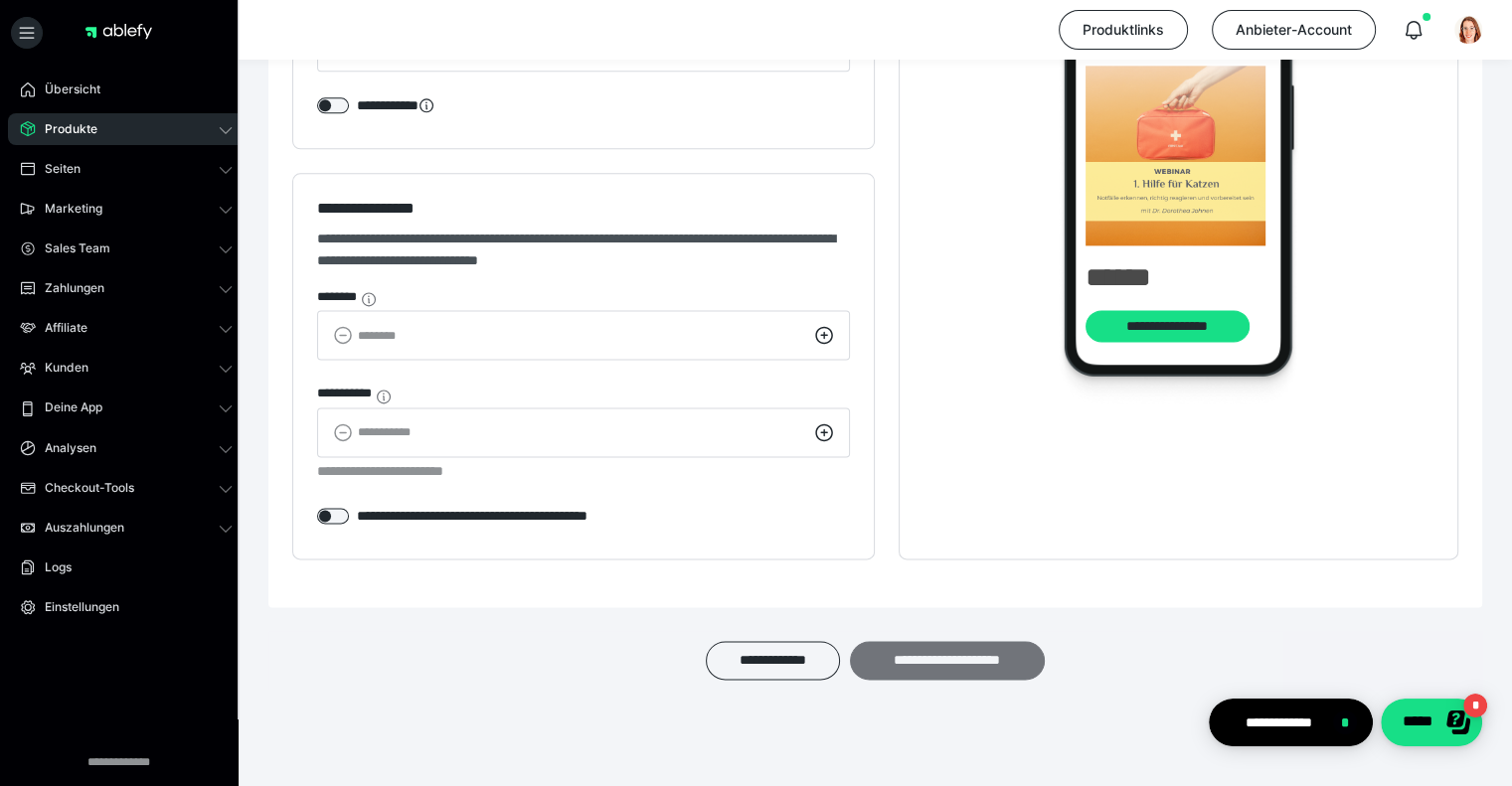 click on "**********" at bounding box center [947, 661] 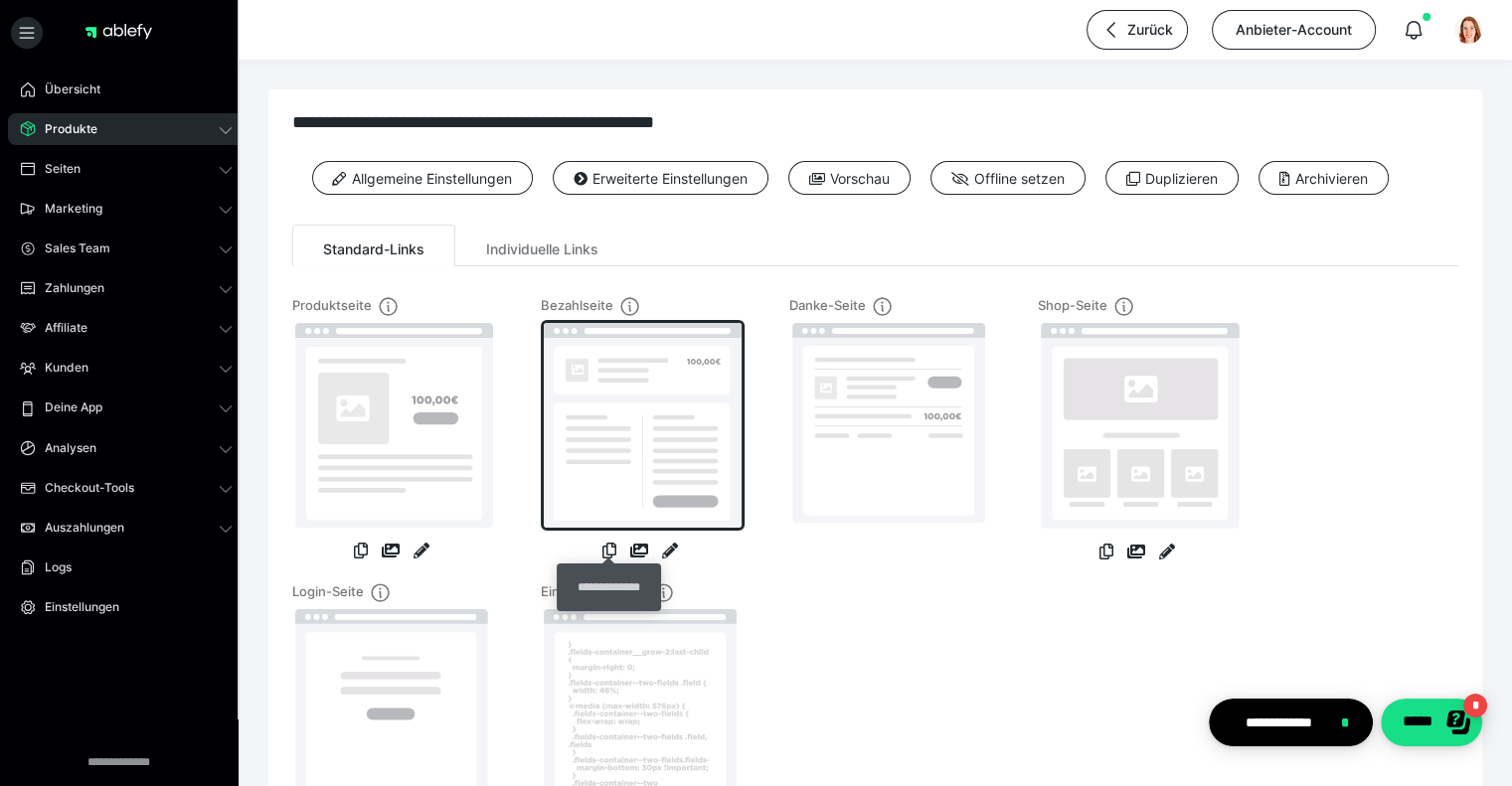 drag, startPoint x: 612, startPoint y: 553, endPoint x: 652, endPoint y: 522, distance: 50.606324 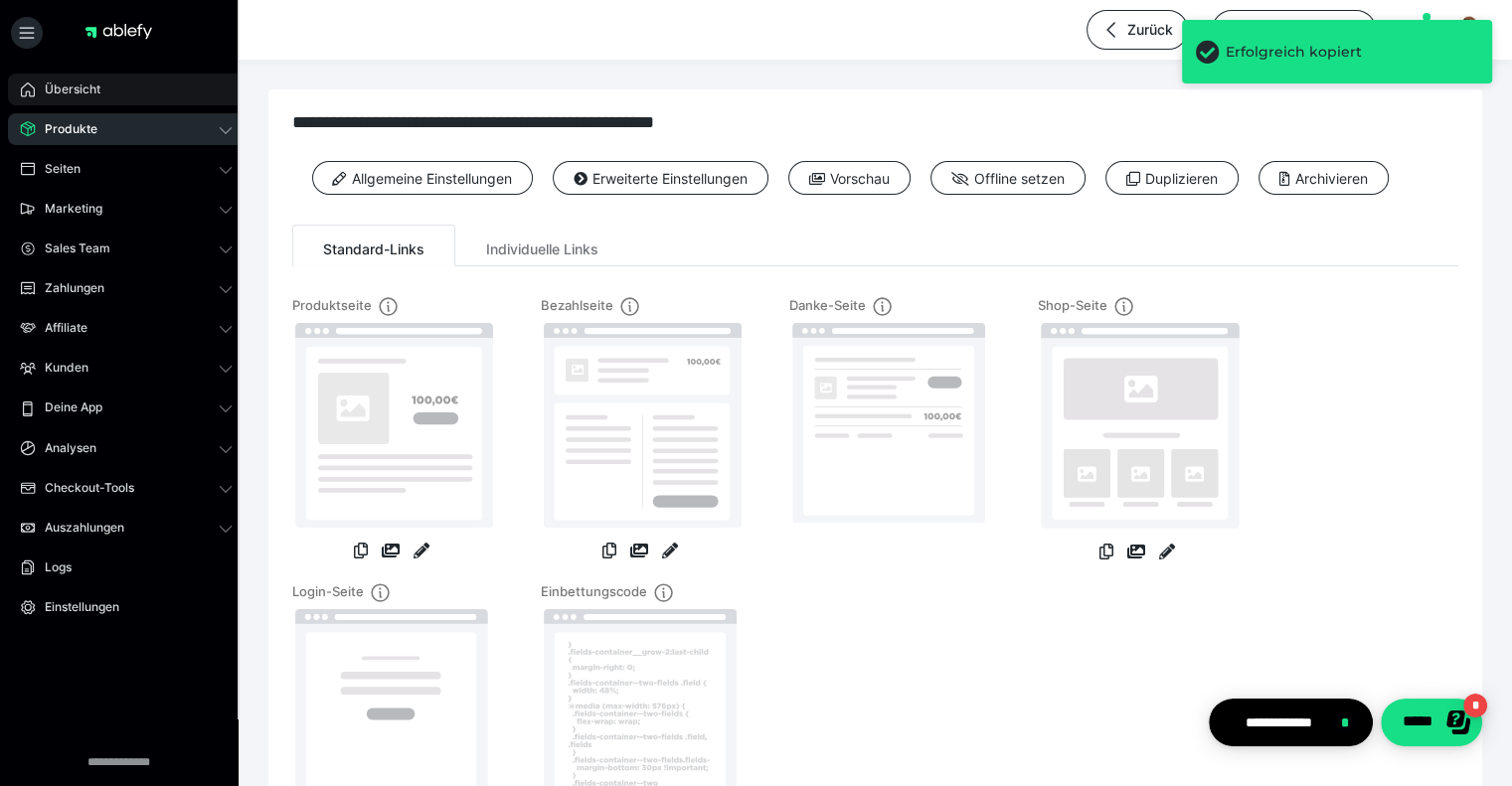 click on "Übersicht" at bounding box center (66, 89) 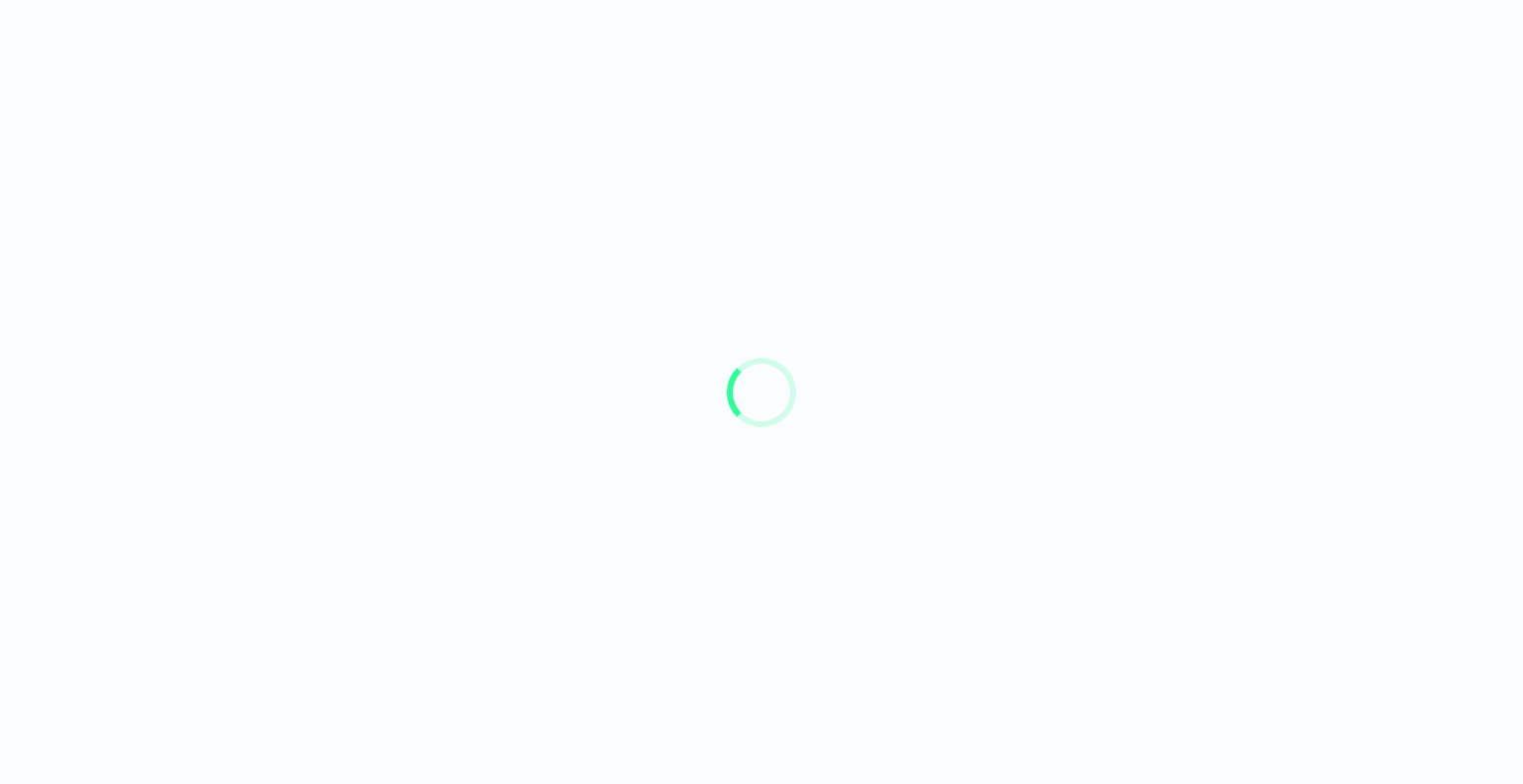 scroll, scrollTop: 0, scrollLeft: 0, axis: both 